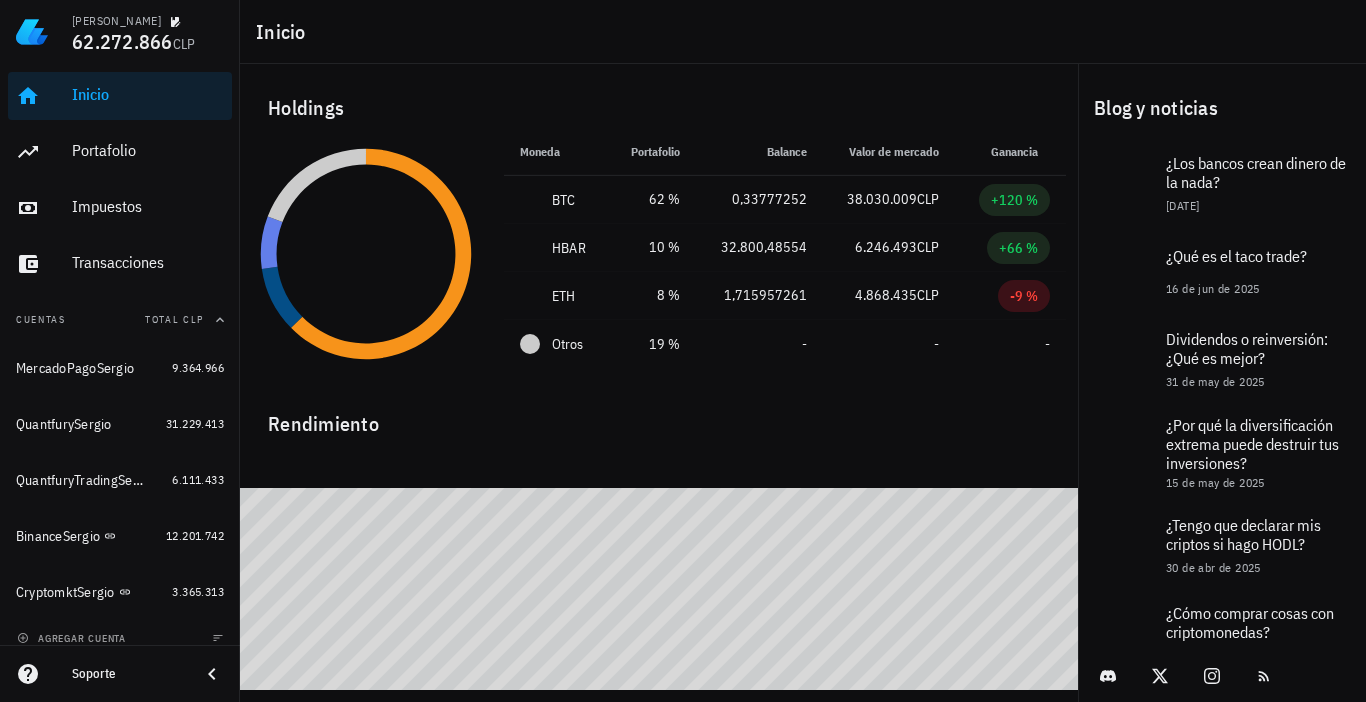 scroll, scrollTop: 0, scrollLeft: 0, axis: both 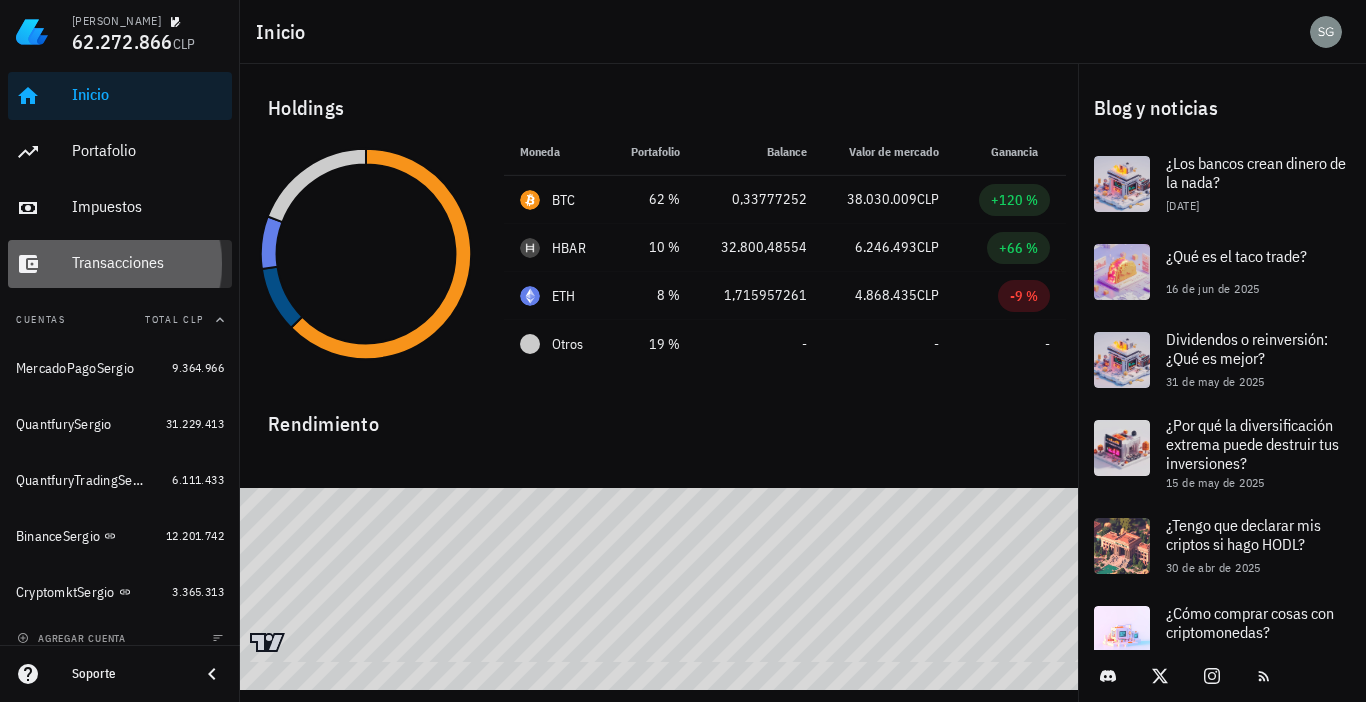 click on "Transacciones" at bounding box center [148, 262] 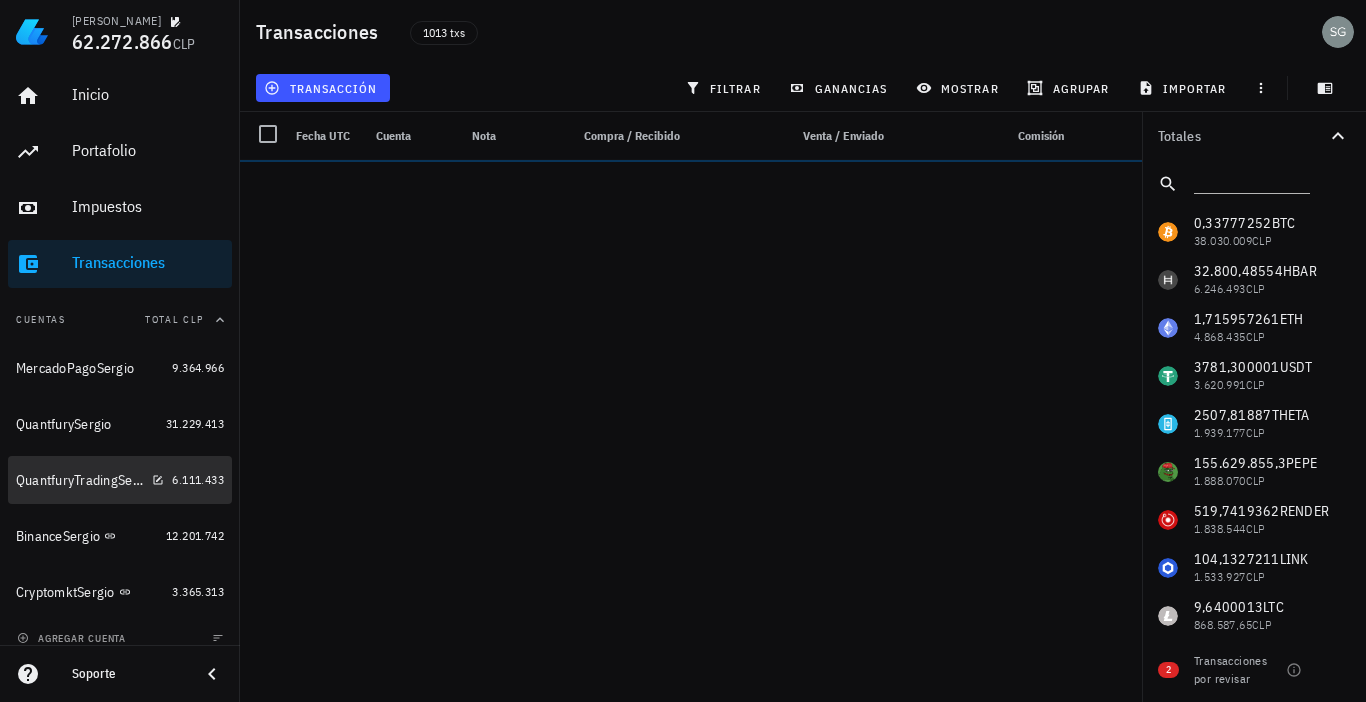 click on "QuantfuryTradingSergio" at bounding box center [80, 480] 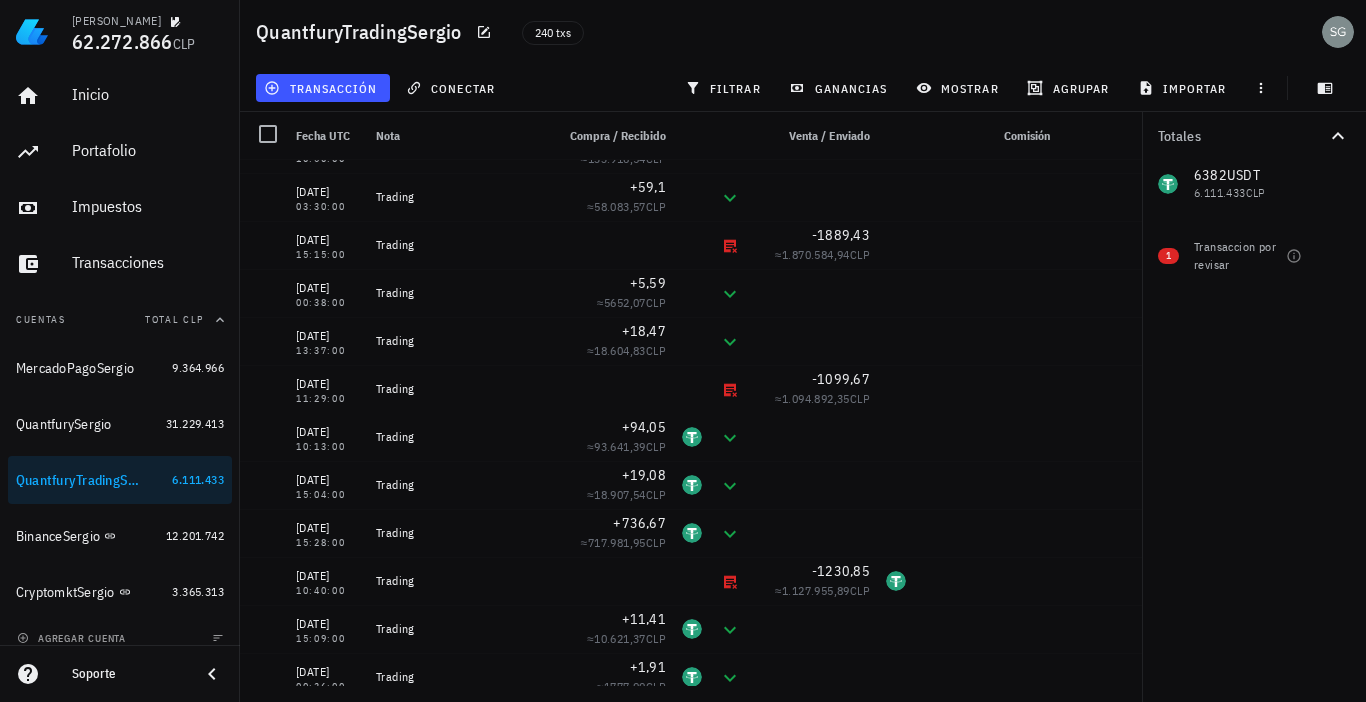 scroll, scrollTop: 0, scrollLeft: 0, axis: both 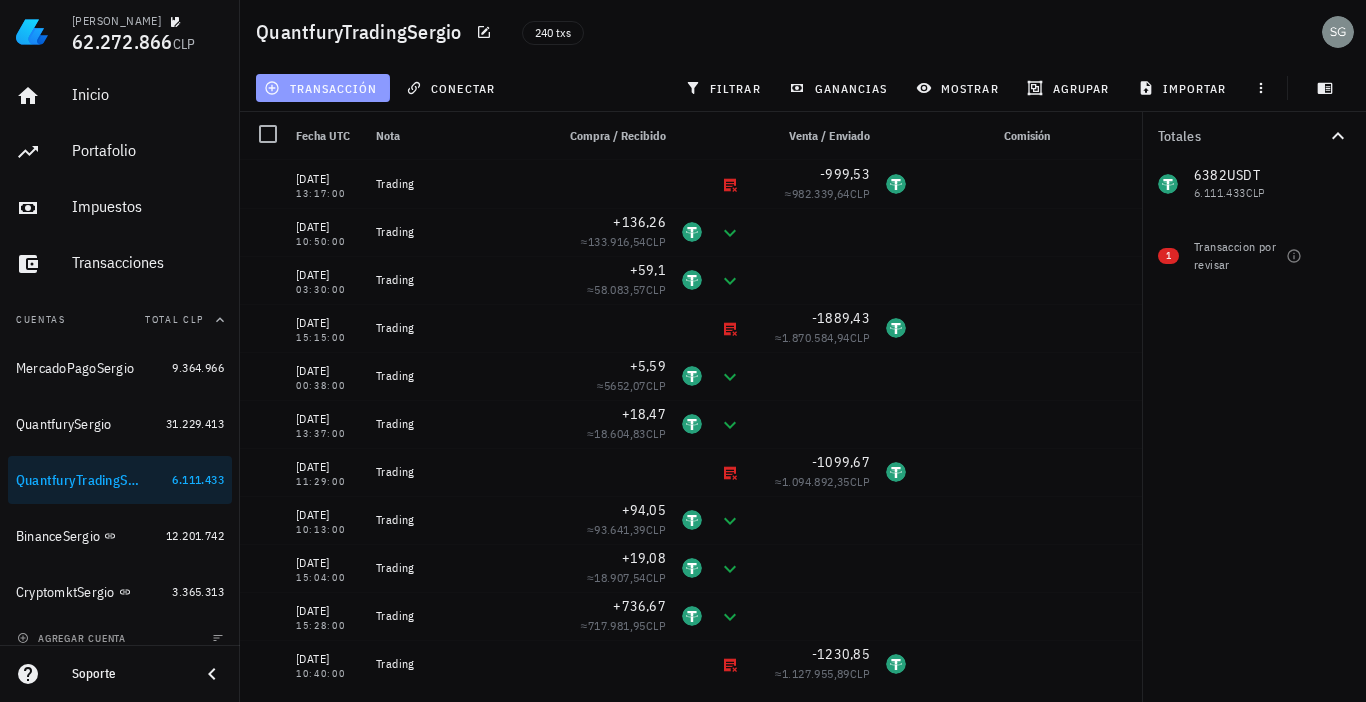 click on "transacción" at bounding box center (322, 88) 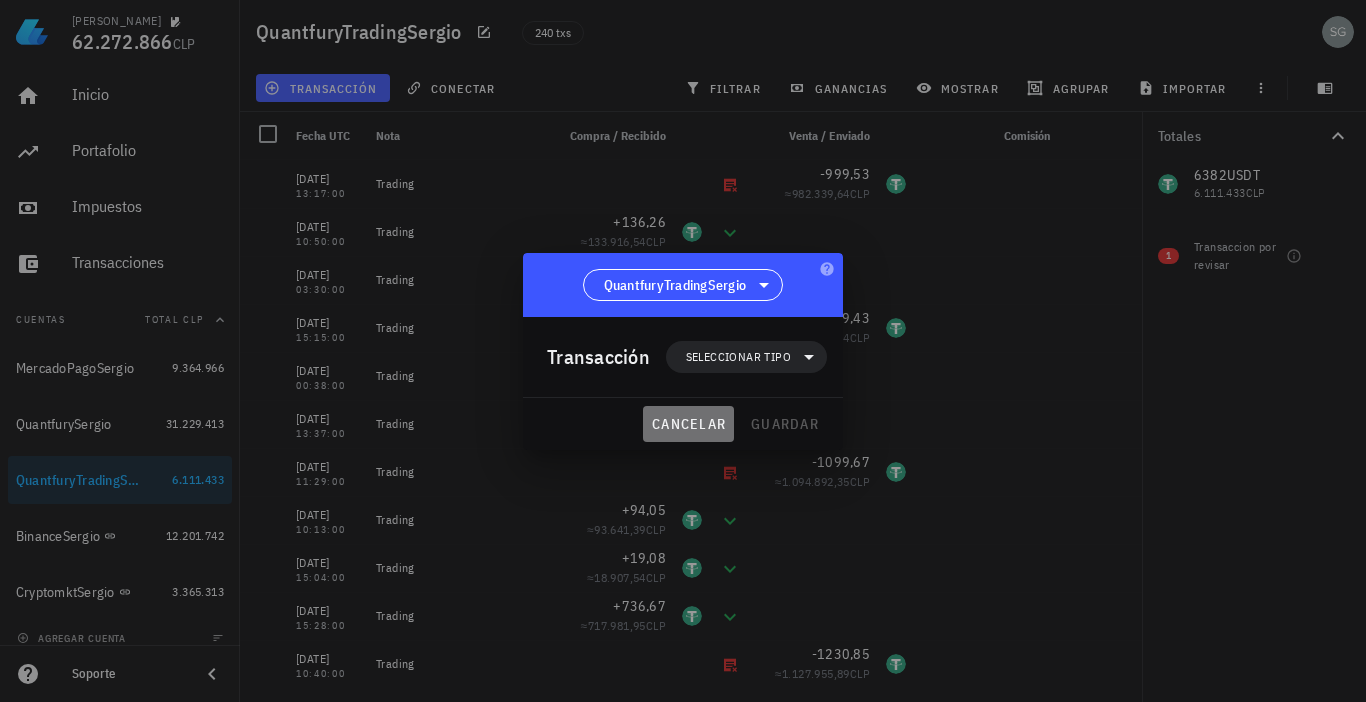 click on "cancelar" at bounding box center (688, 424) 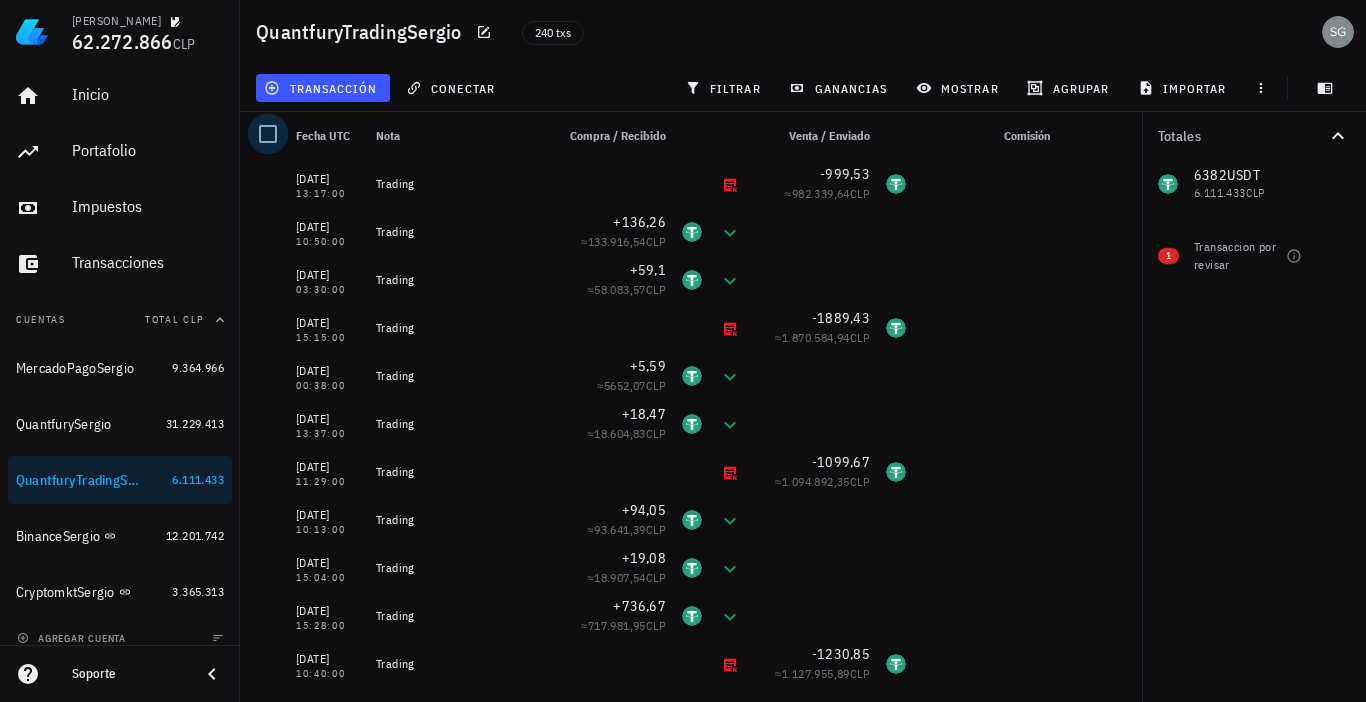 click at bounding box center [268, 134] 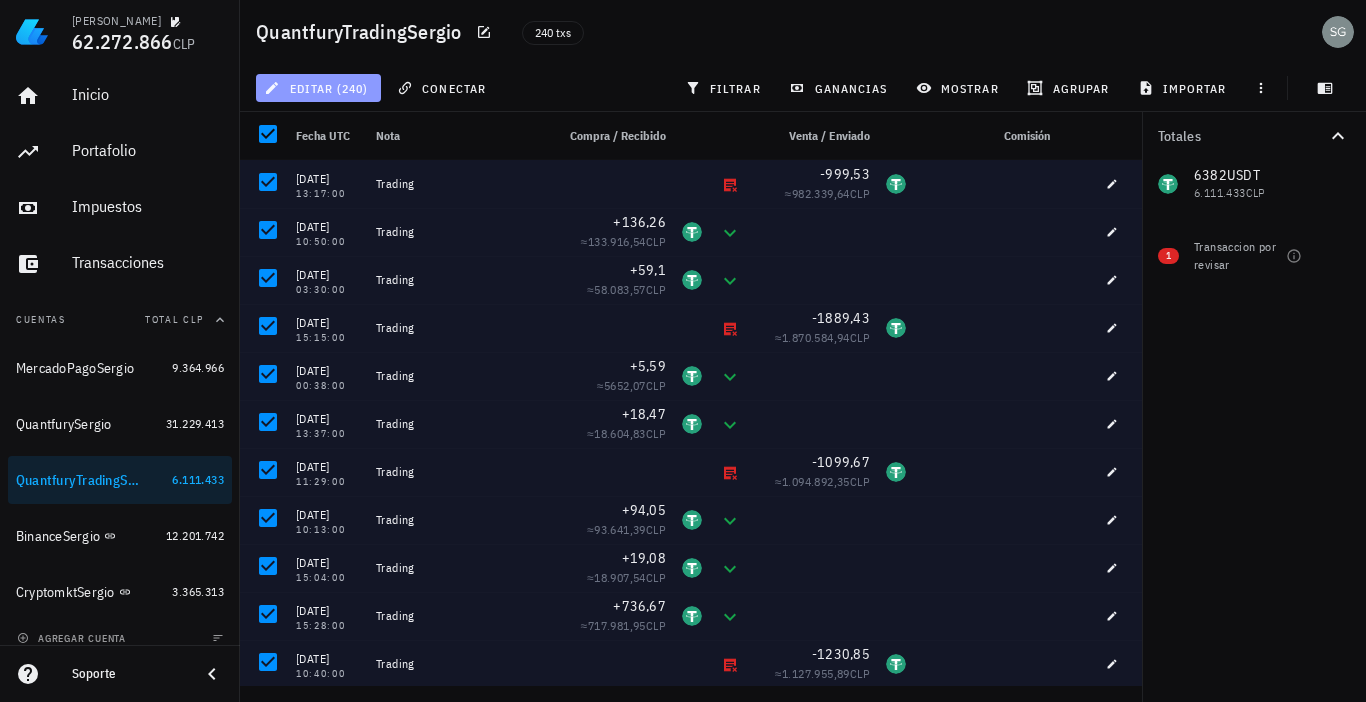 click on "editar (240)" at bounding box center (318, 88) 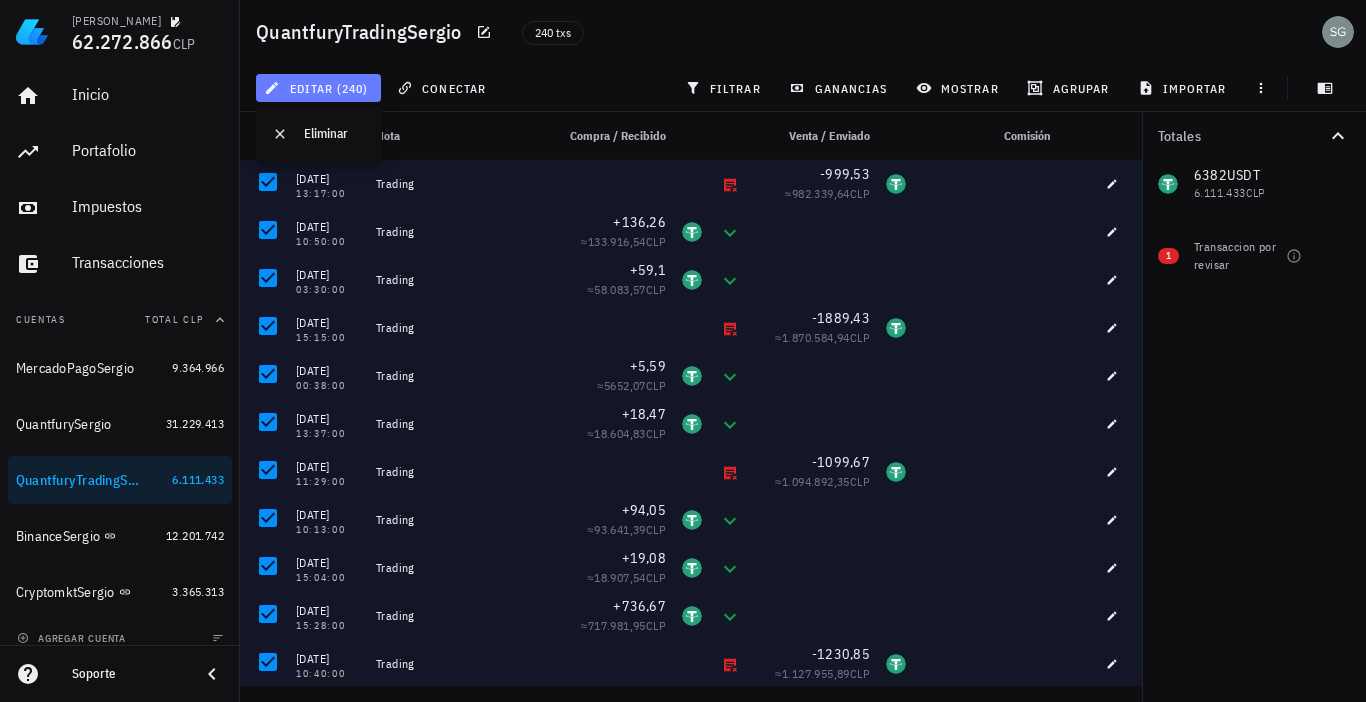 click on "editar (240)" at bounding box center [318, 88] 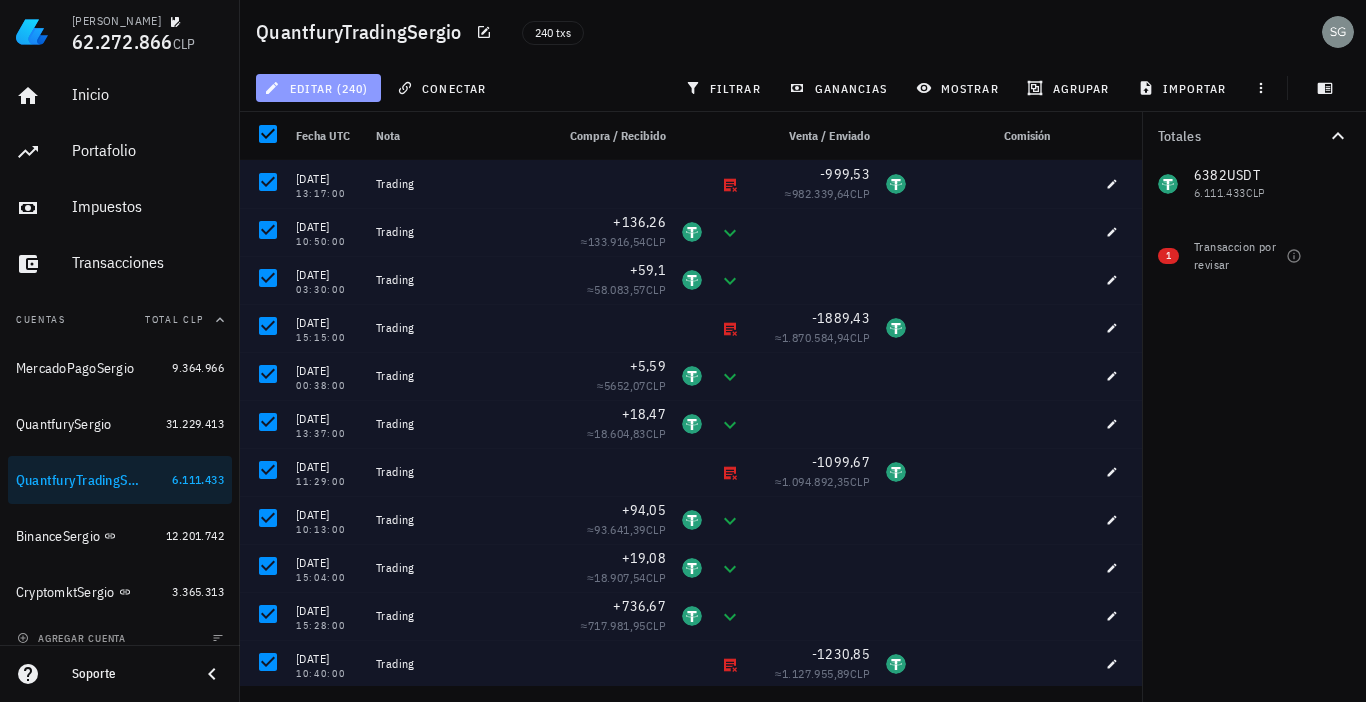 click on "editar (240)" at bounding box center (318, 88) 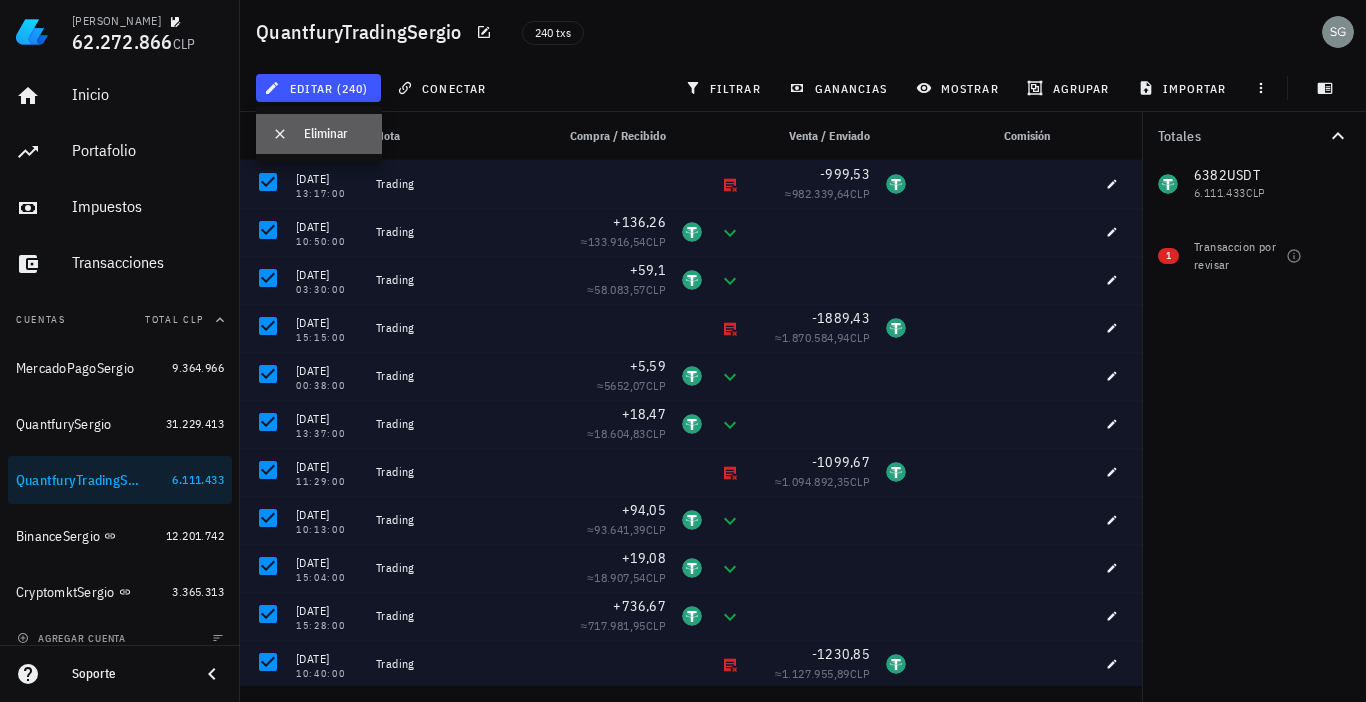 click on "Eliminar" at bounding box center [335, 134] 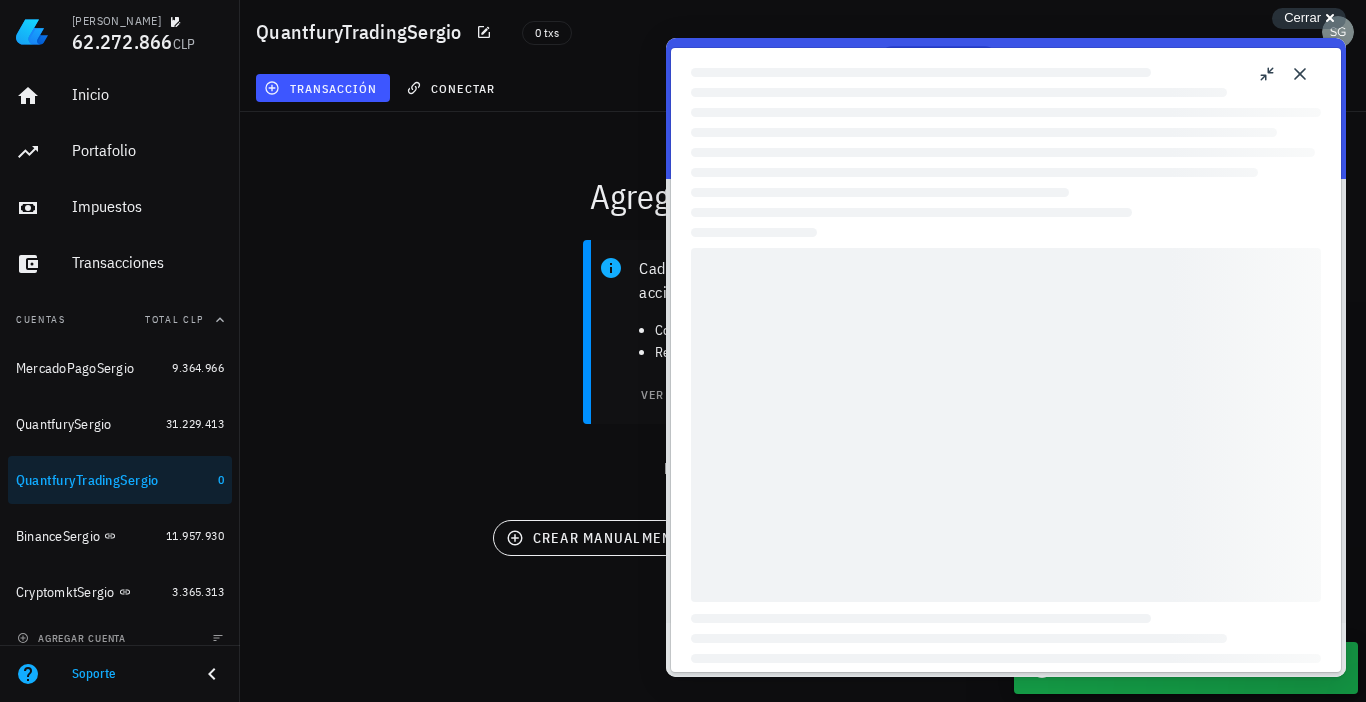scroll, scrollTop: 0, scrollLeft: 0, axis: both 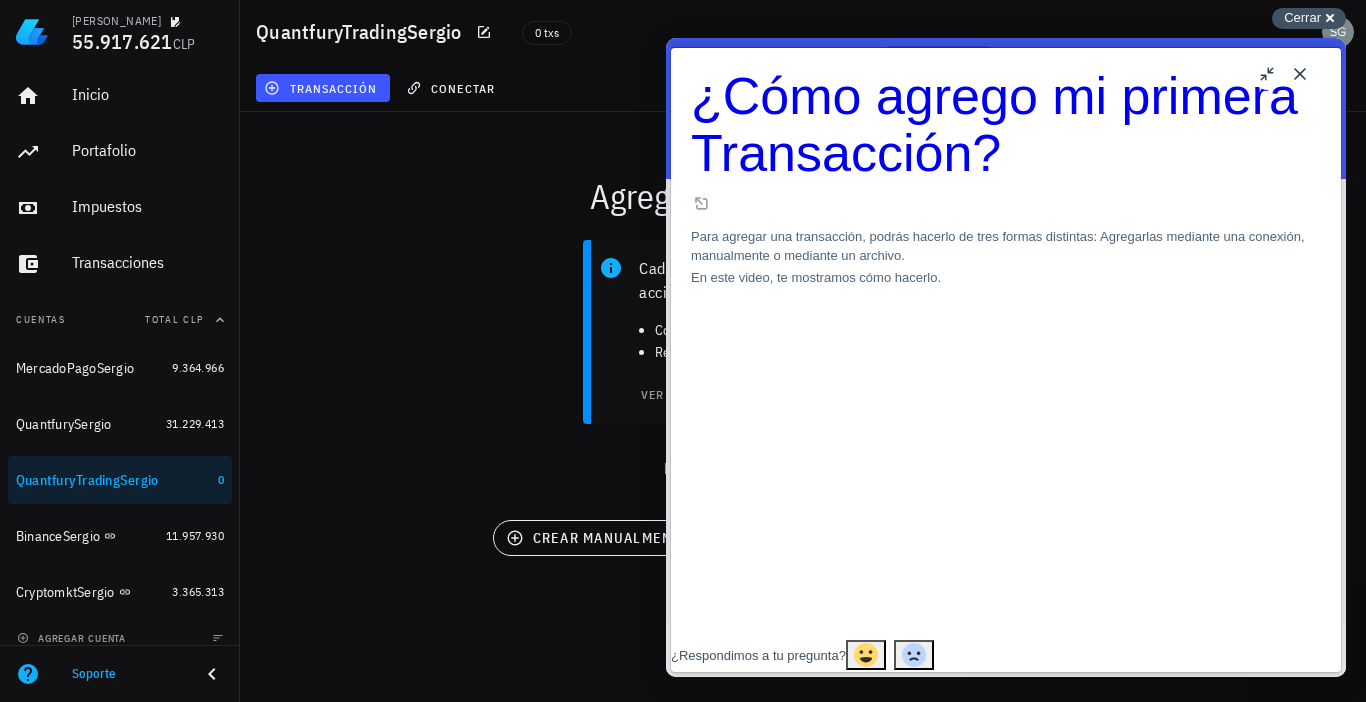 click on "Cerrar" at bounding box center [1302, 17] 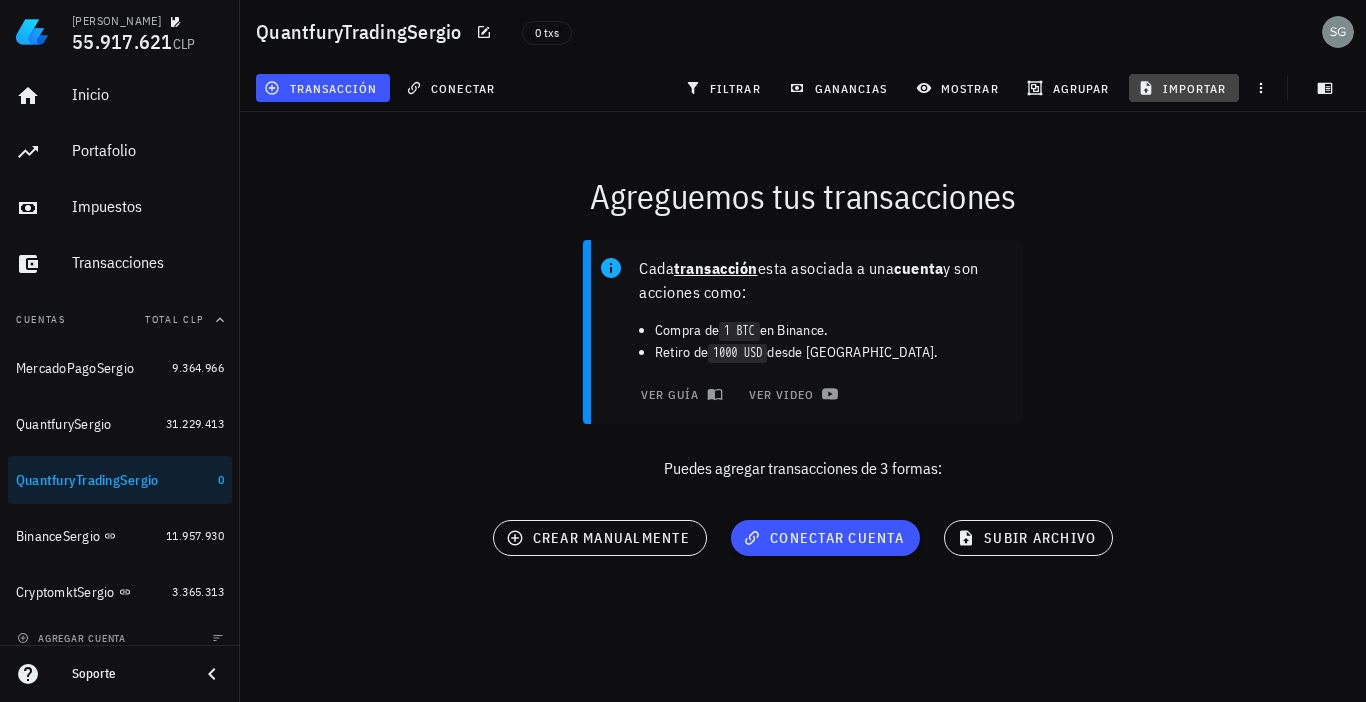 click on "importar" at bounding box center [1184, 88] 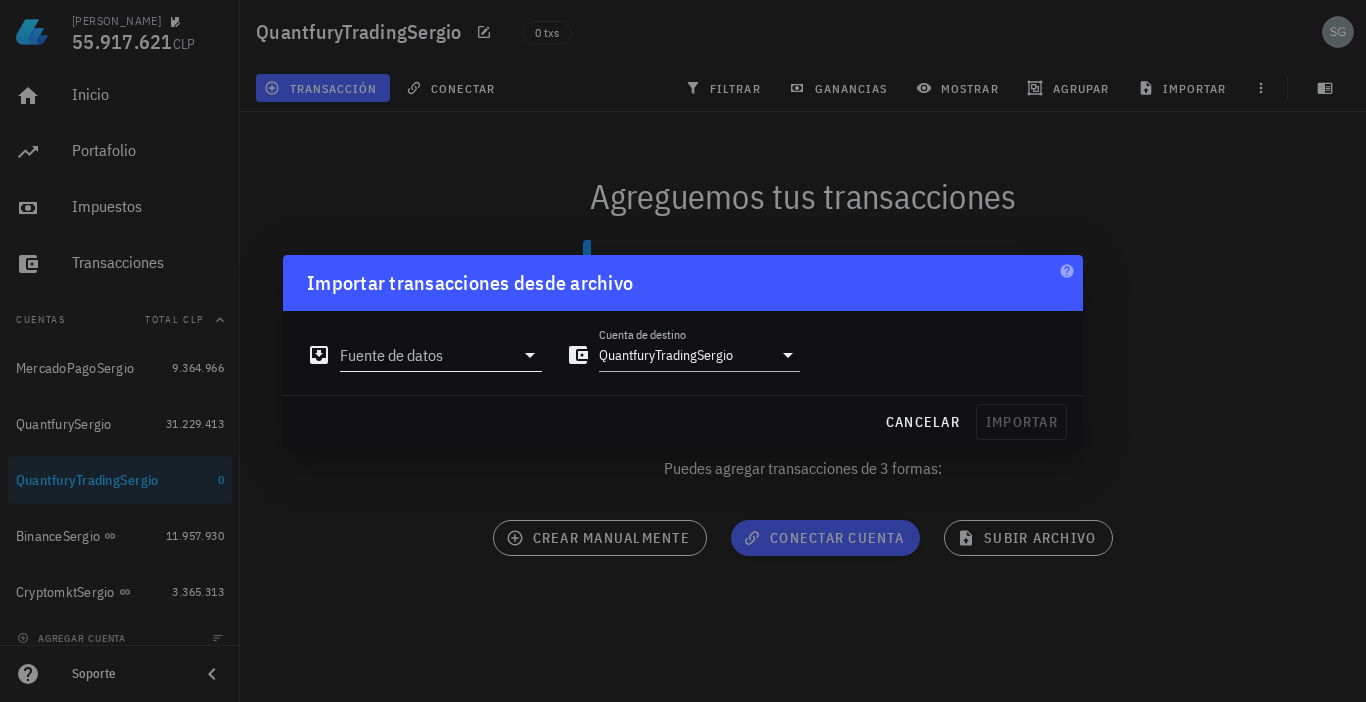 click on "Fuente de datos" at bounding box center [427, 355] 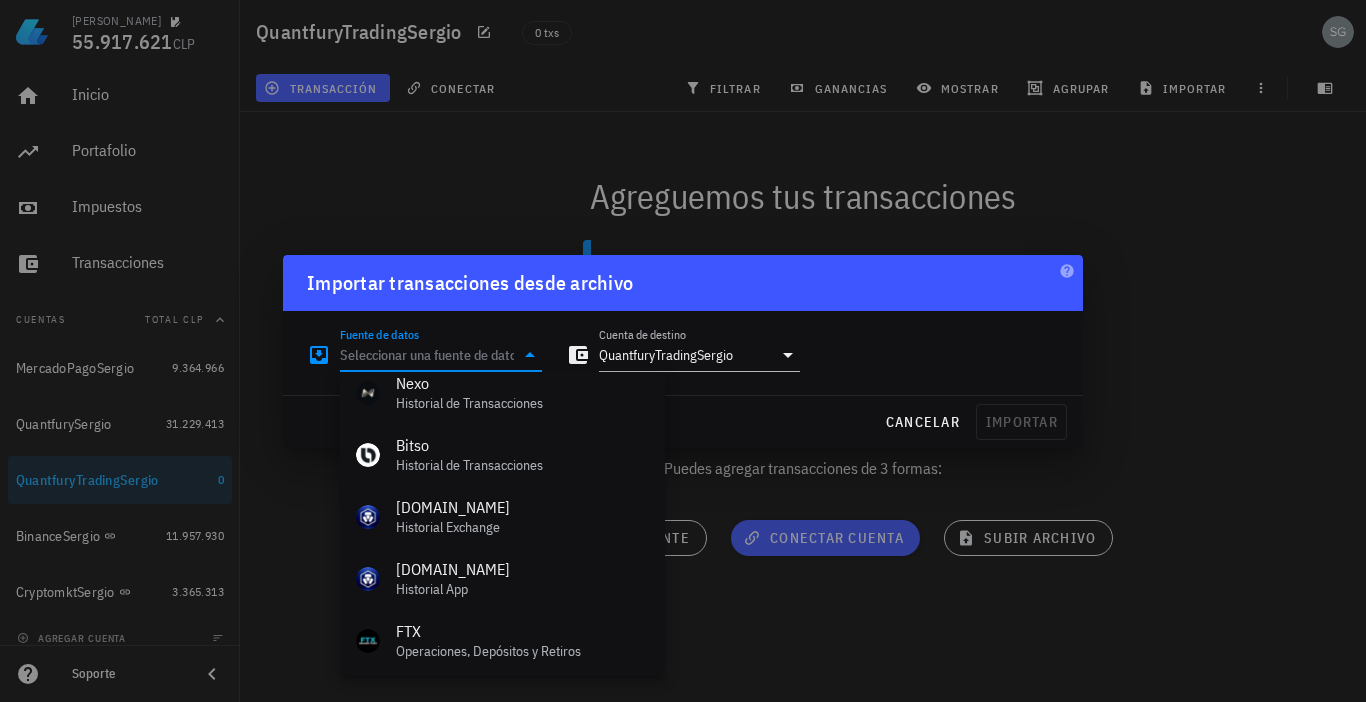 scroll, scrollTop: 834, scrollLeft: 0, axis: vertical 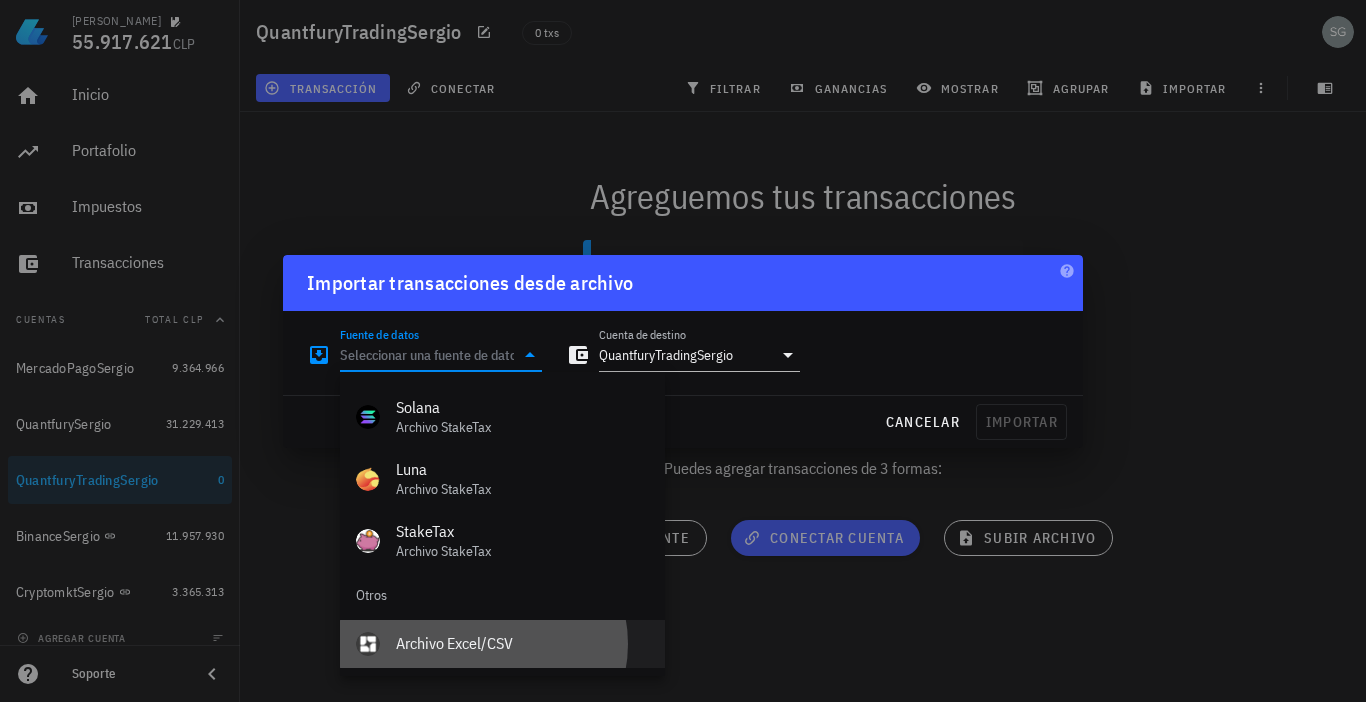 click on "Archivo Excel/CSV" at bounding box center [522, 643] 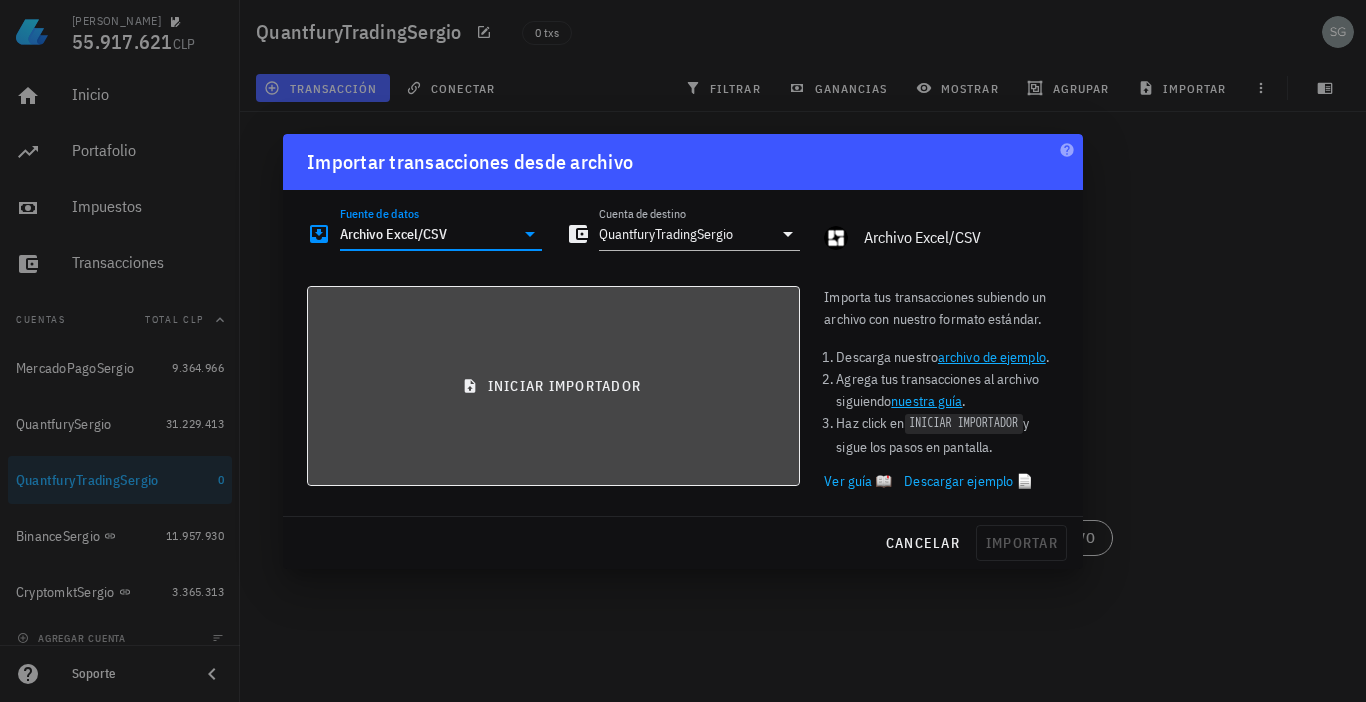 click on "iniciar importador" at bounding box center (553, 386) 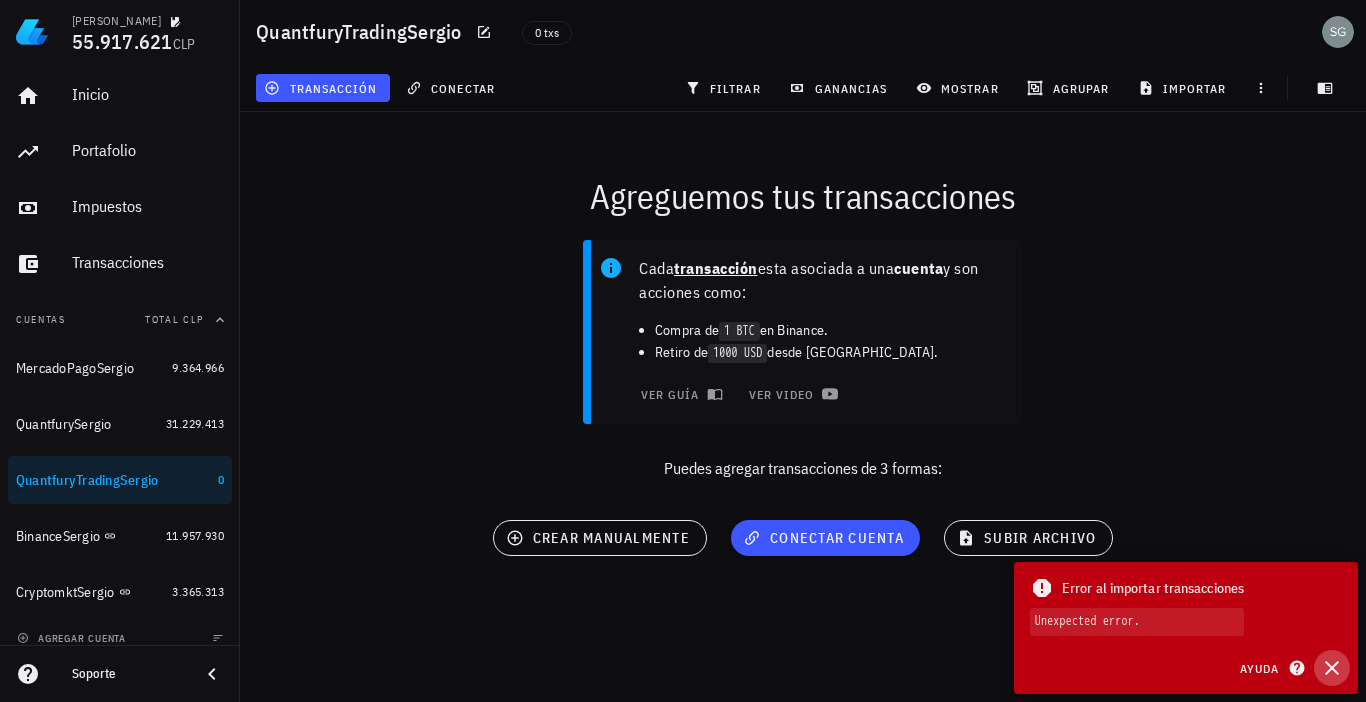 click 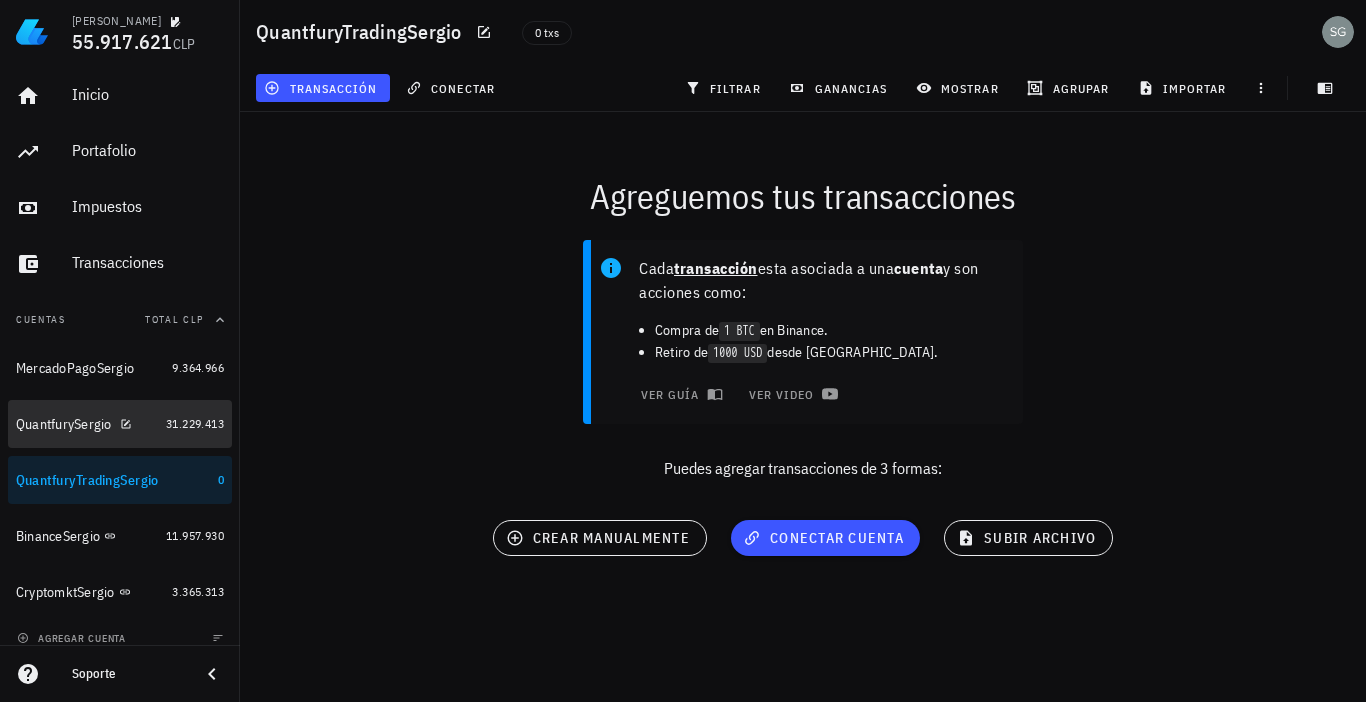 click on "QuantfurySergio" at bounding box center [64, 424] 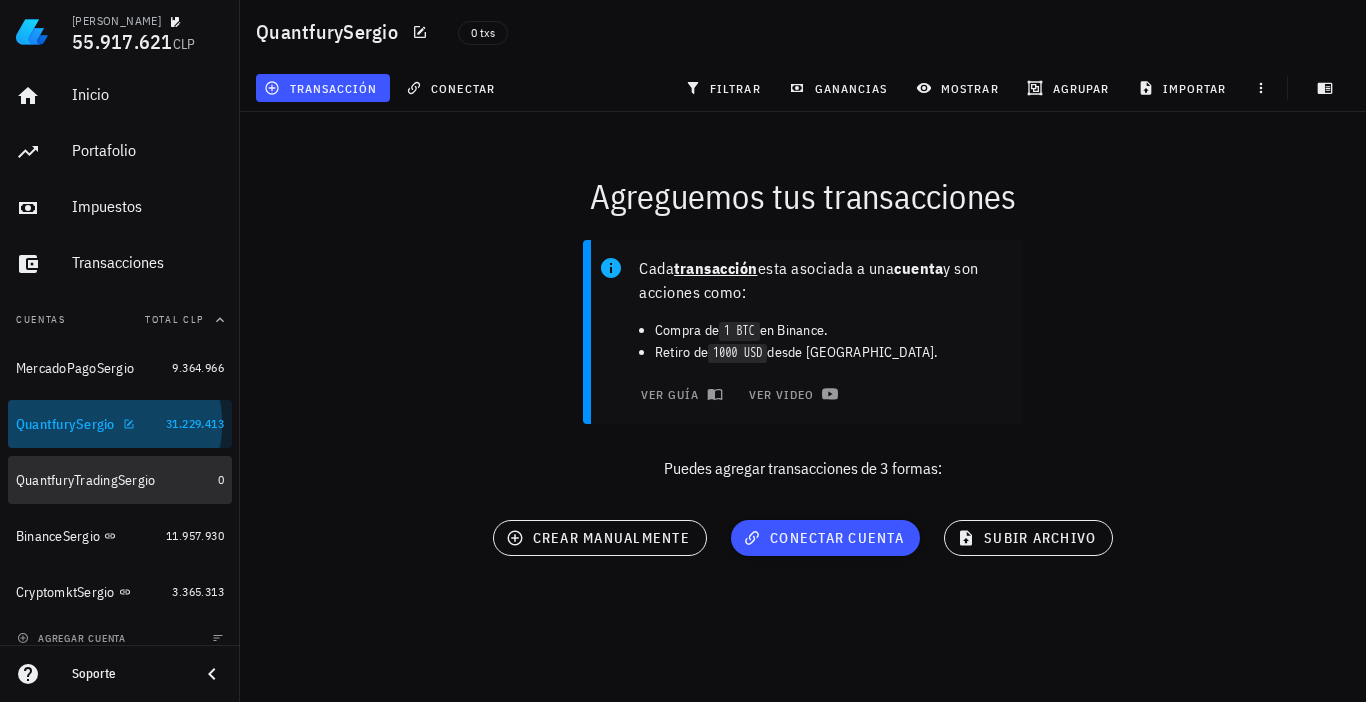 click on "QuantfuryTradingSergio" at bounding box center (113, 480) 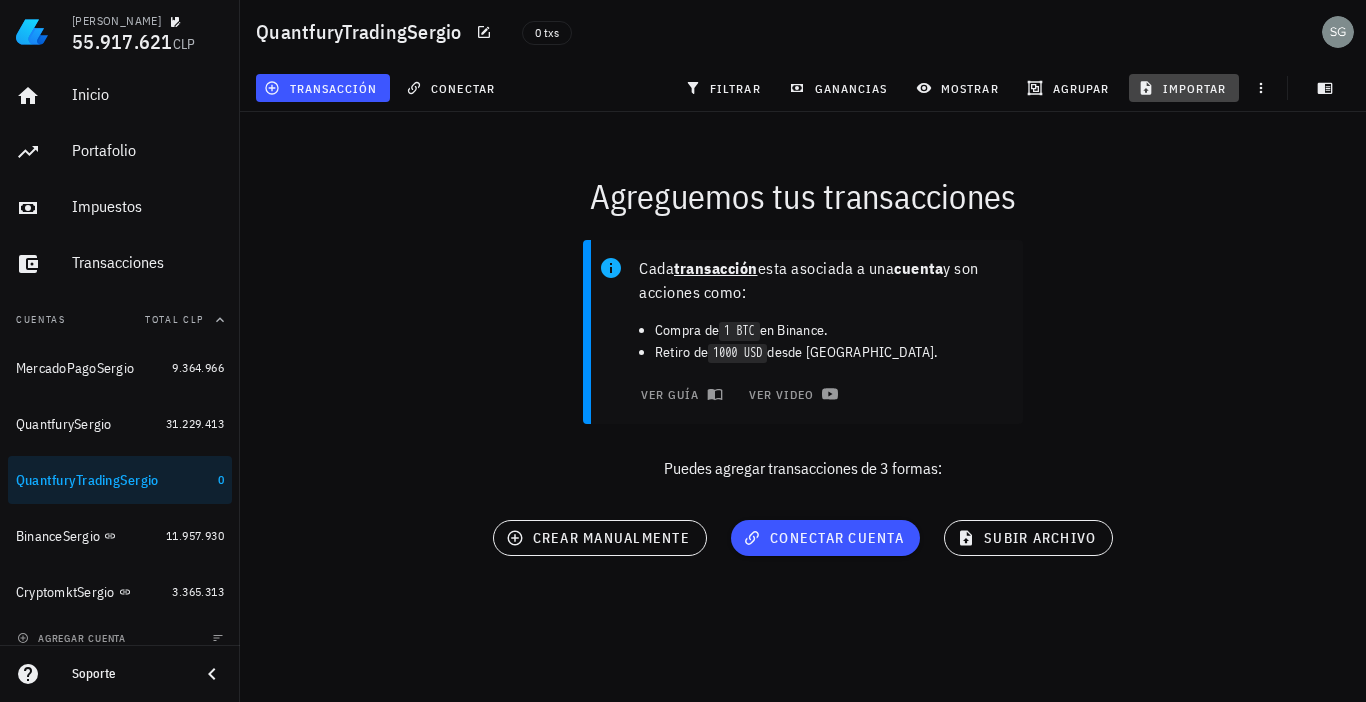 click on "importar" at bounding box center (1184, 88) 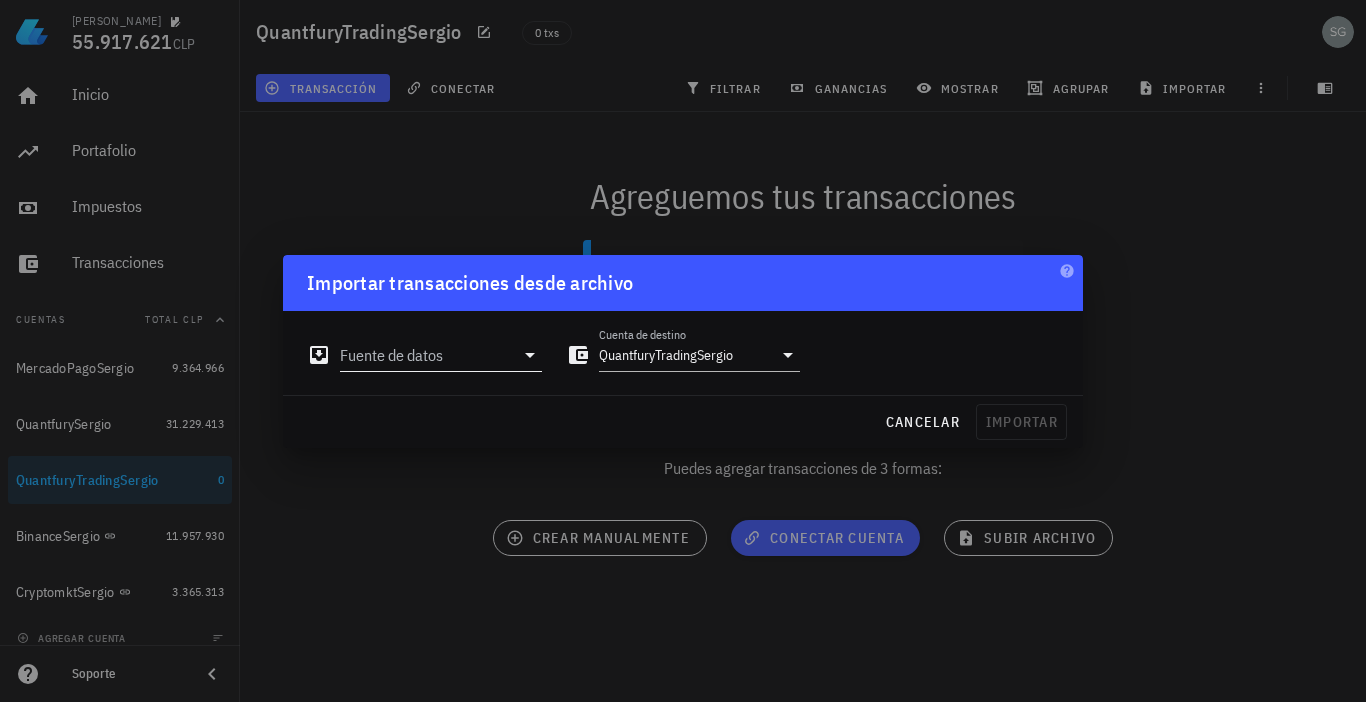 click on "Fuente de datos" at bounding box center (427, 355) 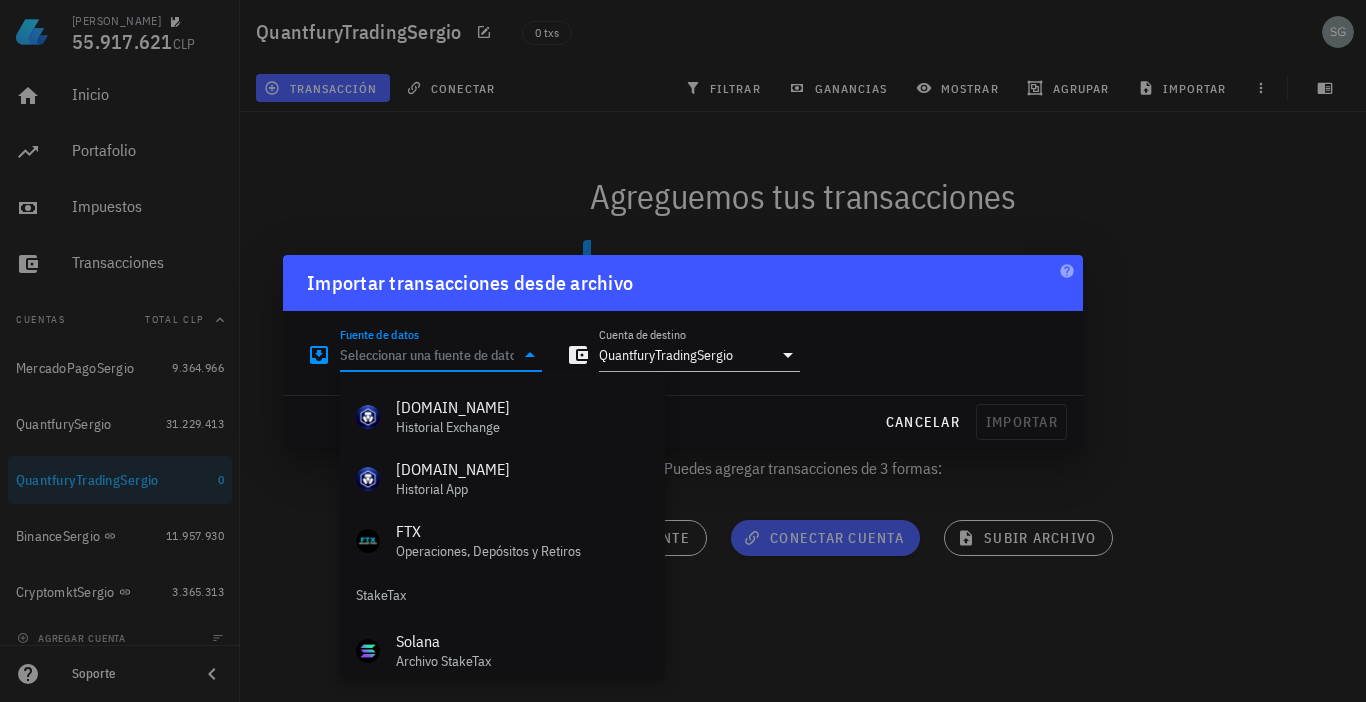 scroll, scrollTop: 834, scrollLeft: 0, axis: vertical 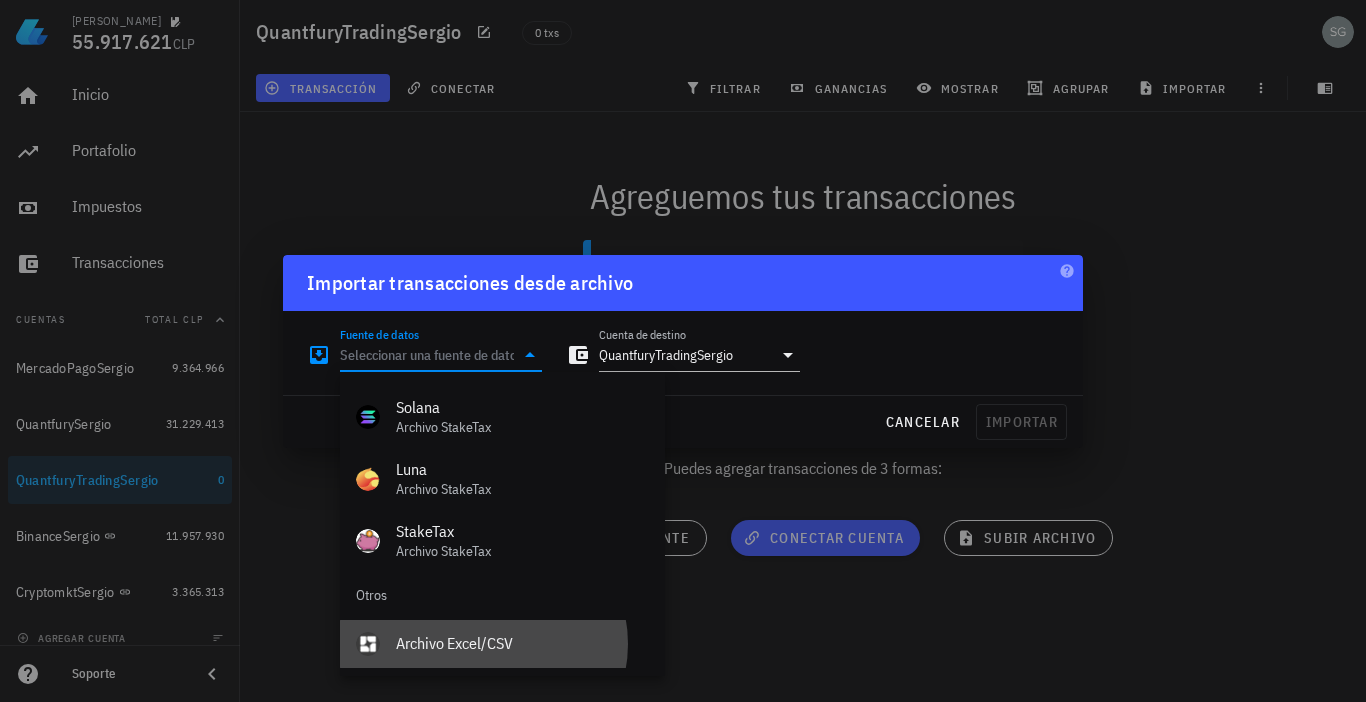 click on "Archivo Excel/CSV" at bounding box center (522, 643) 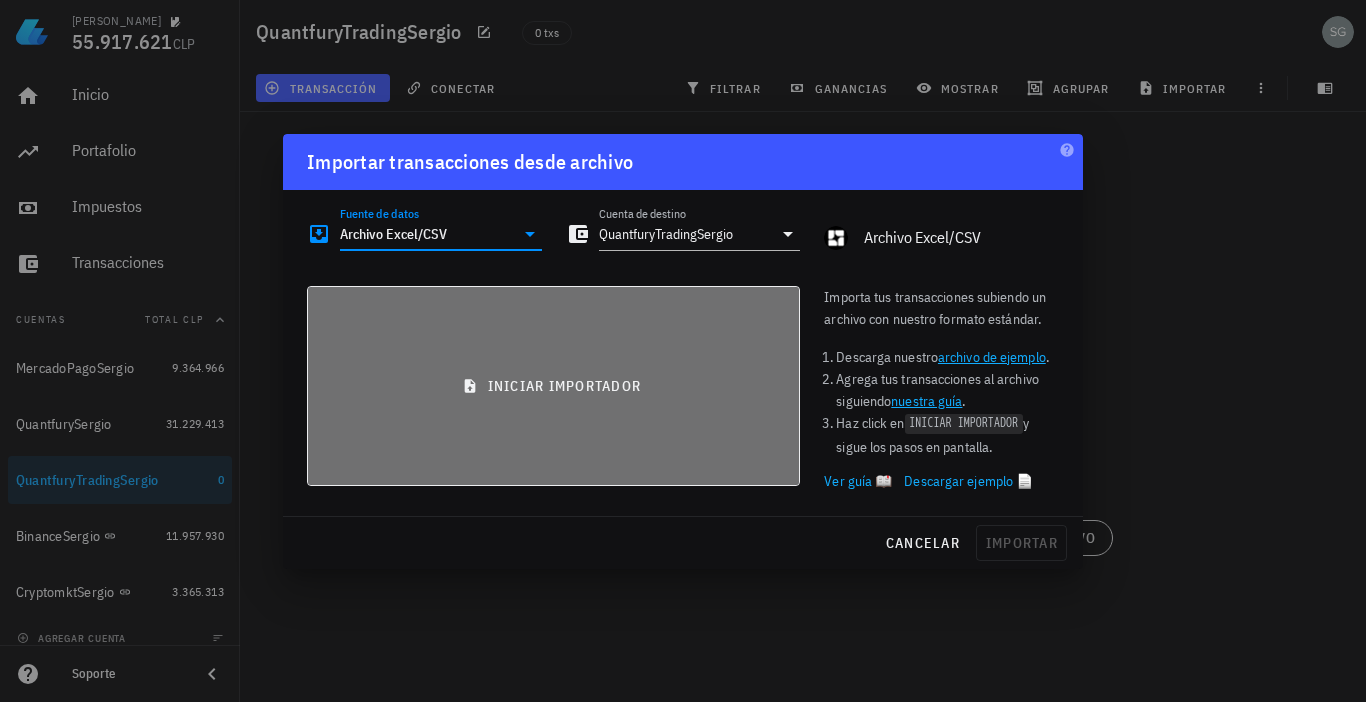 click on "iniciar importador" at bounding box center [553, 386] 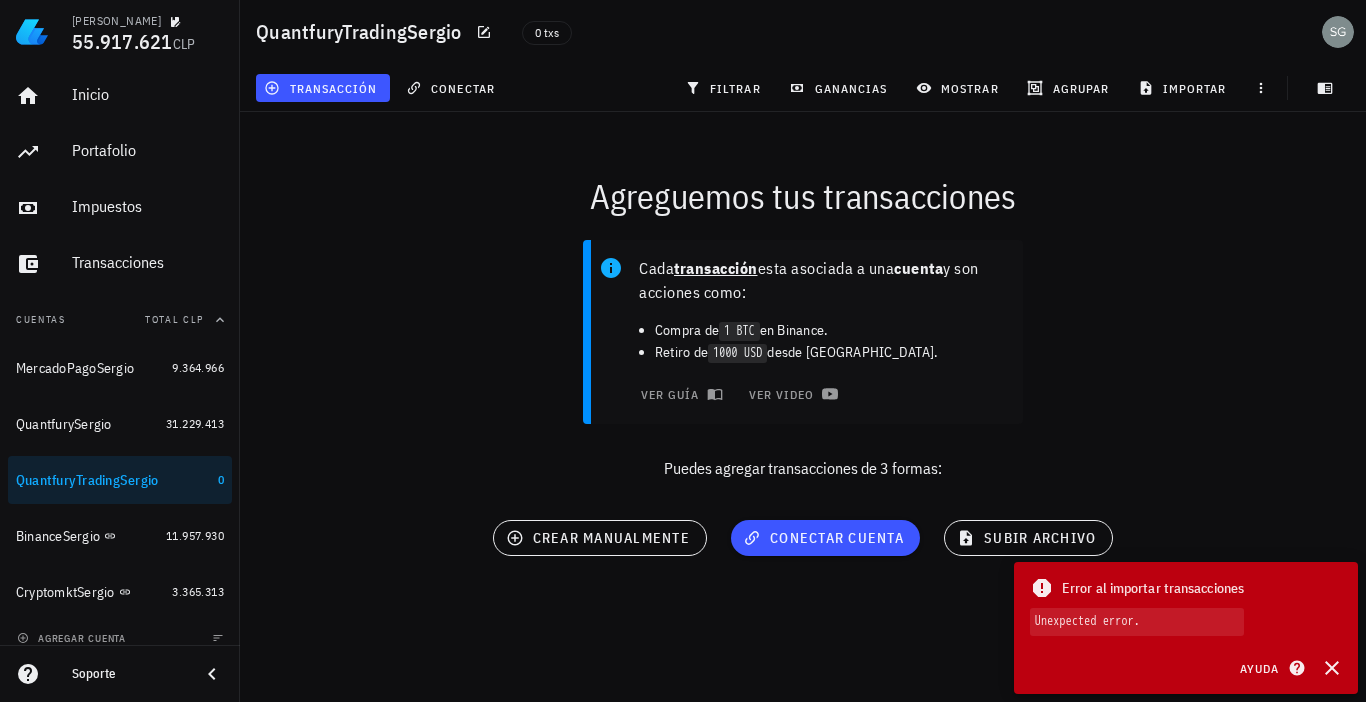 click on "Unexpected error." at bounding box center (1137, 622) 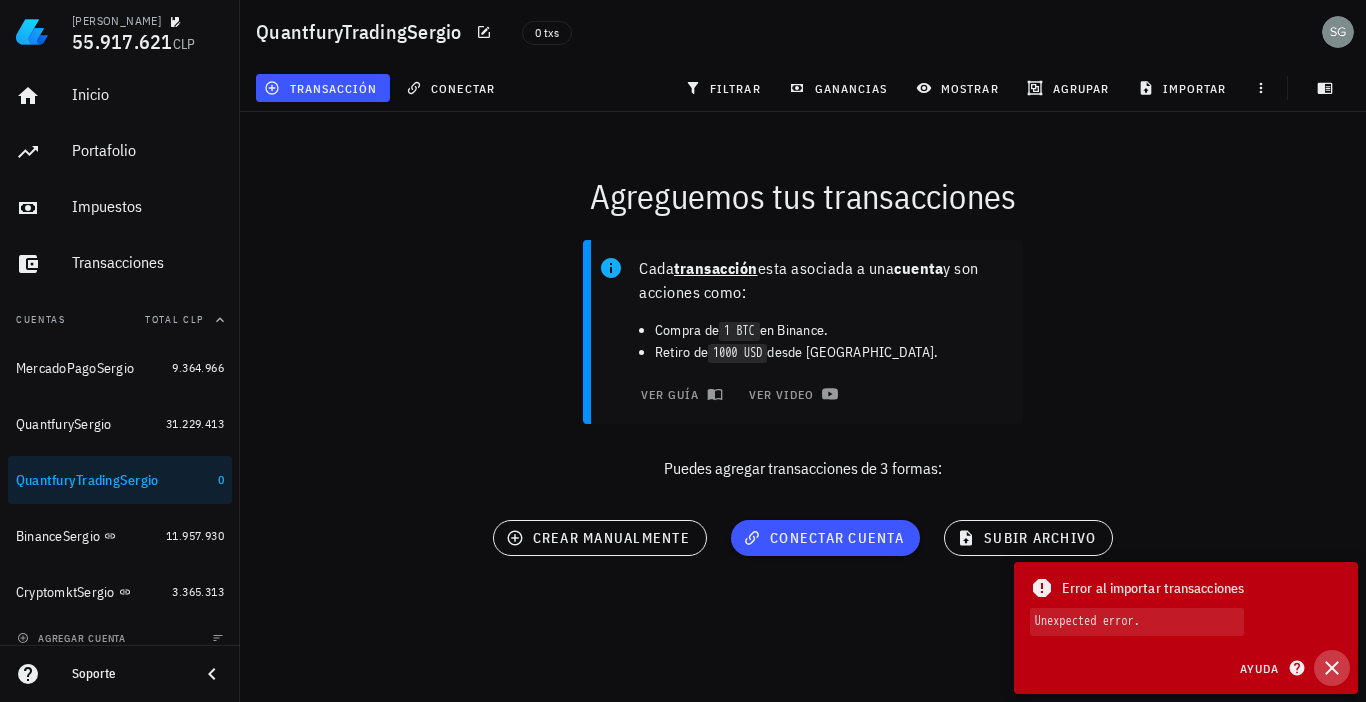 click 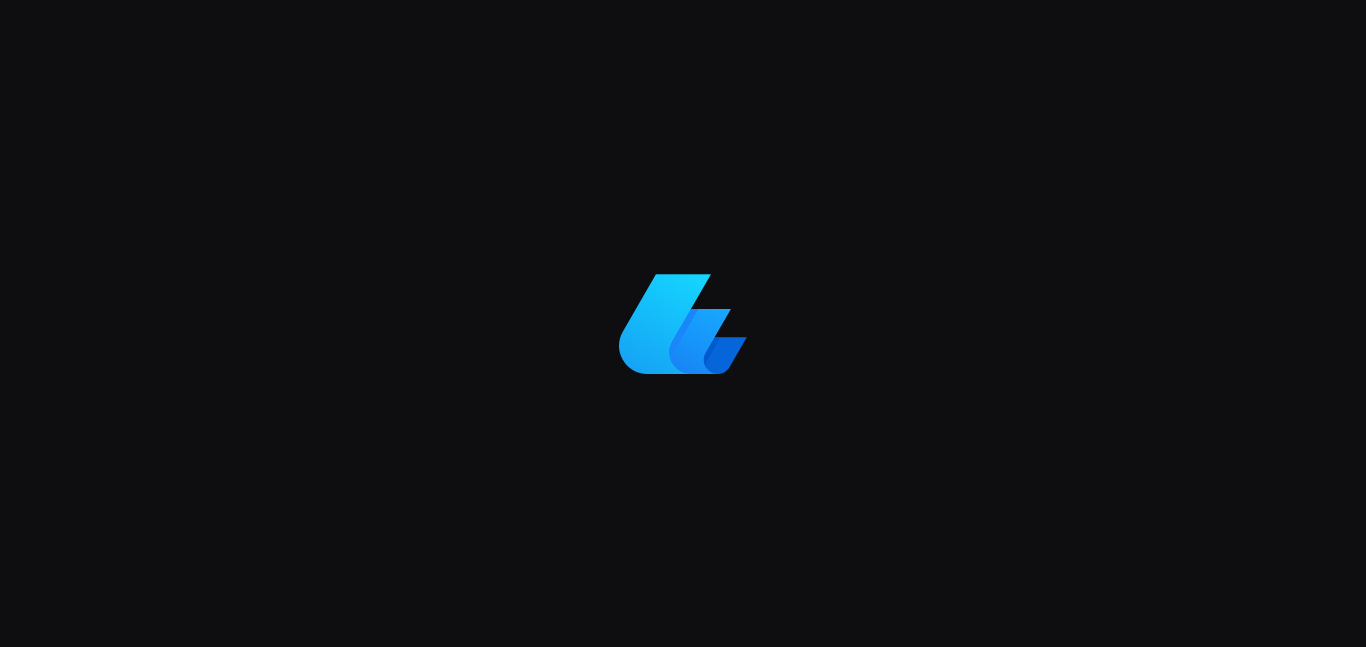 scroll, scrollTop: 0, scrollLeft: 0, axis: both 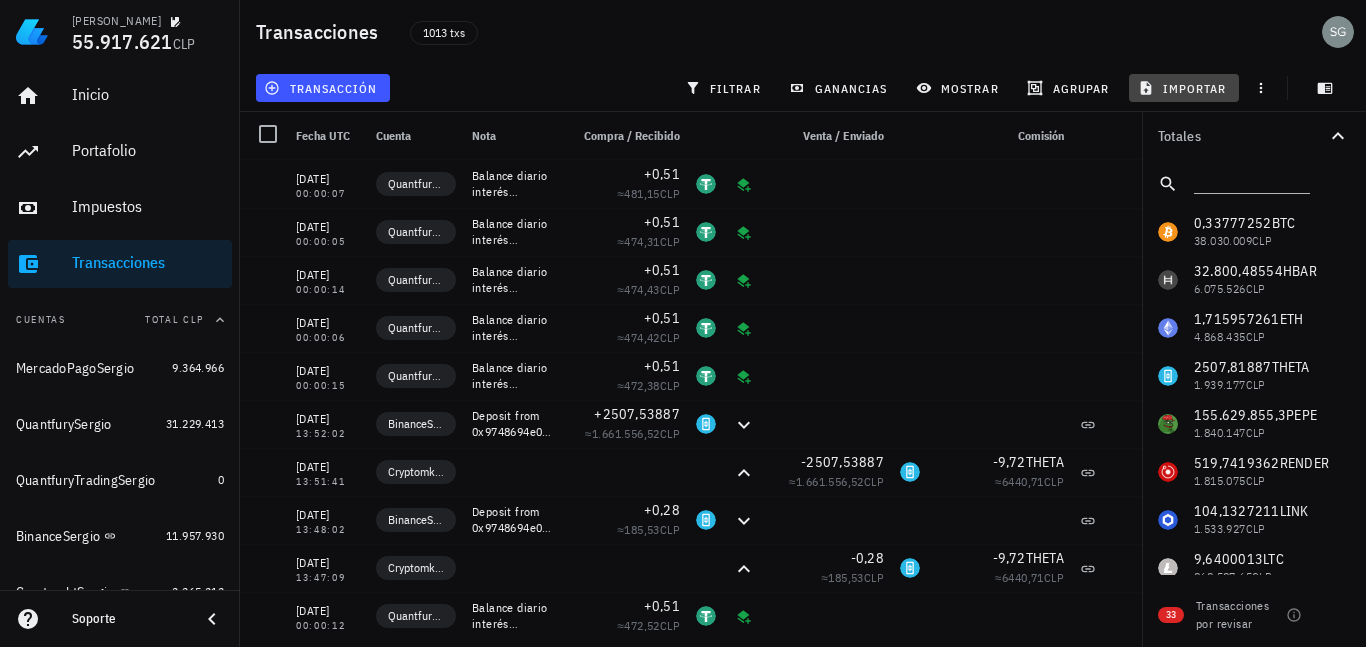 click on "importar" at bounding box center (1184, 88) 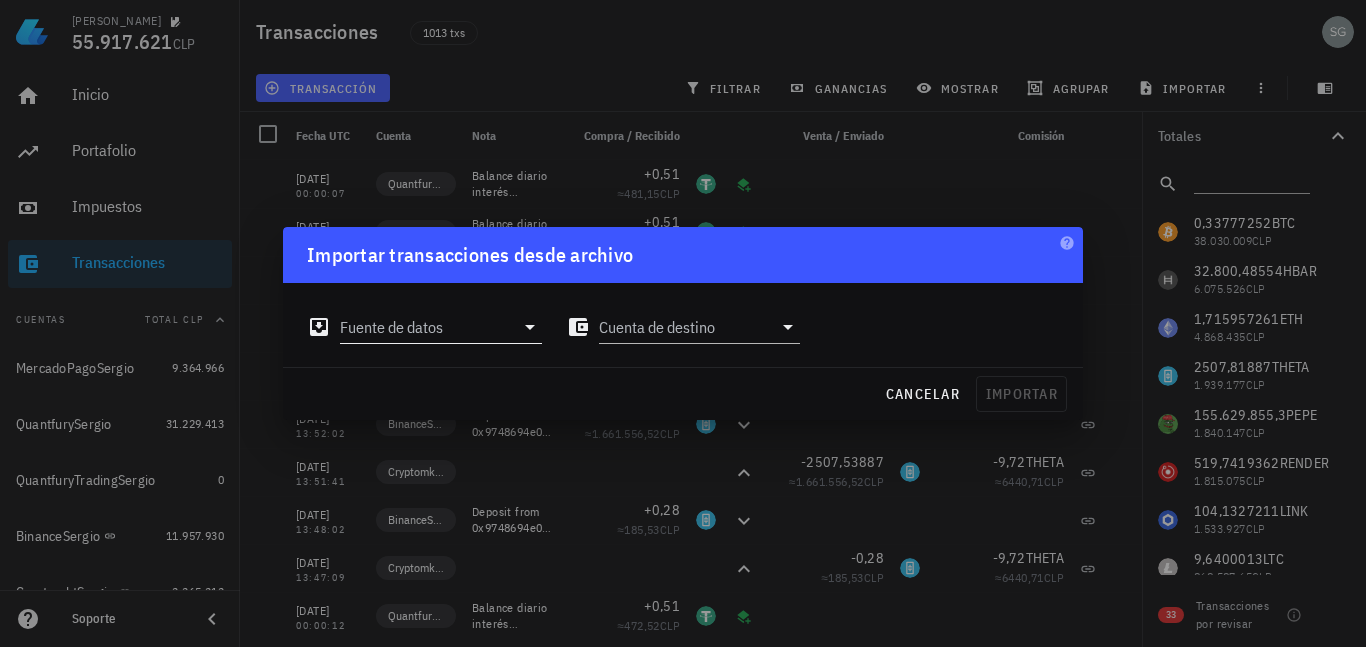 click on "Fuente de datos" at bounding box center (427, 327) 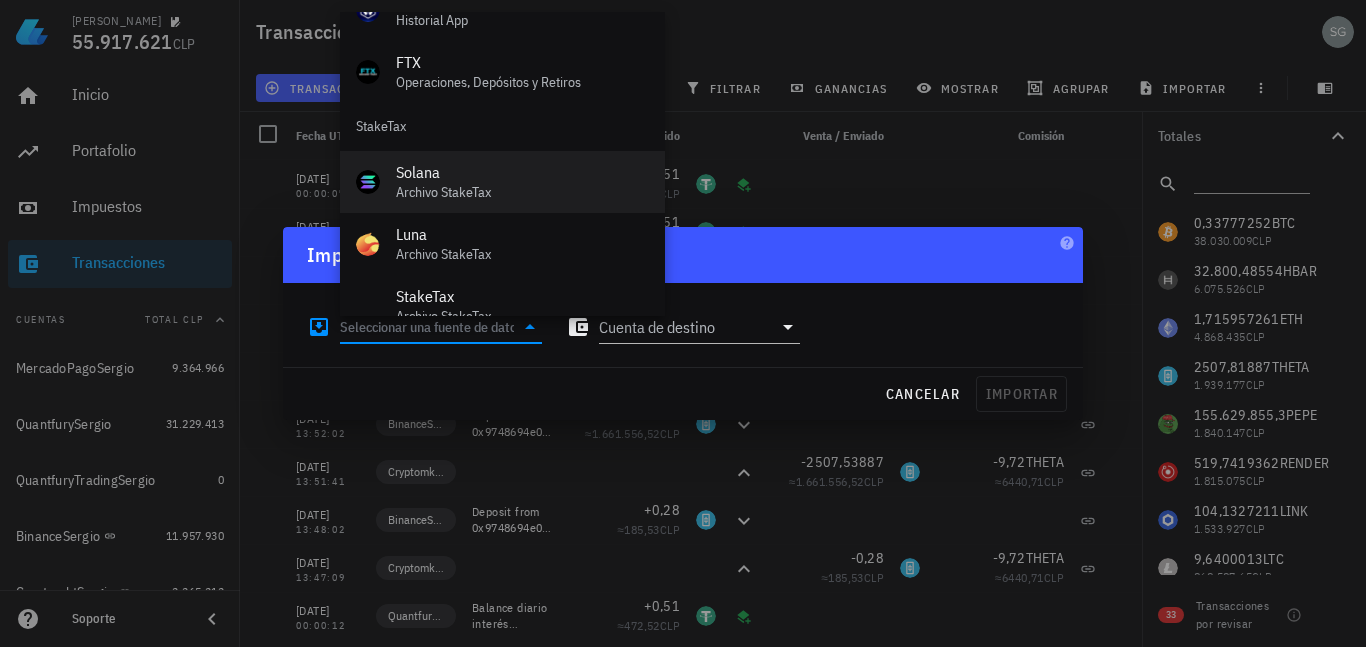 scroll, scrollTop: 834, scrollLeft: 0, axis: vertical 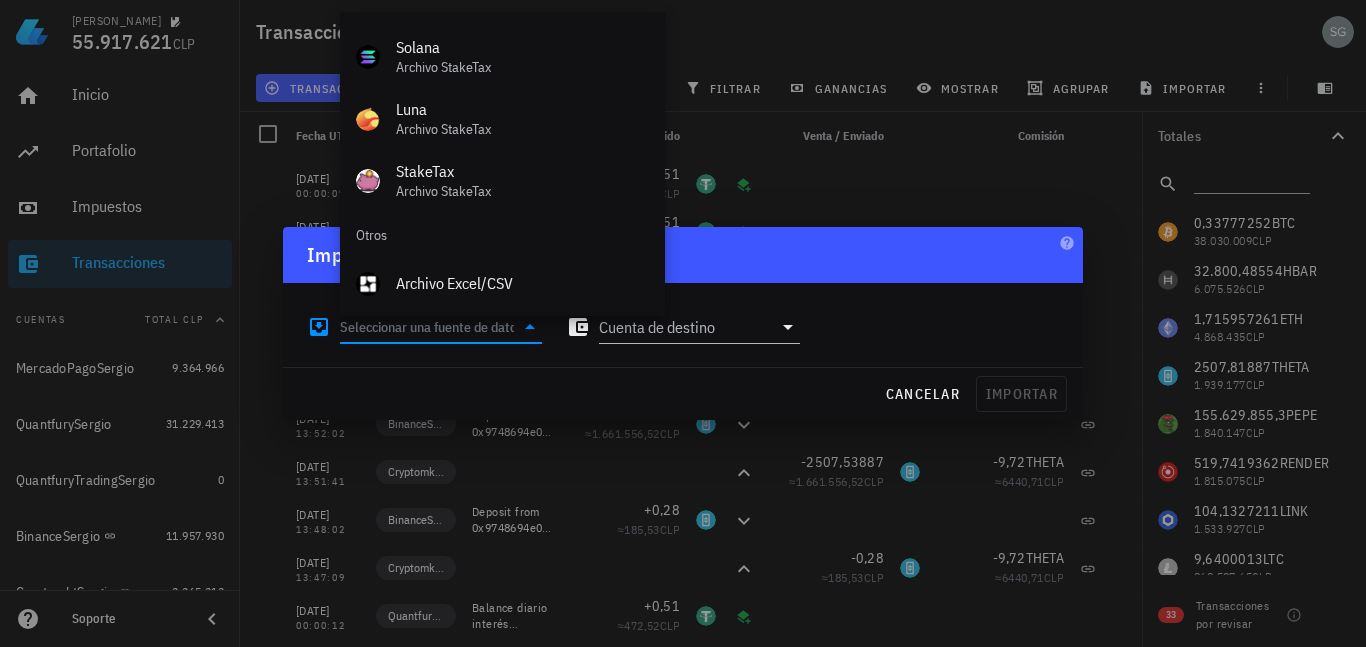 click on "Archivo Excel/CSV" at bounding box center (522, 283) 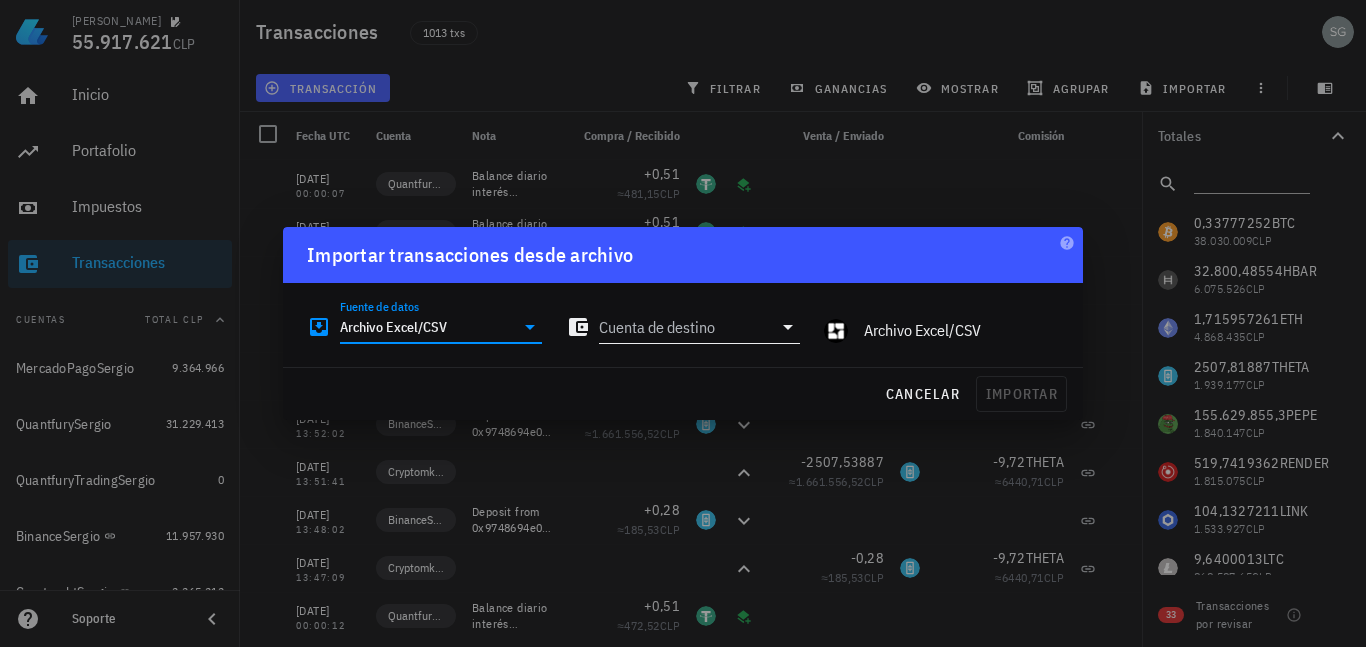click on "Cuenta de destino" at bounding box center [686, 327] 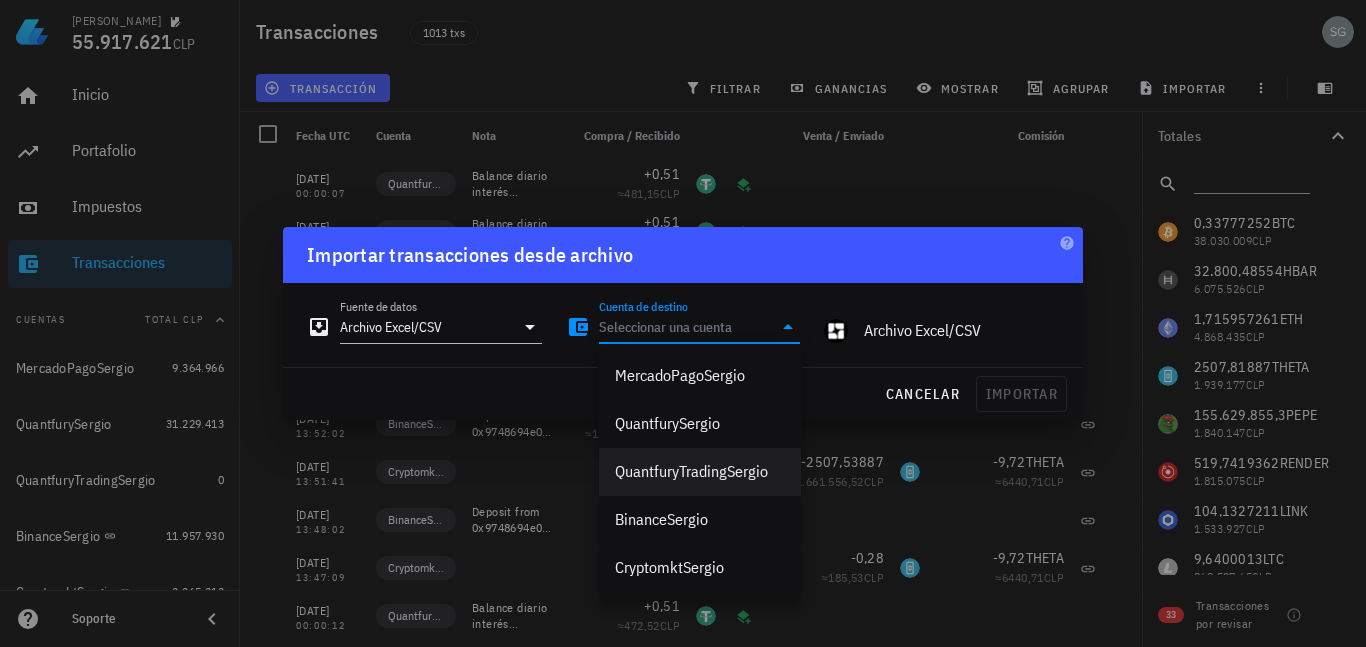 click on "QuantfuryTradingSergio" at bounding box center [700, 471] 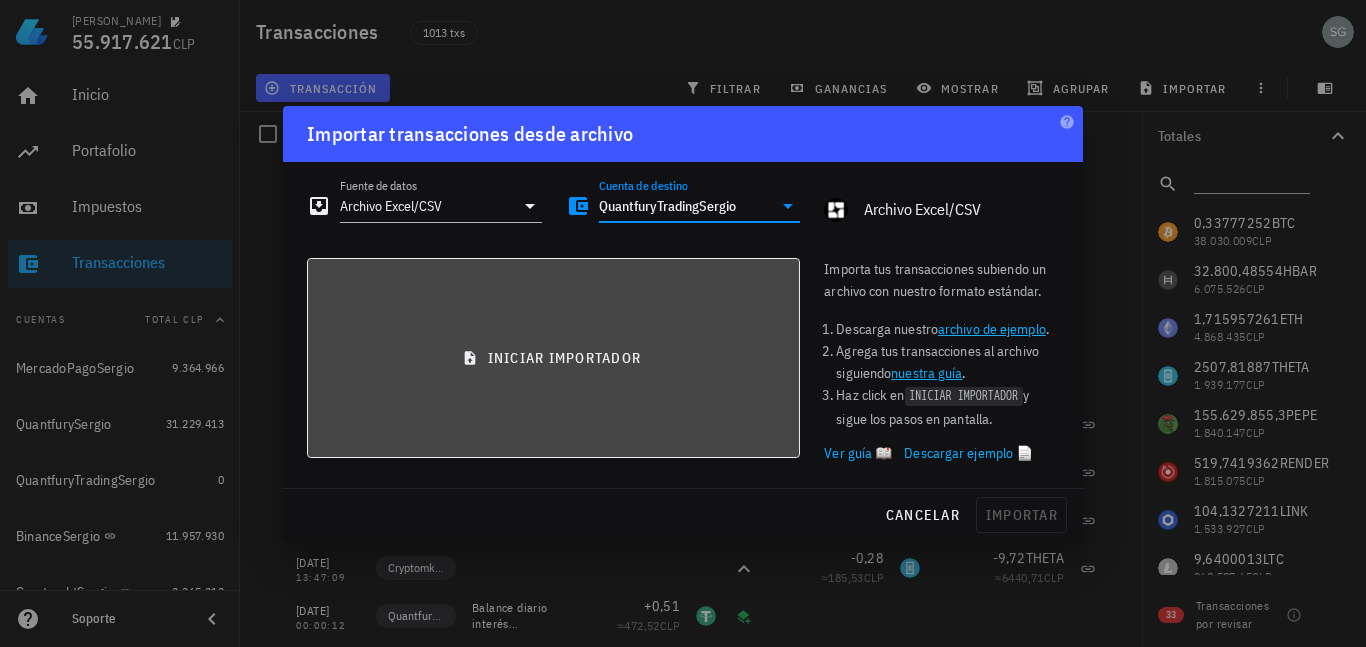click on "iniciar importador" at bounding box center [553, 358] 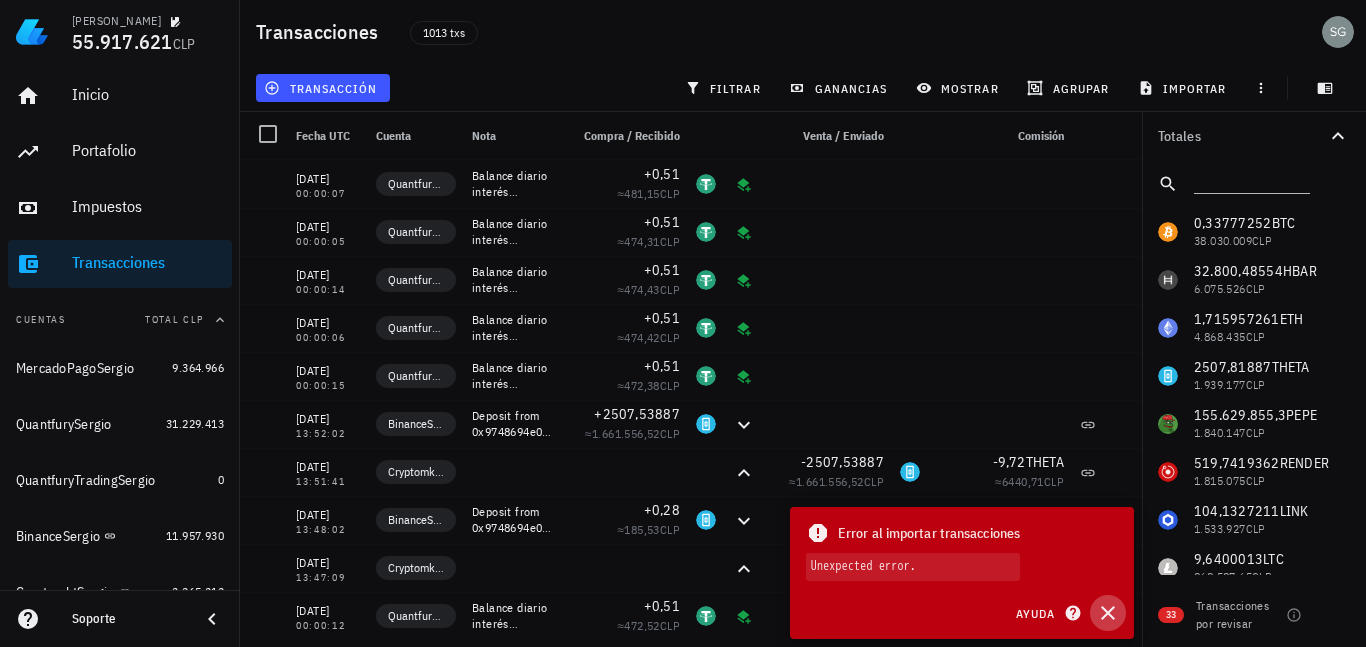 click 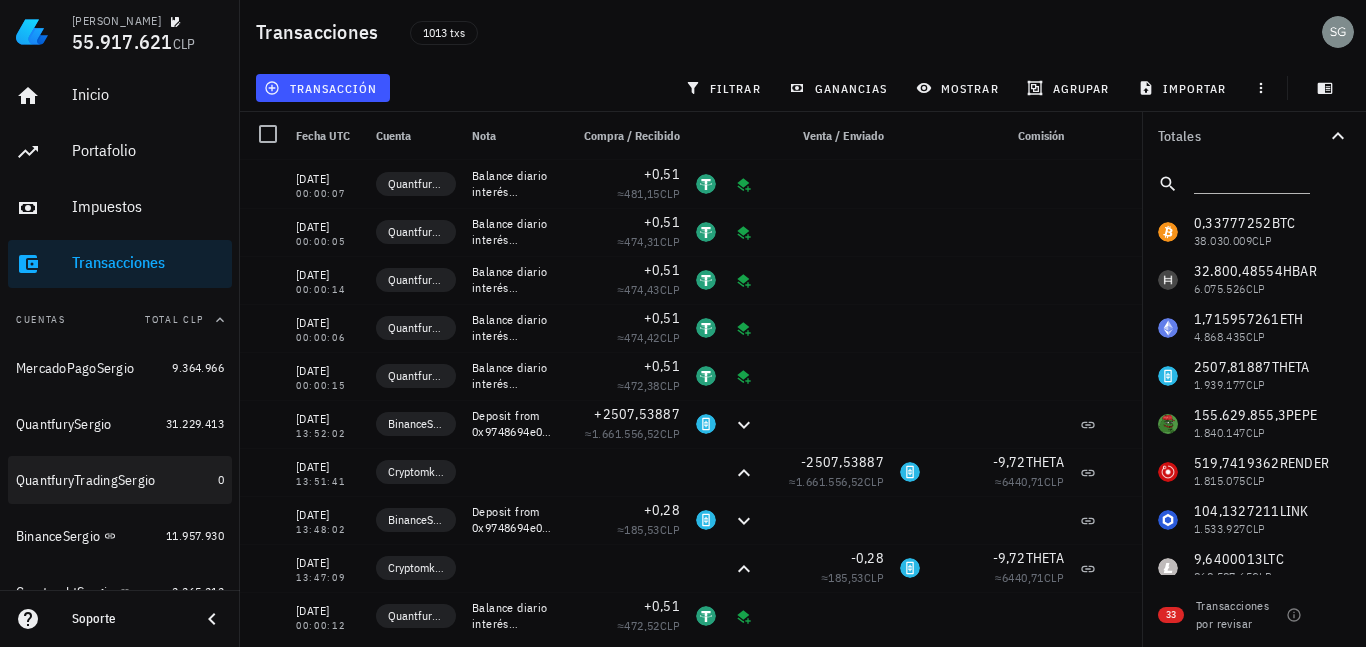 click on "MercadoPagoSergio       9.364.966 QuantfurySergio       31.229.413 QuantfuryTradingSergio       0 BinanceSergio       11.957.930 CryptomktSergio       3.365.313" at bounding box center (120, 480) 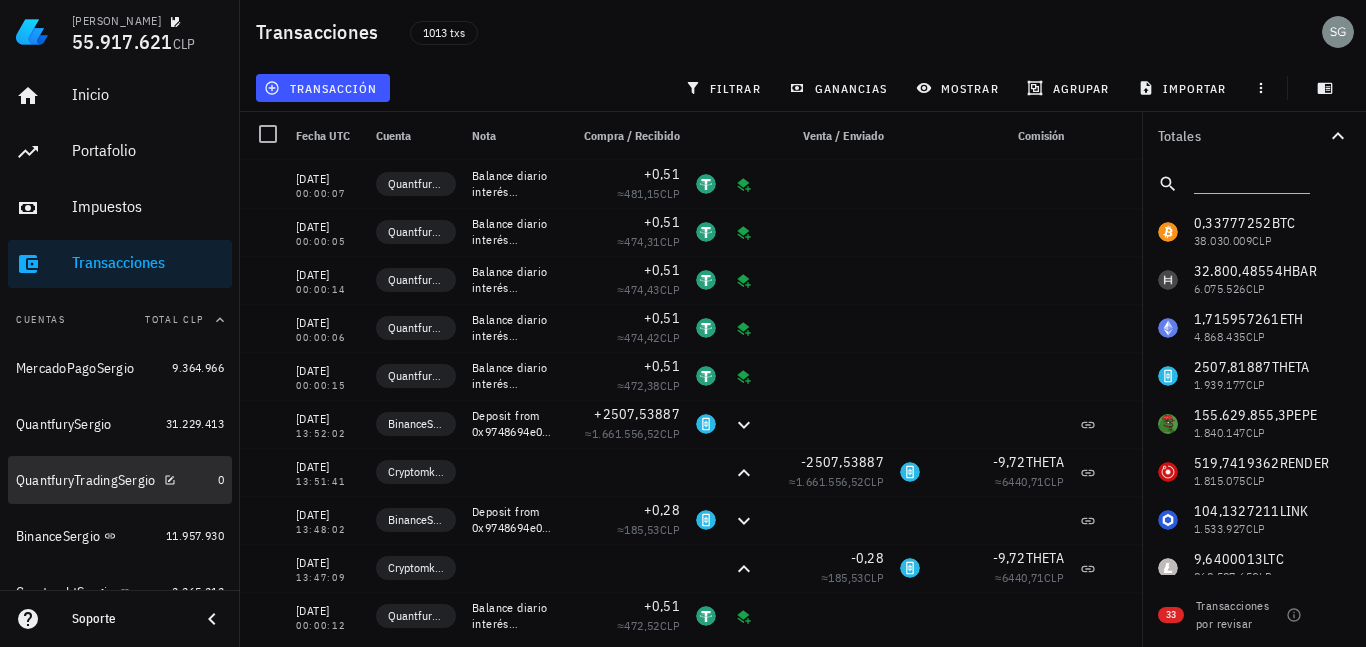 click on "QuantfuryTradingSergio" at bounding box center [113, 480] 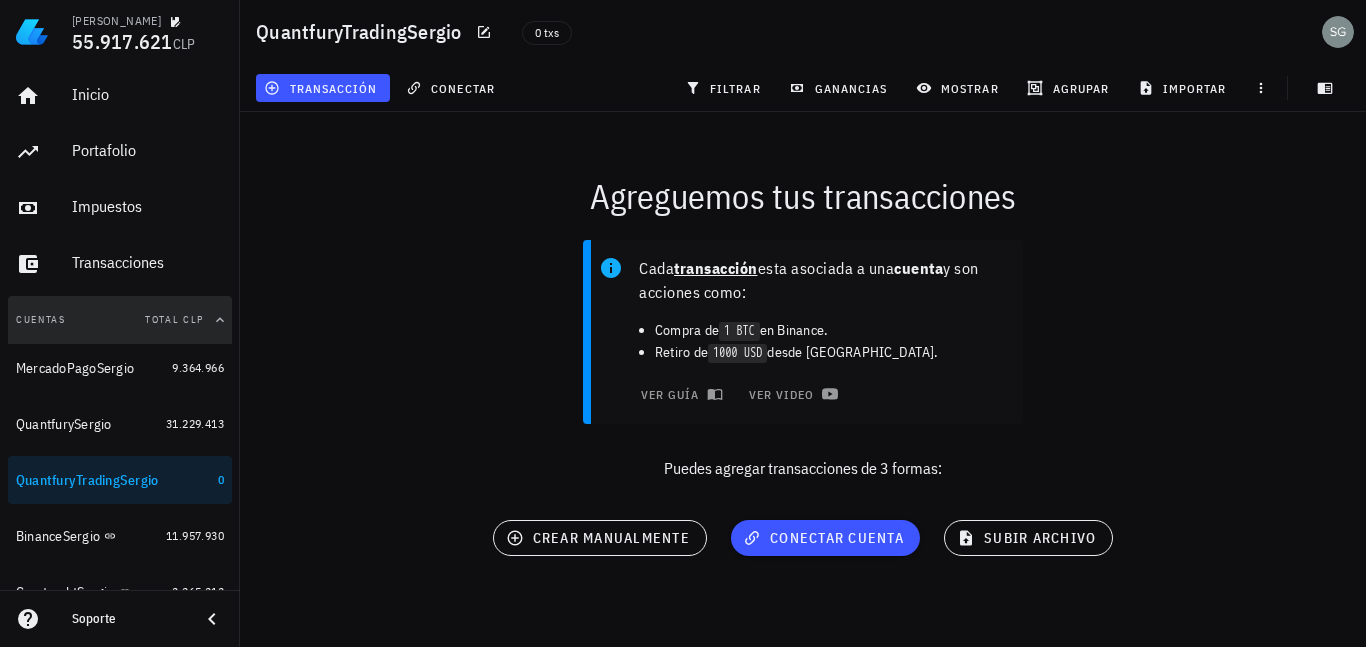 click on "Cuentas
Total
CLP" at bounding box center (120, 320) 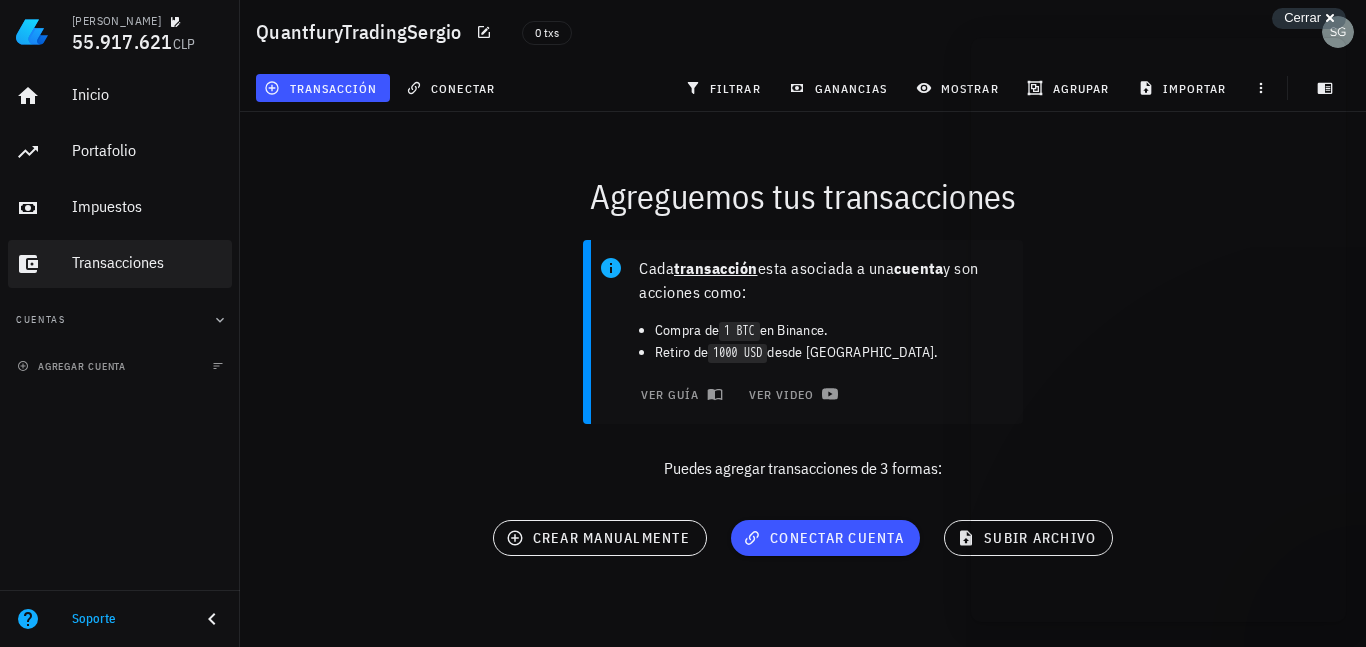 click on "Transacciones" at bounding box center (148, 262) 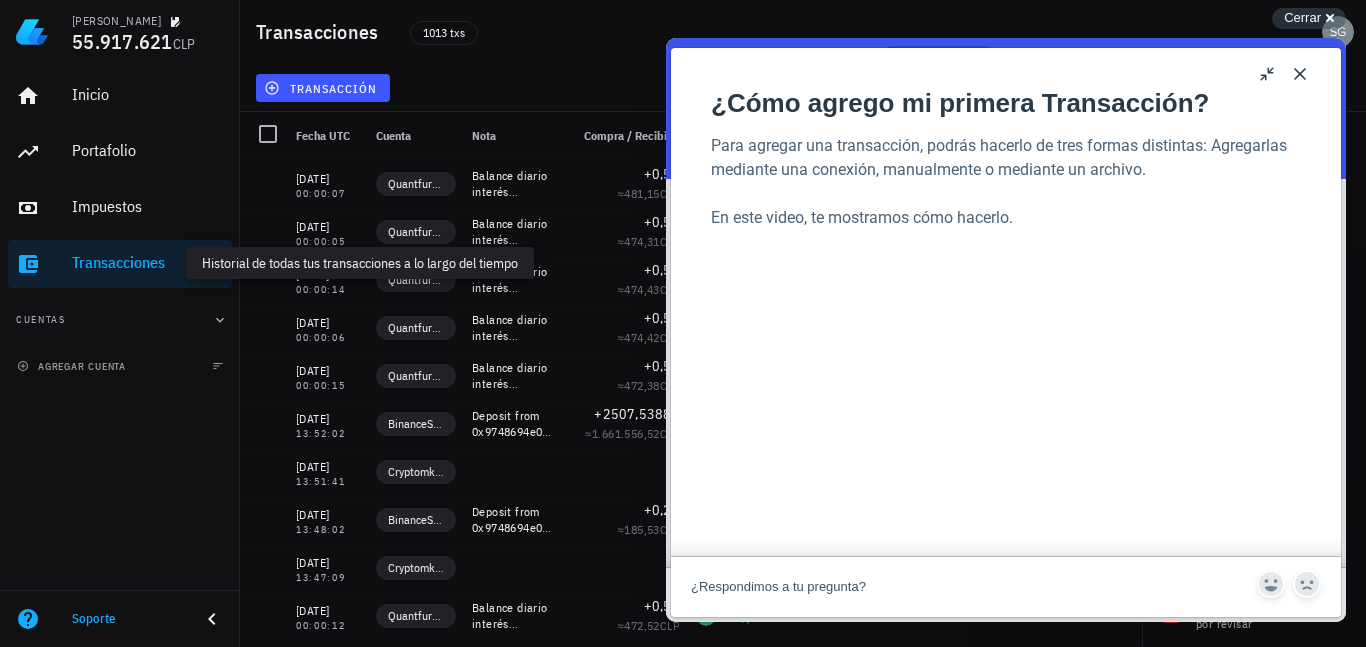 scroll, scrollTop: 0, scrollLeft: 0, axis: both 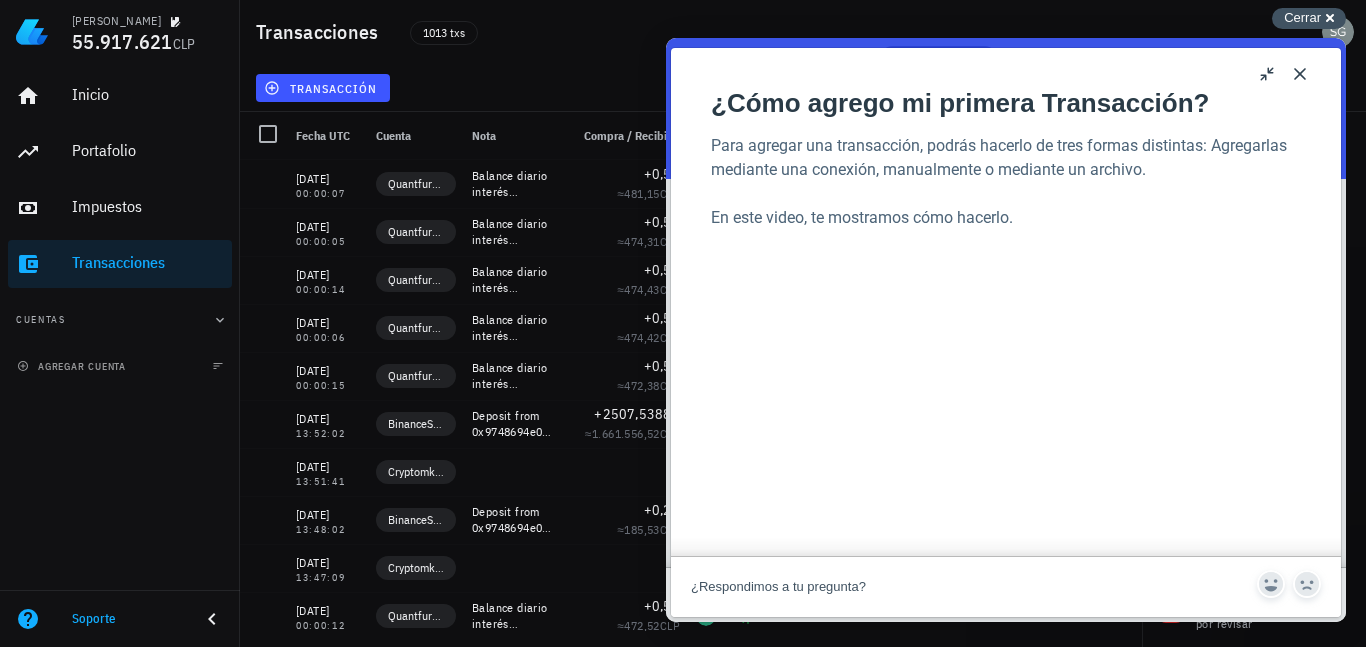 click on "Cerrar" at bounding box center [1302, 17] 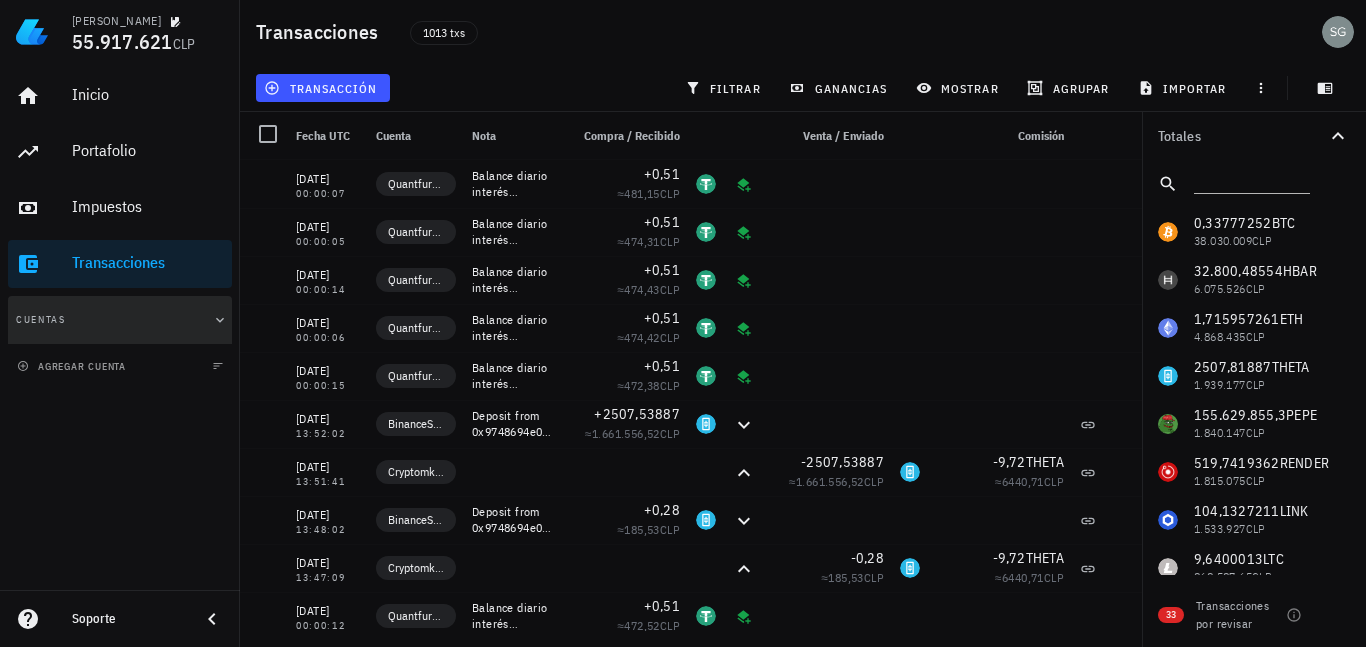click on "Cuentas" at bounding box center [120, 320] 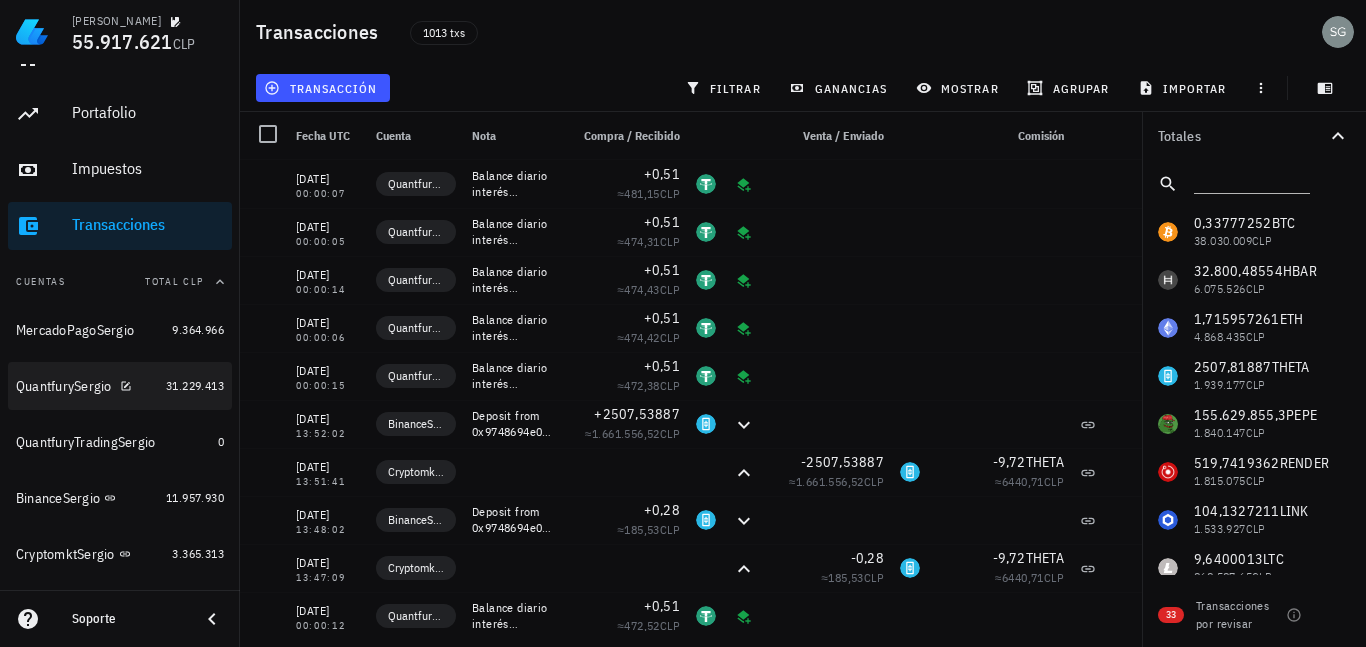 scroll, scrollTop: 70, scrollLeft: 0, axis: vertical 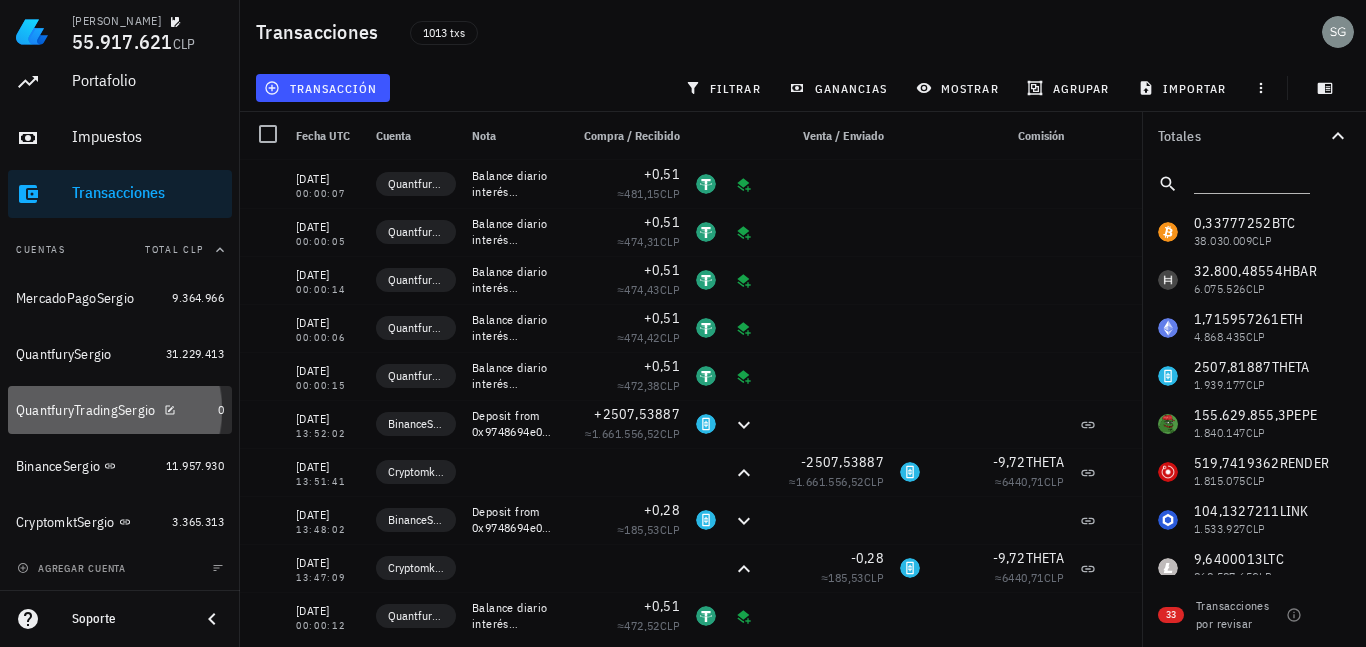 click on "QuantfuryTradingSergio" at bounding box center [86, 410] 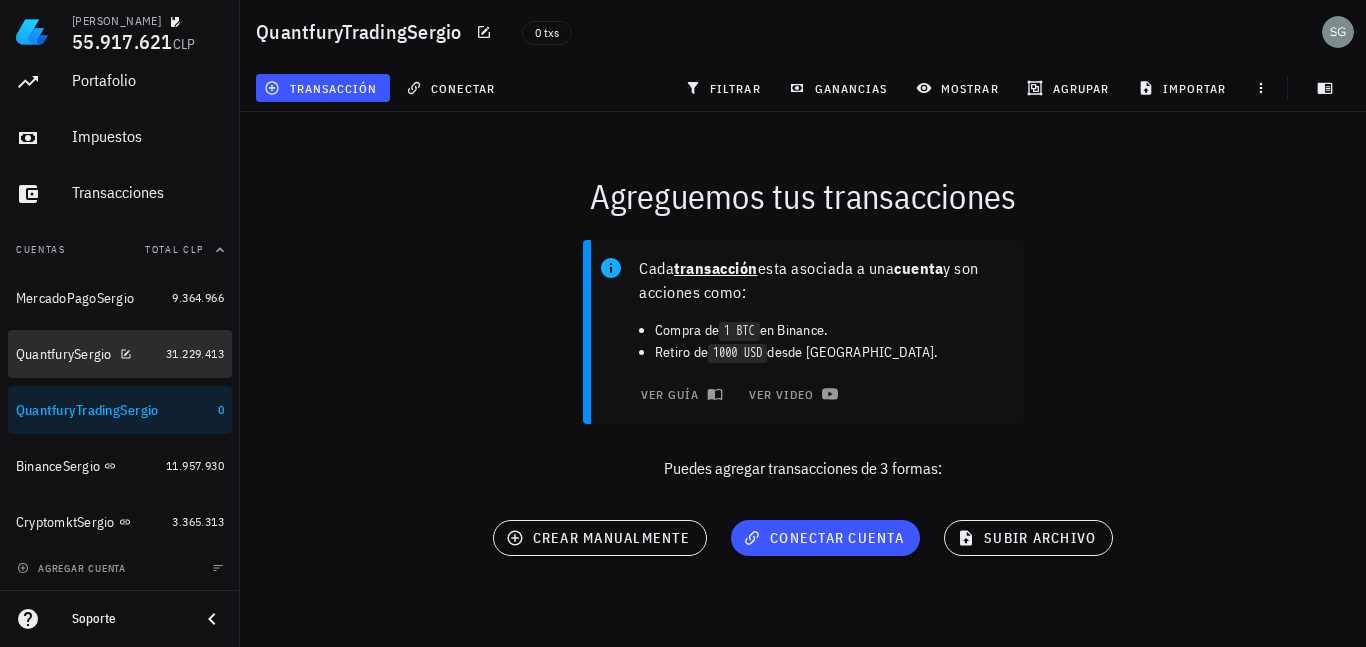 click on "QuantfurySergio" at bounding box center [64, 354] 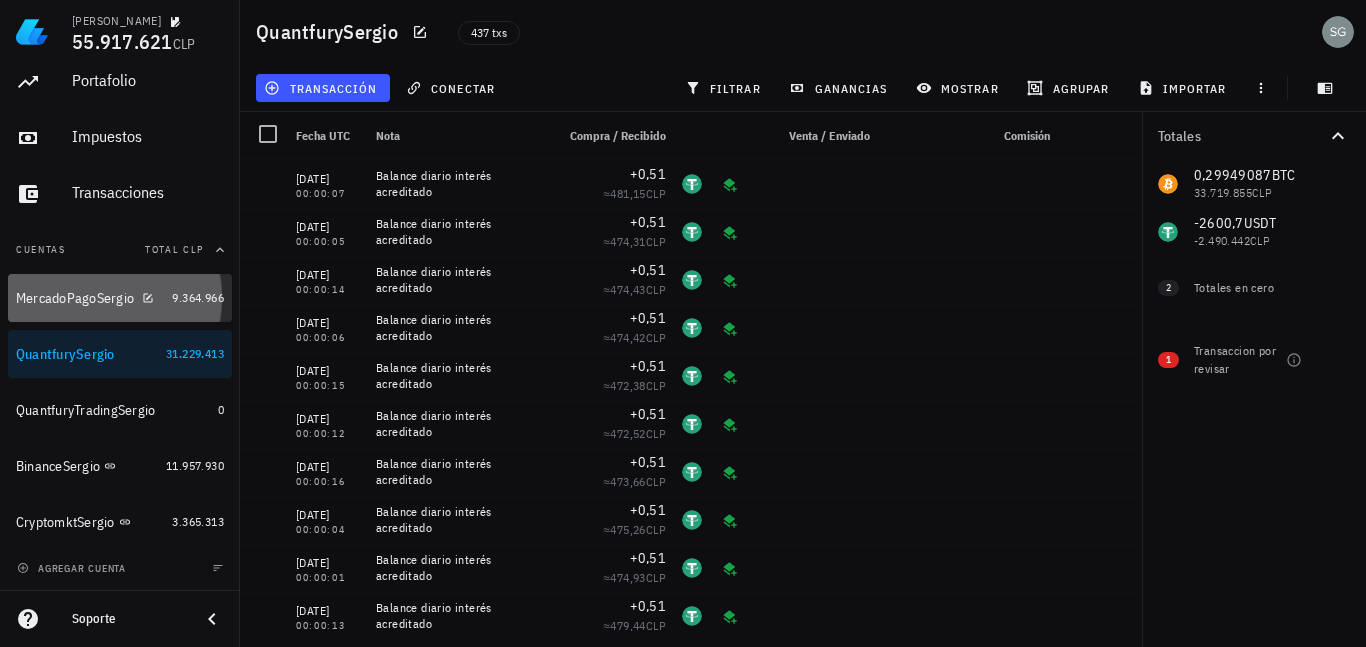 click on "MercadoPagoSergio" at bounding box center [75, 298] 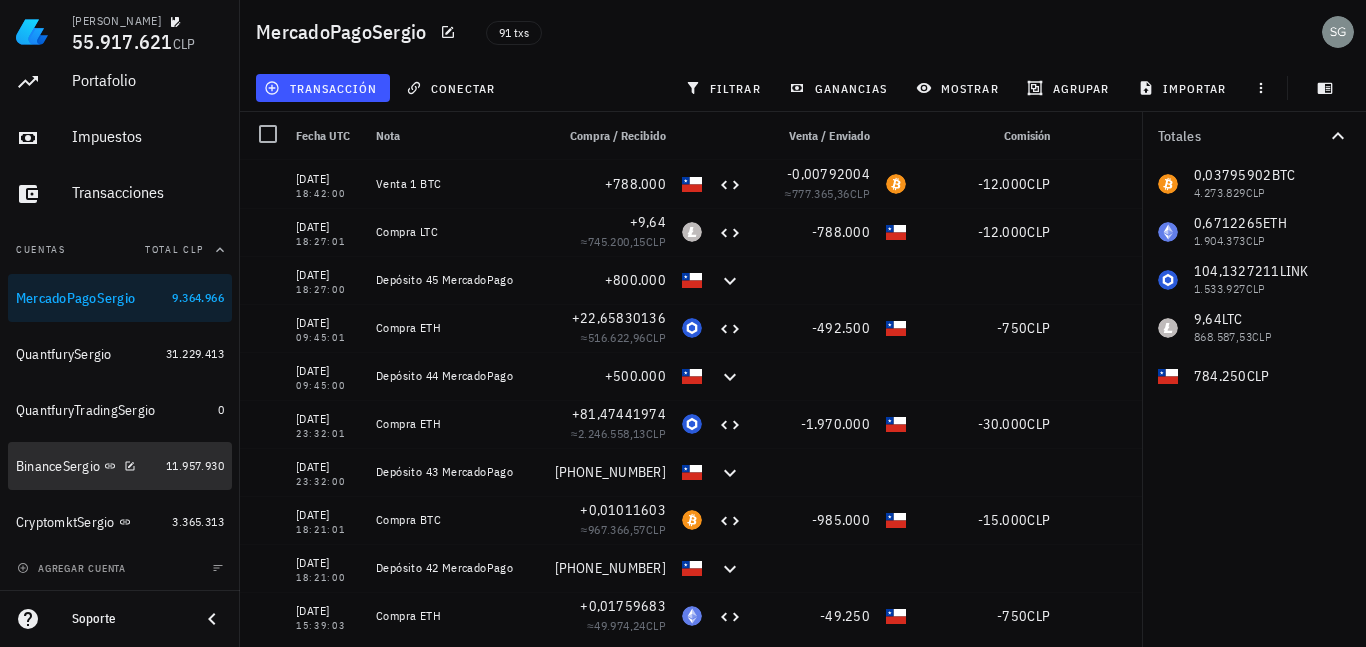 click on "BinanceSergio" at bounding box center (58, 466) 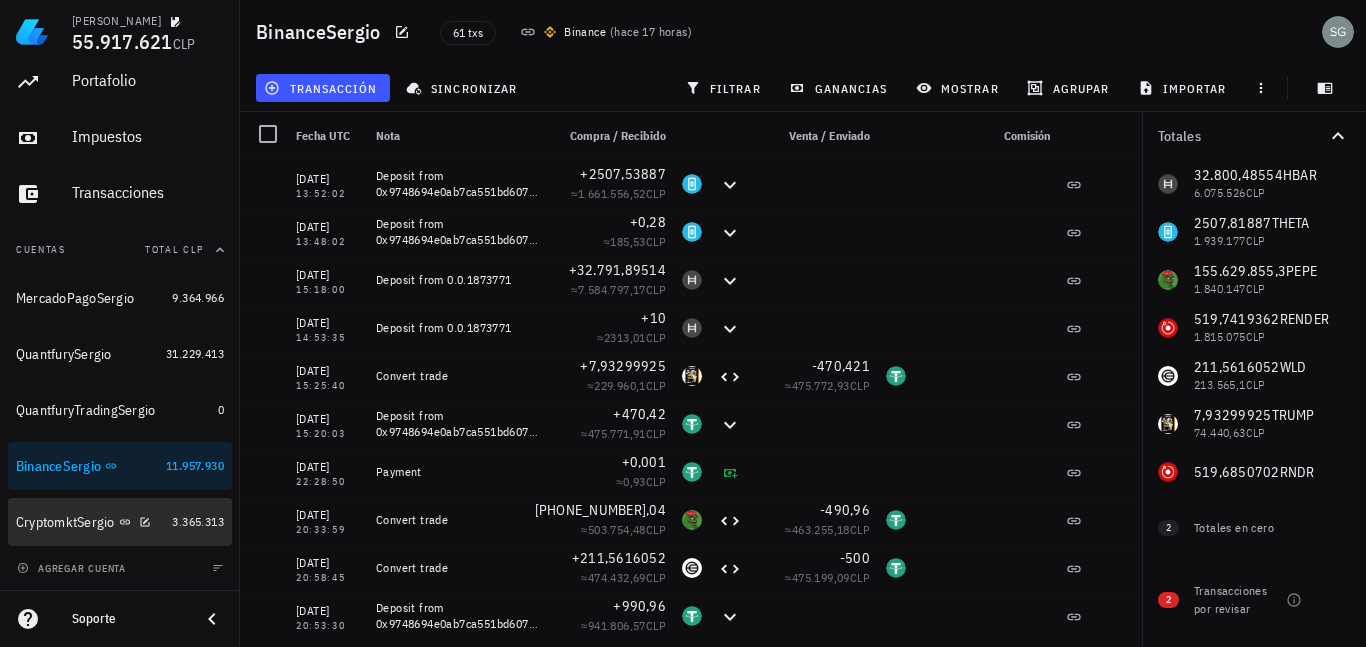 click on "CryptomktSergio" at bounding box center (65, 522) 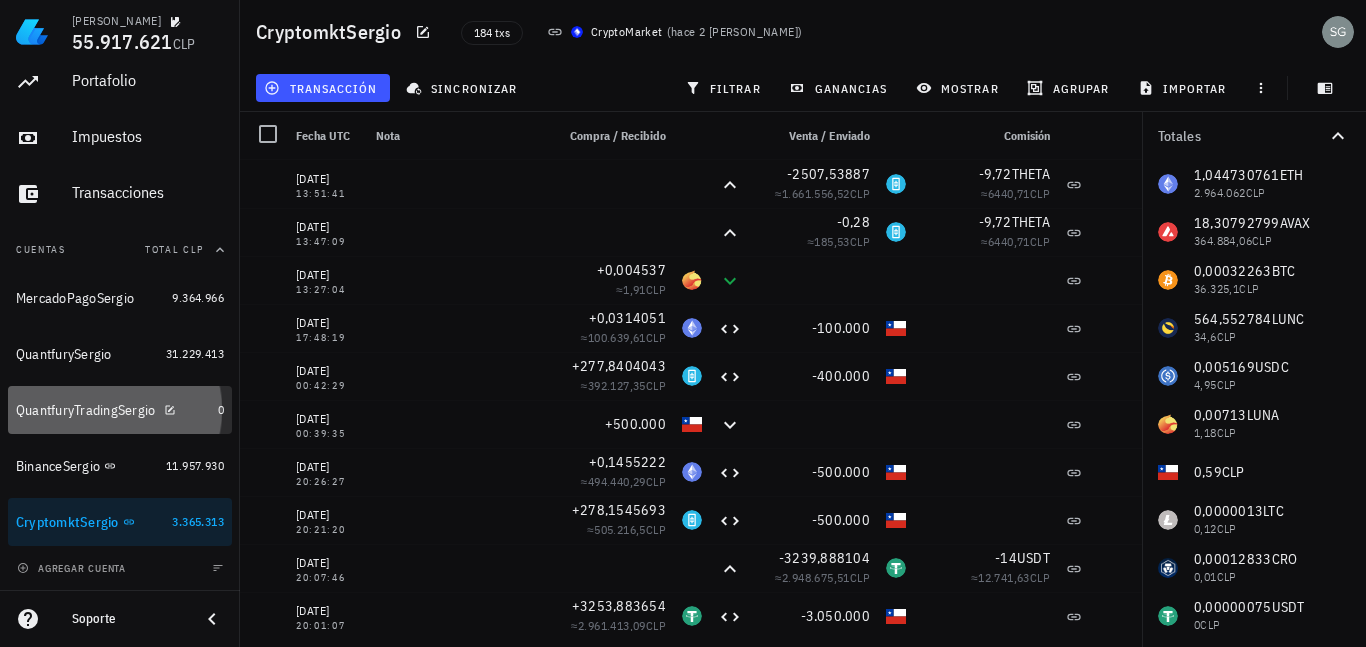 click on "QuantfuryTradingSergio" at bounding box center (86, 410) 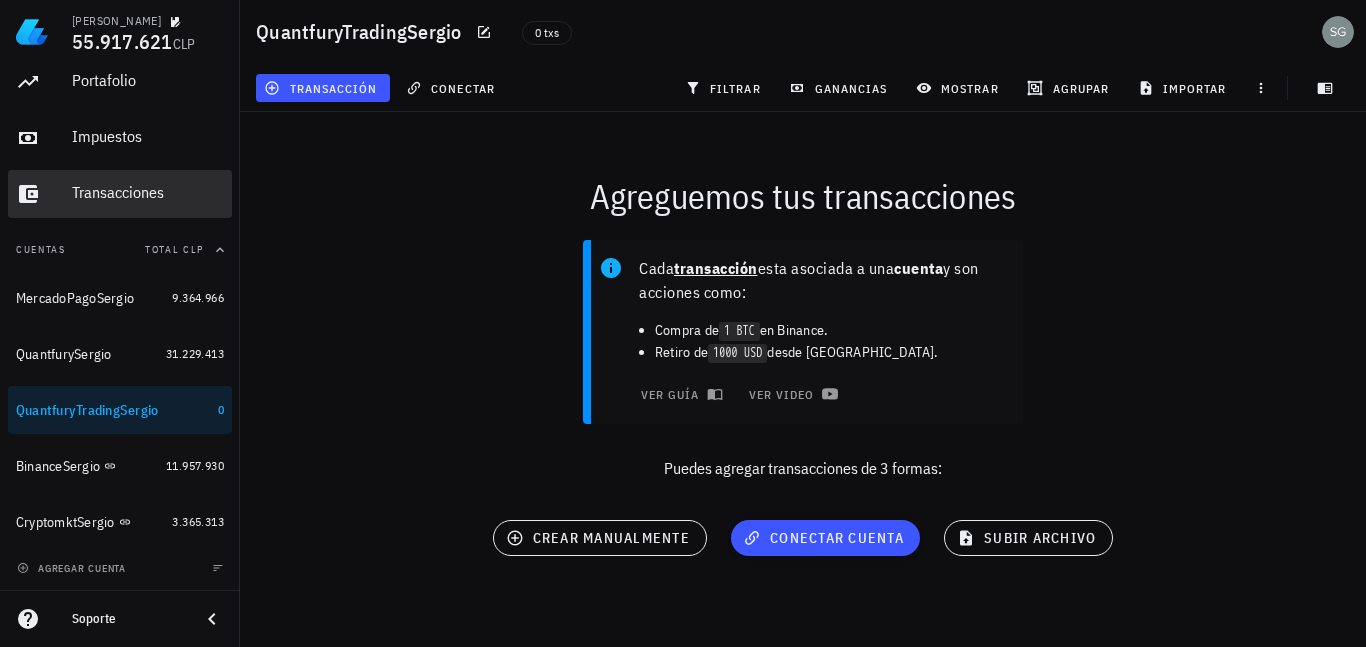 click on "Transacciones" at bounding box center (148, 192) 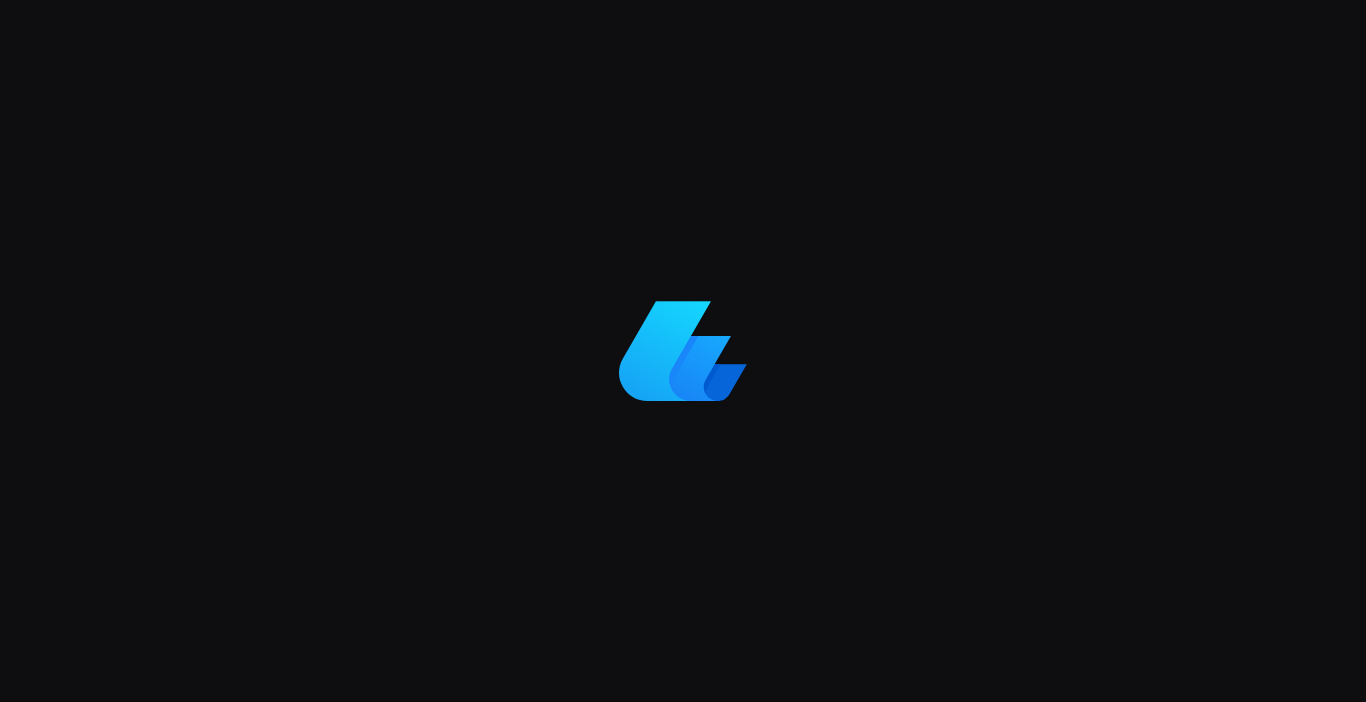 scroll, scrollTop: 0, scrollLeft: 0, axis: both 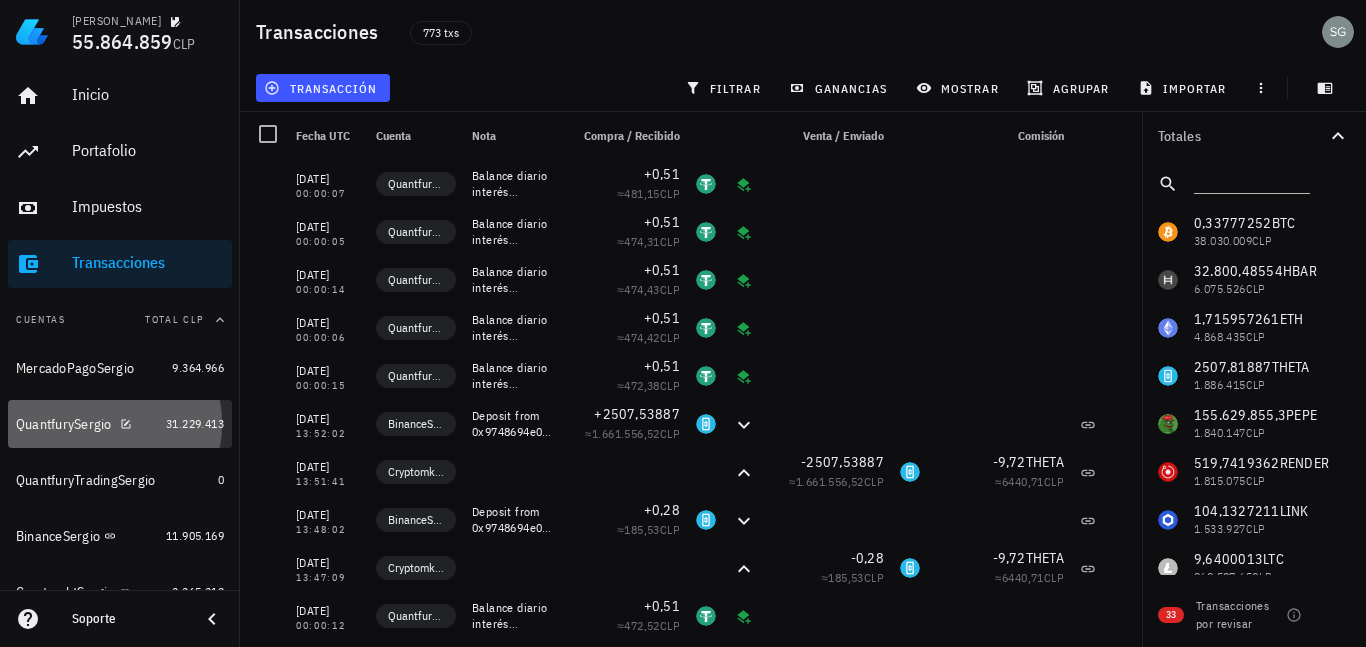 click on "QuantfurySergio" at bounding box center [64, 424] 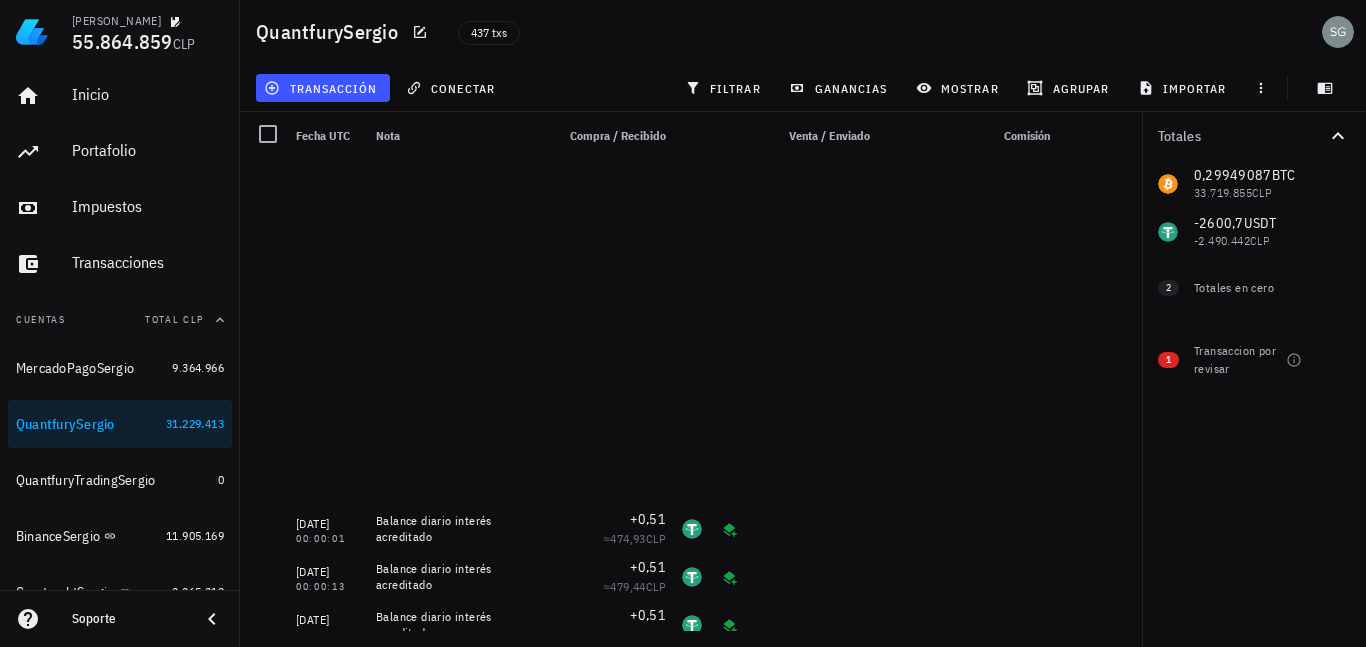 scroll, scrollTop: 700, scrollLeft: 0, axis: vertical 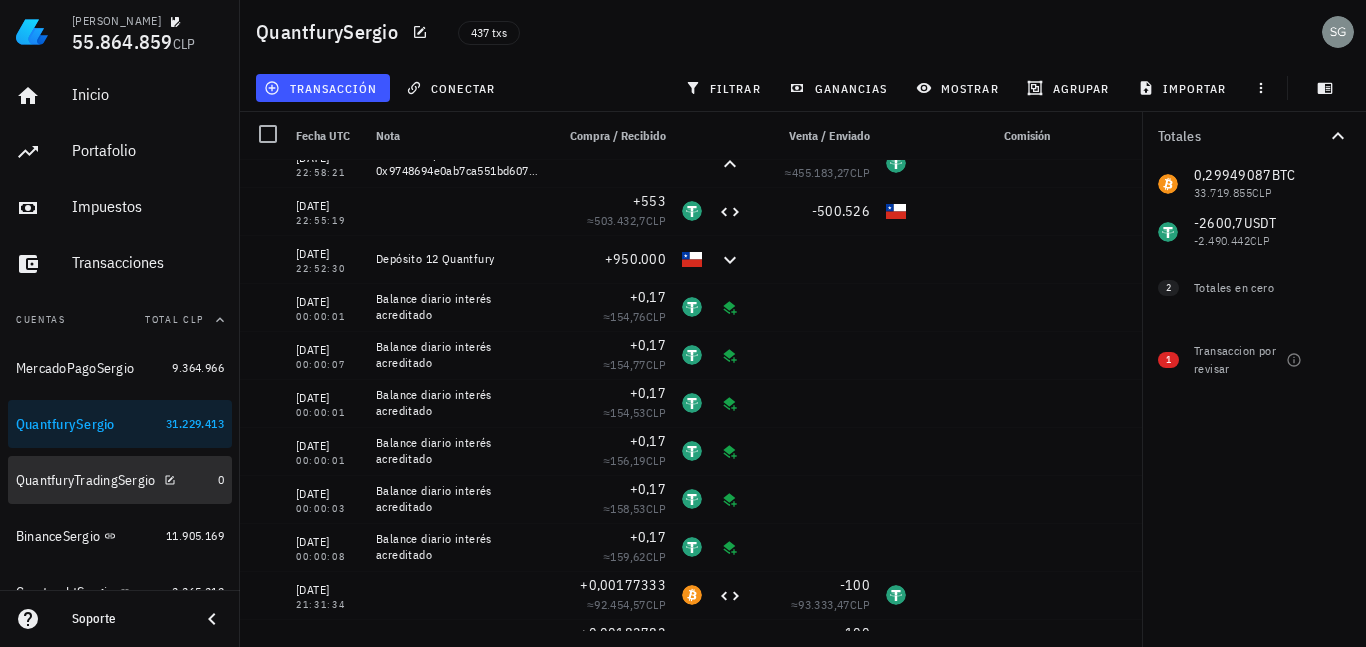 click on "QuantfuryTradingSergio" at bounding box center (86, 480) 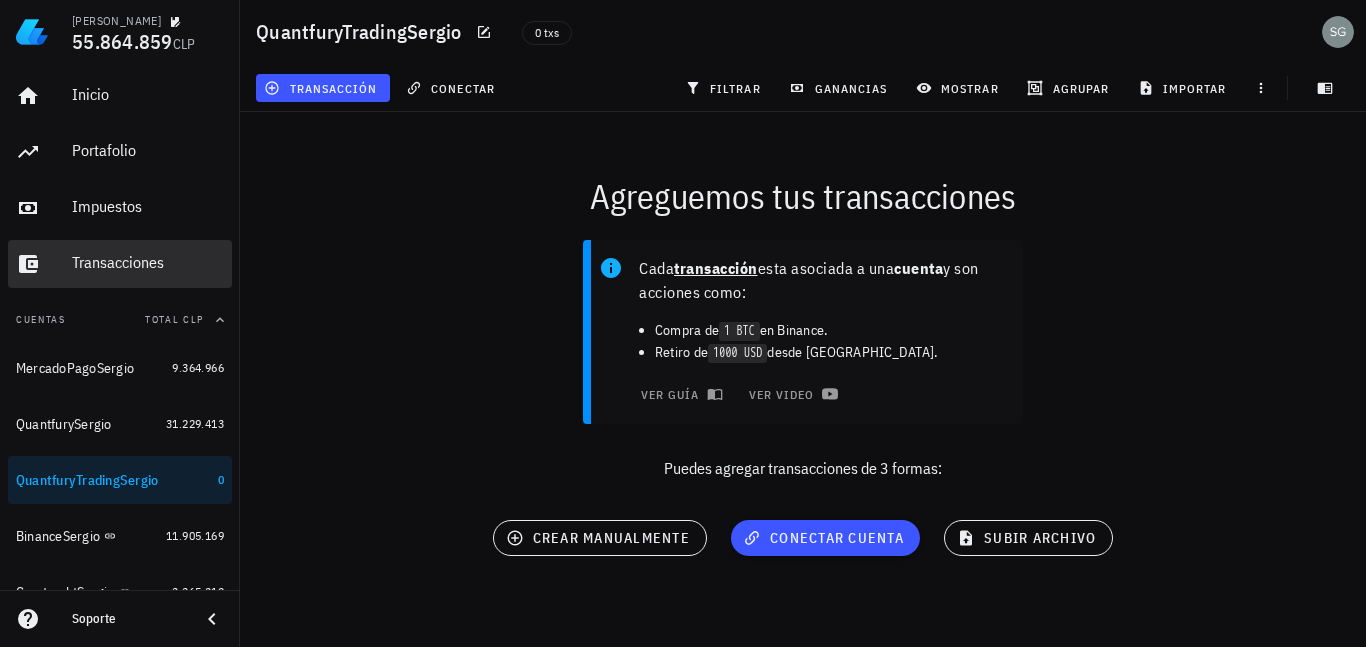 click on "Transacciones" at bounding box center (148, 262) 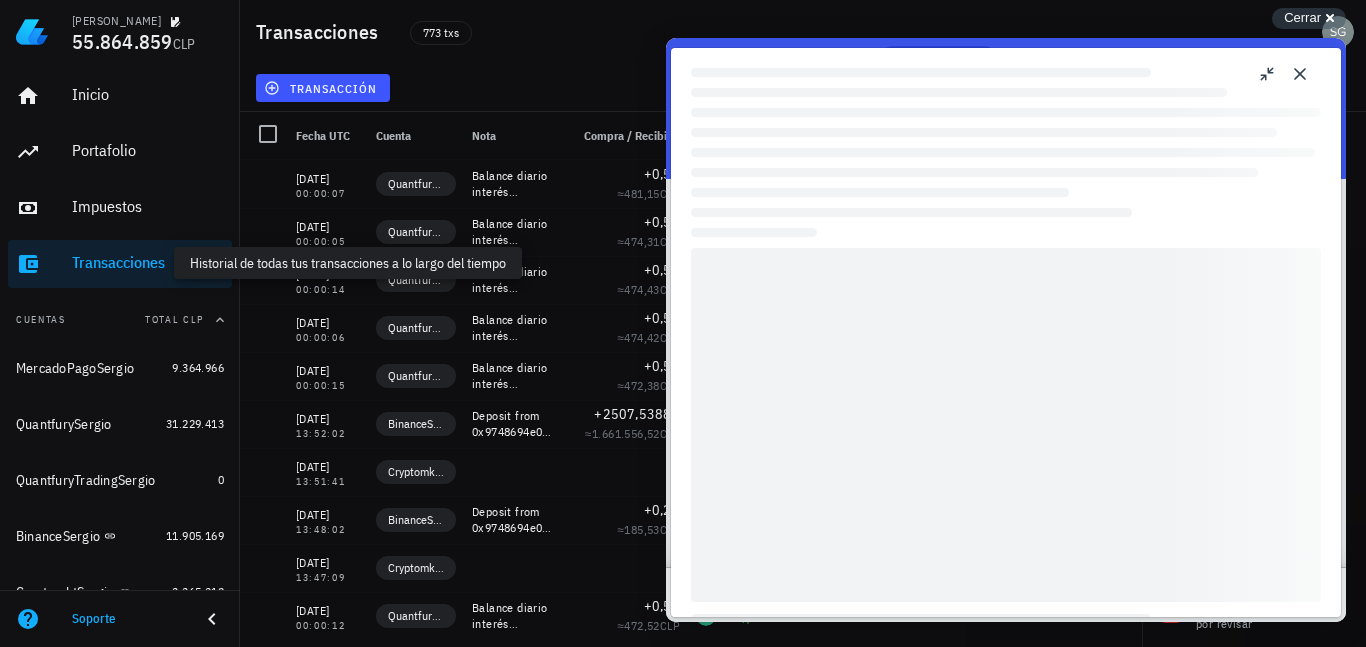 scroll, scrollTop: 0, scrollLeft: 0, axis: both 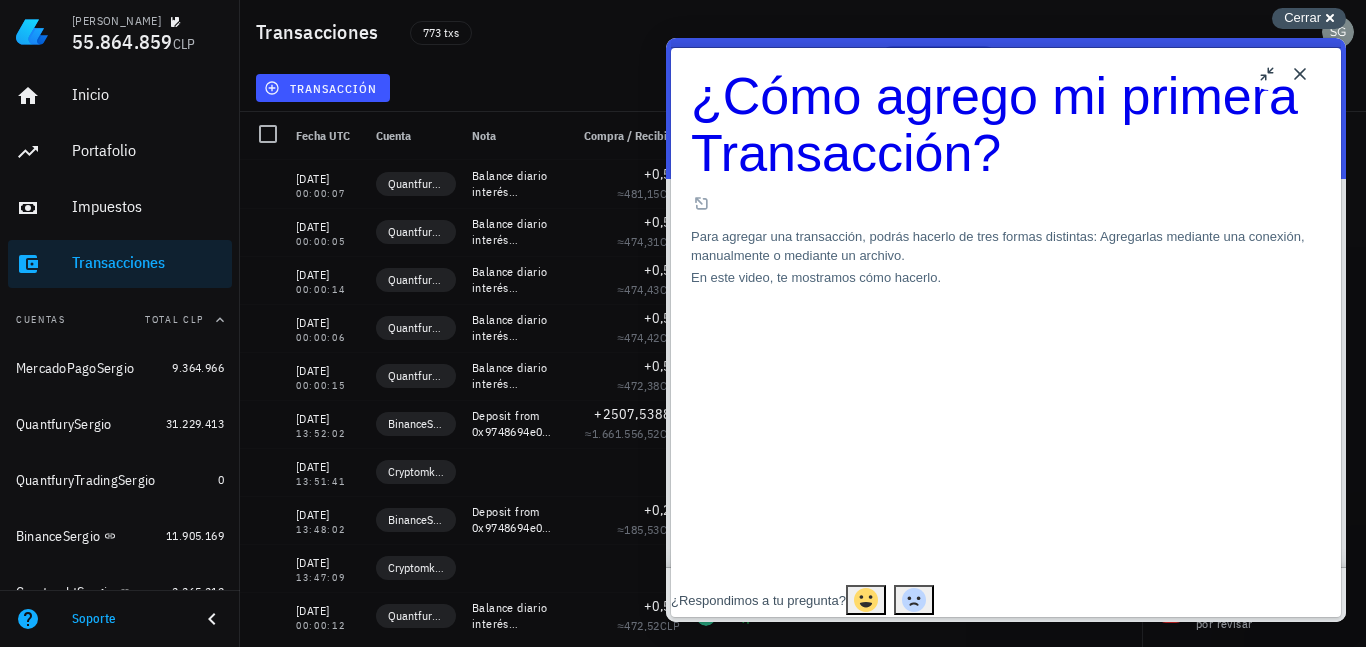 drag, startPoint x: 1300, startPoint y: 21, endPoint x: 601, endPoint y: 8, distance: 699.12085 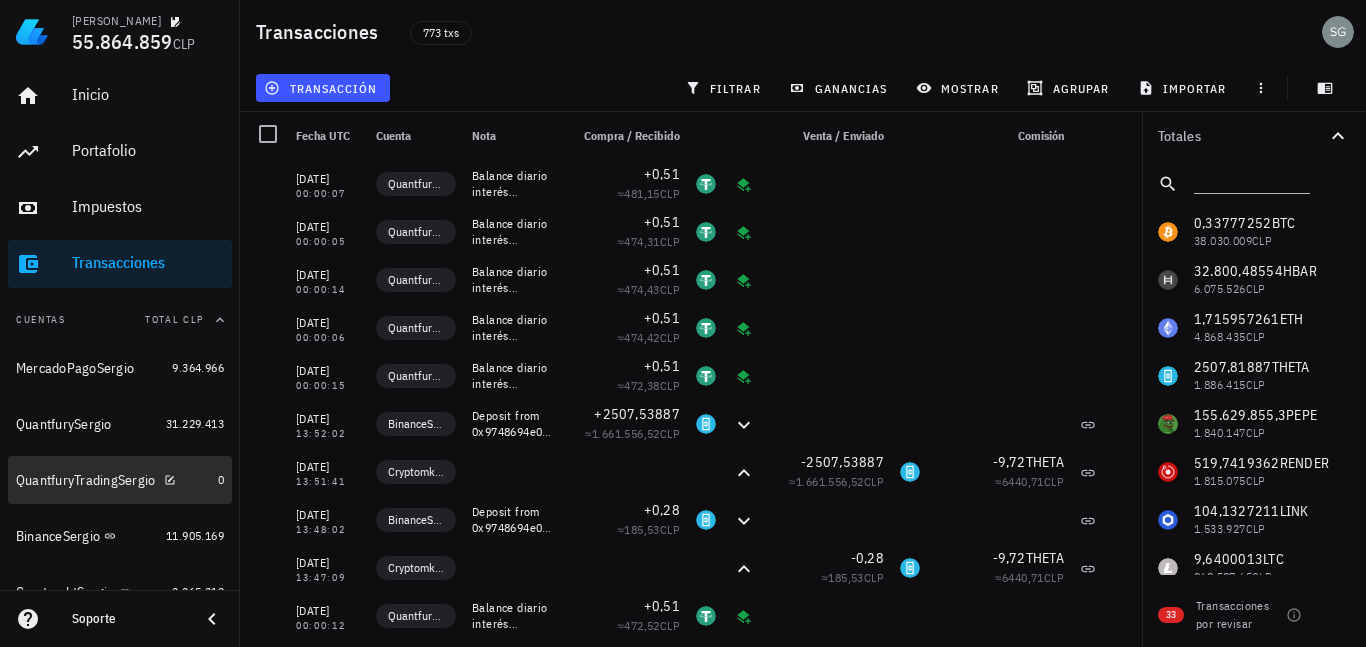 click on "QuantfuryTradingSergio" at bounding box center (86, 480) 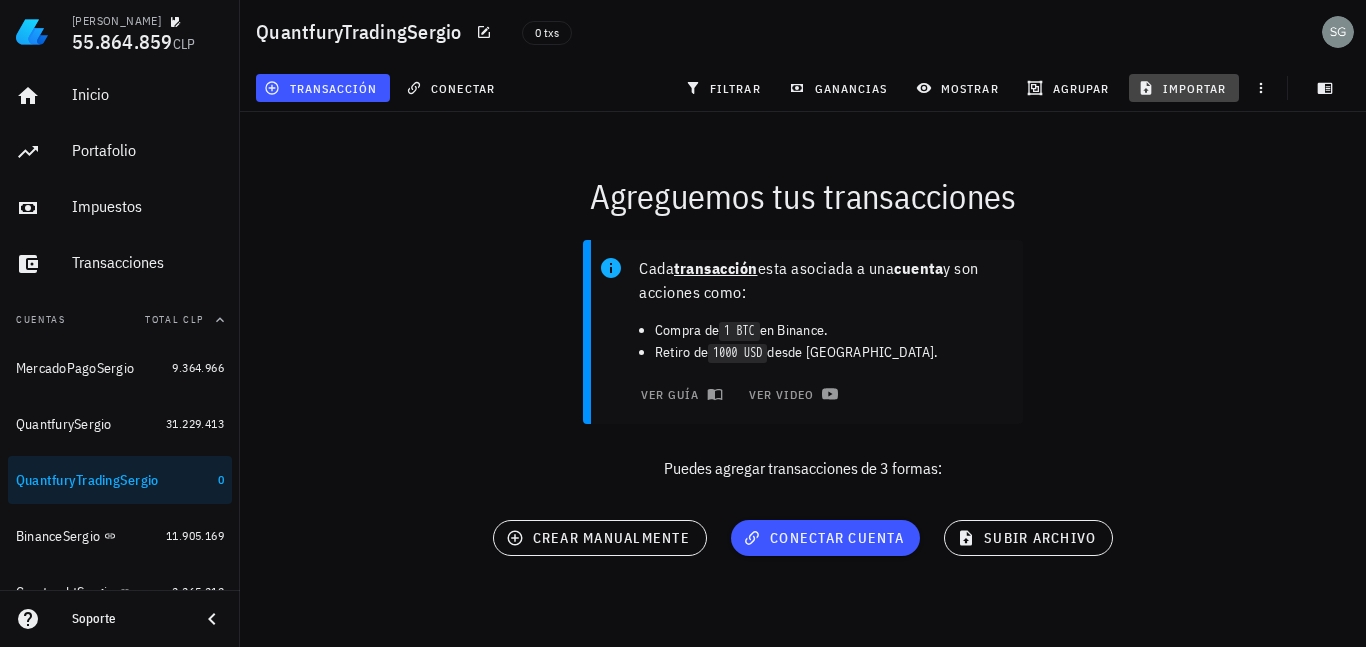 click on "importar" at bounding box center [1184, 88] 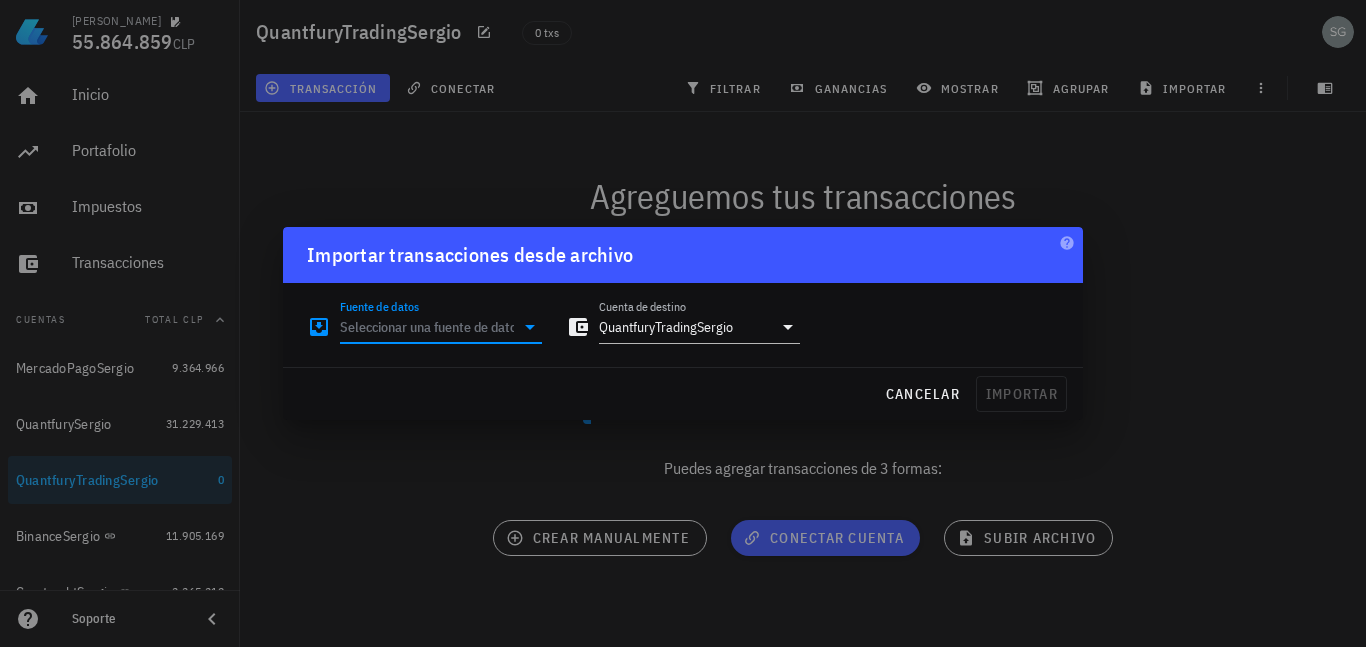 click on "Fuente de datos" at bounding box center [427, 327] 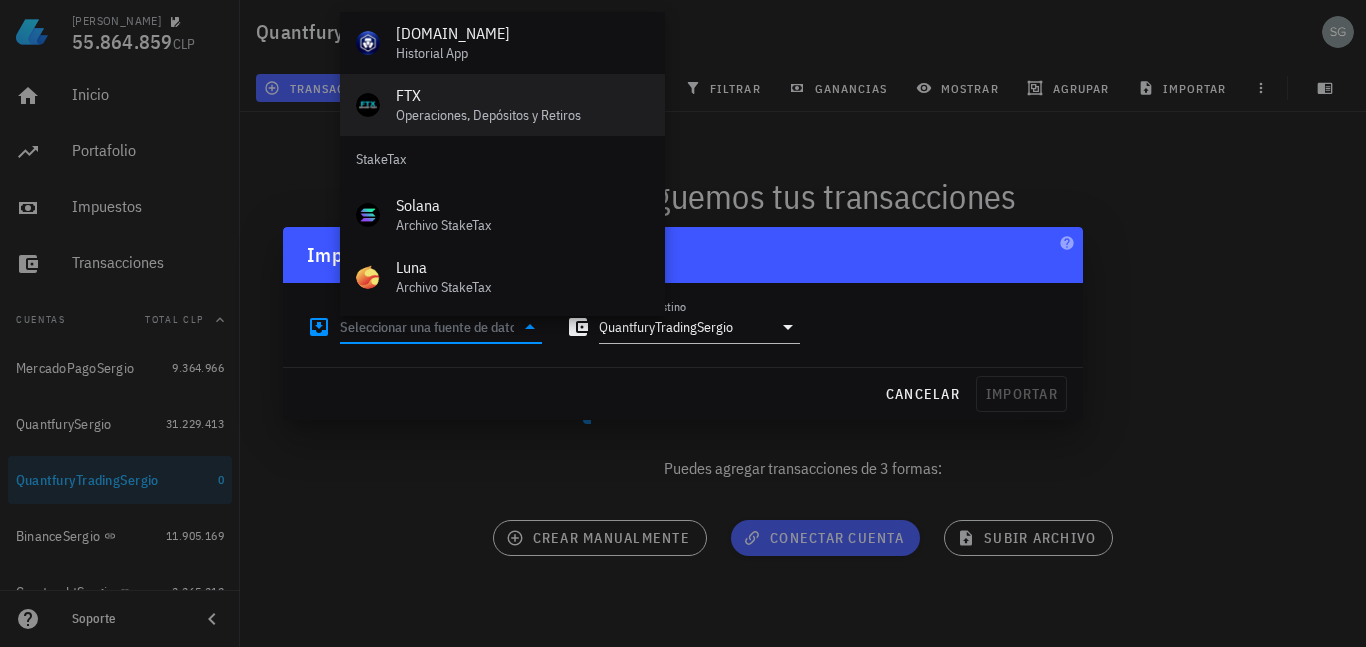 scroll, scrollTop: 834, scrollLeft: 0, axis: vertical 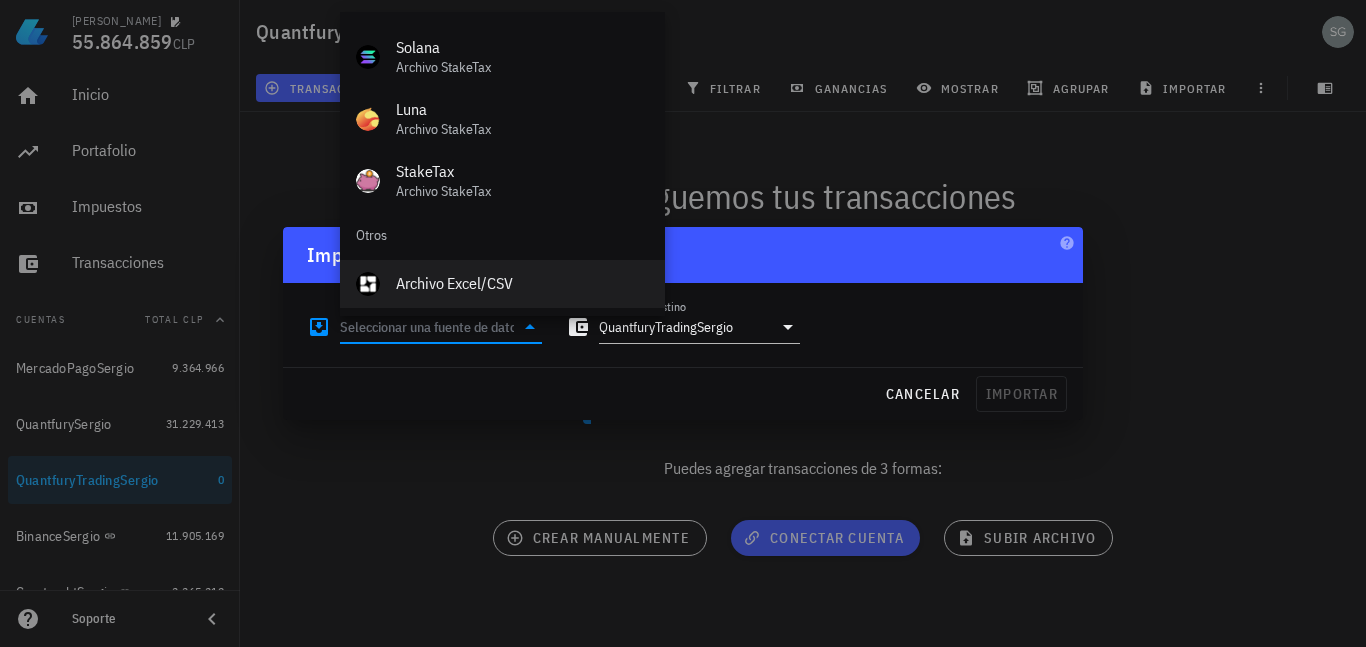 click on "Archivo Excel/CSV" at bounding box center (522, 283) 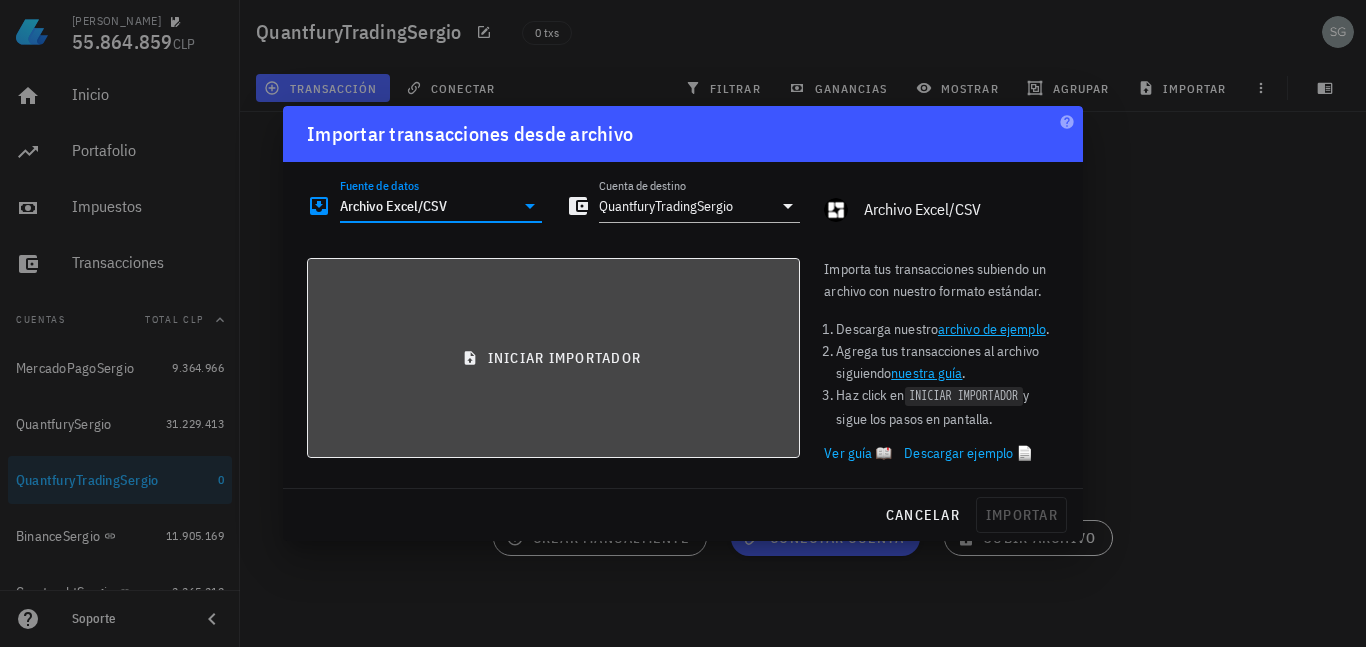 click on "iniciar importador" at bounding box center (553, 358) 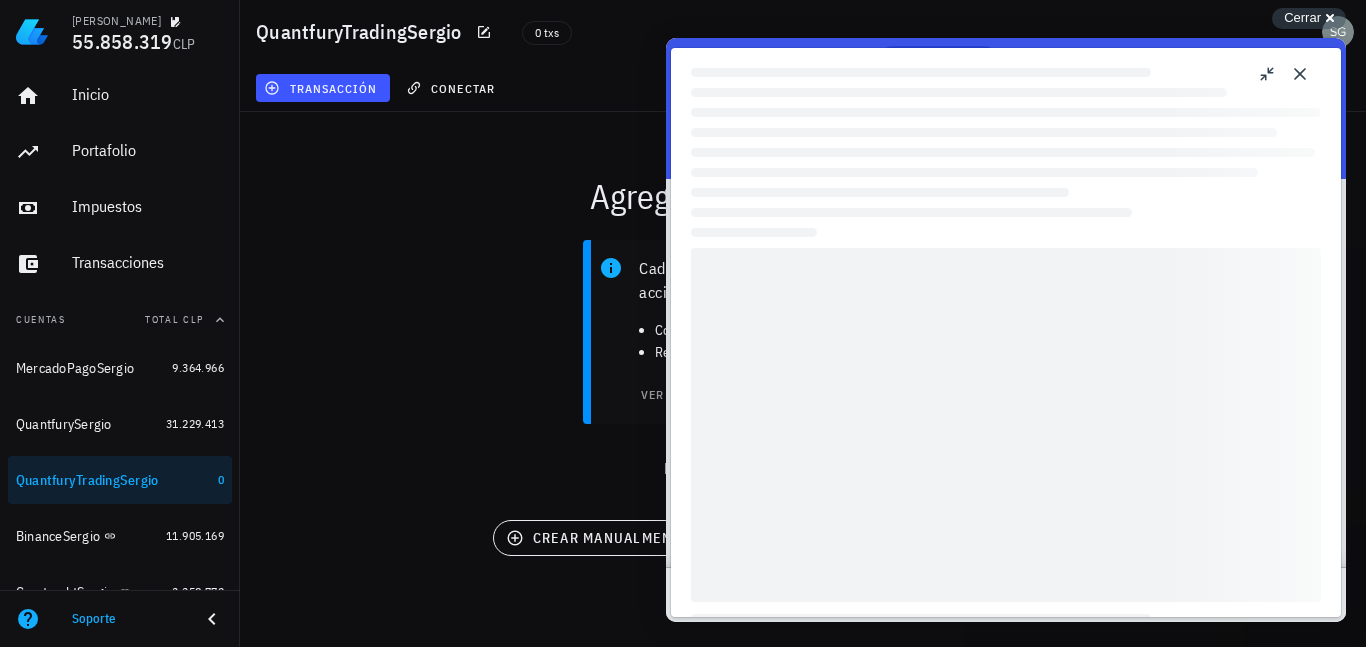 scroll, scrollTop: 0, scrollLeft: 0, axis: both 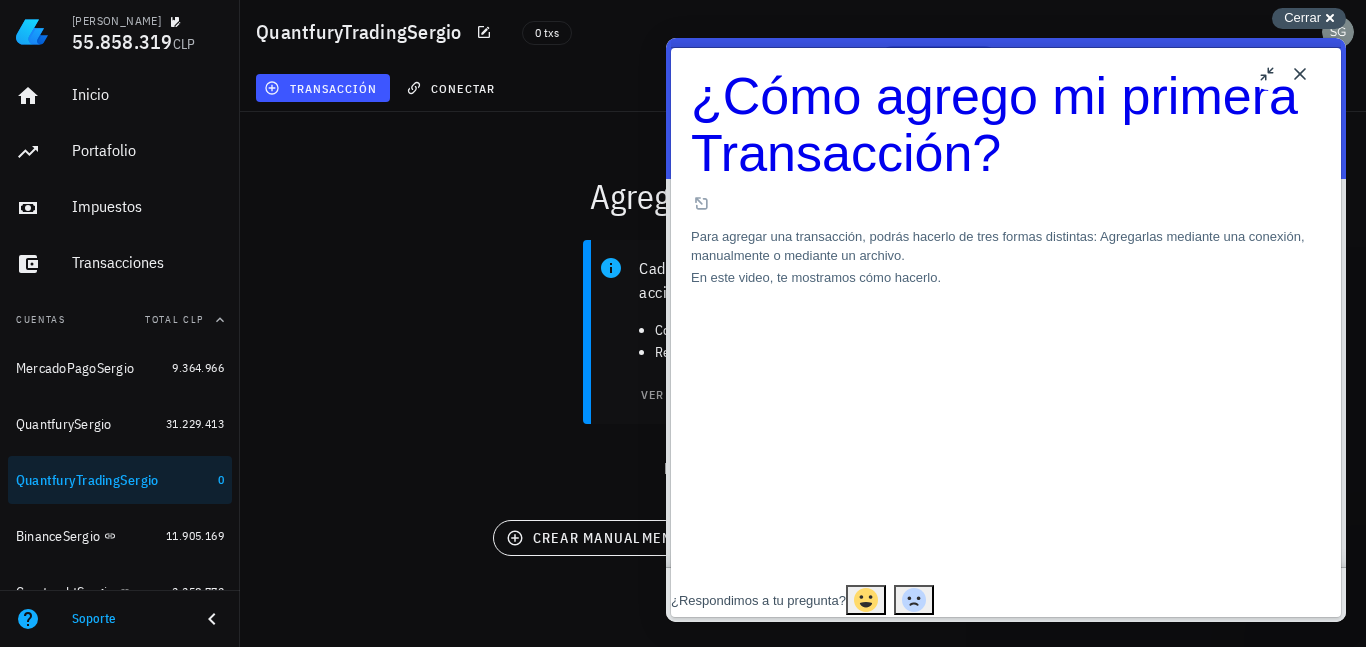 click on "Cerrar" at bounding box center [1302, 17] 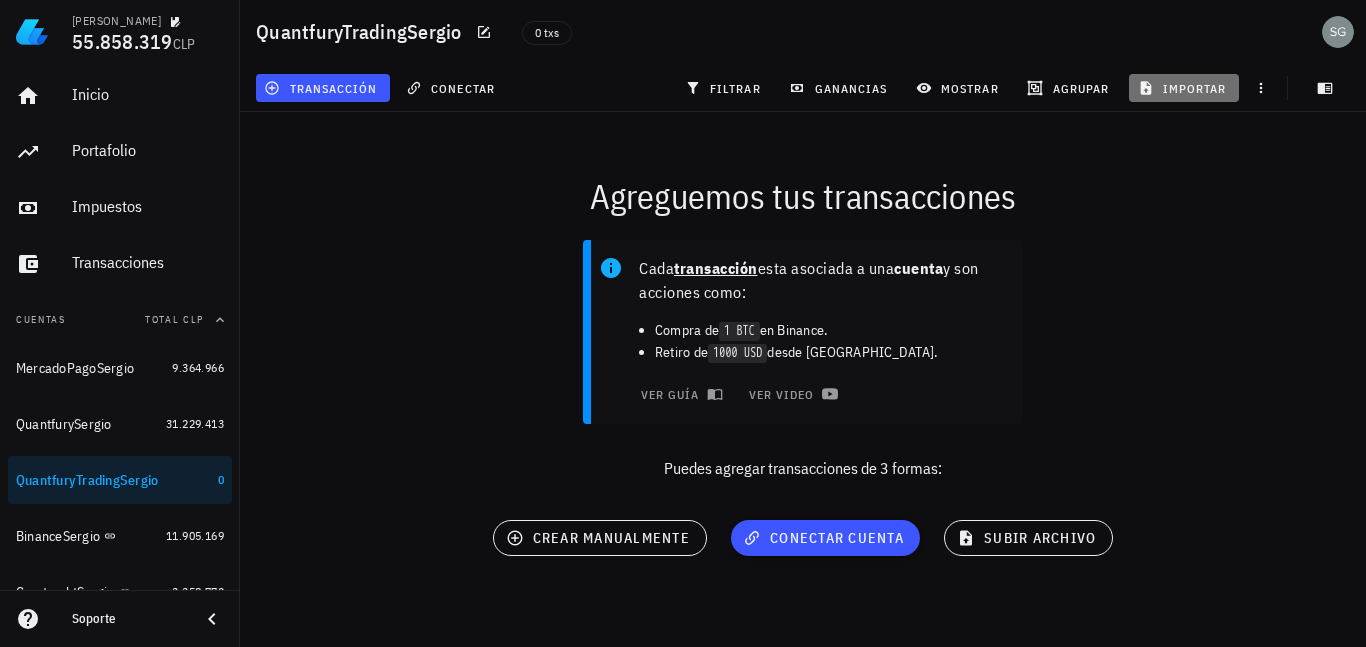click on "importar" at bounding box center [1184, 88] 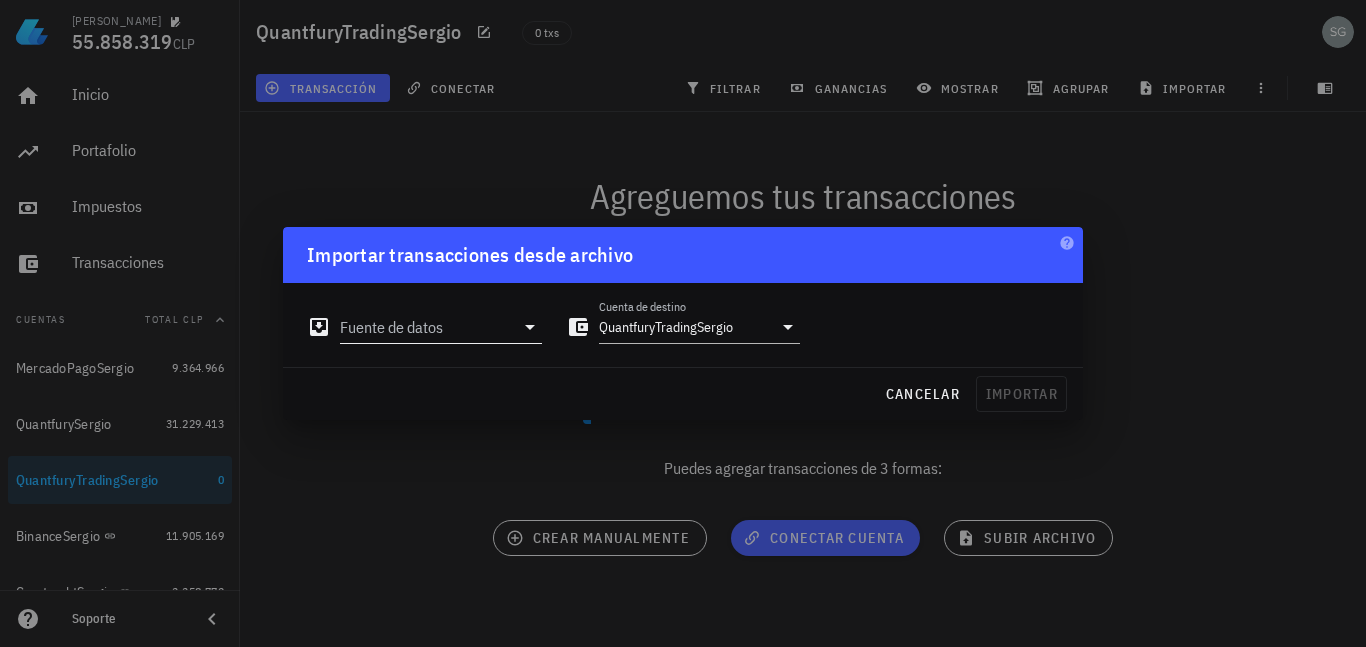 click on "Fuente de datos" at bounding box center (427, 327) 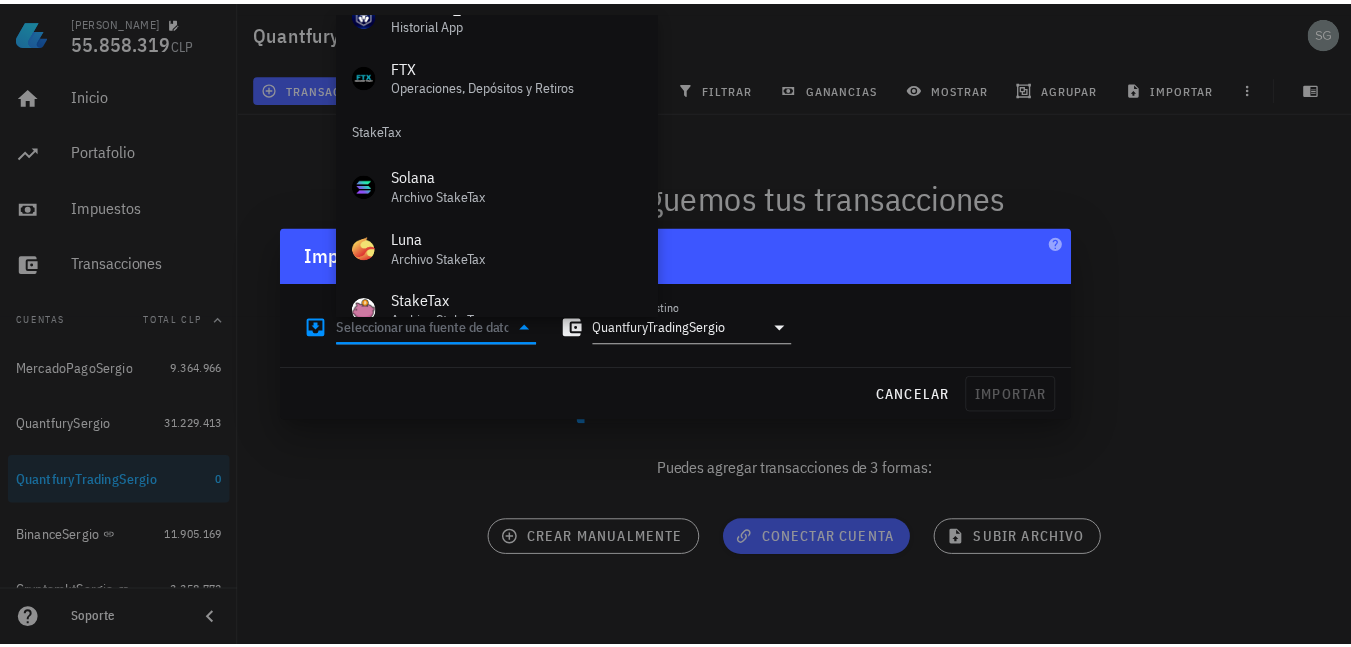 scroll, scrollTop: 834, scrollLeft: 0, axis: vertical 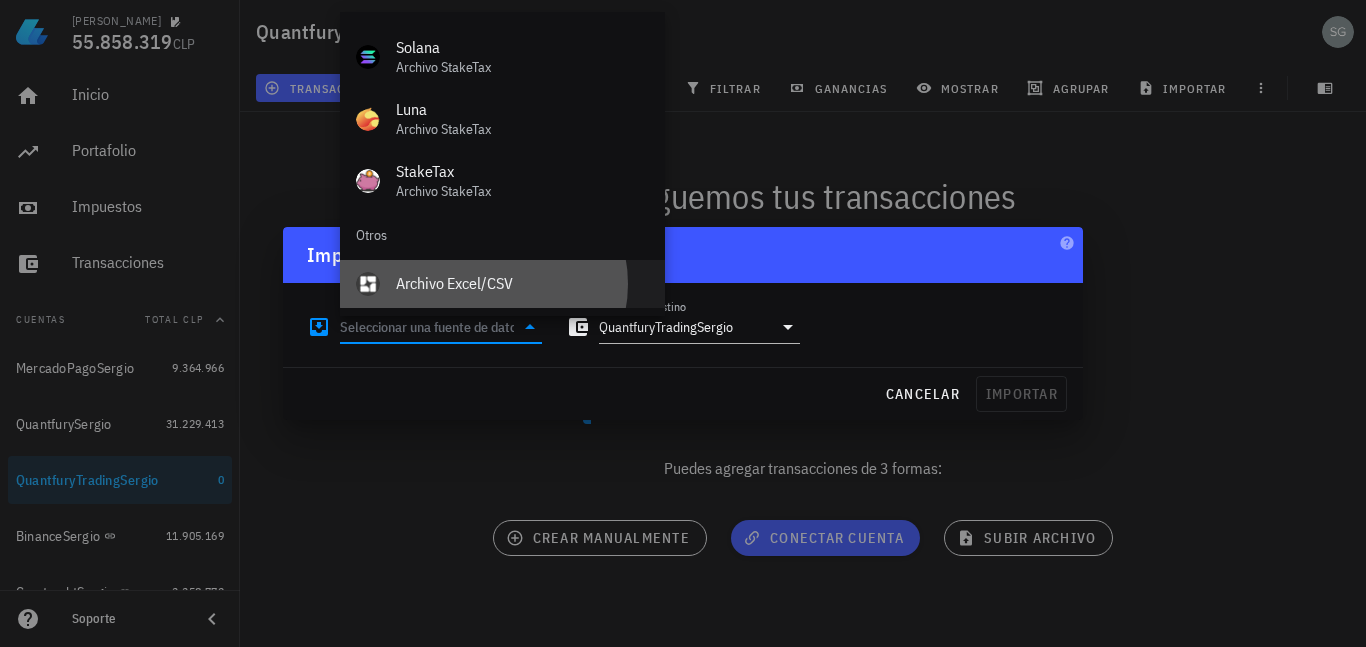 click on "Archivo Excel/CSV" at bounding box center (522, 283) 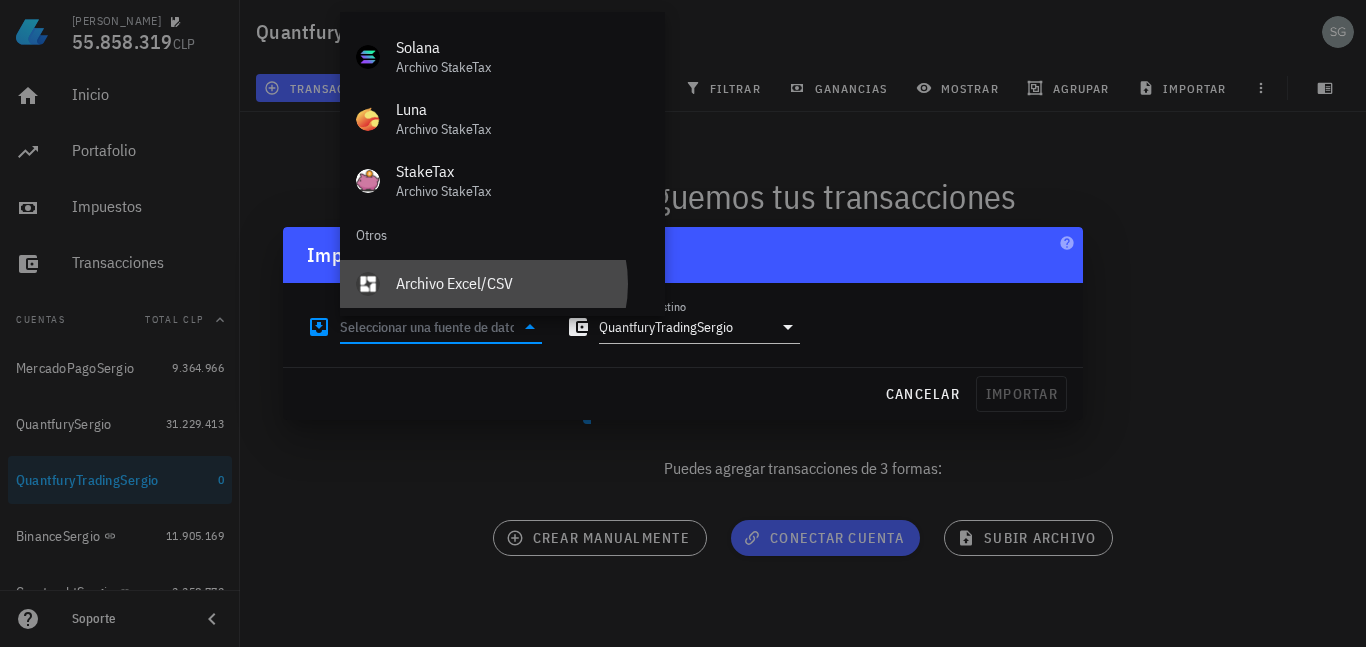 type on "Archivo Excel/CSV" 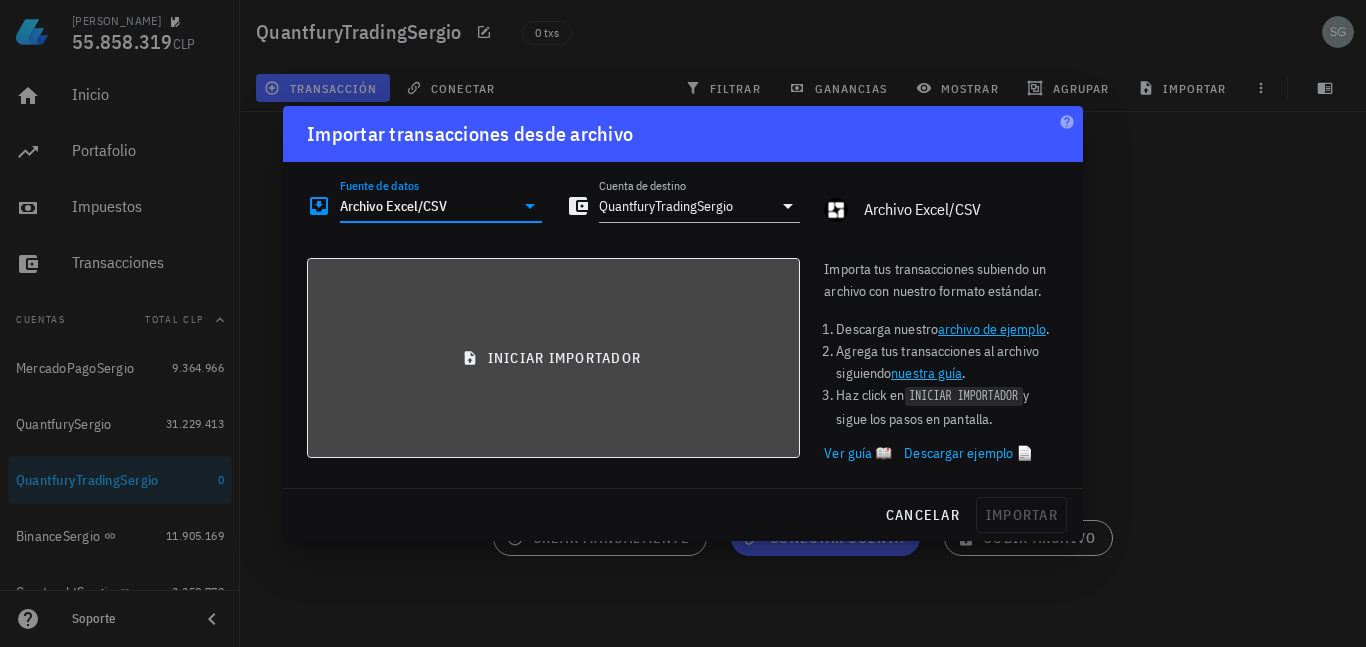 click on "iniciar importador" at bounding box center [553, 358] 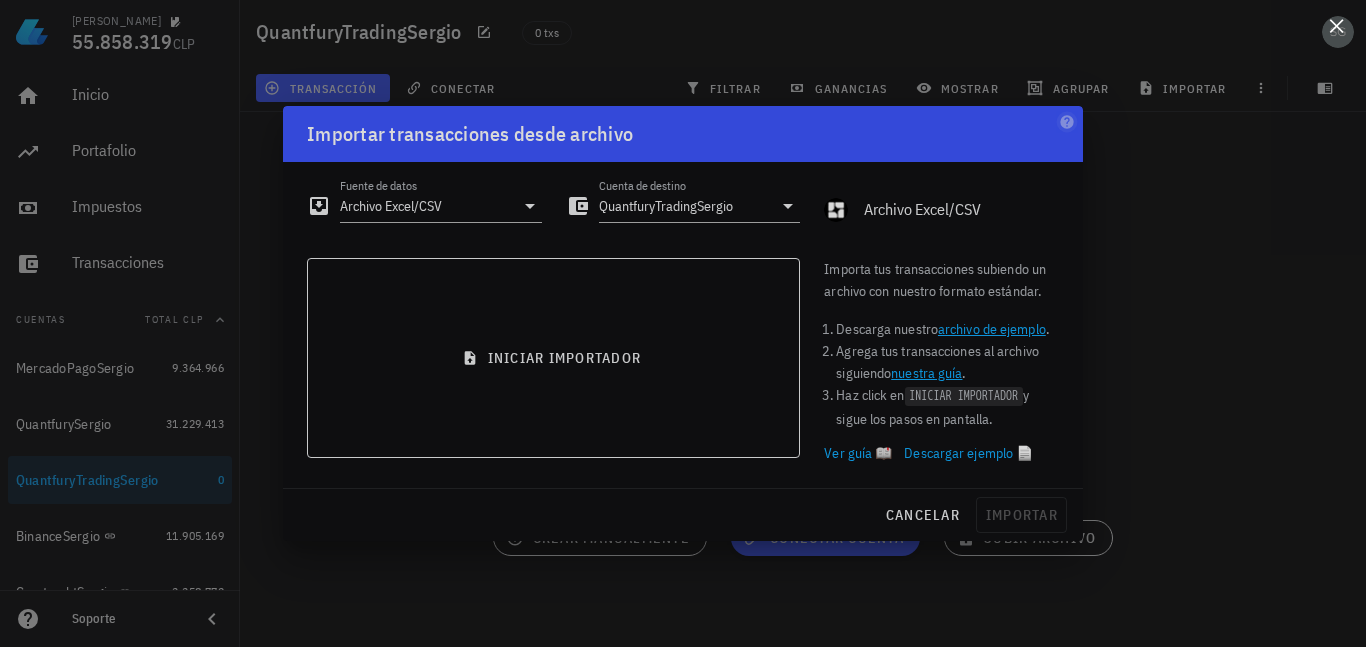click at bounding box center [683, 323] 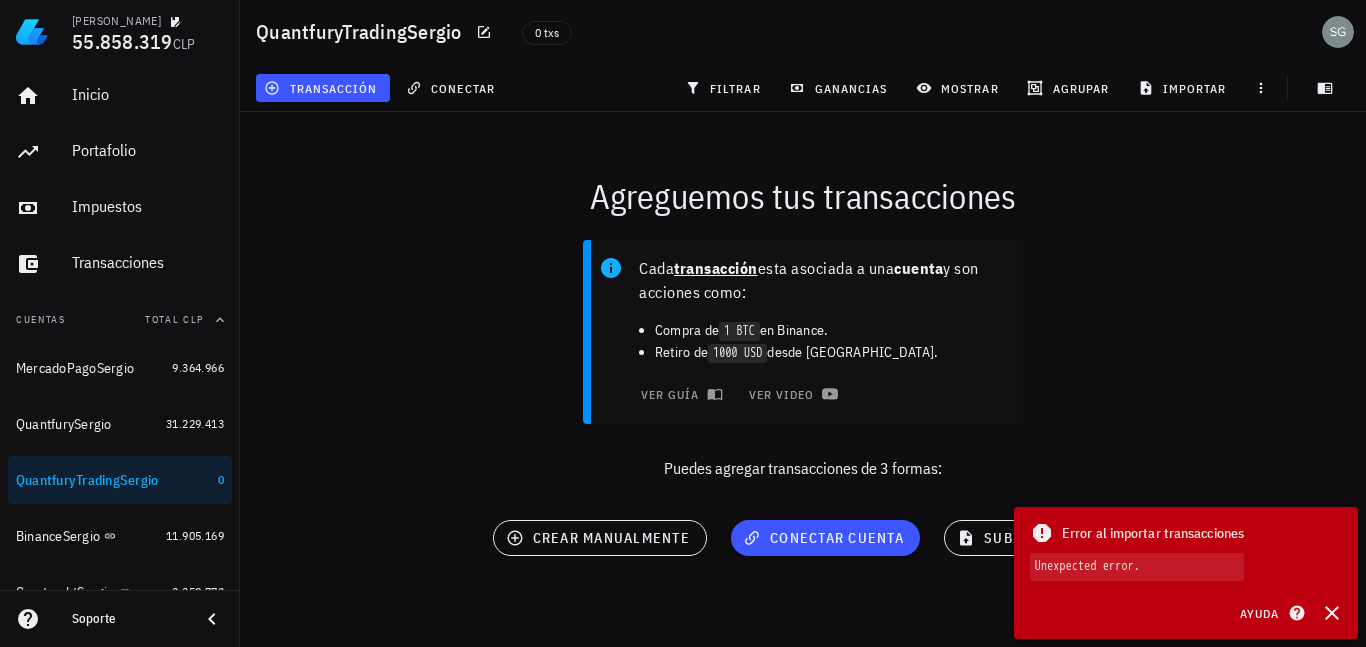 click on "Unexpected error." at bounding box center [1137, 567] 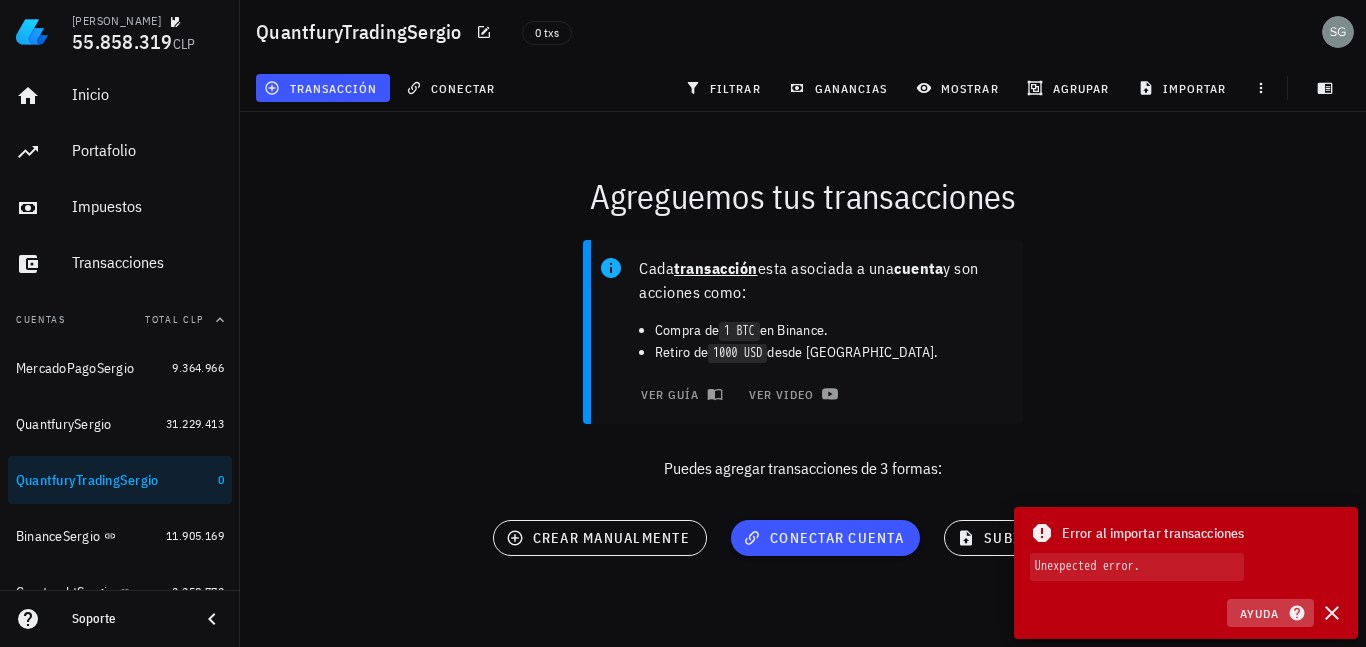 click 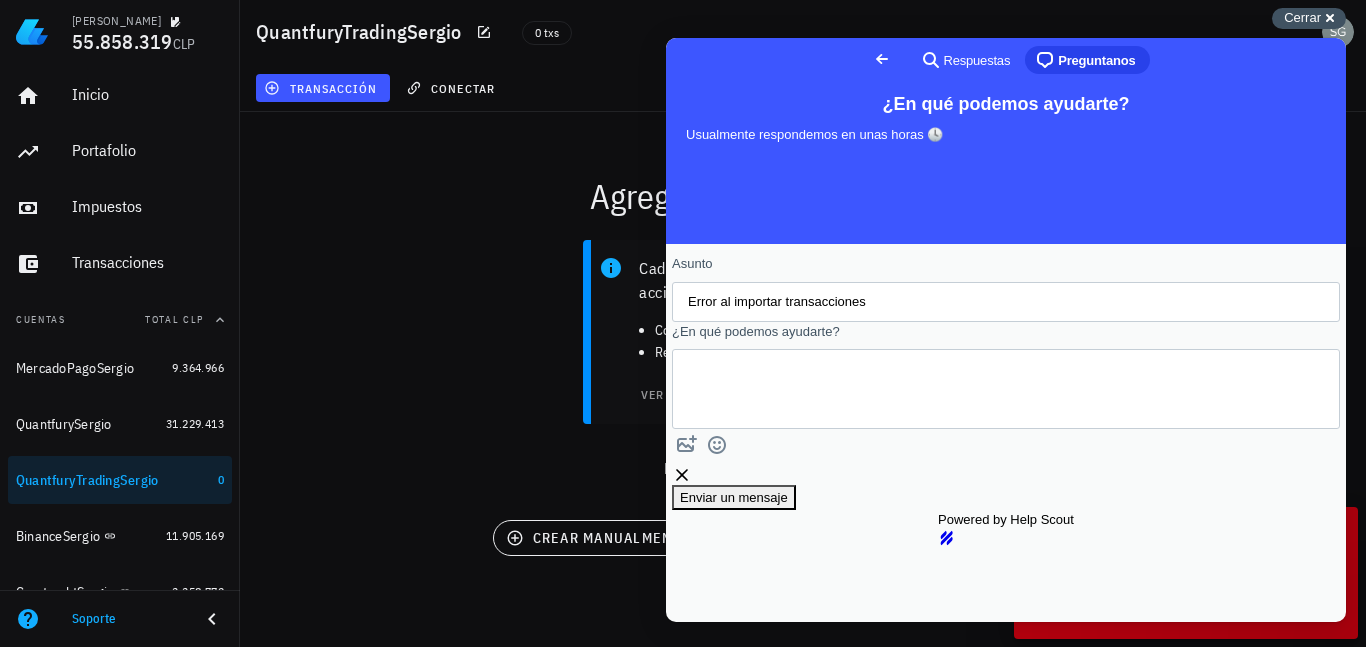 click on "Cerrar" at bounding box center [1302, 17] 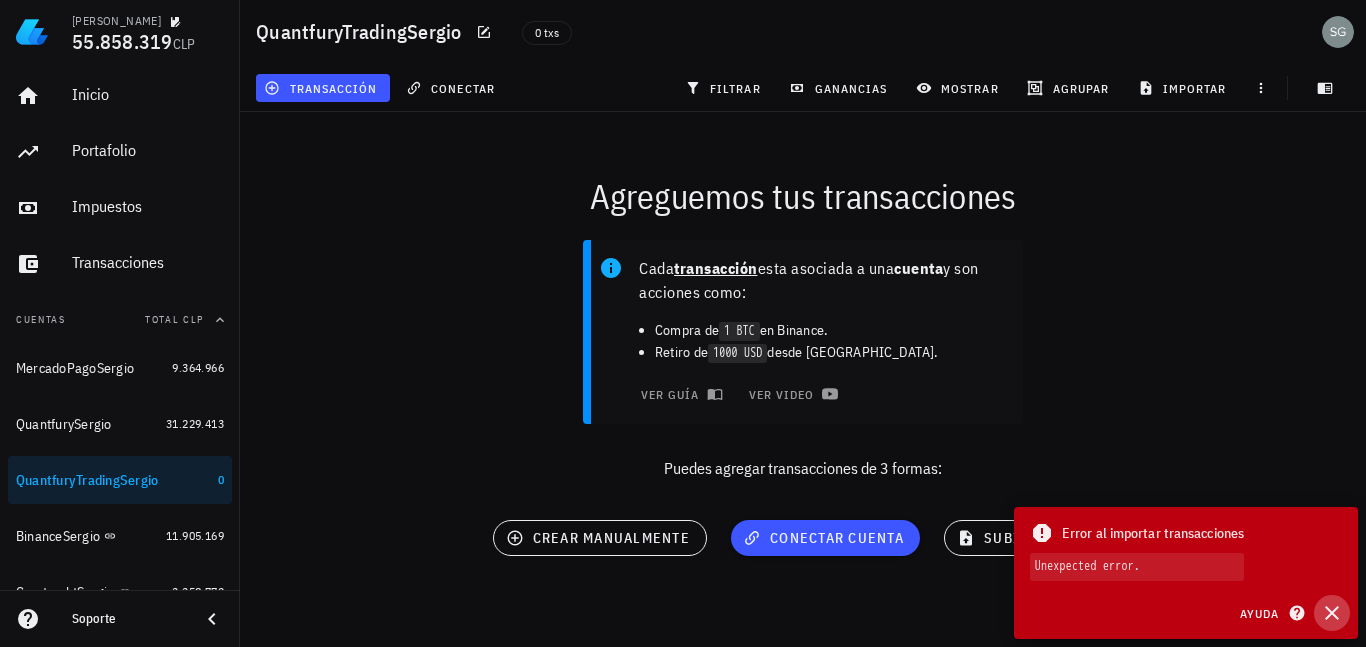 click 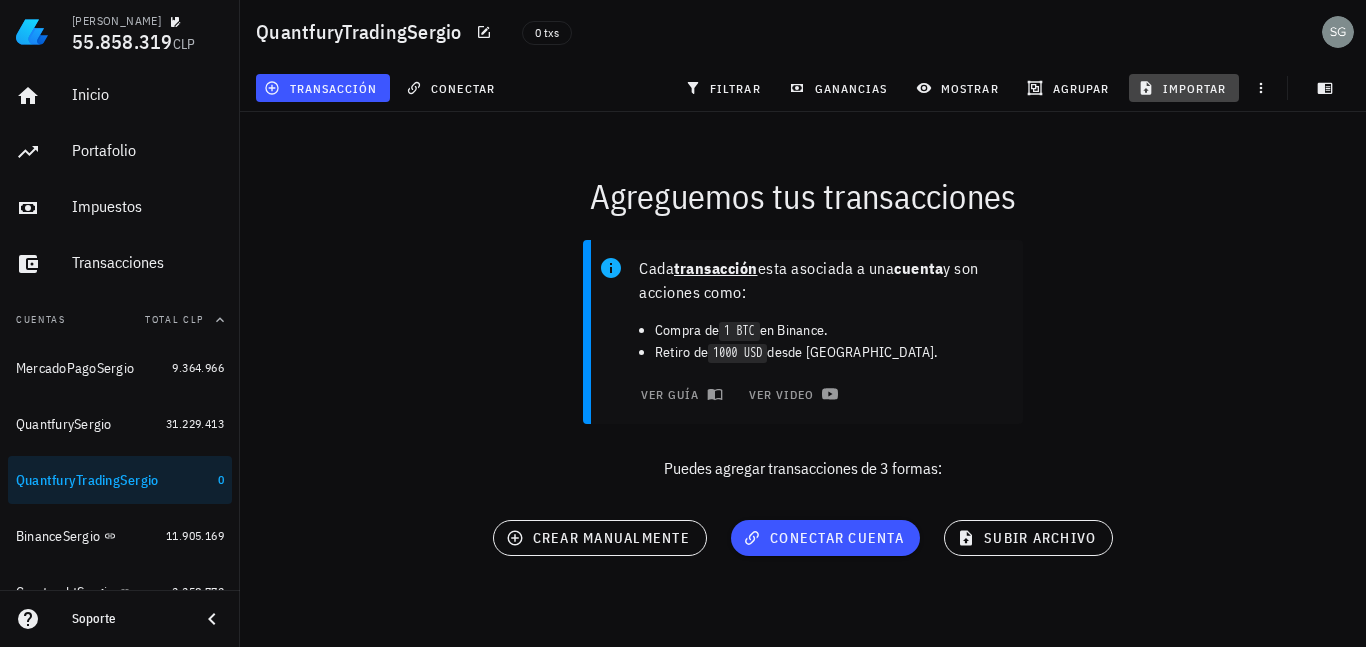 click on "importar" at bounding box center [1184, 88] 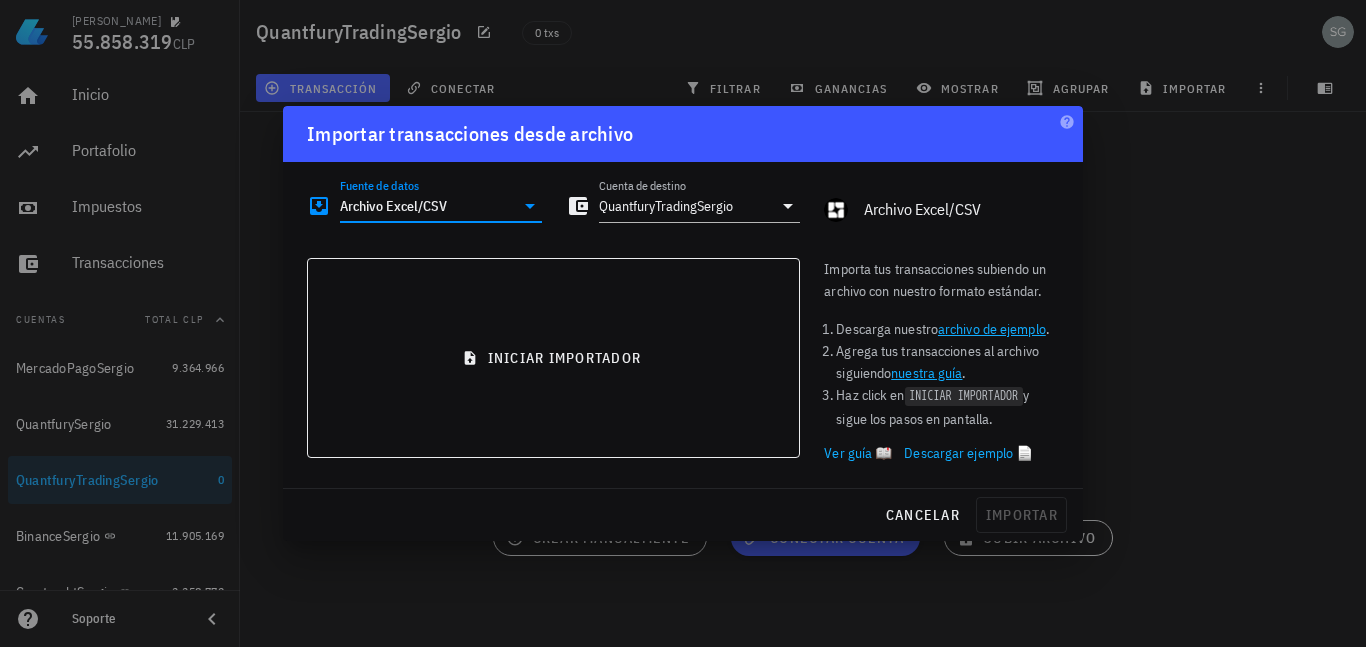 click on "Archivo Excel/CSV" at bounding box center [427, 206] 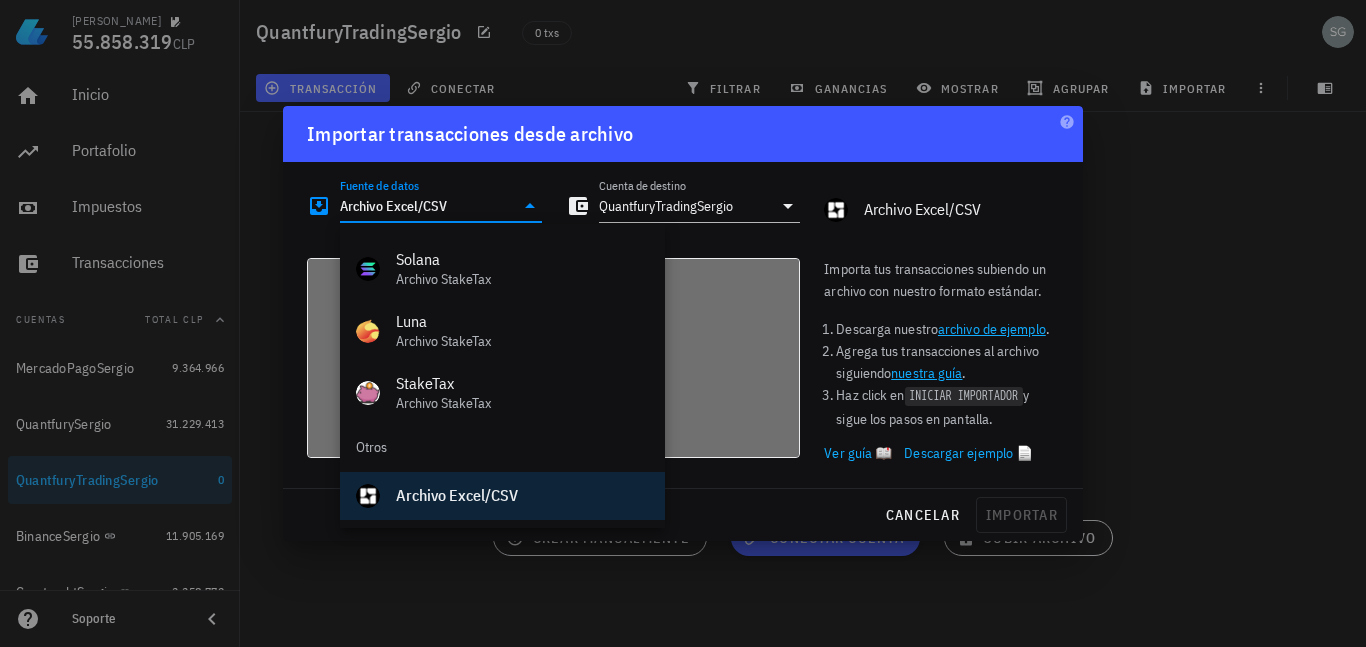 click on "iniciar importador" at bounding box center (553, 358) 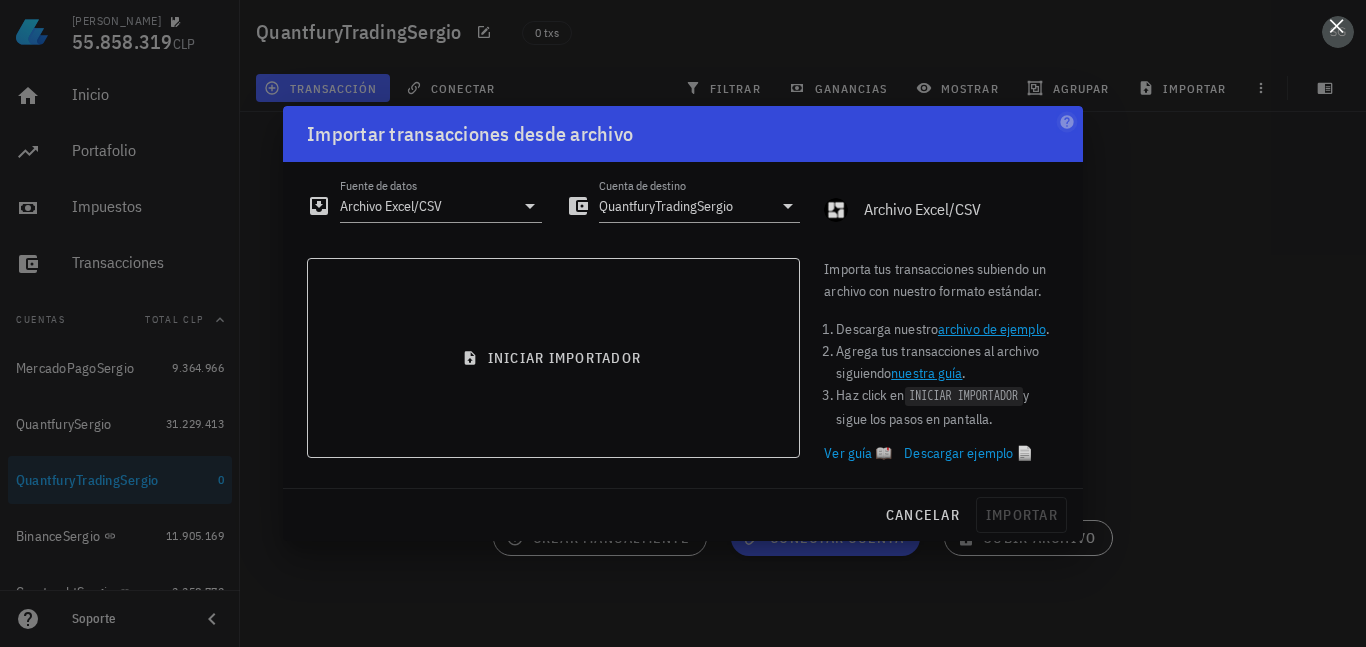 click at bounding box center (1336, 25) 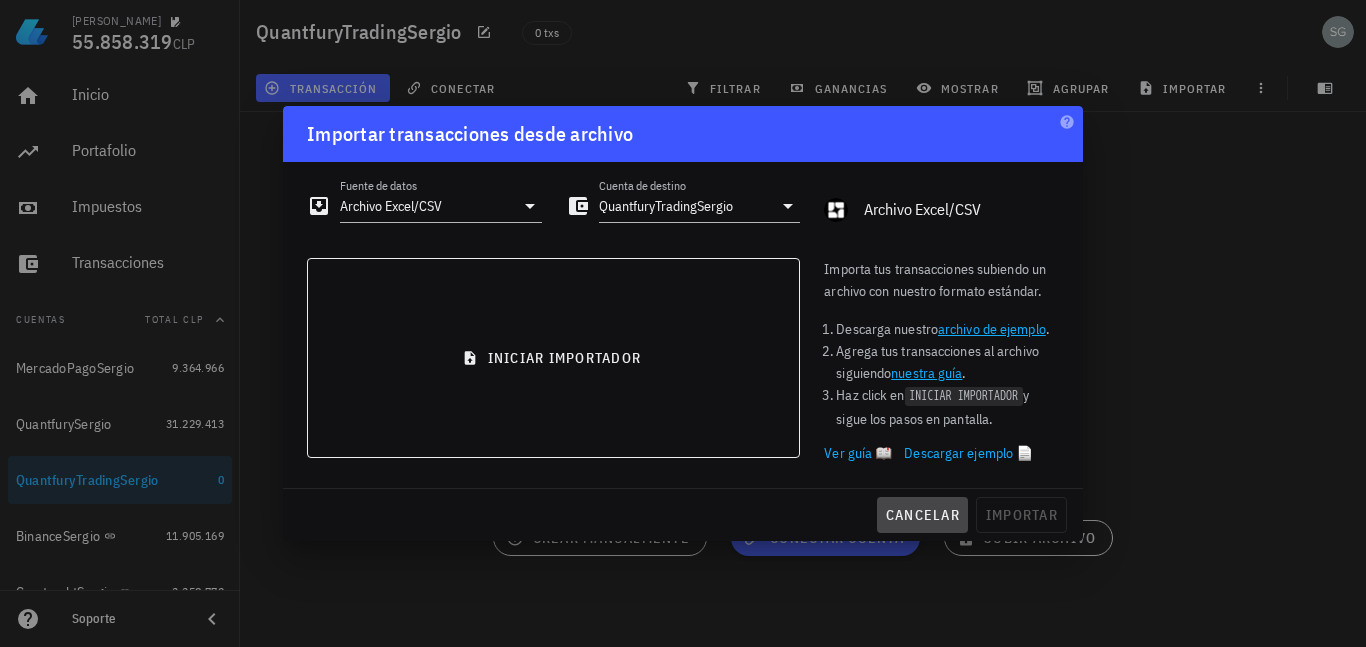 click on "cancelar" at bounding box center [922, 515] 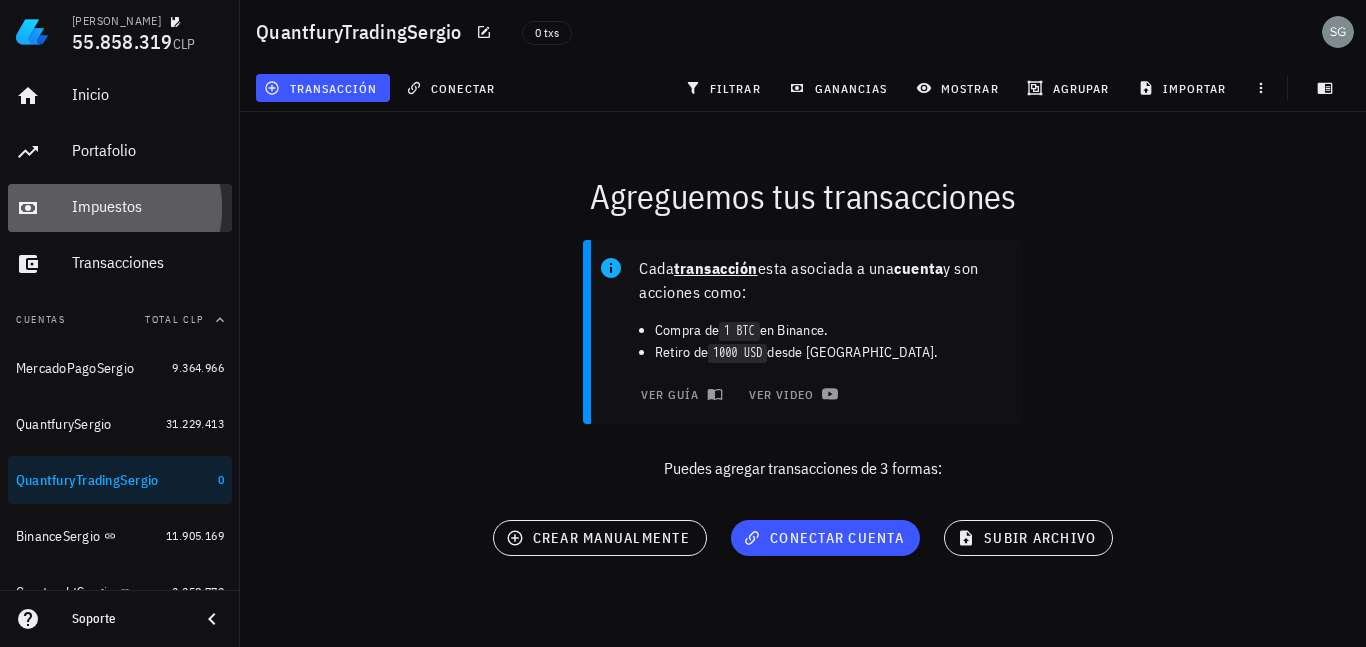 click on "Impuestos" at bounding box center [148, 206] 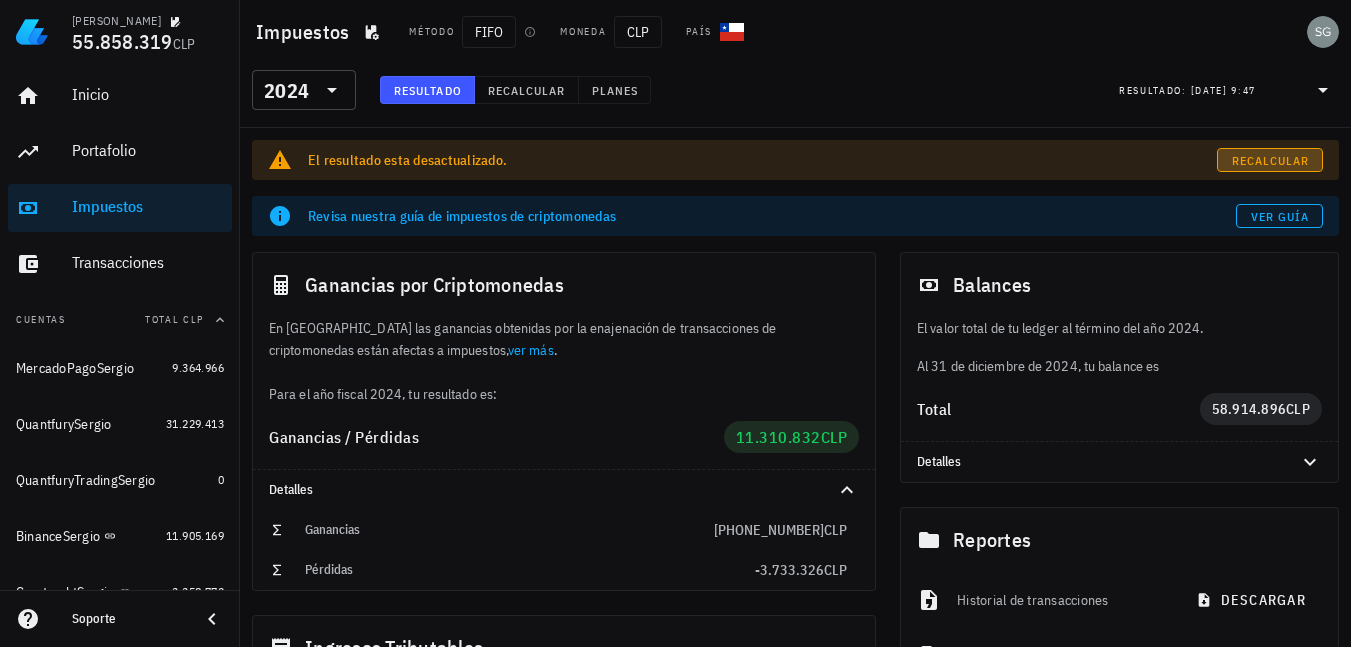 click on "Recalcular" at bounding box center (1270, 160) 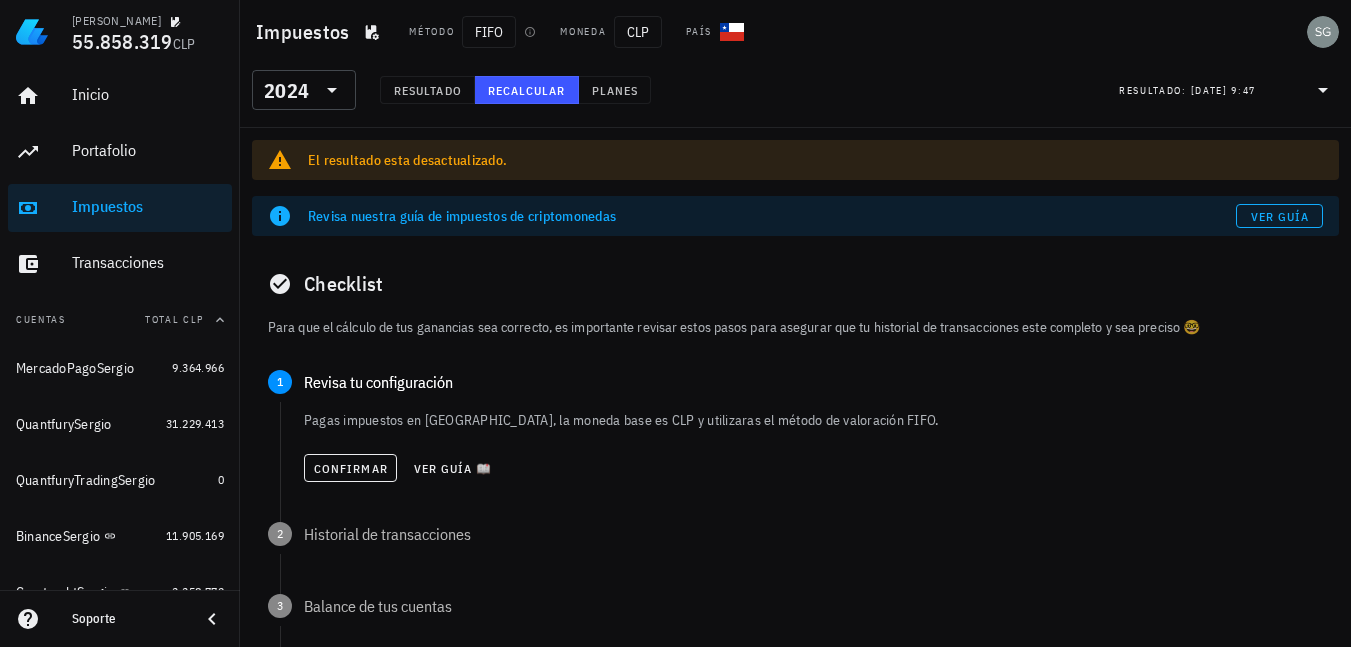 click on "Confirmar
Ver guía 📖" at bounding box center (813, 468) 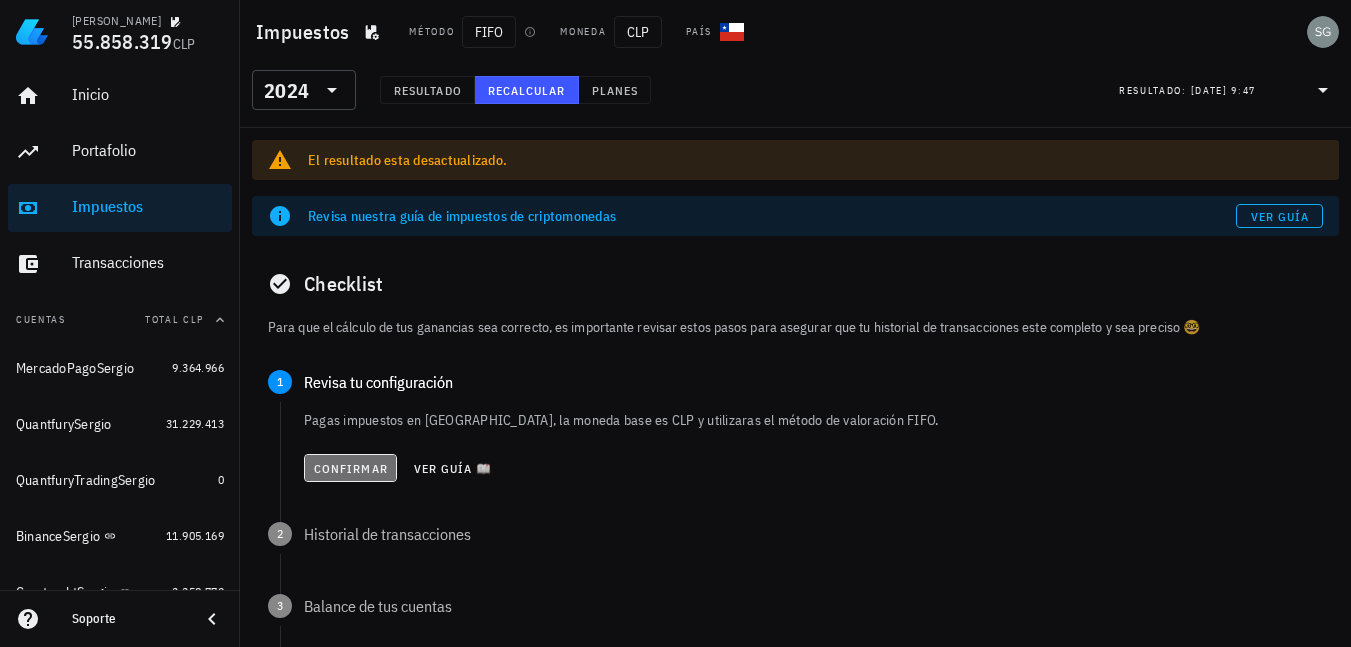 click on "Confirmar" at bounding box center (350, 468) 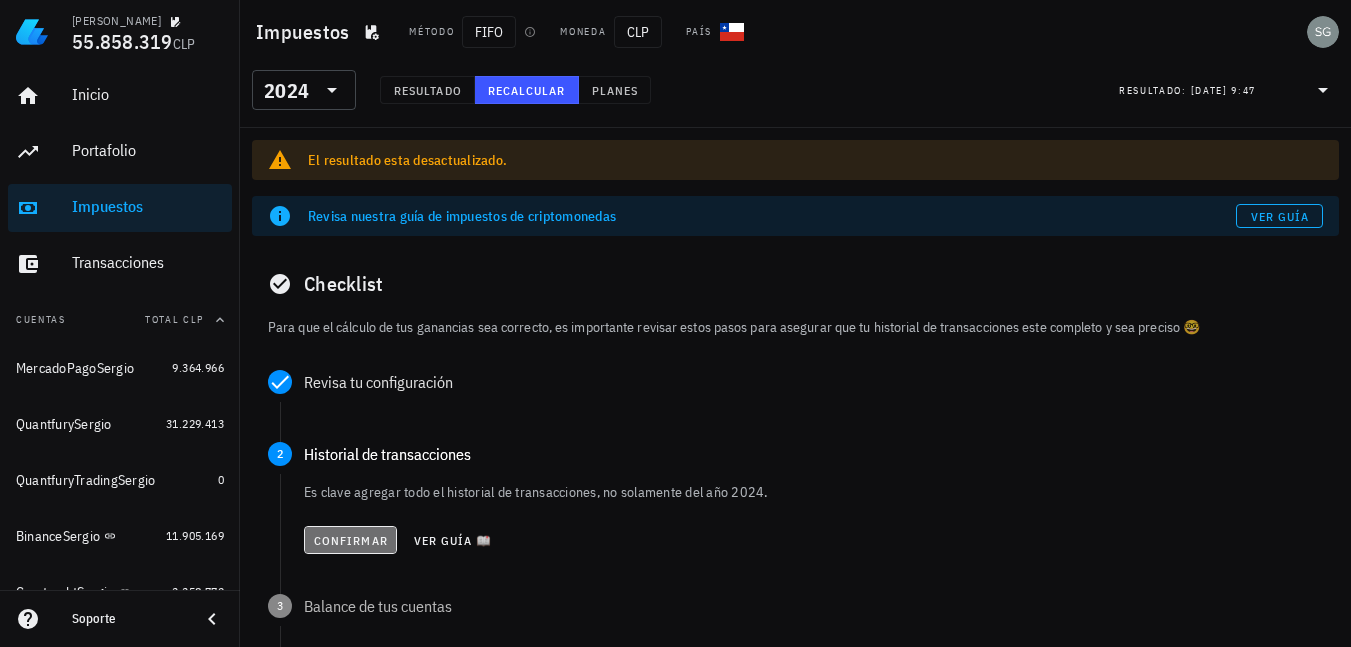 click on "Confirmar" at bounding box center [350, 540] 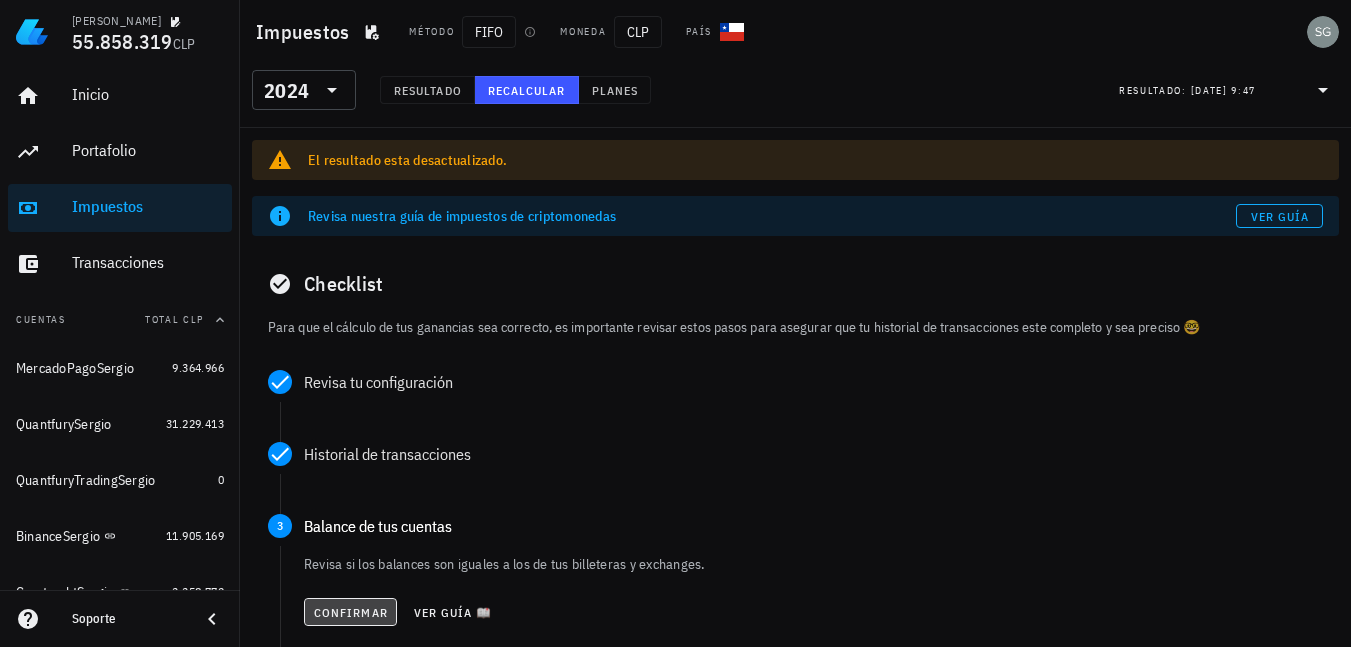 click on "Confirmar" at bounding box center (350, 612) 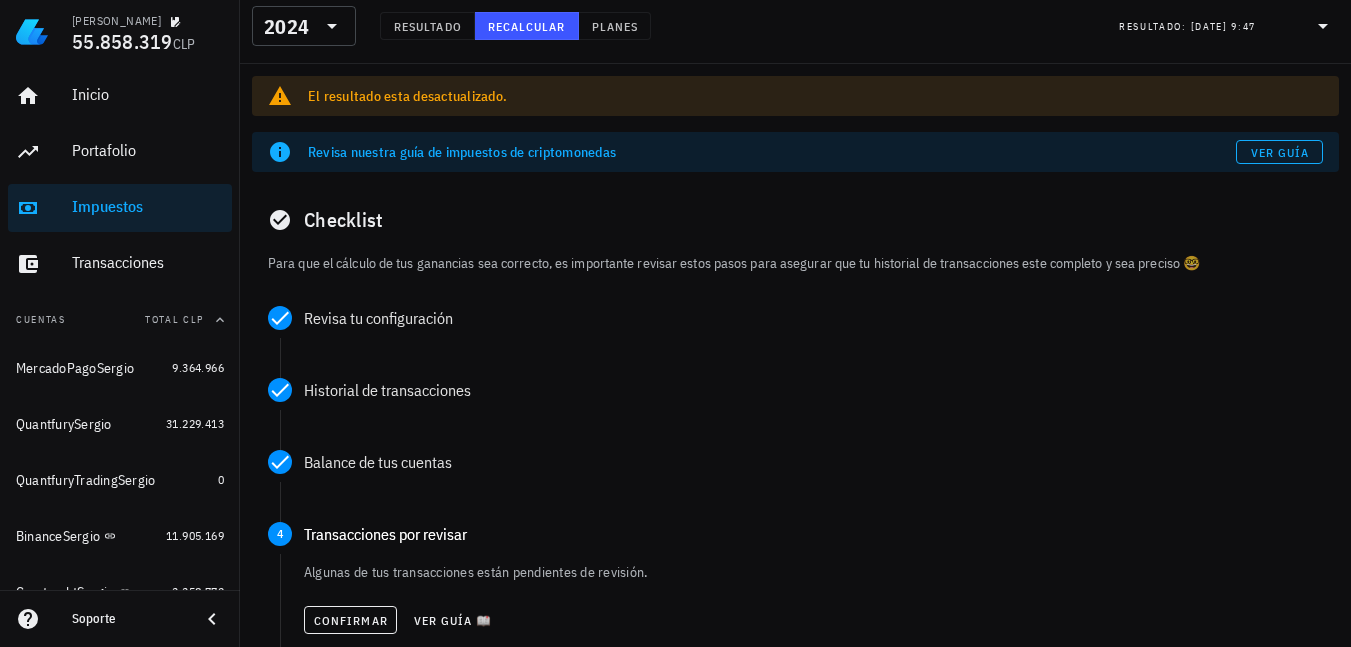 scroll, scrollTop: 100, scrollLeft: 0, axis: vertical 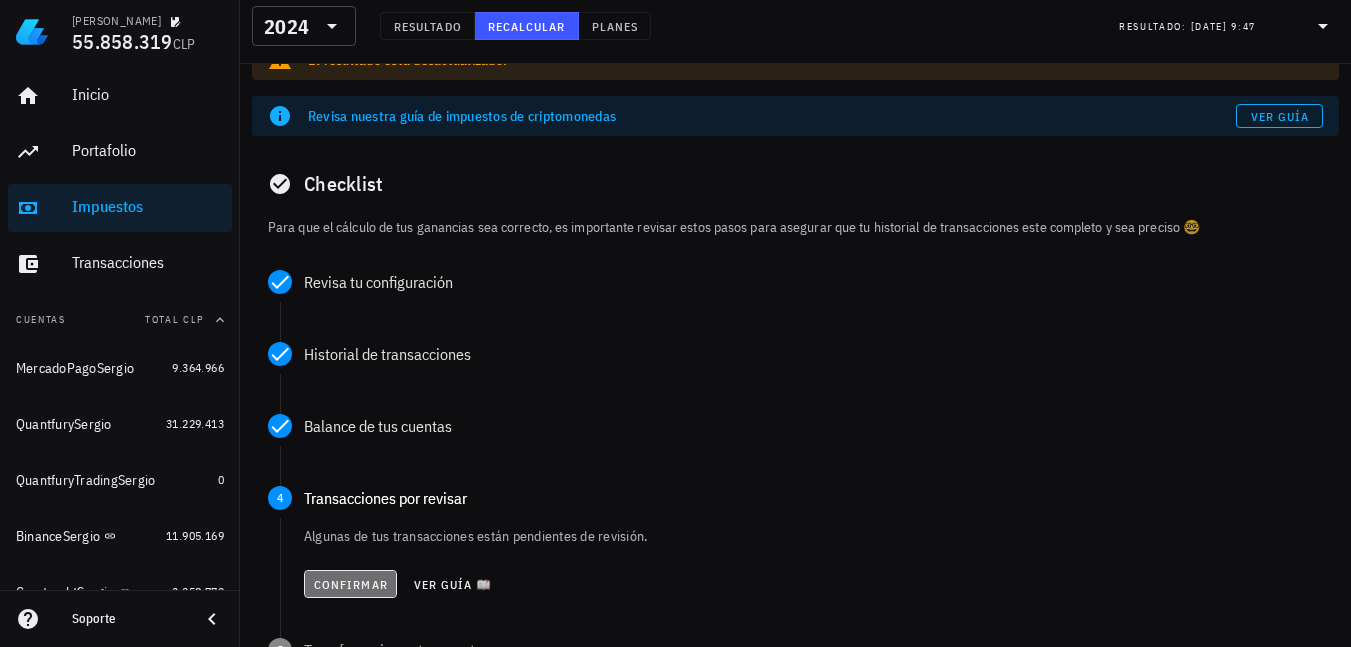 click on "Confirmar" at bounding box center [350, 584] 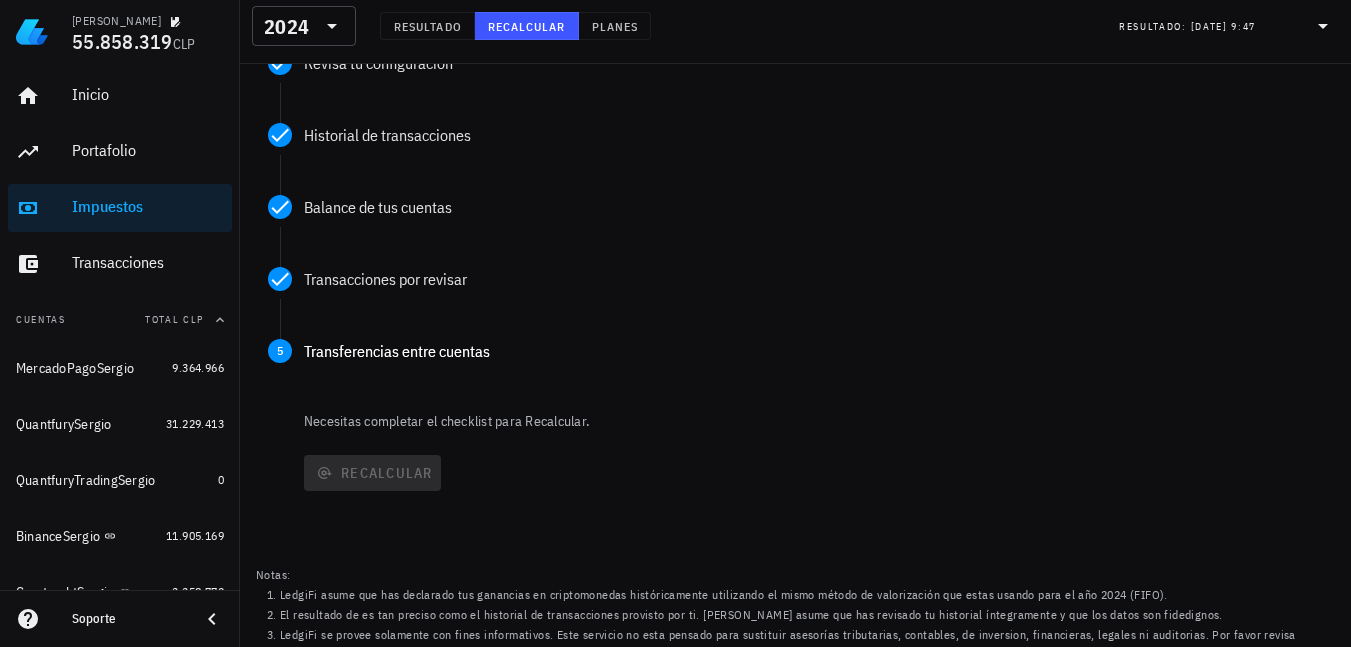 scroll, scrollTop: 343, scrollLeft: 0, axis: vertical 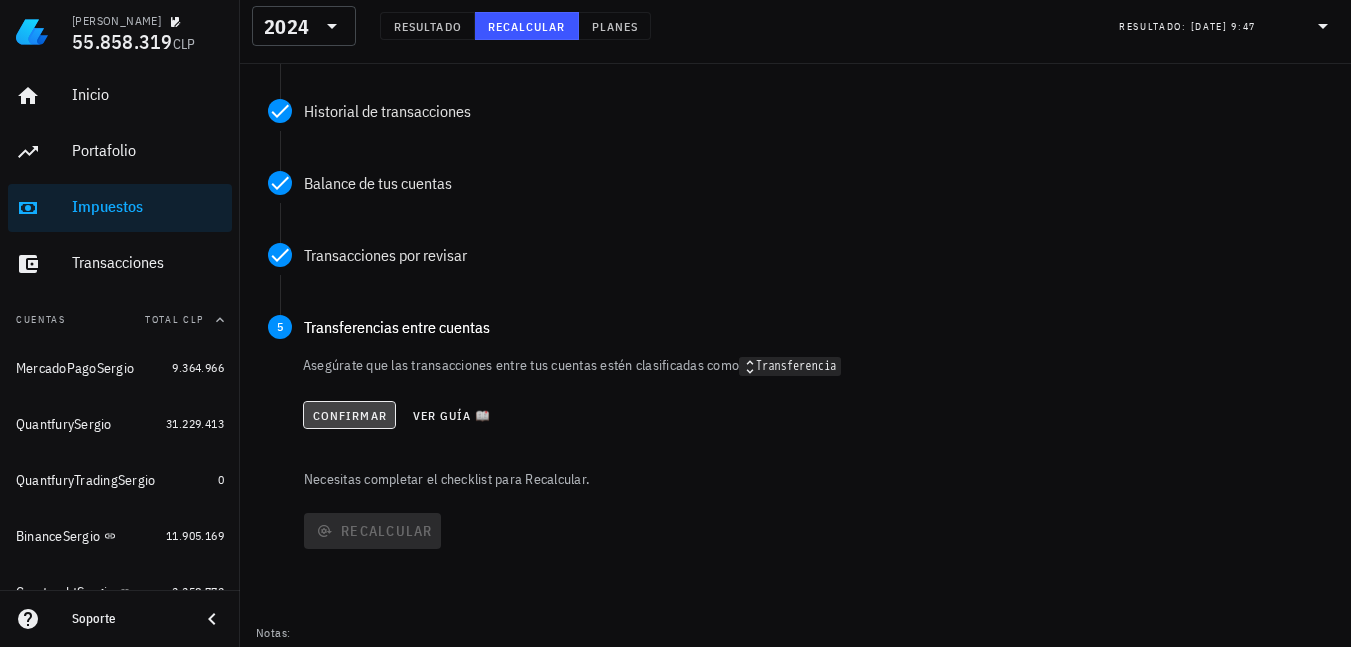 click on "Confirmar" at bounding box center [349, 415] 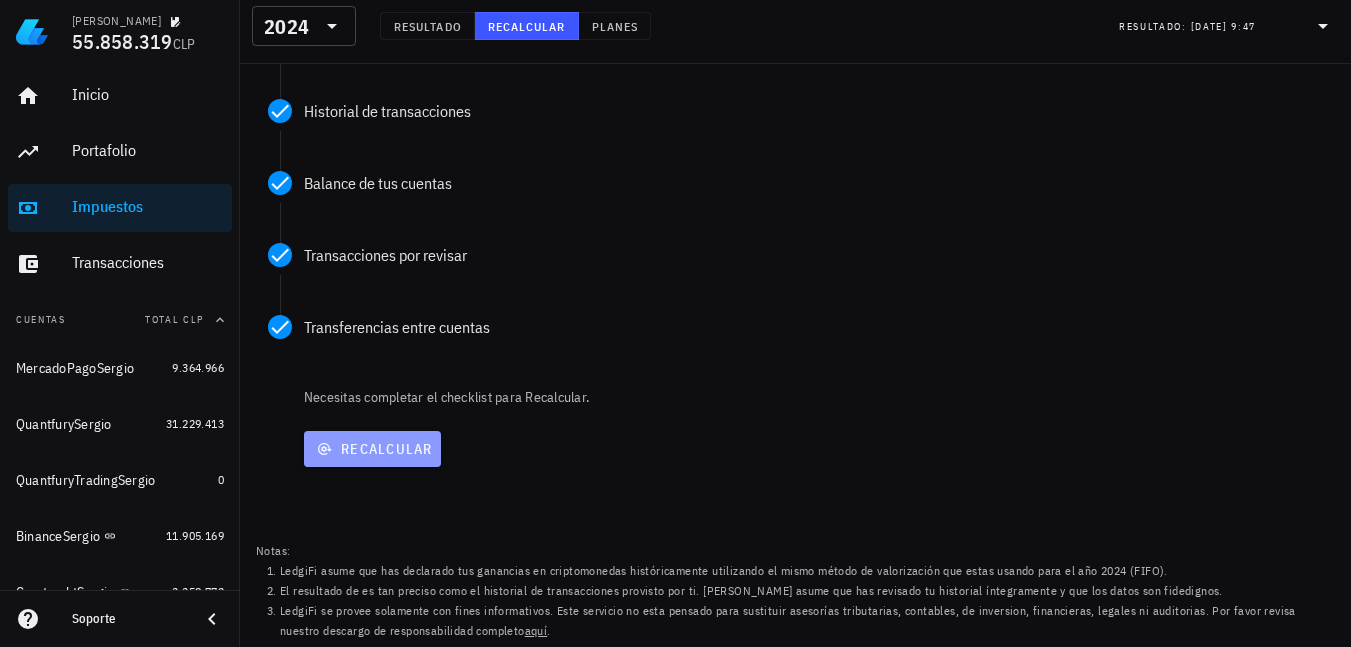 click on "Recalcular" at bounding box center (372, 449) 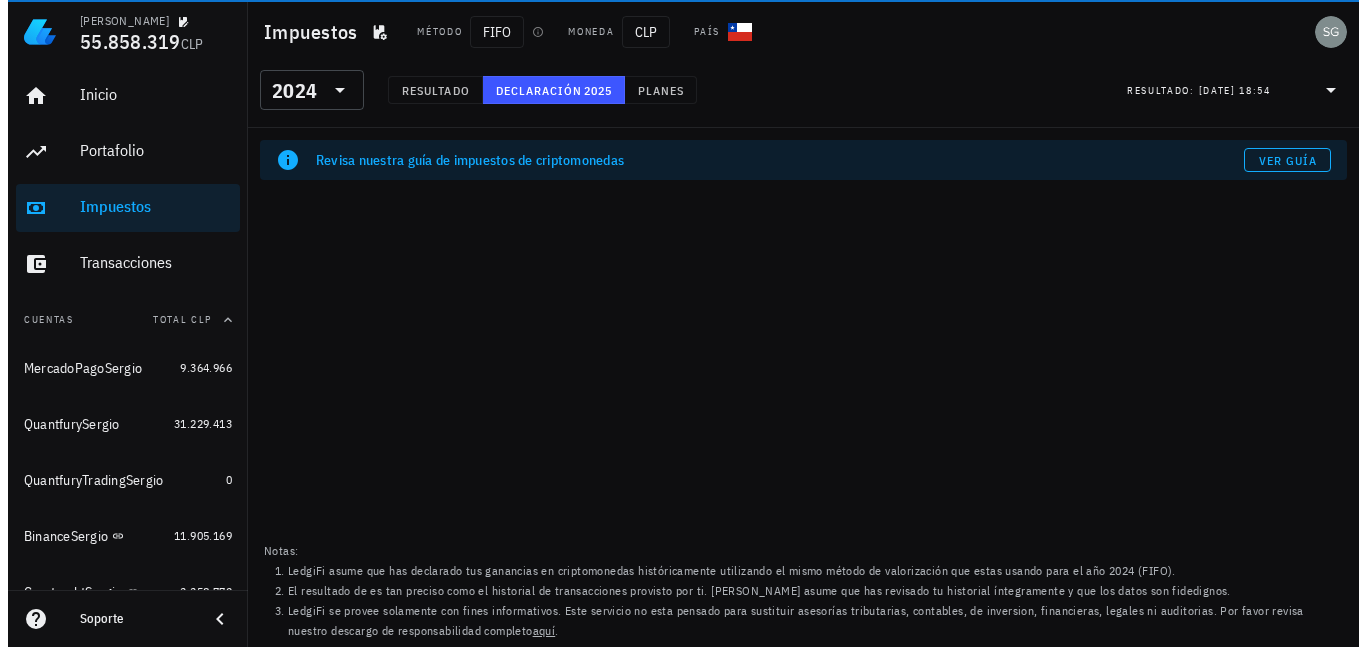 scroll, scrollTop: 0, scrollLeft: 0, axis: both 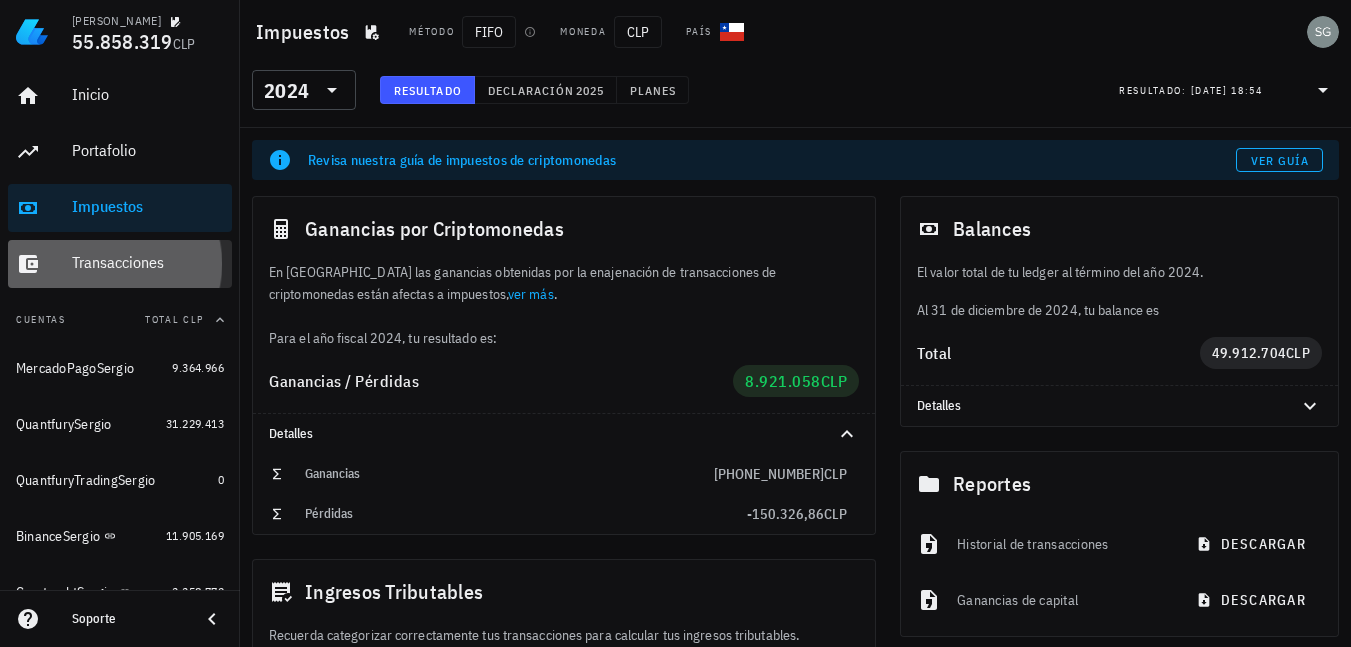 click on "Transacciones" at bounding box center (148, 263) 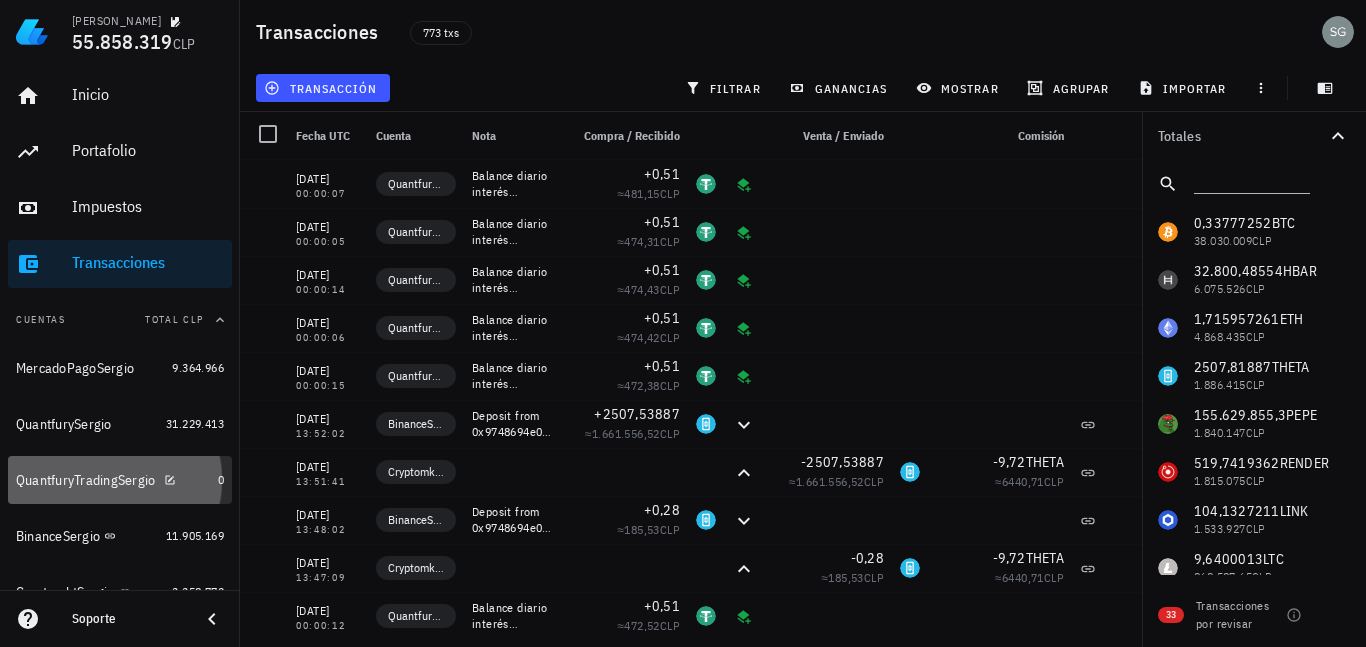 click on "QuantfuryTradingSergio" at bounding box center (86, 480) 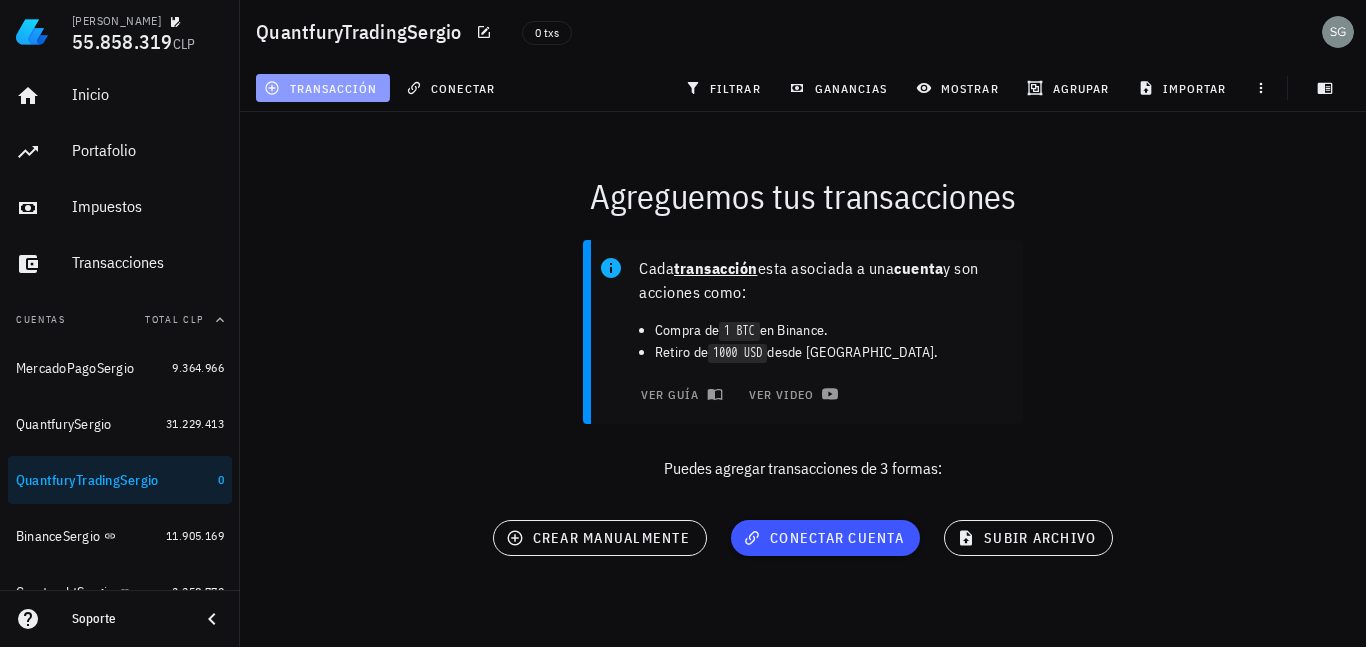 click on "transacción" at bounding box center [322, 88] 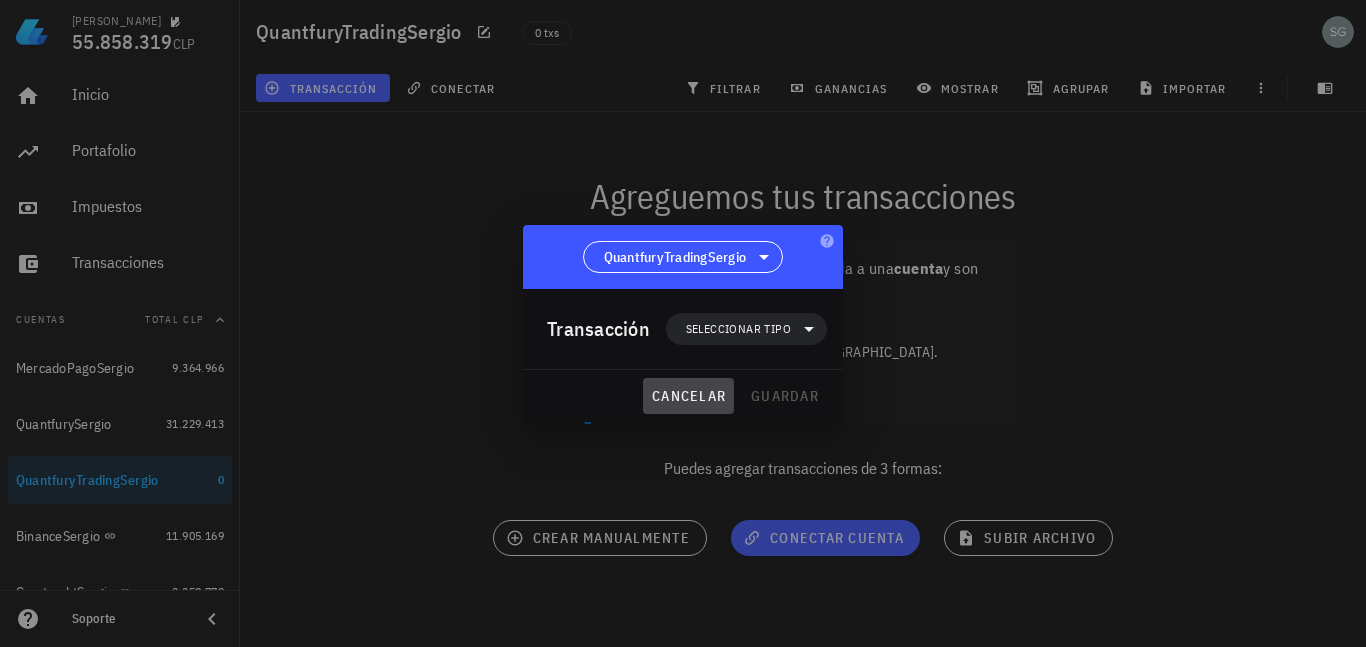 drag, startPoint x: 693, startPoint y: 389, endPoint x: 692, endPoint y: 399, distance: 10.049875 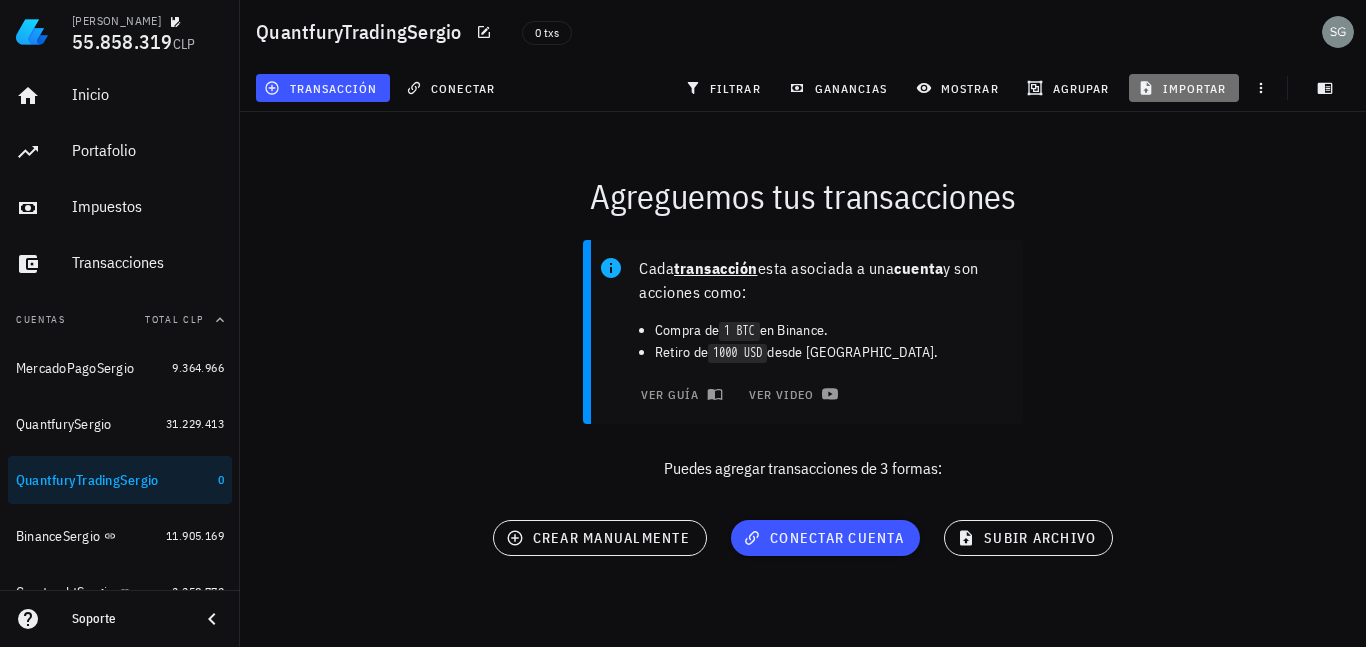 click on "importar" at bounding box center [1184, 88] 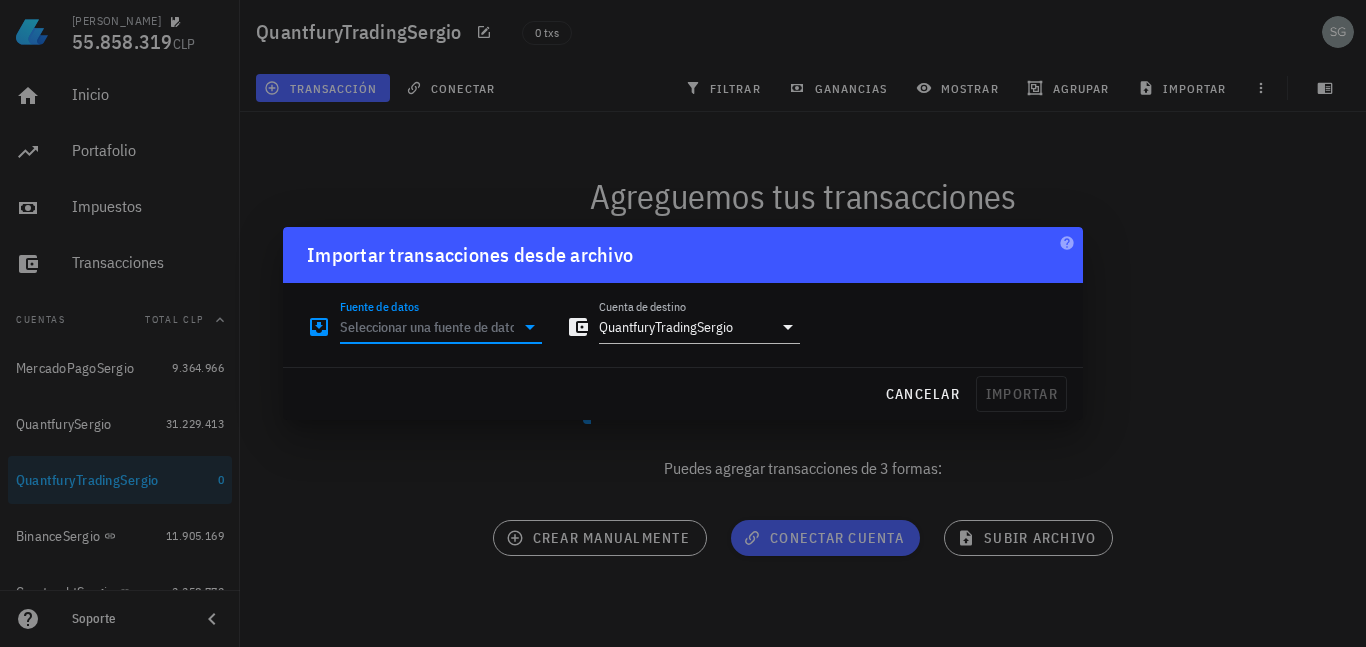 click on "Fuente de datos" at bounding box center [427, 327] 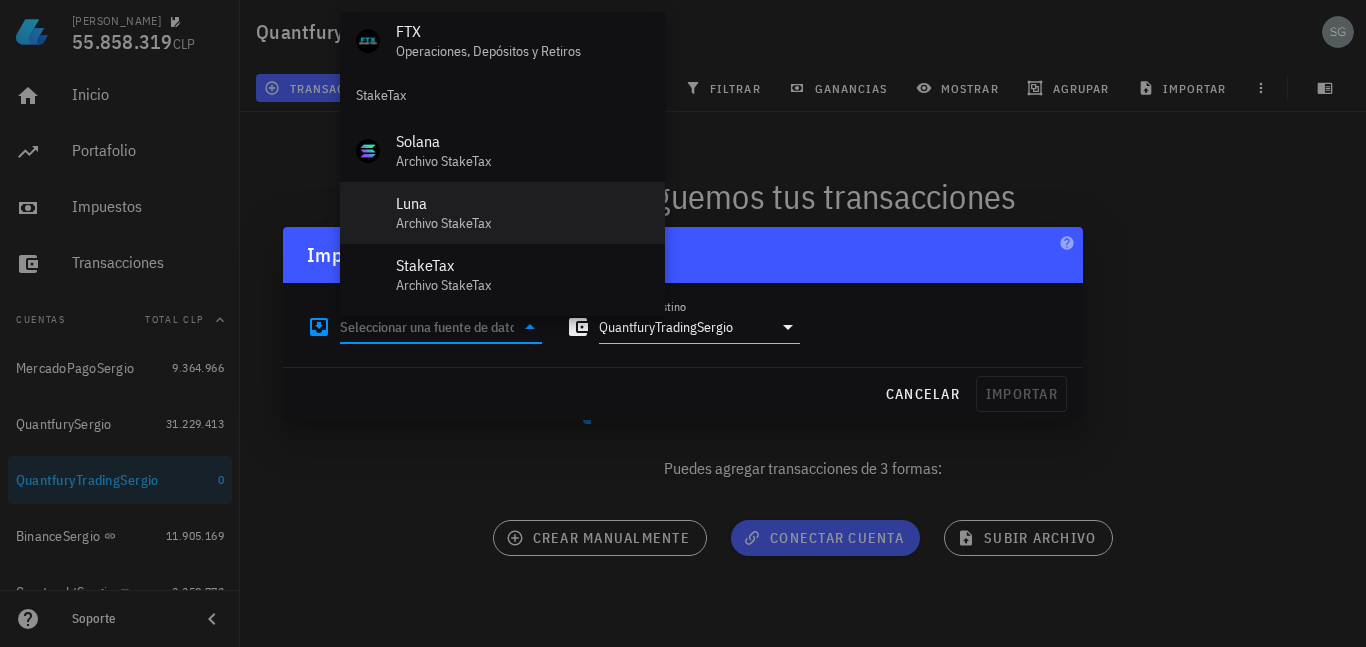 scroll, scrollTop: 834, scrollLeft: 0, axis: vertical 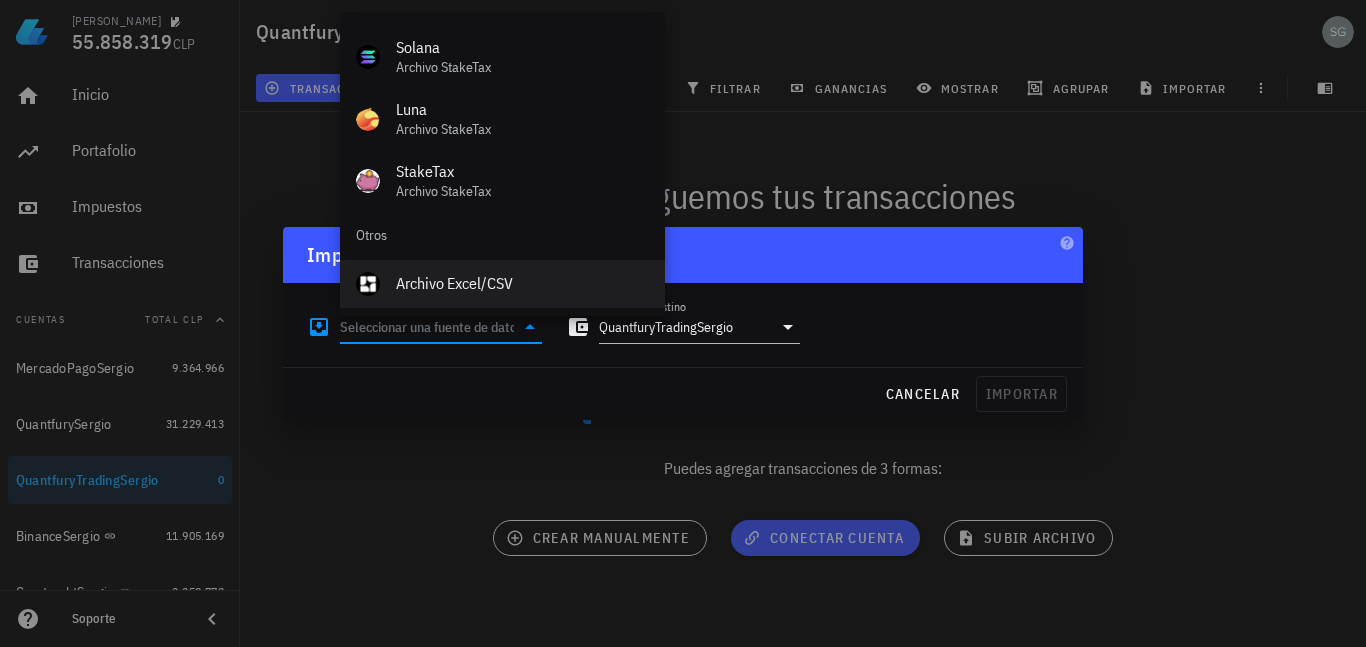 click on "Archivo Excel/CSV" at bounding box center [522, 283] 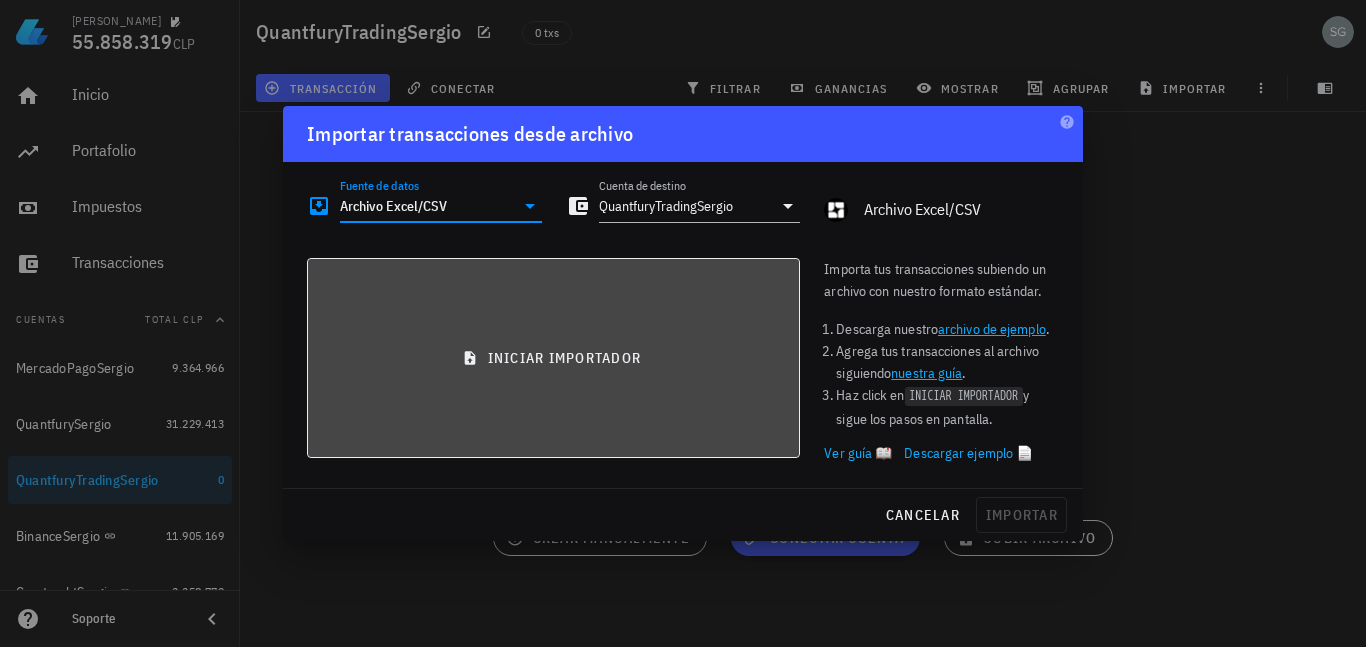 click on "iniciar importador" at bounding box center [553, 358] 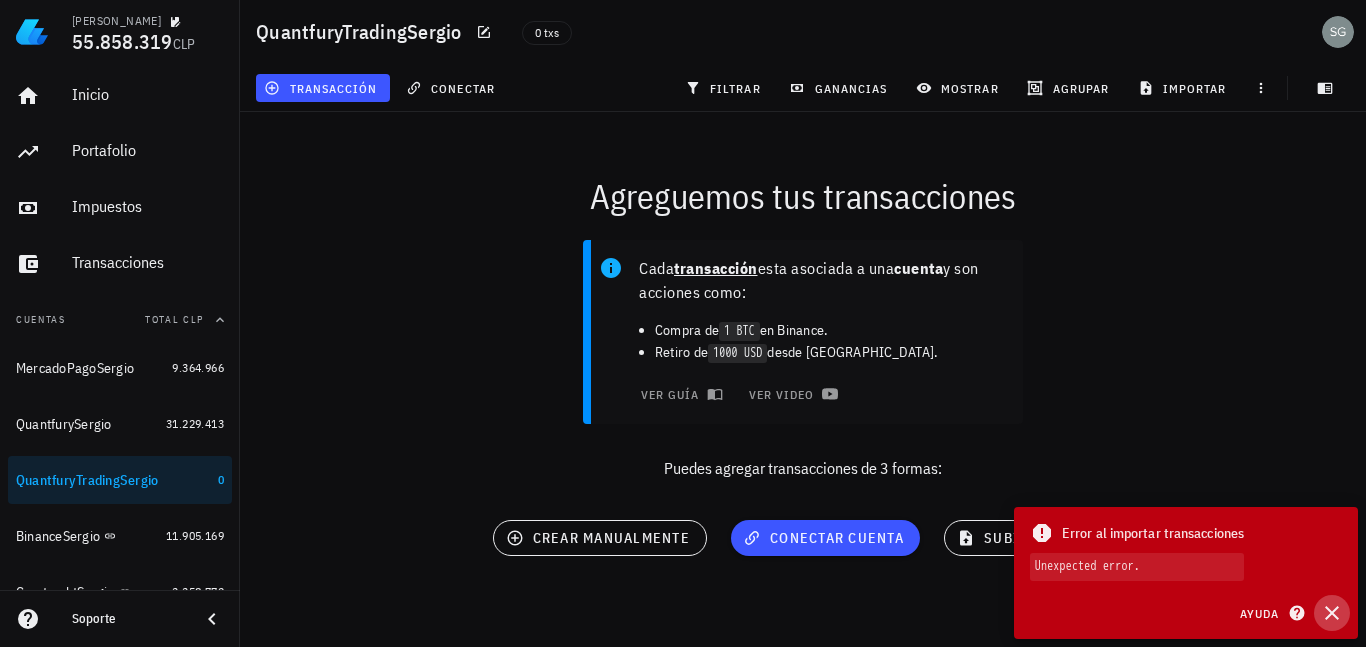 click 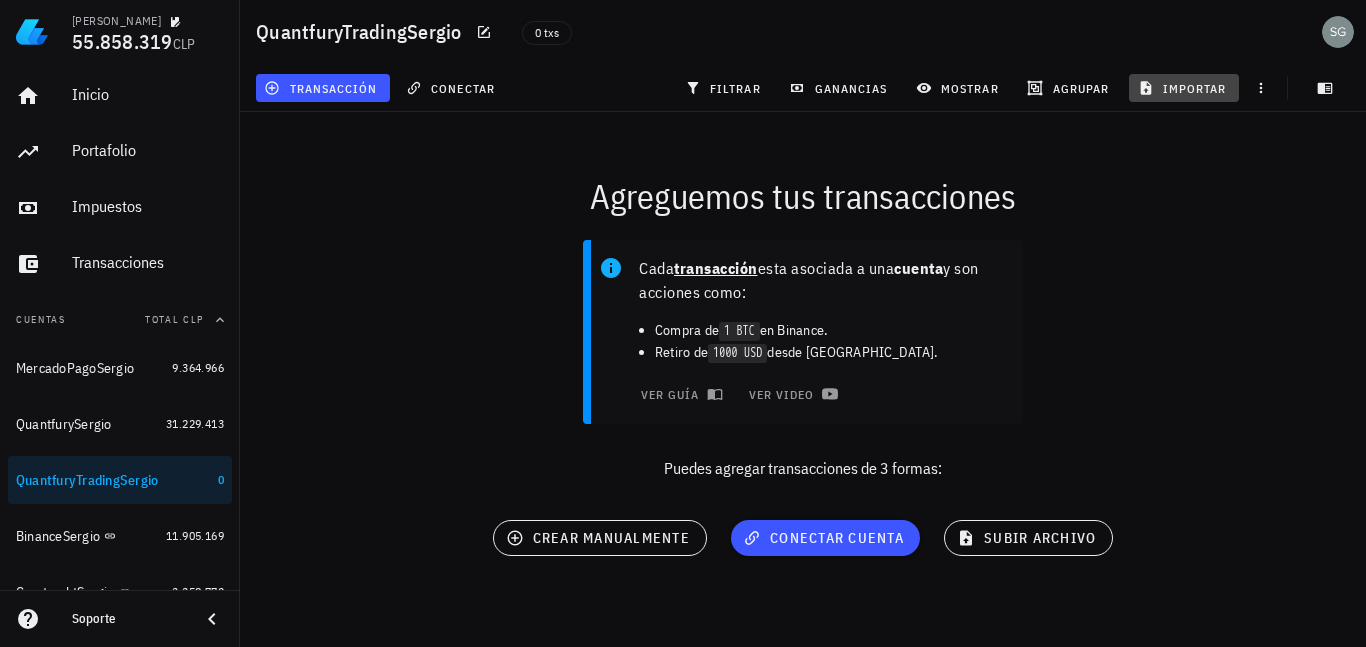 click on "importar" at bounding box center [1184, 88] 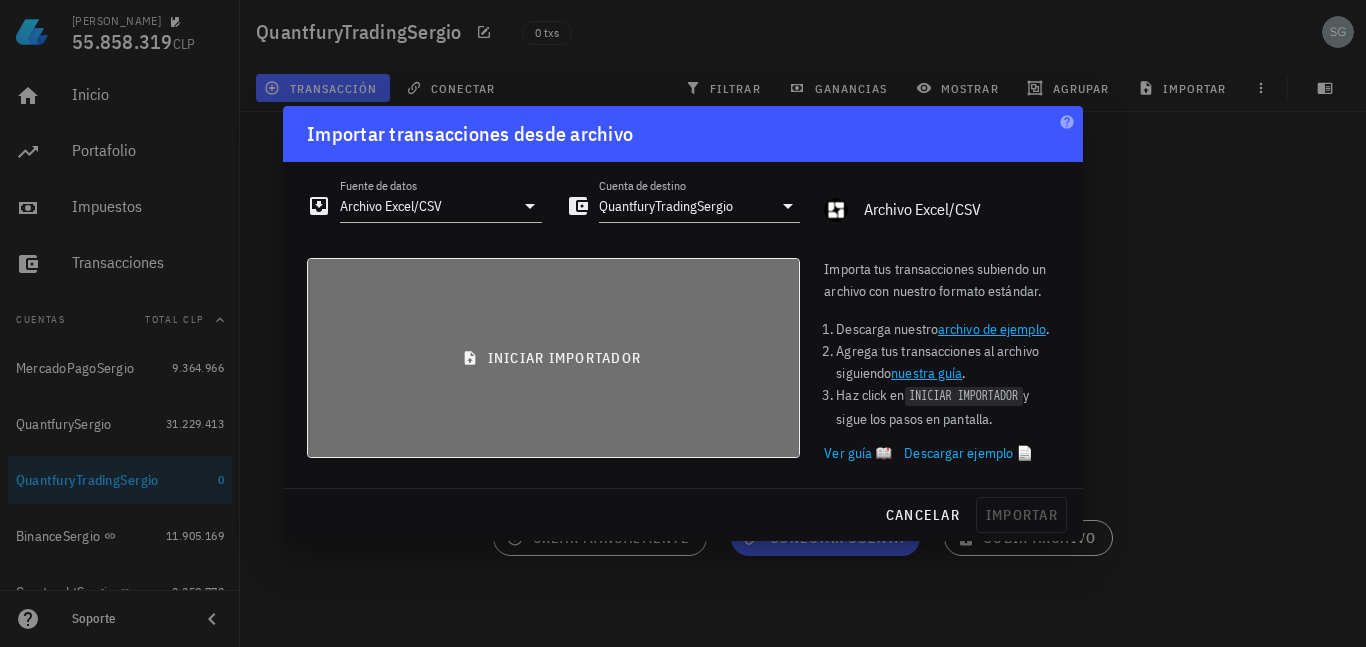 click on "iniciar importador" at bounding box center [553, 358] 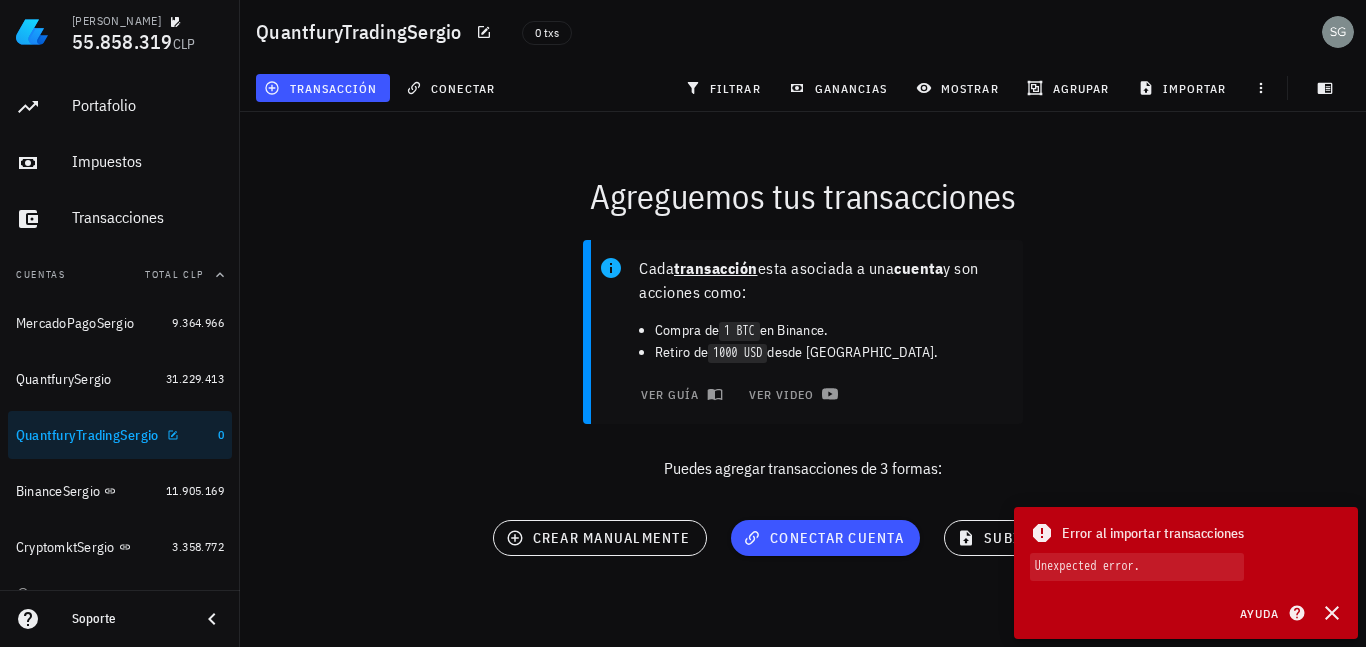 scroll, scrollTop: 70, scrollLeft: 0, axis: vertical 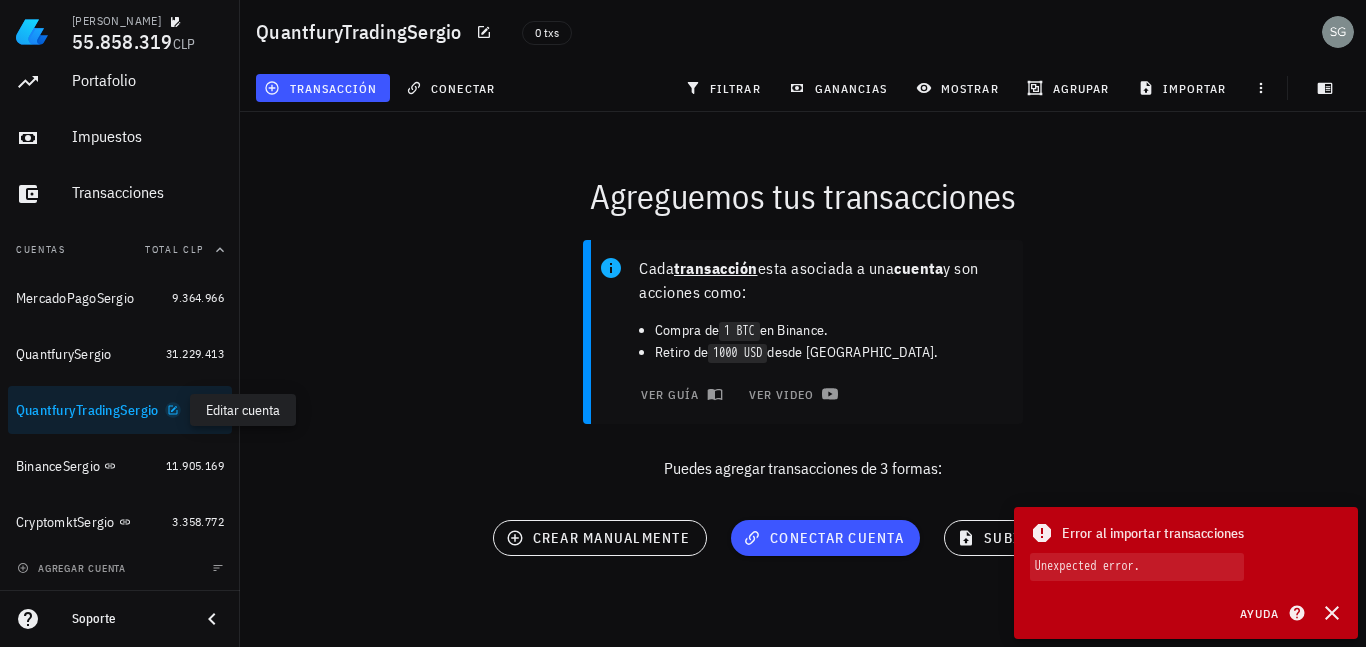 click 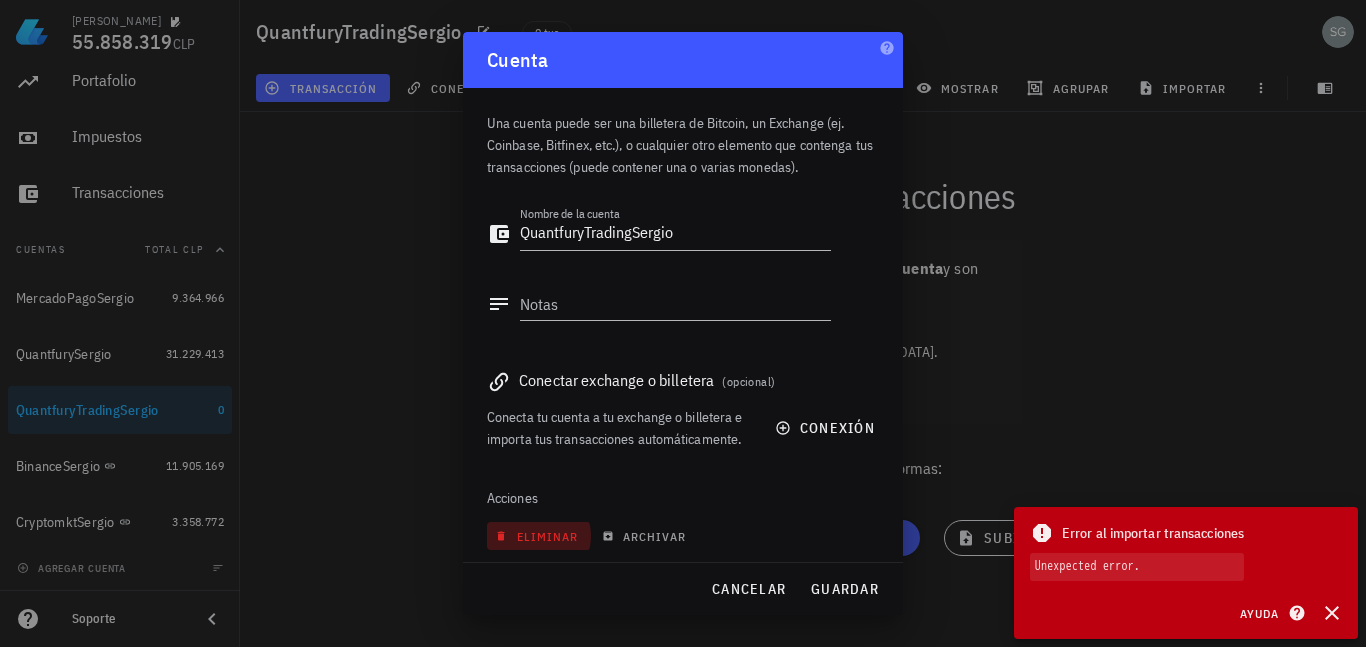 click on "eliminar" at bounding box center [538, 536] 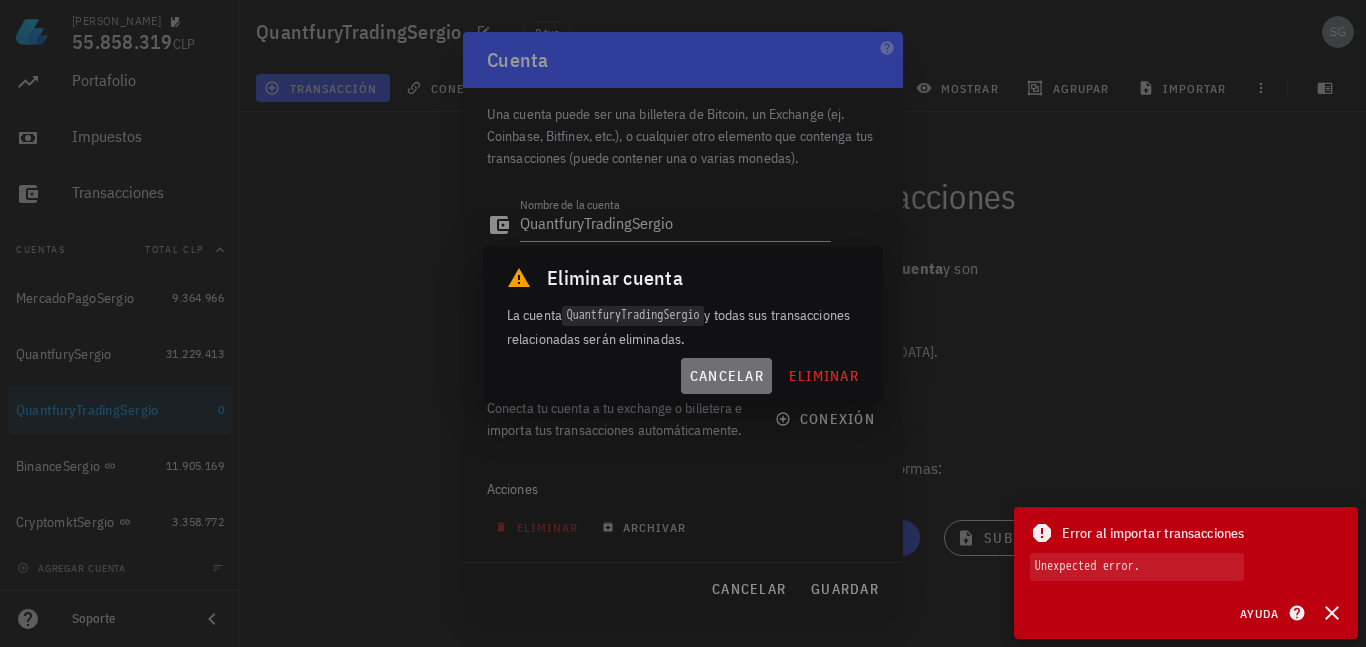 click on "cancelar" at bounding box center (726, 376) 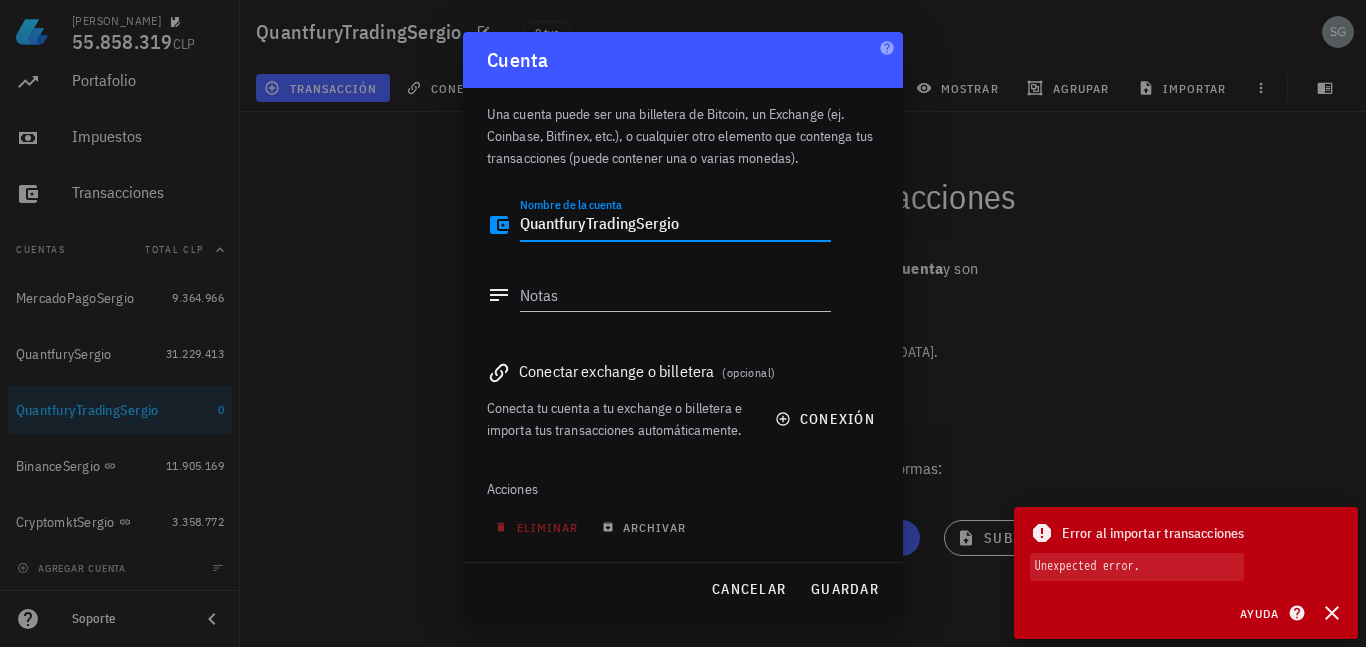 drag, startPoint x: 704, startPoint y: 228, endPoint x: 465, endPoint y: 218, distance: 239.2091 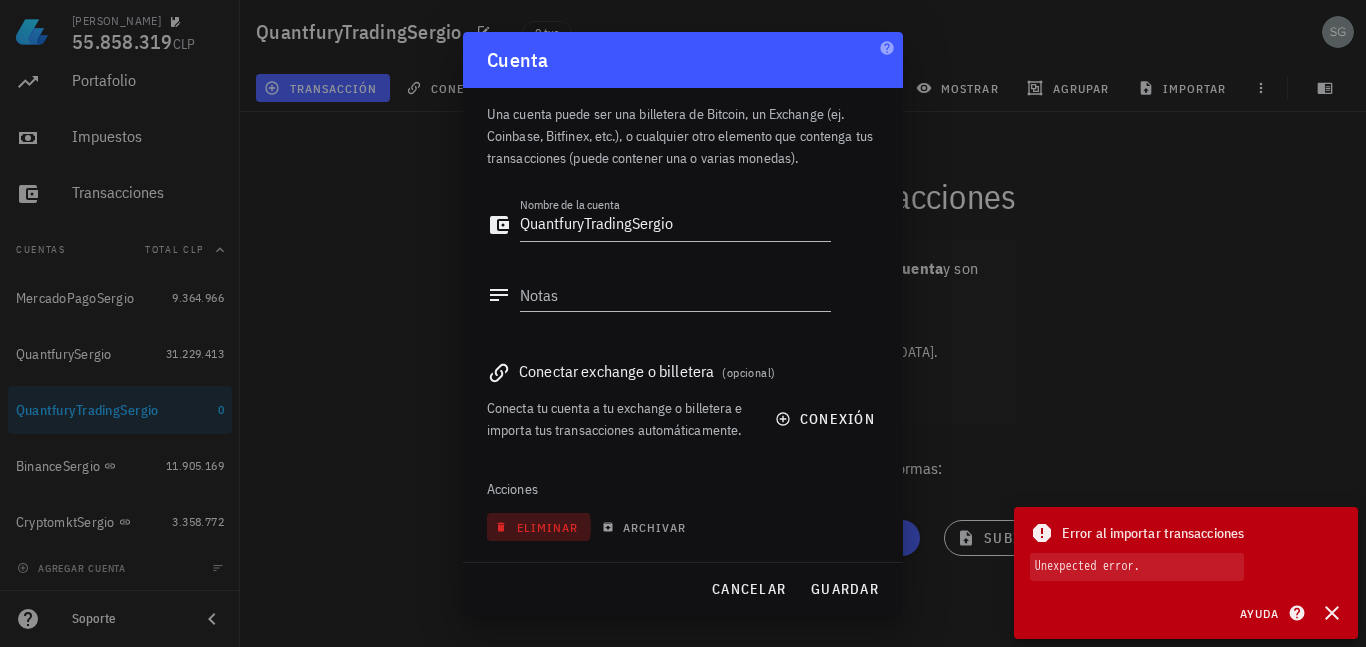 click on "eliminar" at bounding box center (538, 527) 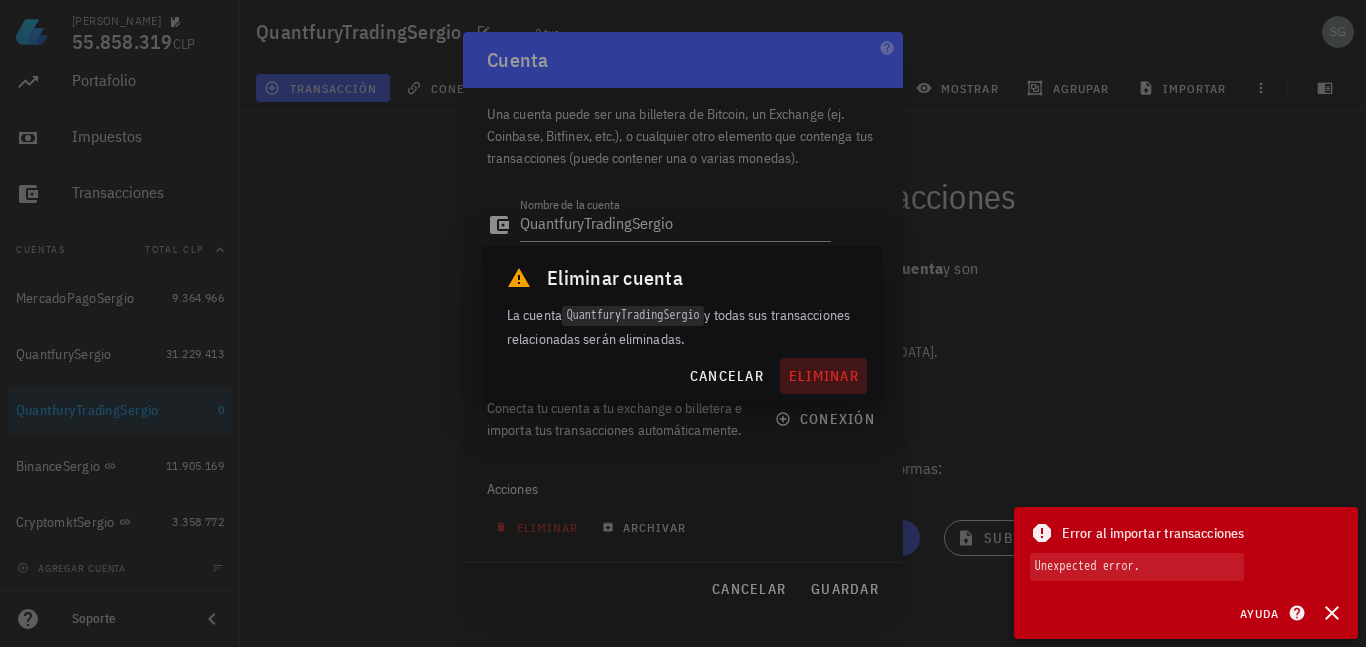 click on "eliminar" at bounding box center [823, 376] 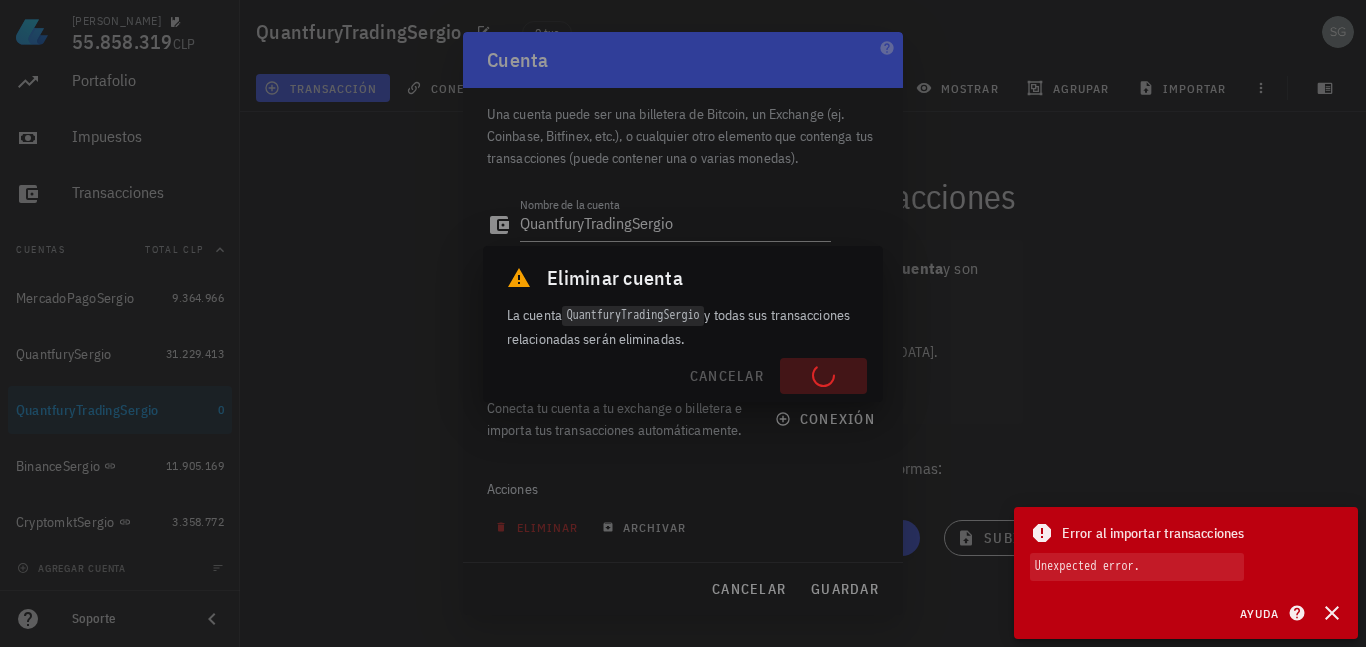 type 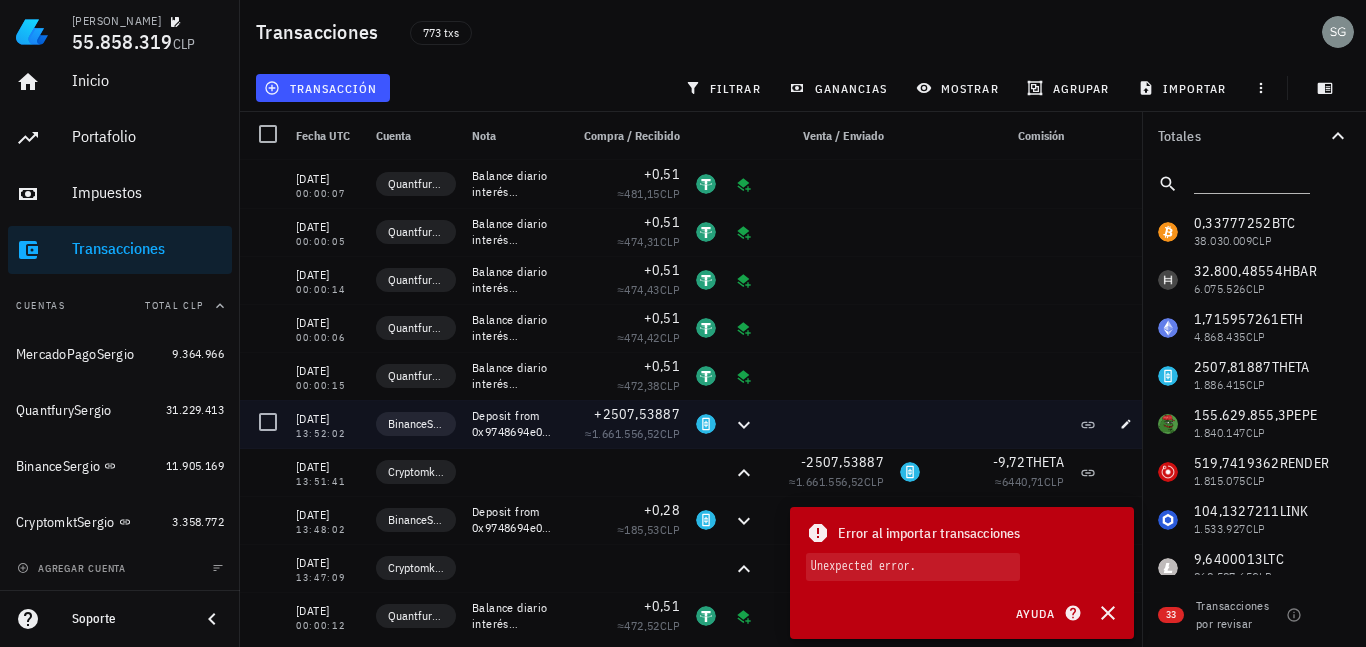 scroll, scrollTop: 14, scrollLeft: 0, axis: vertical 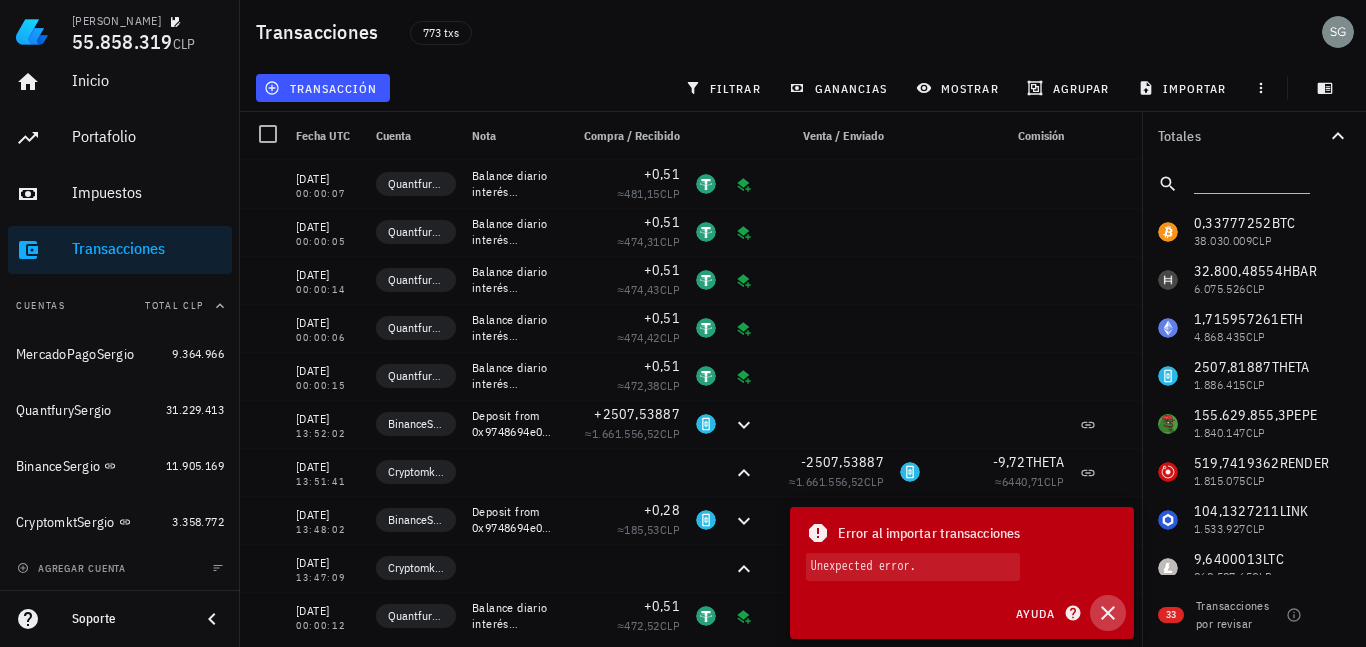 click 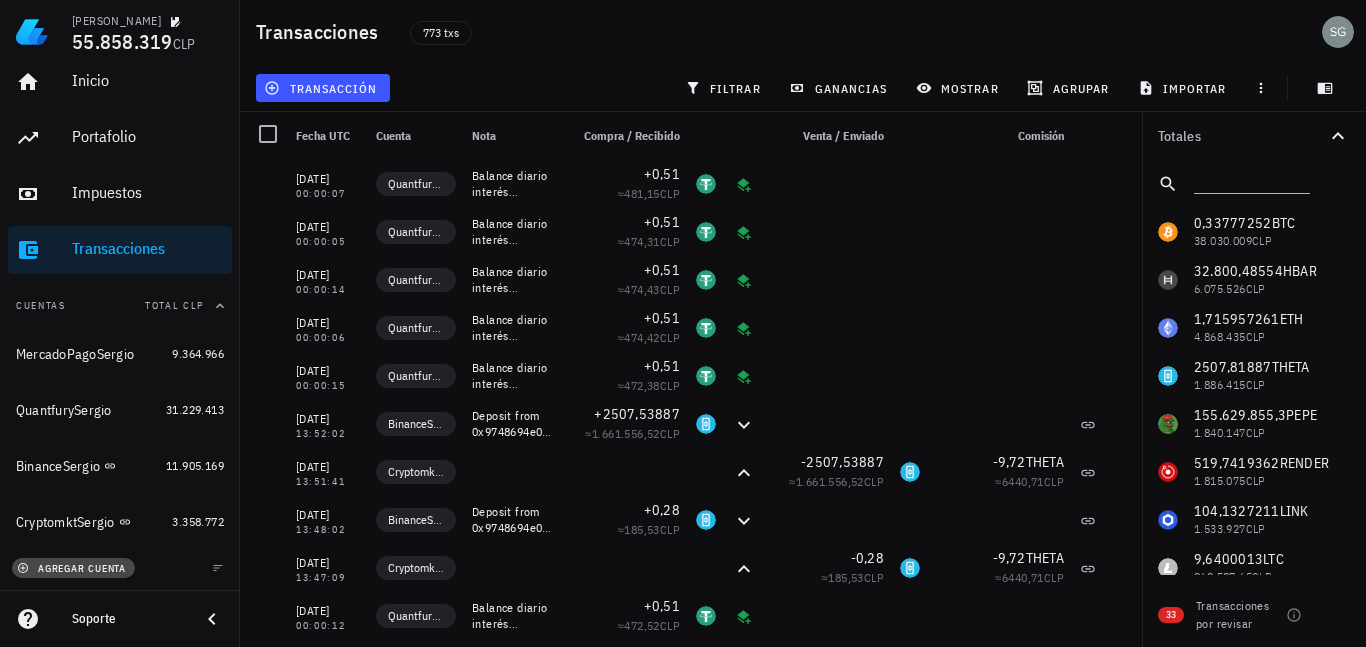 click on "agregar cuenta" at bounding box center [73, 568] 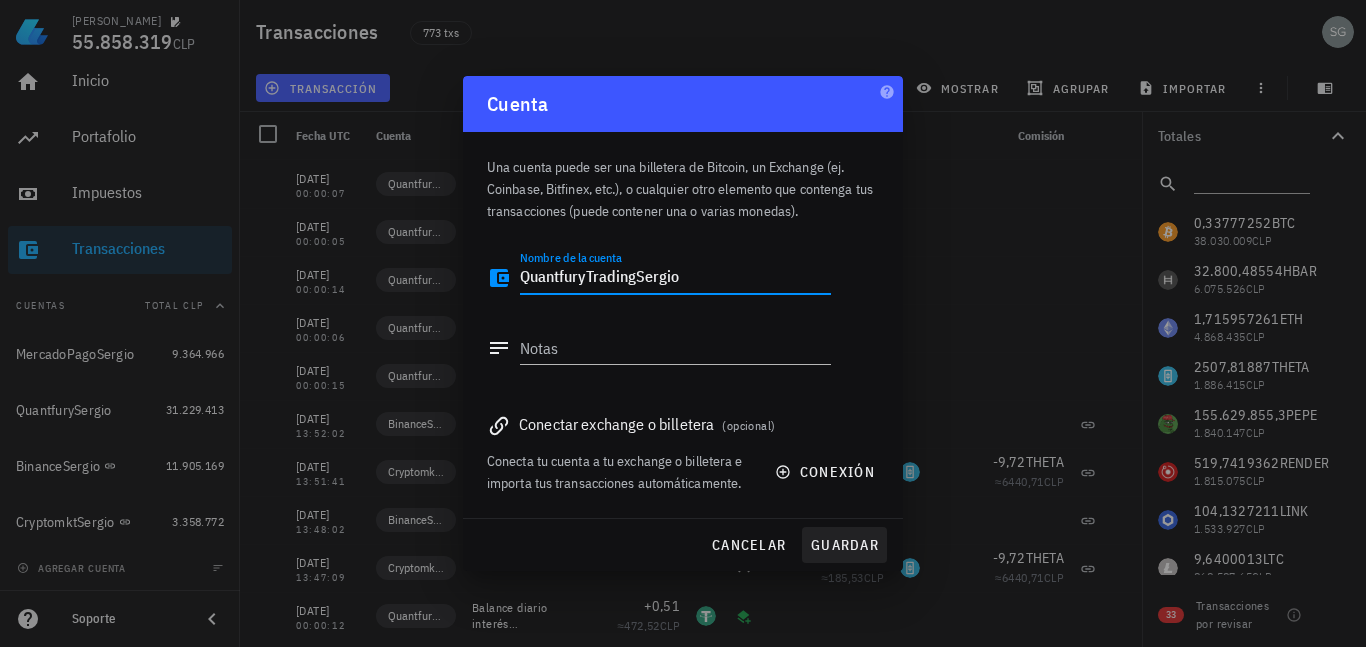type on "QuantfuryTradingSergio" 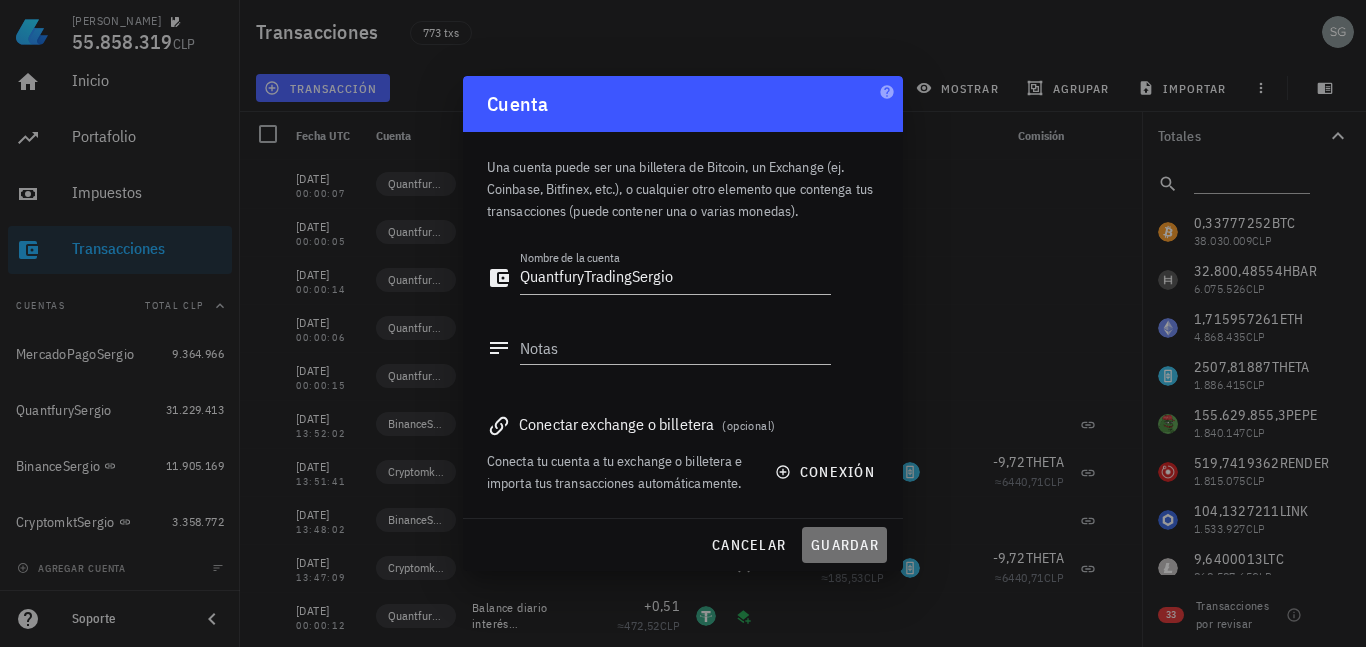 click on "guardar" at bounding box center [844, 545] 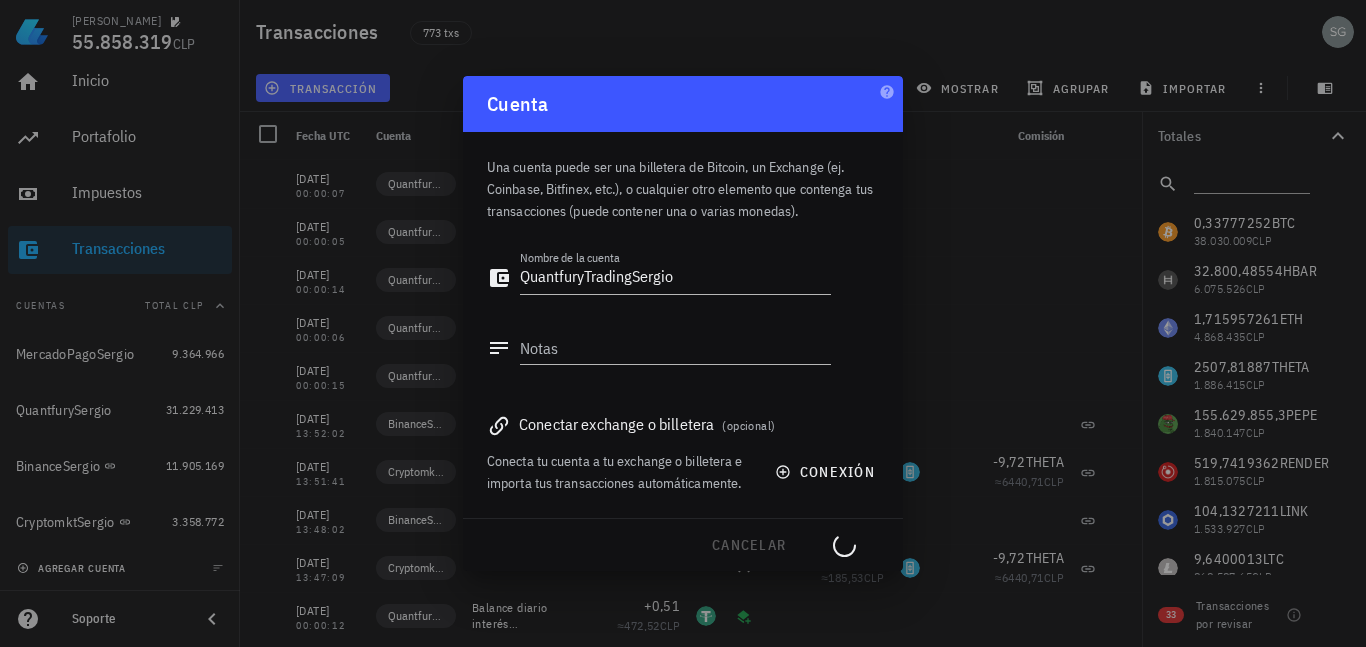type 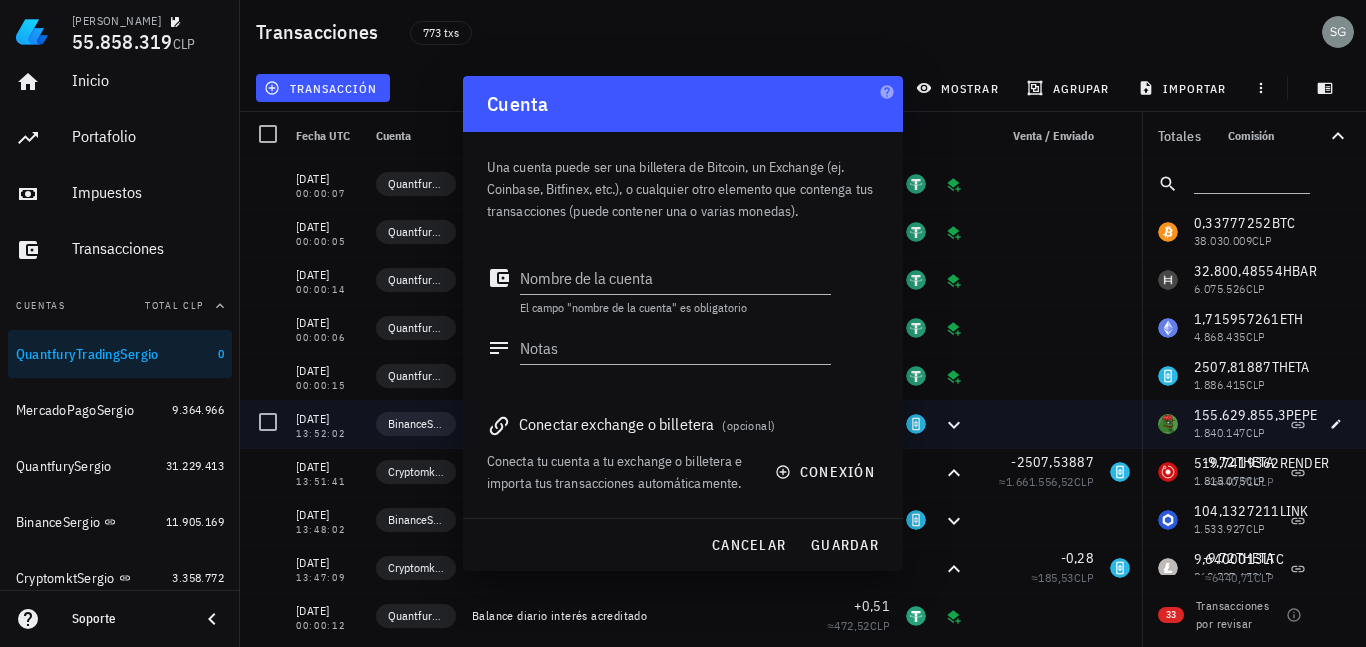 scroll, scrollTop: 70, scrollLeft: 0, axis: vertical 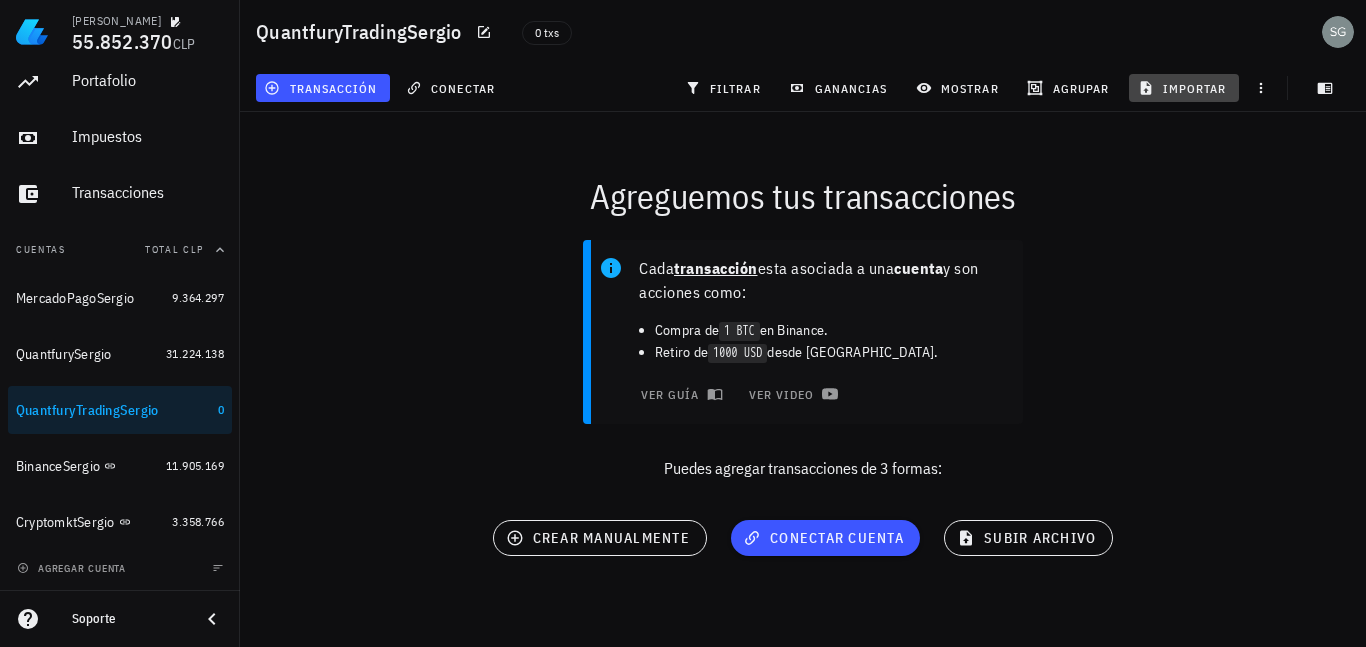 click on "importar" at bounding box center (1184, 88) 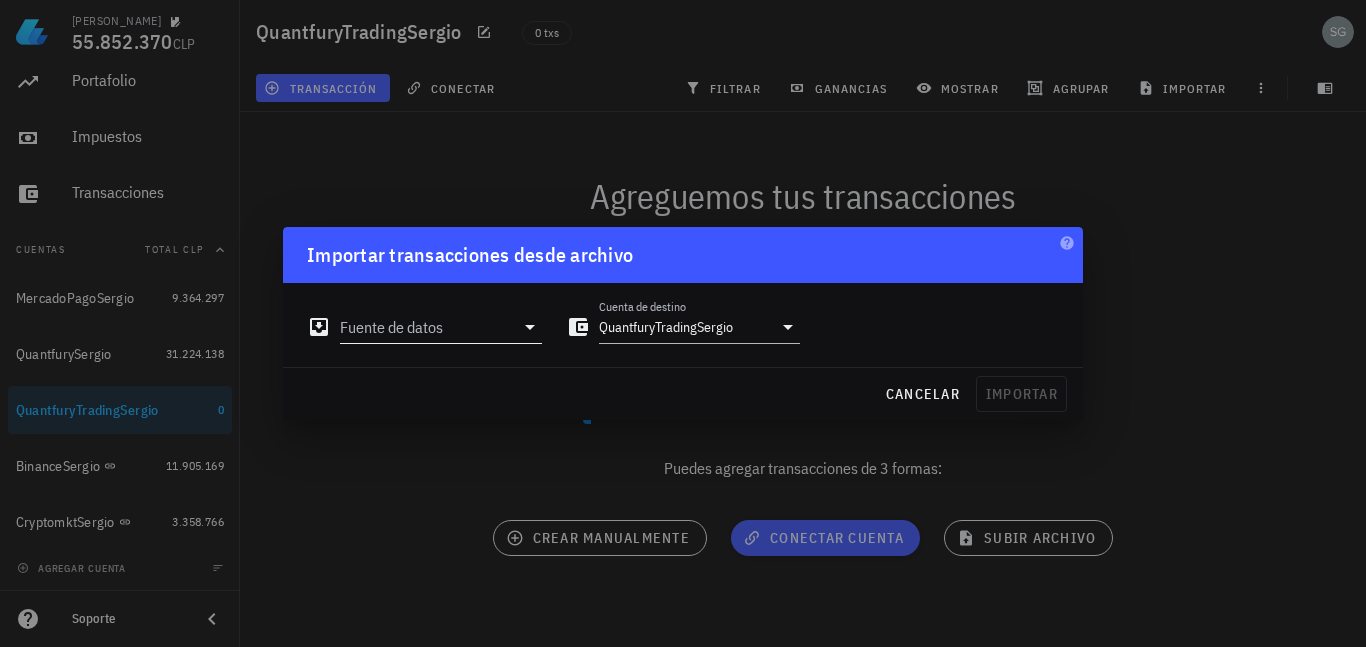 click on "Fuente de datos" at bounding box center (427, 327) 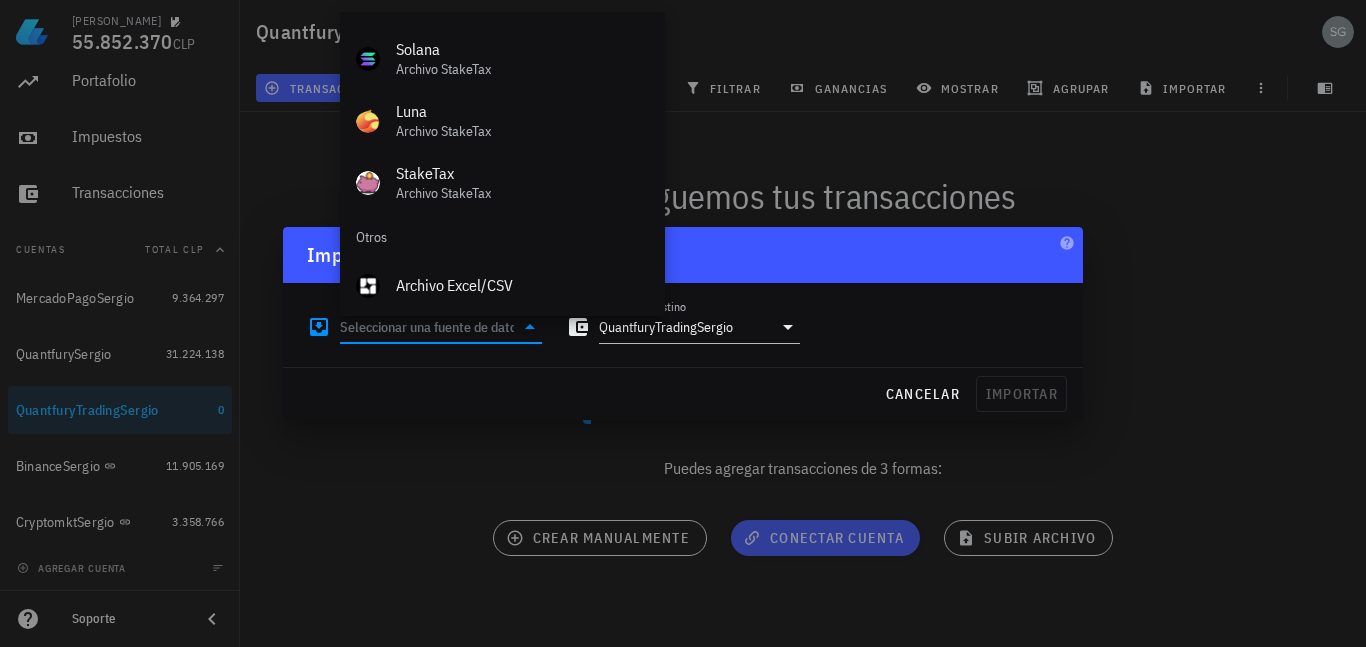 scroll, scrollTop: 834, scrollLeft: 0, axis: vertical 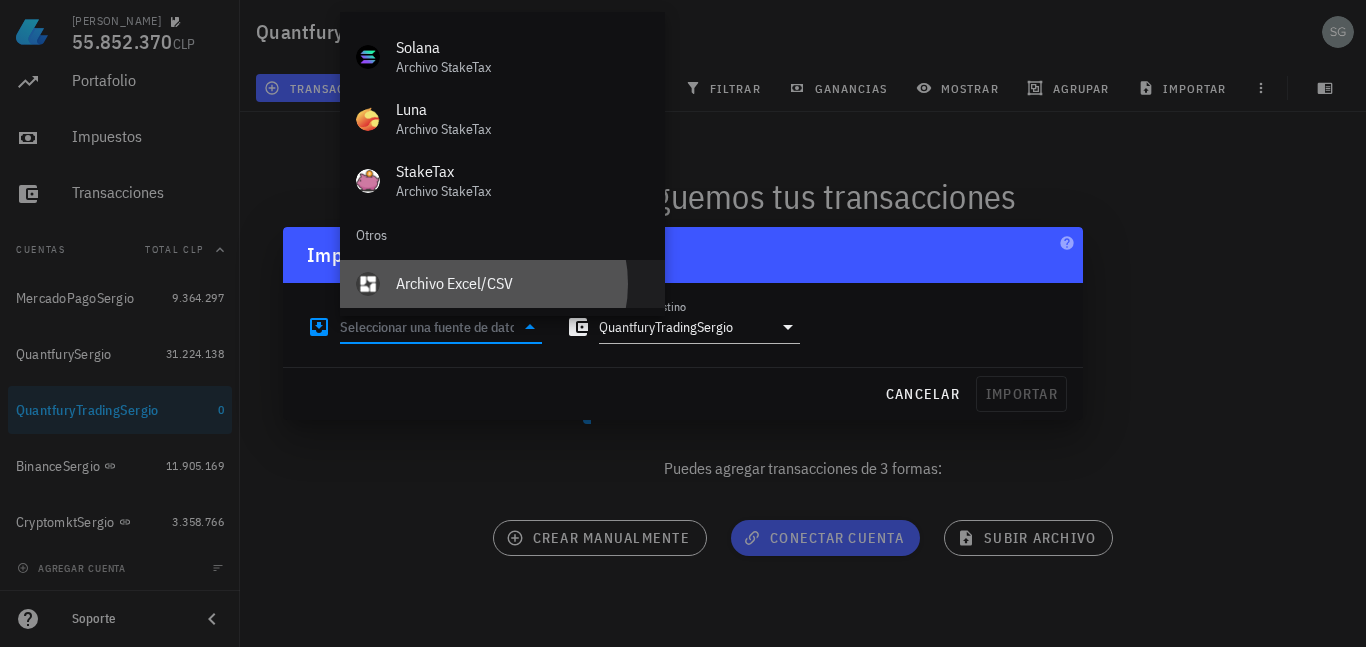 click on "Archivo Excel/CSV" at bounding box center (522, 283) 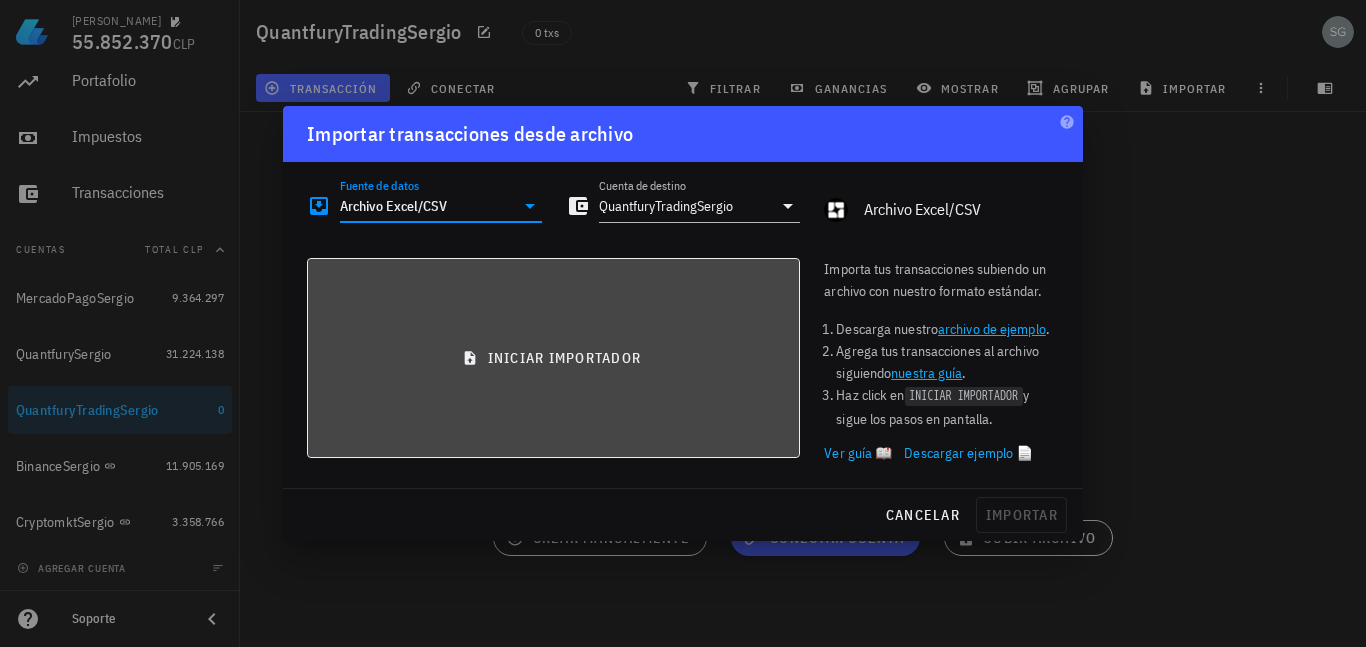 click on "iniciar importador" at bounding box center [553, 358] 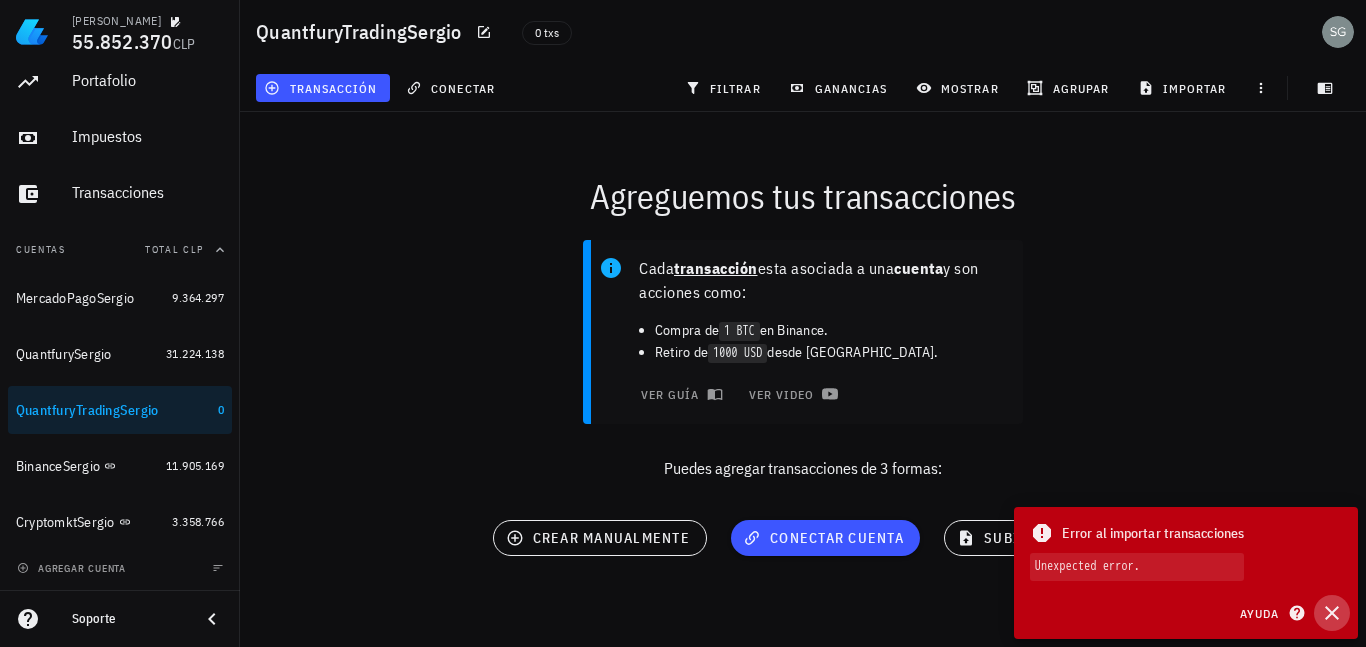 click 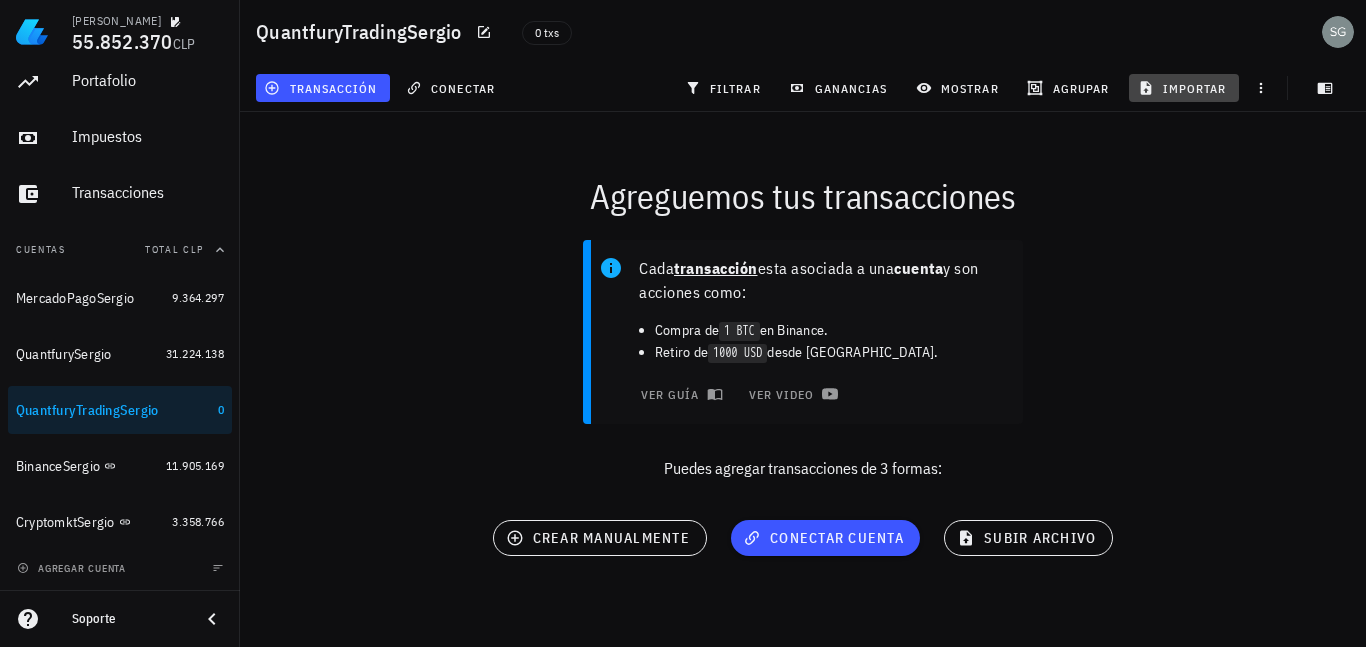click on "importar" at bounding box center [1184, 88] 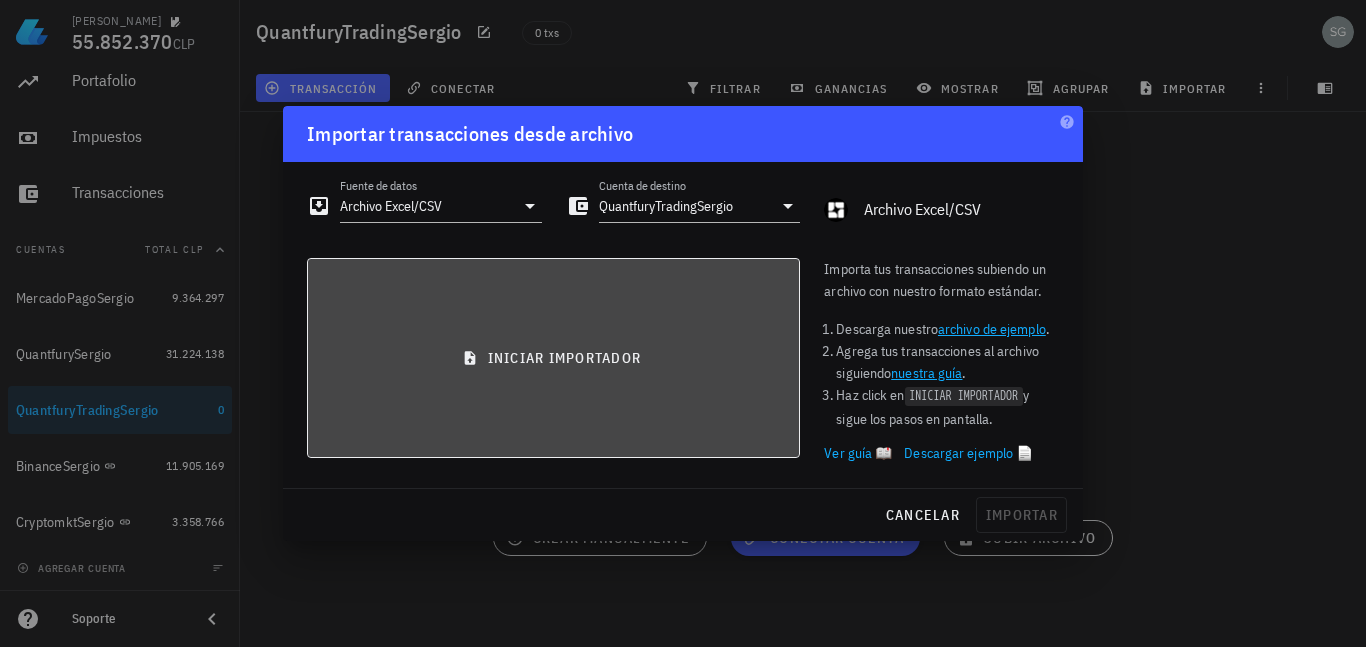 click on "iniciar importador" at bounding box center [553, 358] 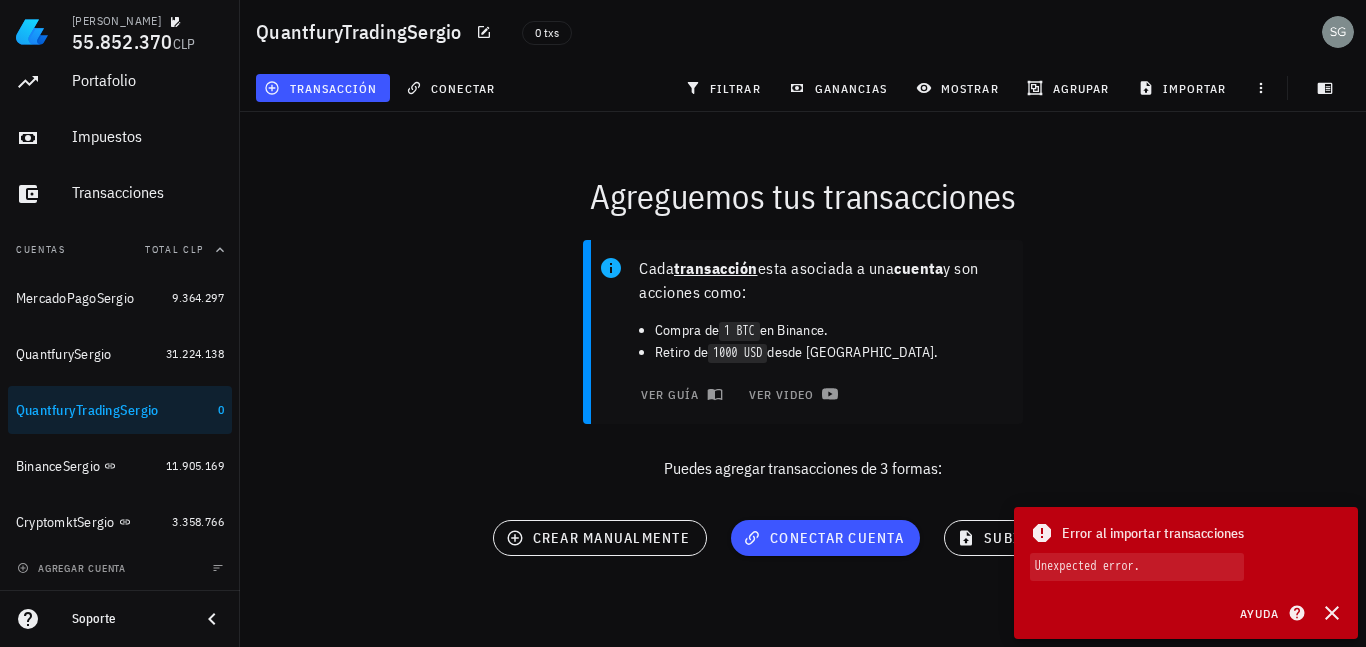 click on "Unexpected error." at bounding box center [1137, 567] 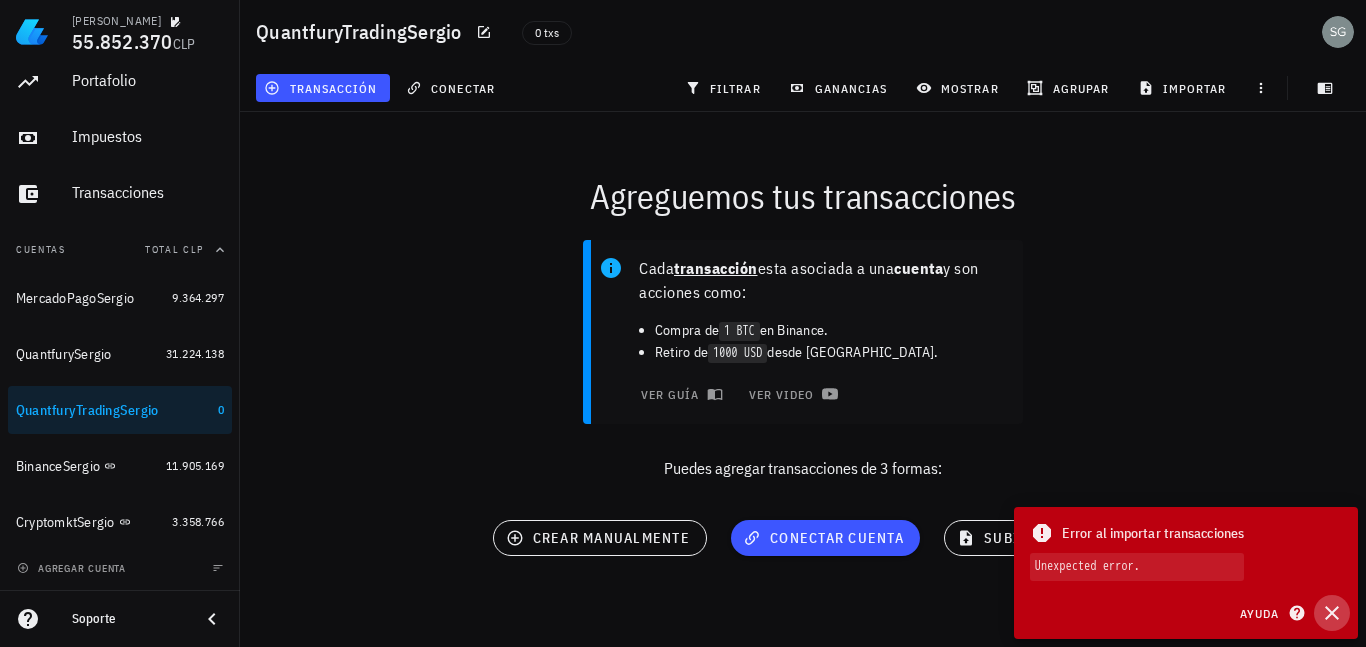 click 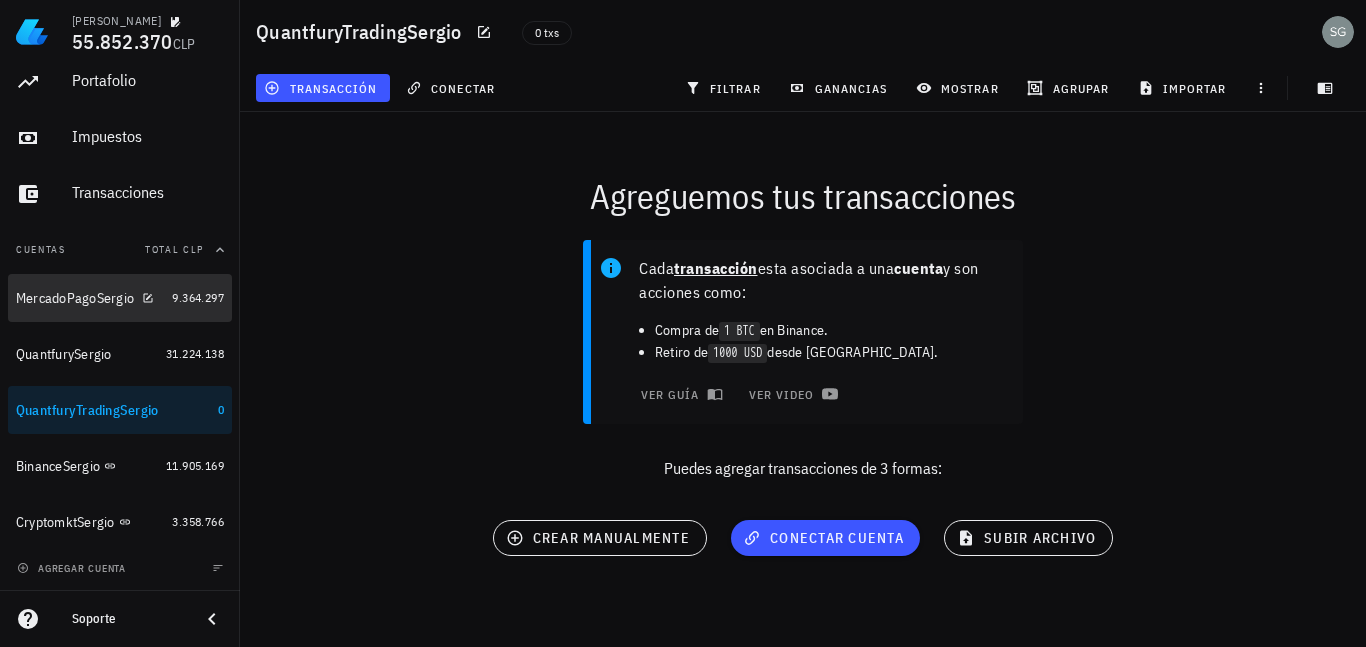 click on "MercadoPagoSergio" at bounding box center [90, 298] 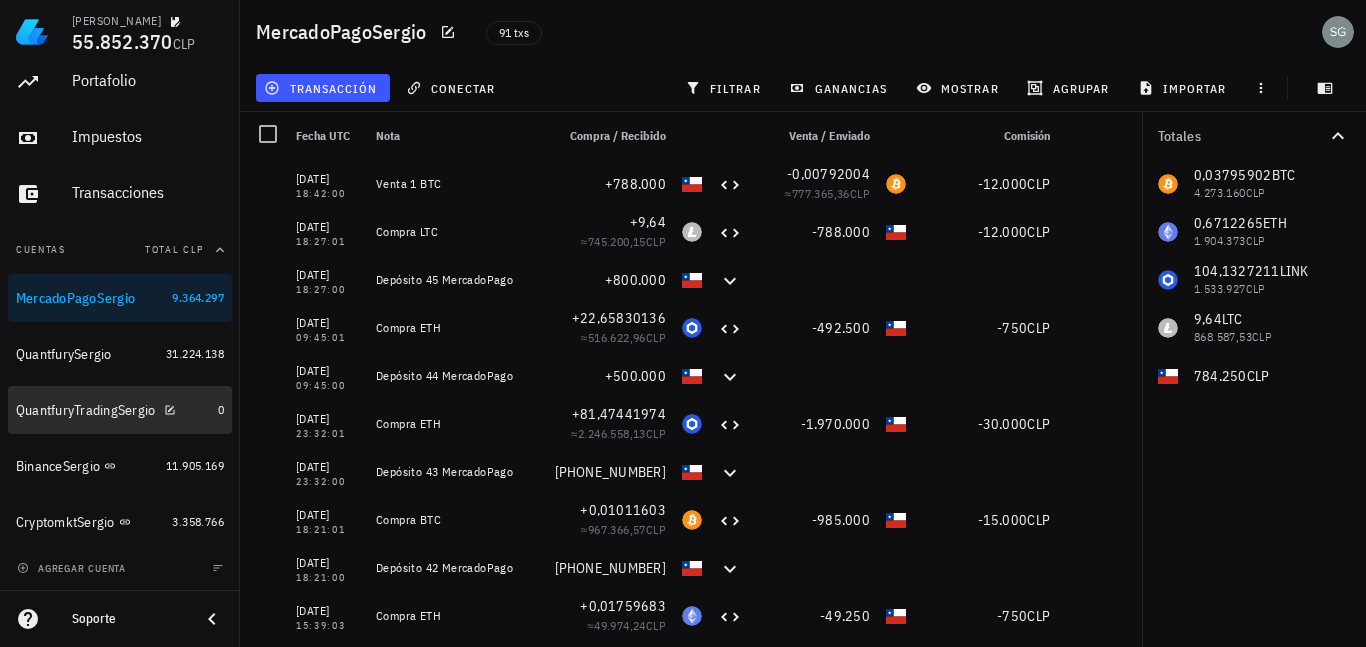 click on "QuantfuryTradingSergio" at bounding box center (86, 410) 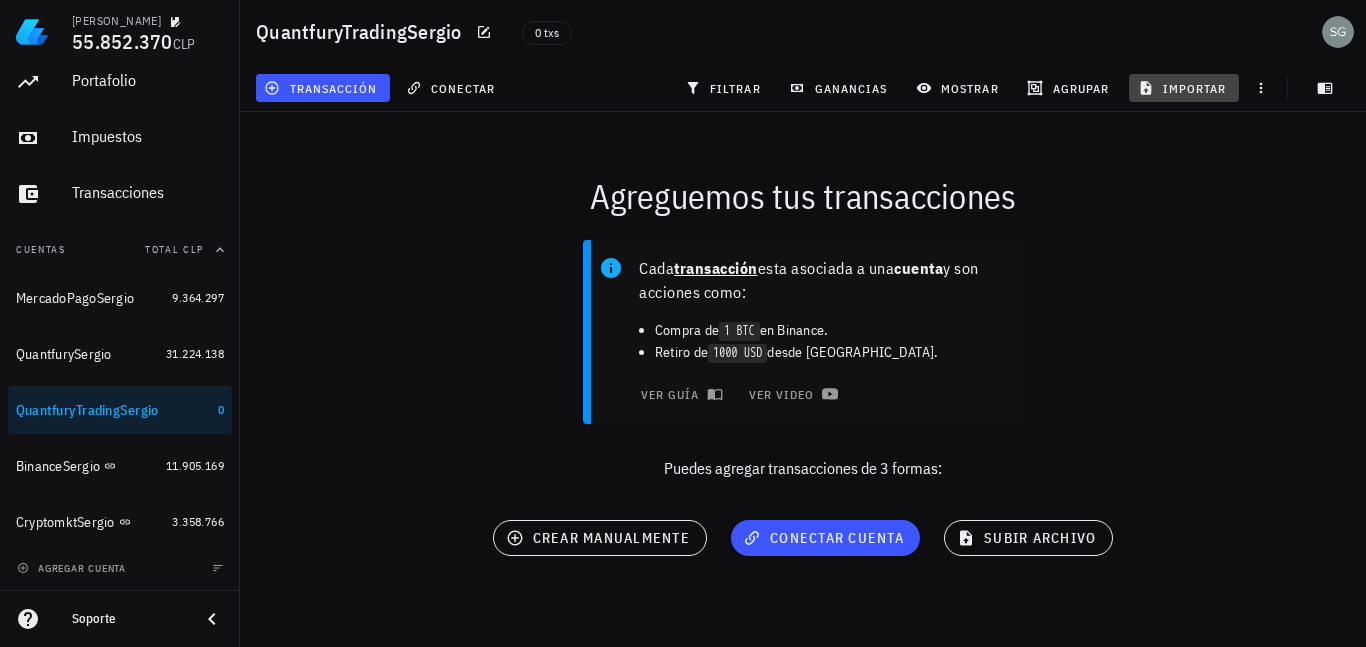 click on "importar" at bounding box center [1184, 88] 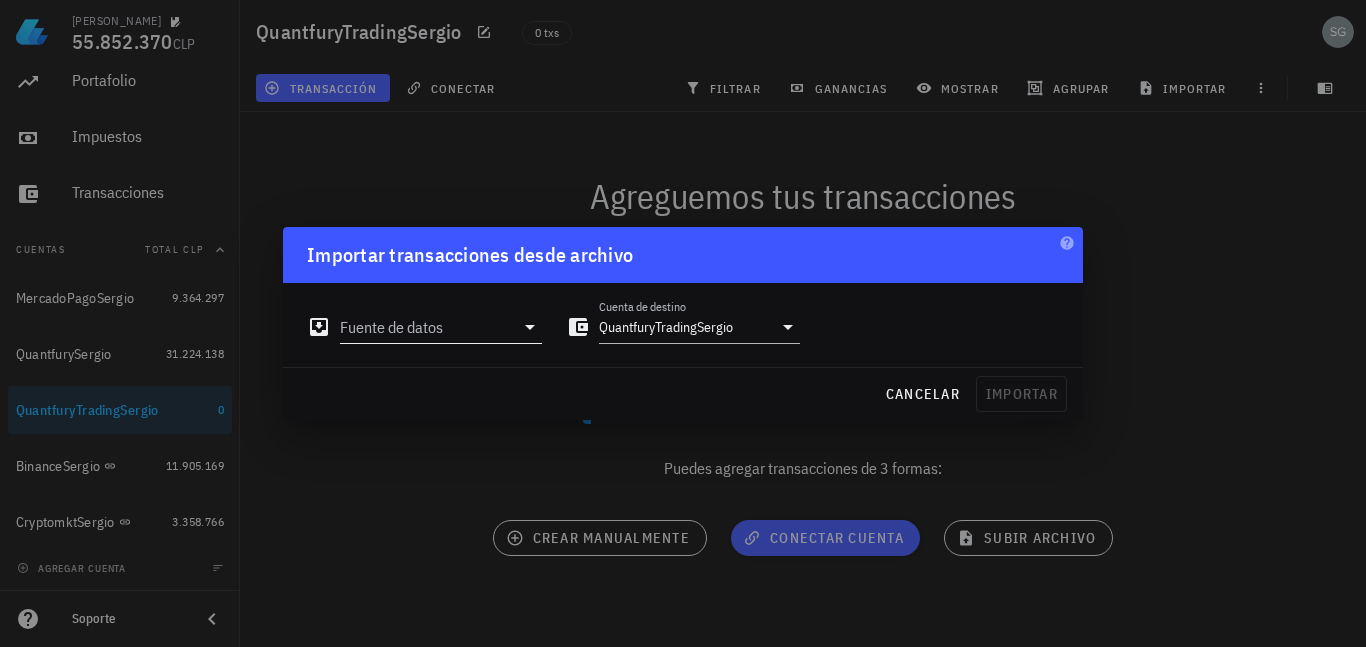 click on "Fuente de datos" at bounding box center [427, 327] 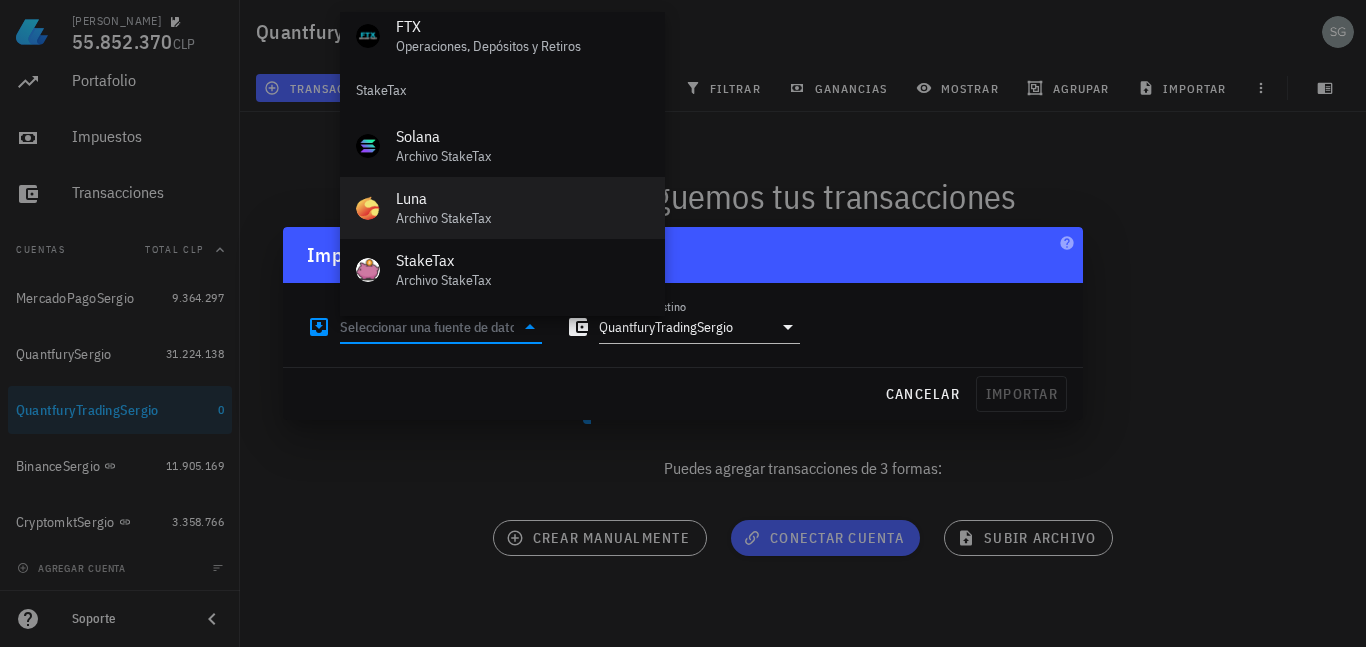 scroll, scrollTop: 834, scrollLeft: 0, axis: vertical 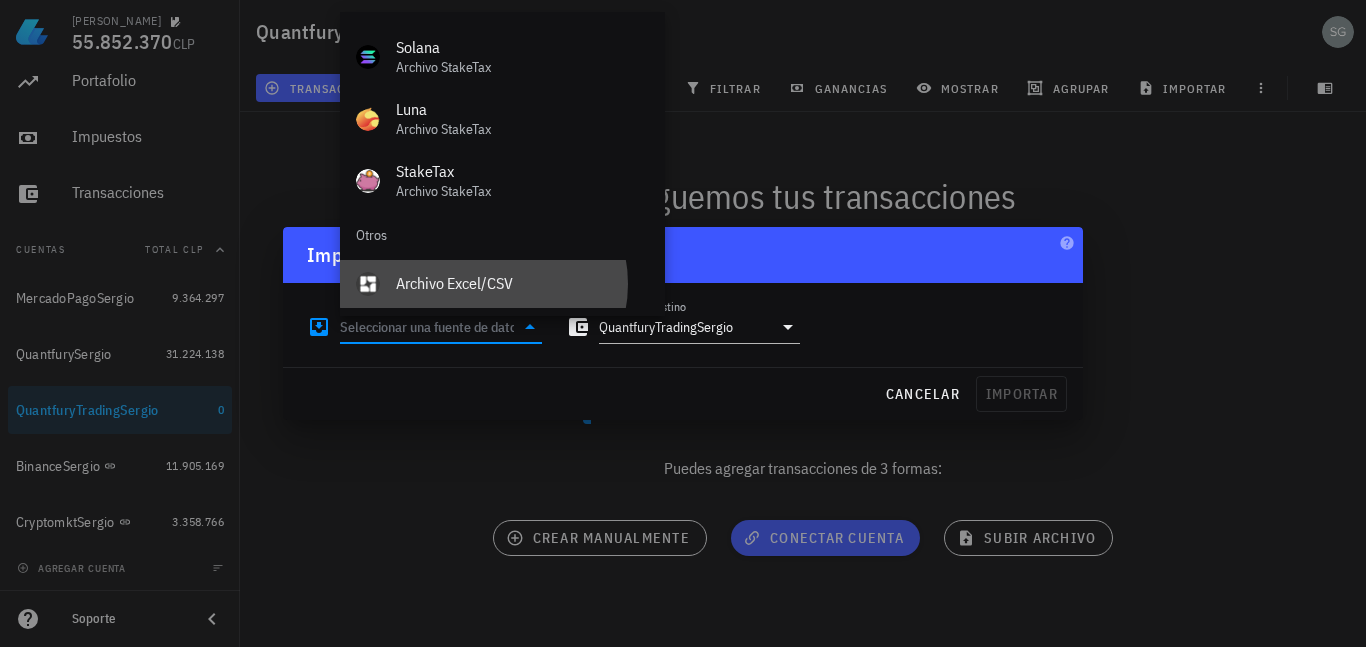 click on "Archivo Excel/CSV" at bounding box center [522, 283] 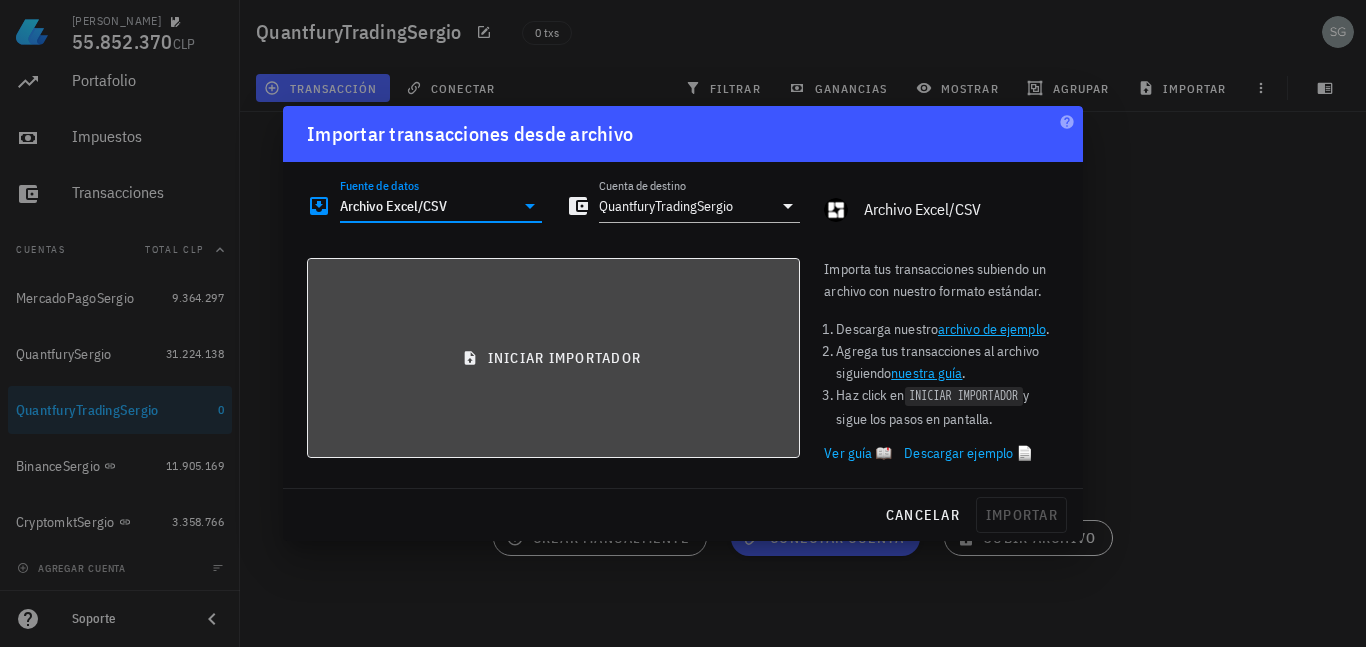click on "iniciar importador" at bounding box center [553, 358] 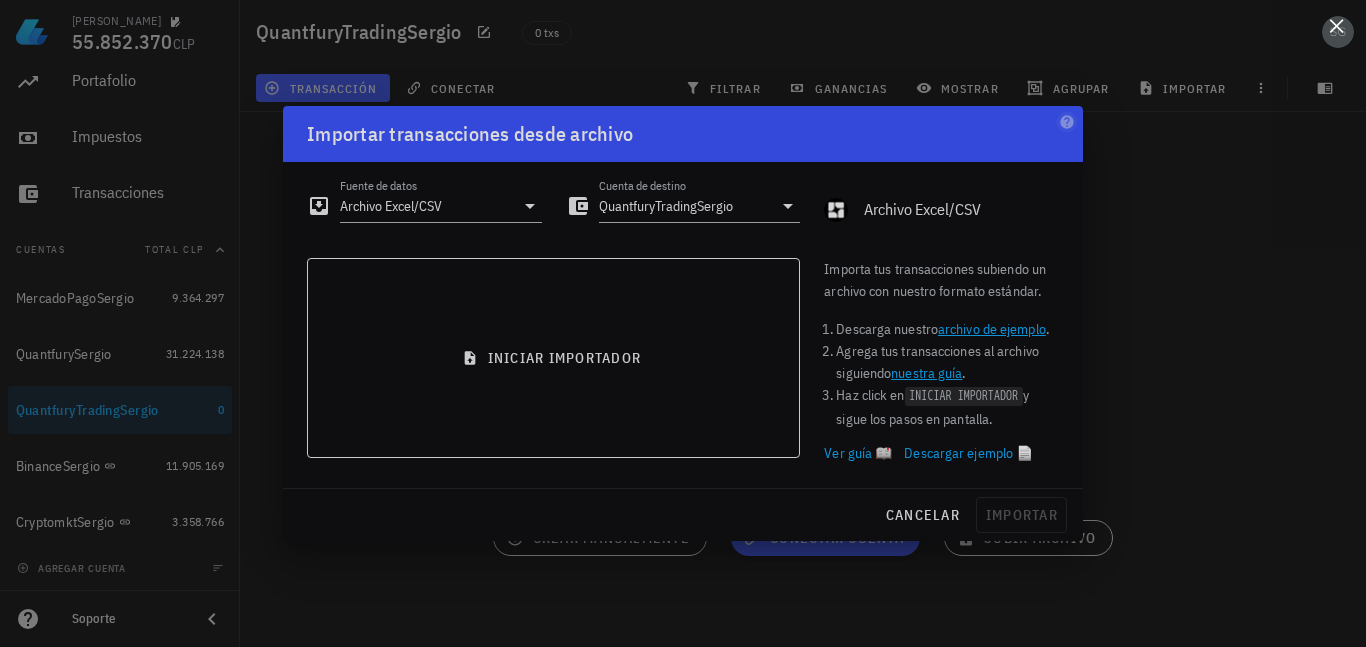 click at bounding box center (1336, 25) 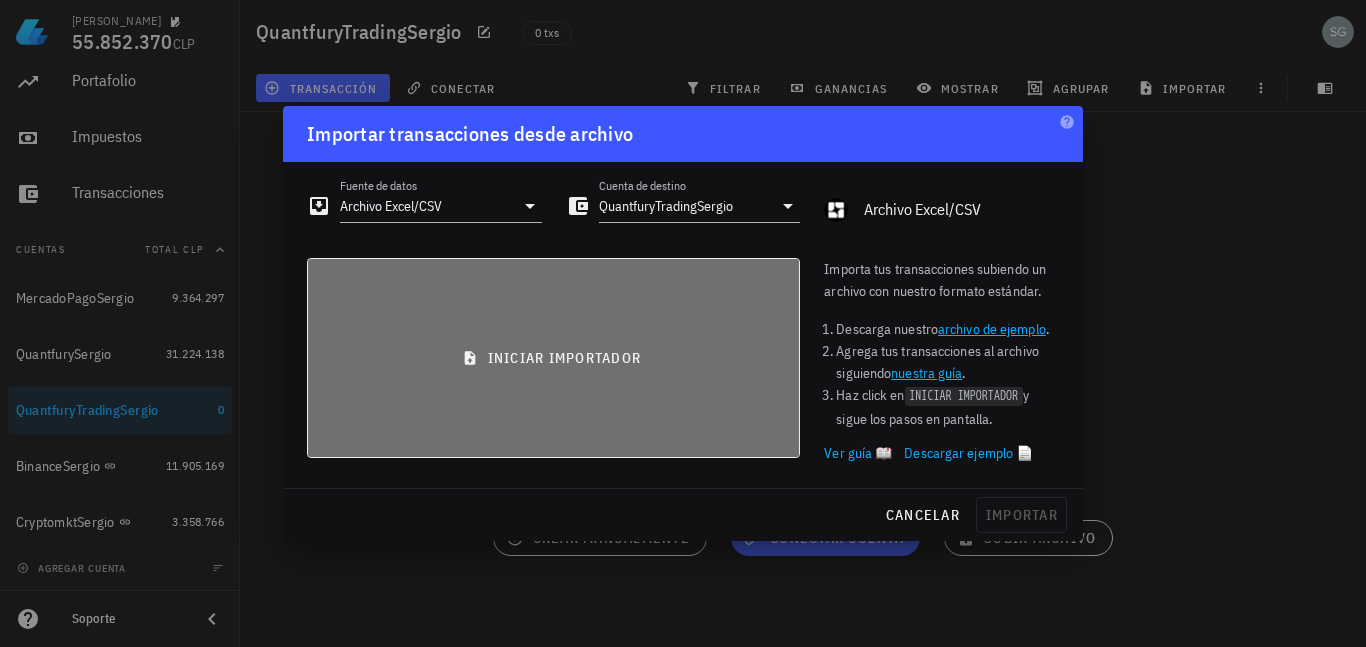 click on "iniciar importador" at bounding box center (553, 358) 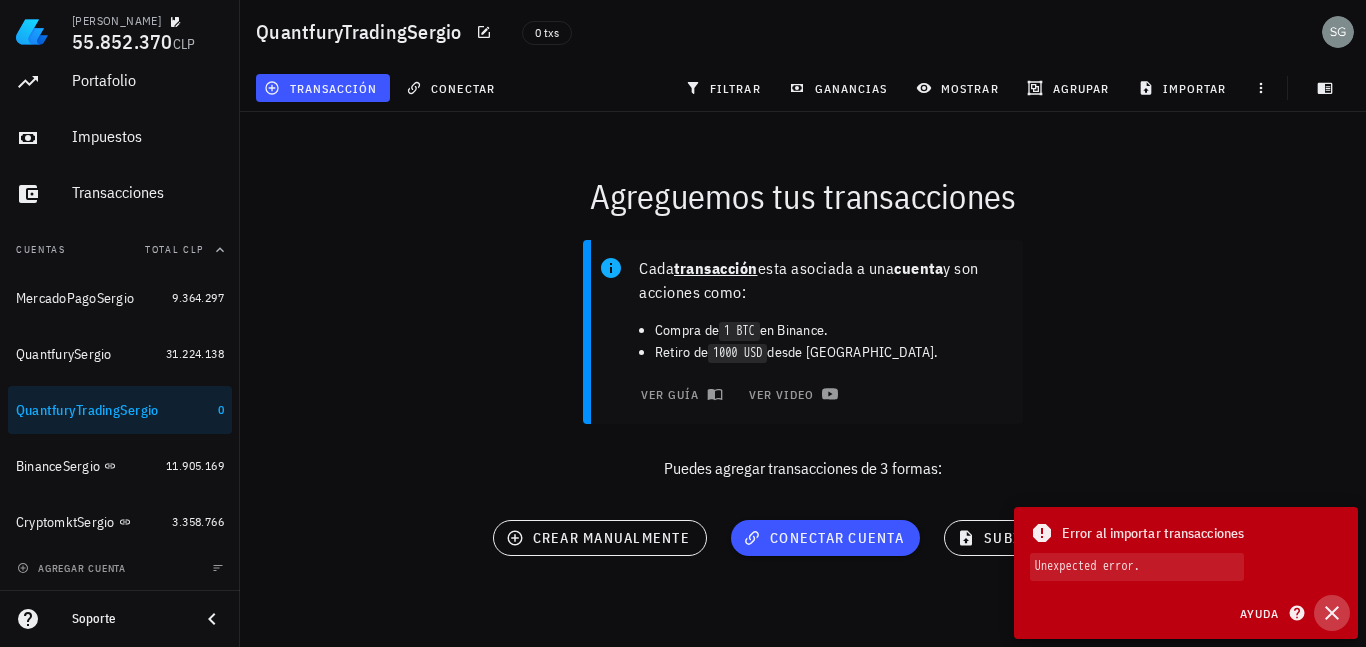 click 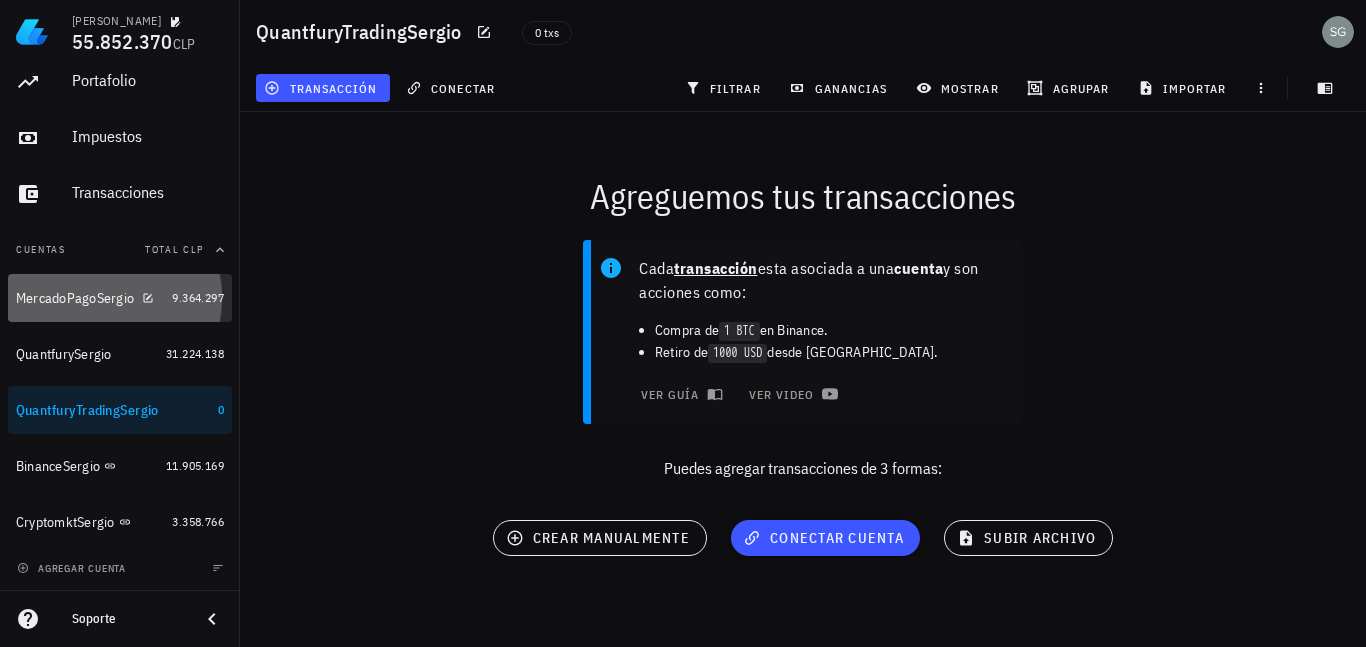 click on "MercadoPagoSergio" at bounding box center [75, 298] 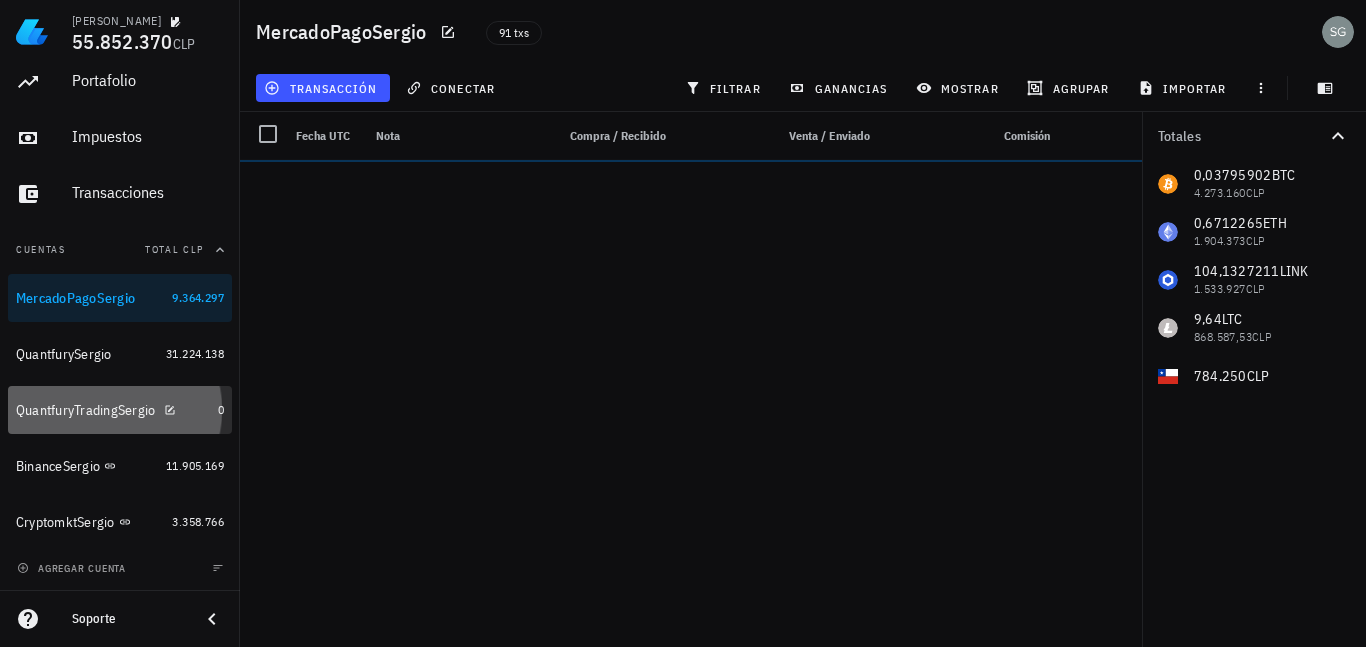 click on "QuantfuryTradingSergio" at bounding box center [86, 410] 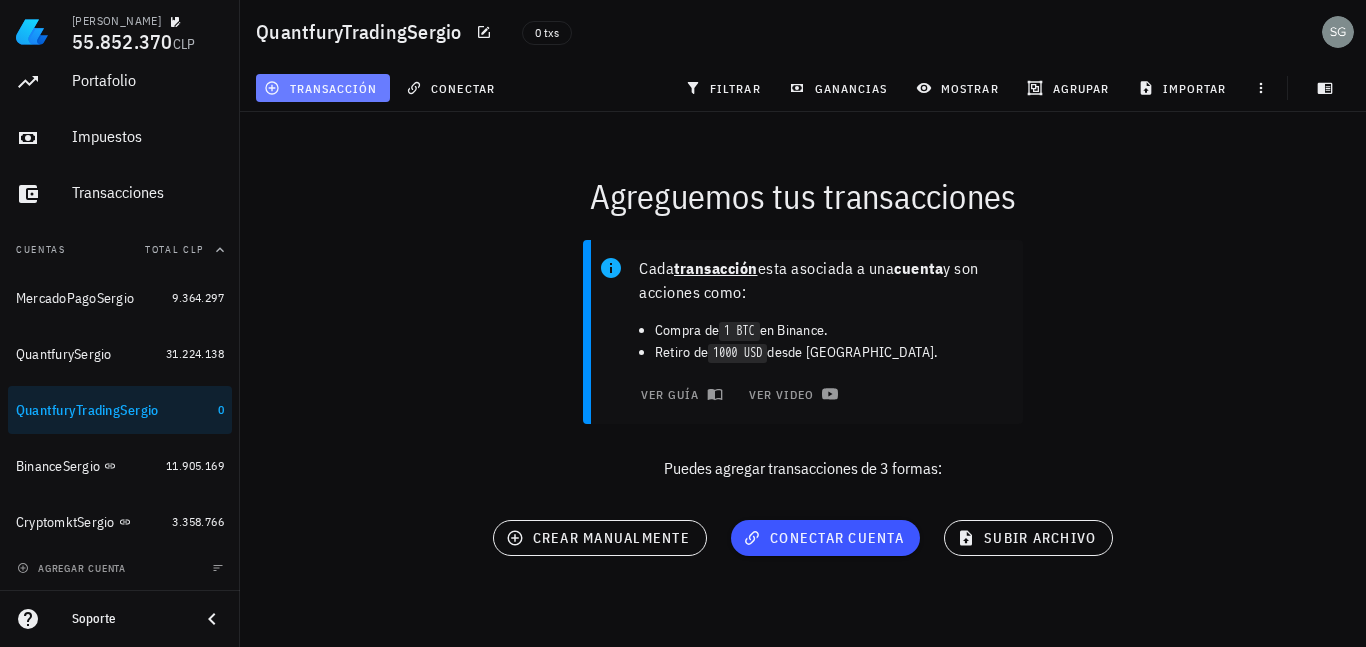 click on "transacción" at bounding box center (322, 88) 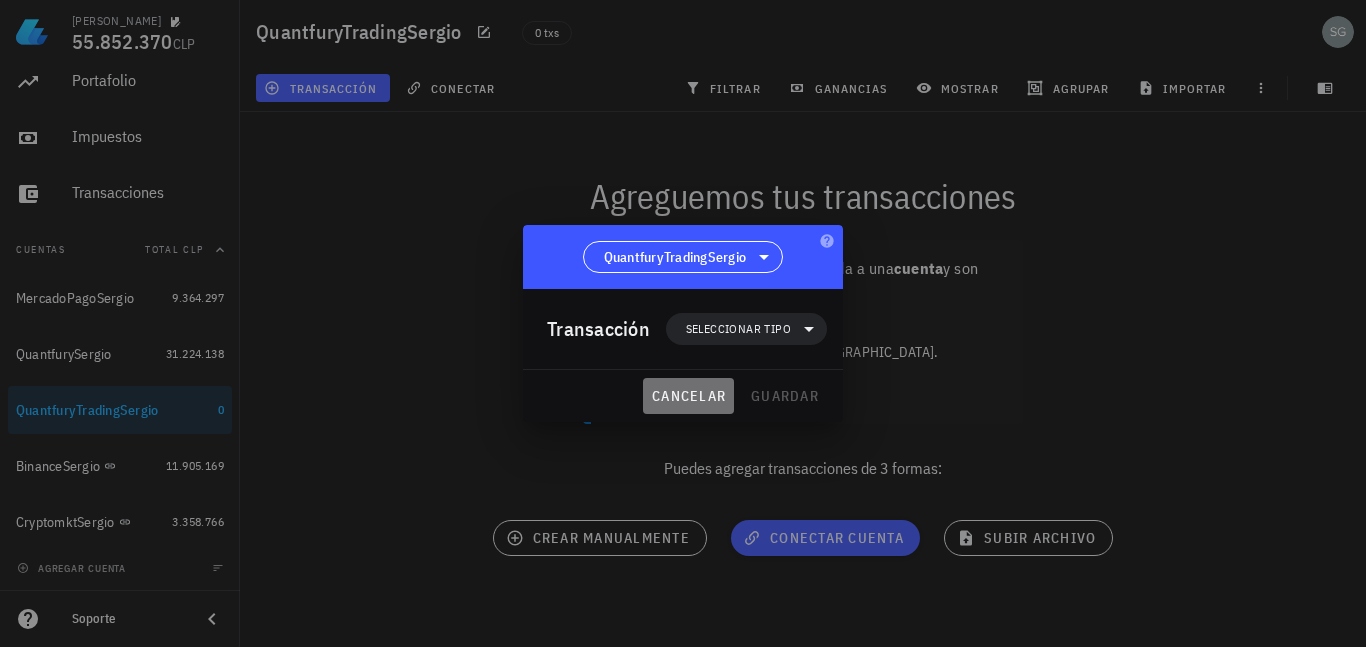 drag, startPoint x: 696, startPoint y: 396, endPoint x: 1302, endPoint y: 152, distance: 653.2779 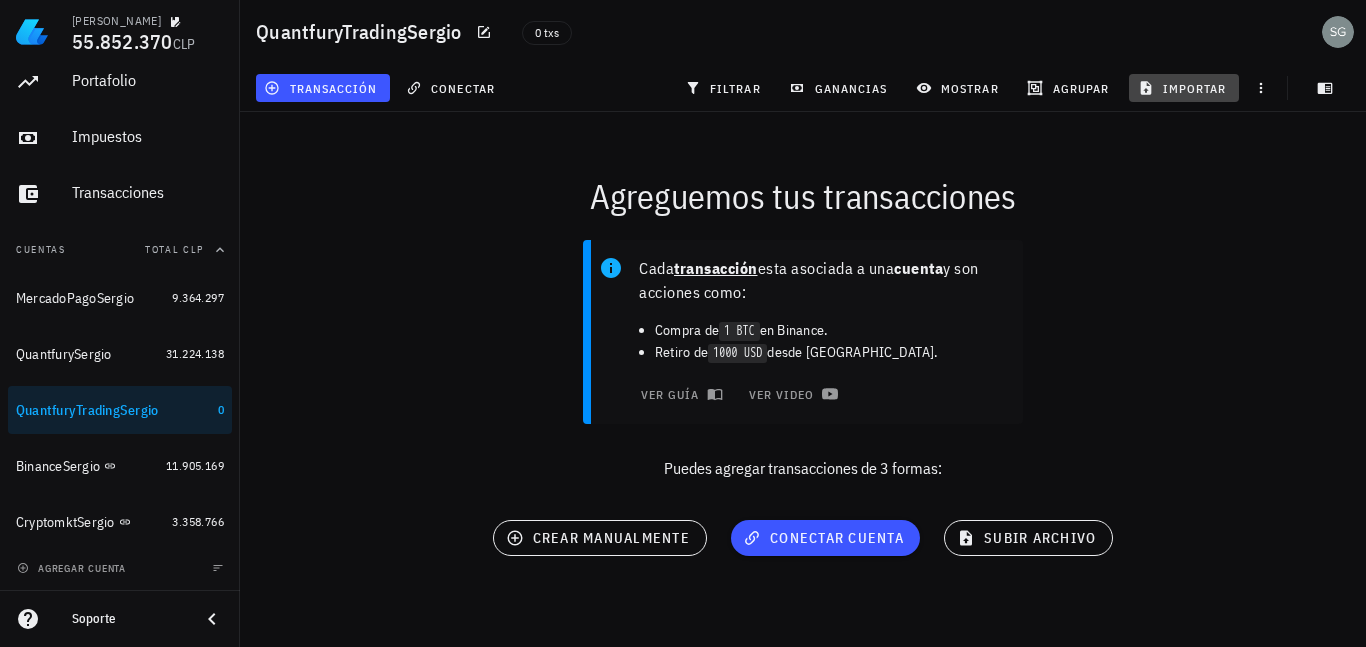 click on "importar" at bounding box center (1184, 88) 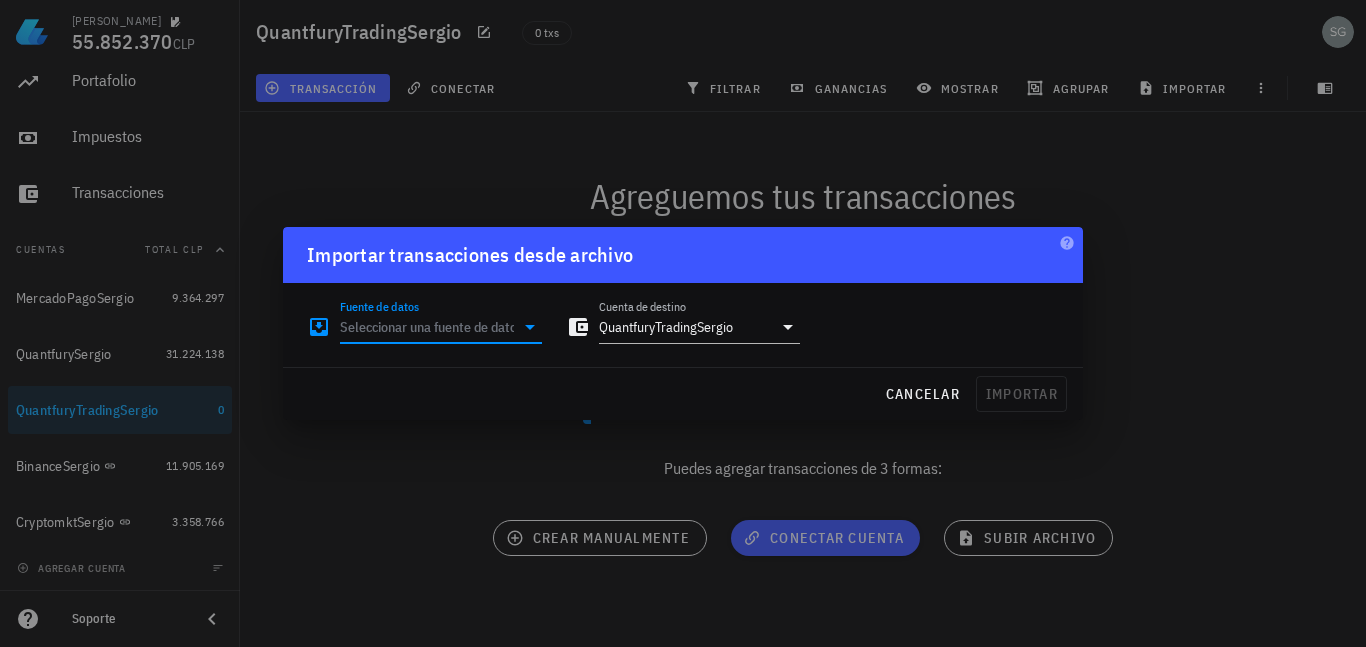 click on "Fuente de datos" at bounding box center (427, 327) 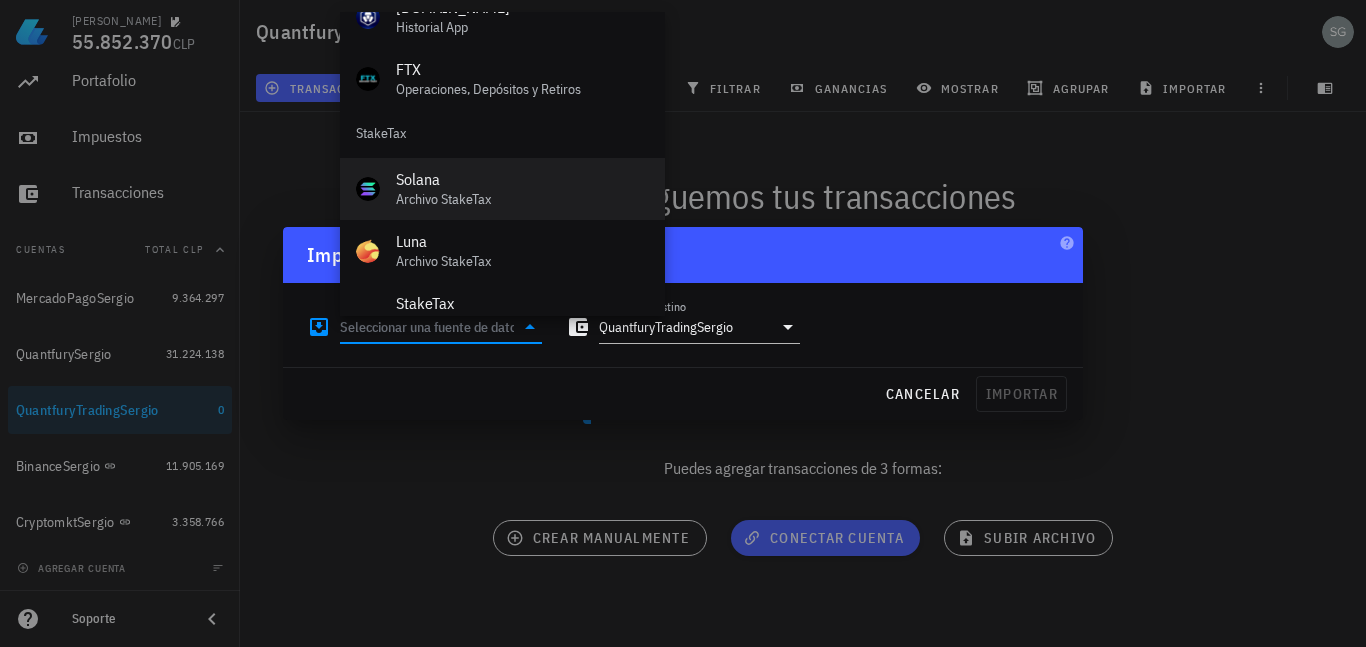 scroll, scrollTop: 834, scrollLeft: 0, axis: vertical 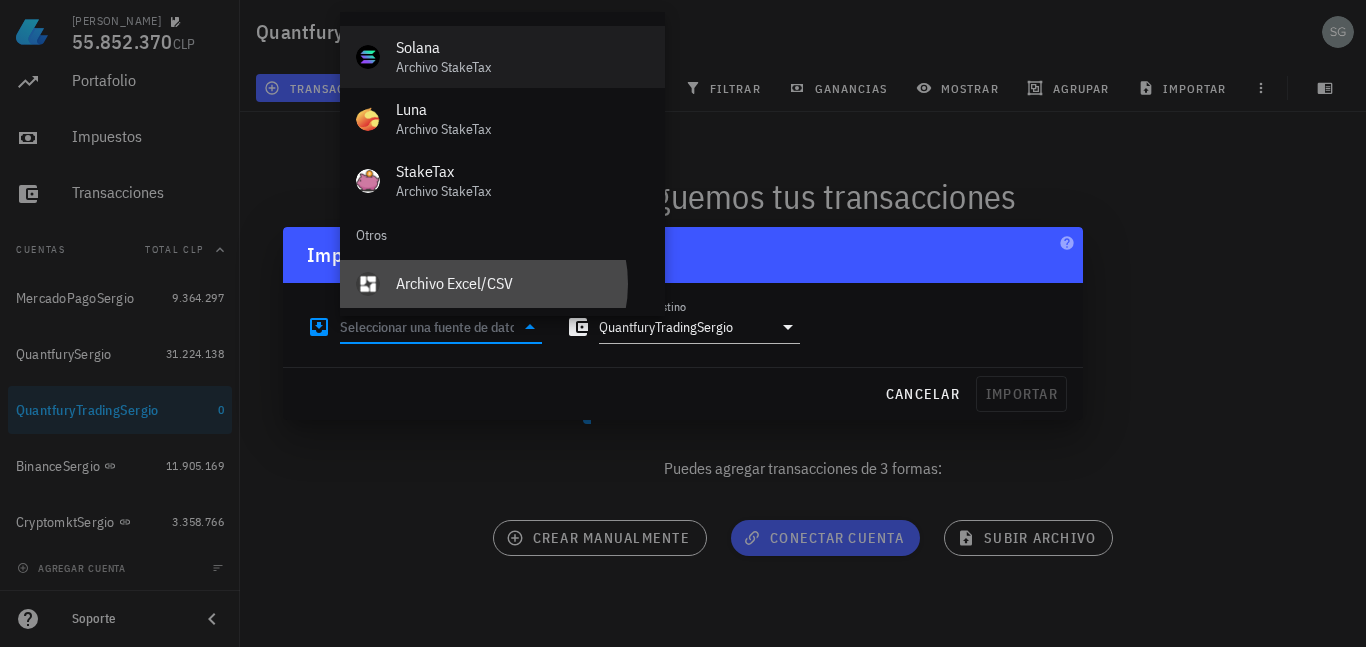click on "Archivo Excel/CSV" at bounding box center (522, 283) 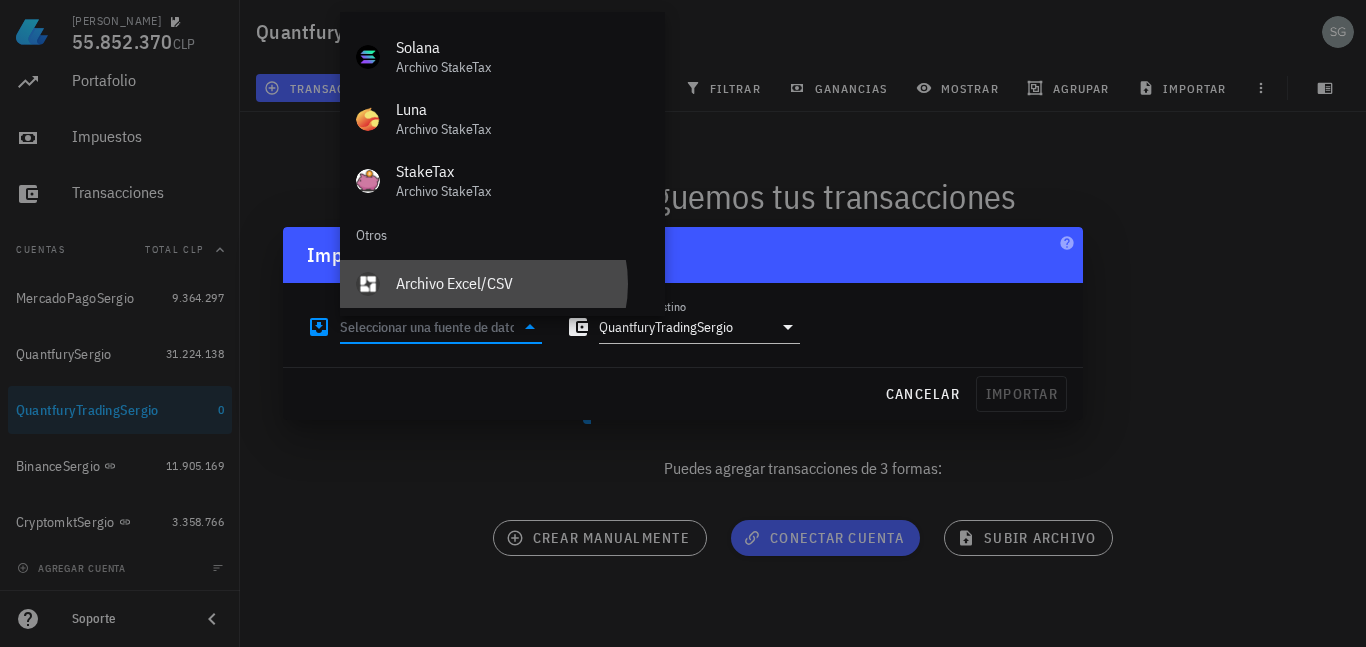 type on "Archivo Excel/CSV" 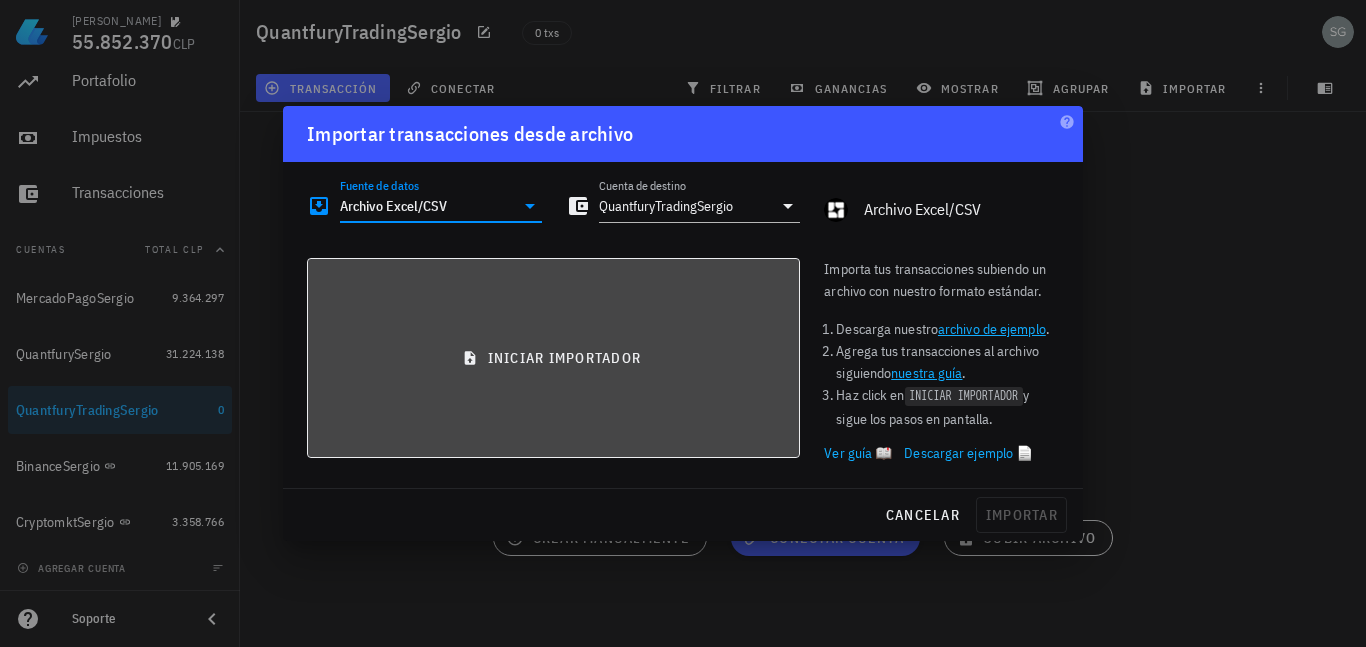 click on "iniciar importador" at bounding box center [553, 358] 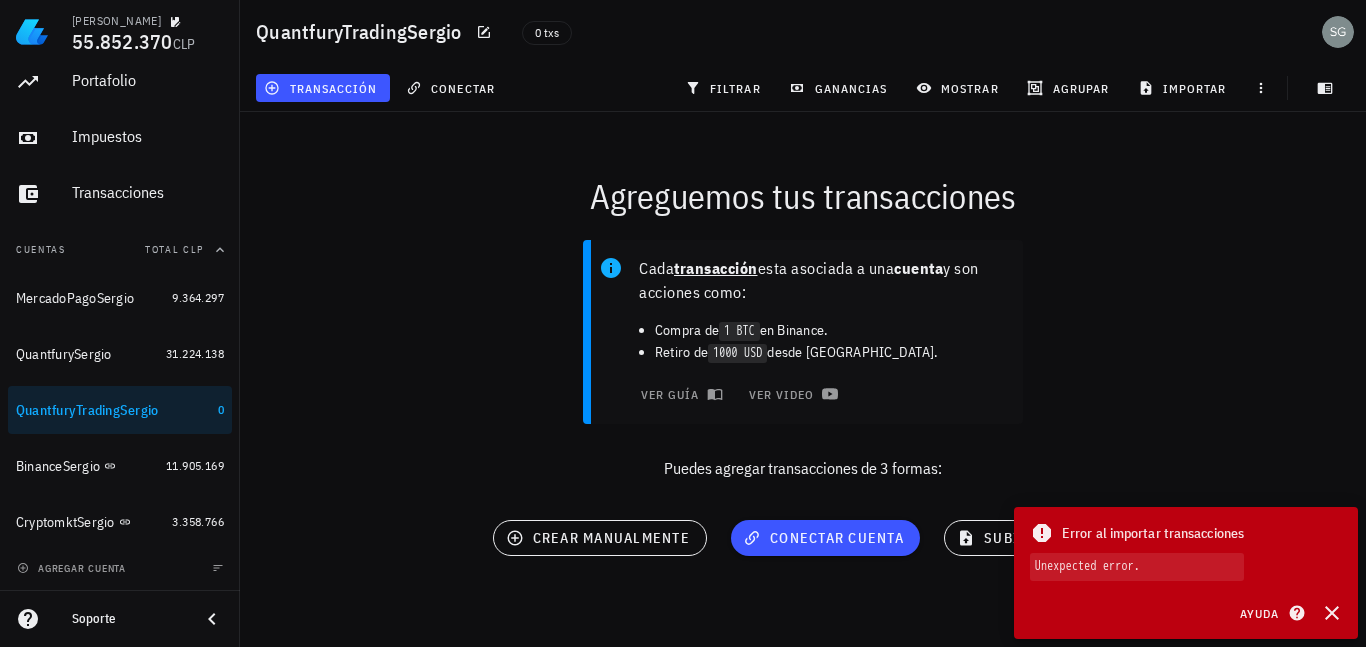 click on "Cada  transacción  esta asociada a una  cuenta  y son acciones como:
Compra de  1 BTC  en Binance.   Retiro de  1000 USD  desde [GEOGRAPHIC_DATA].
ver guía
ver video
Puedes agregar transacciones de 3 formas:" at bounding box center [803, 368] 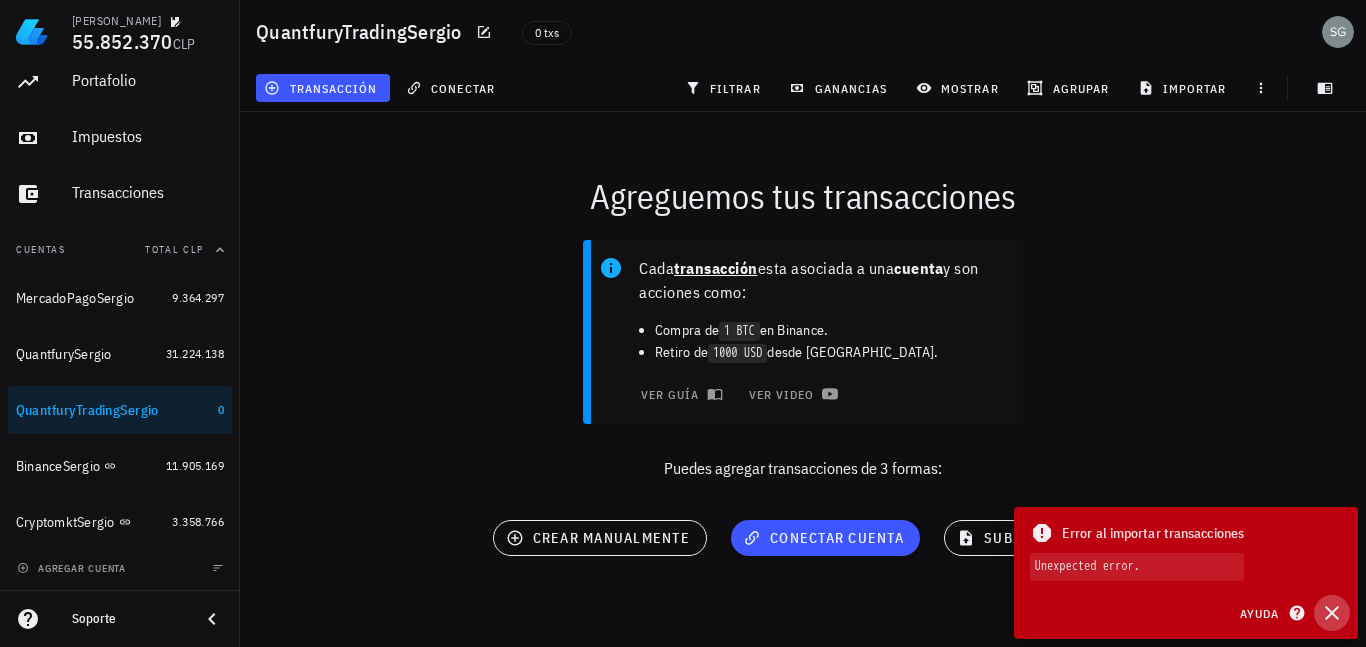 click 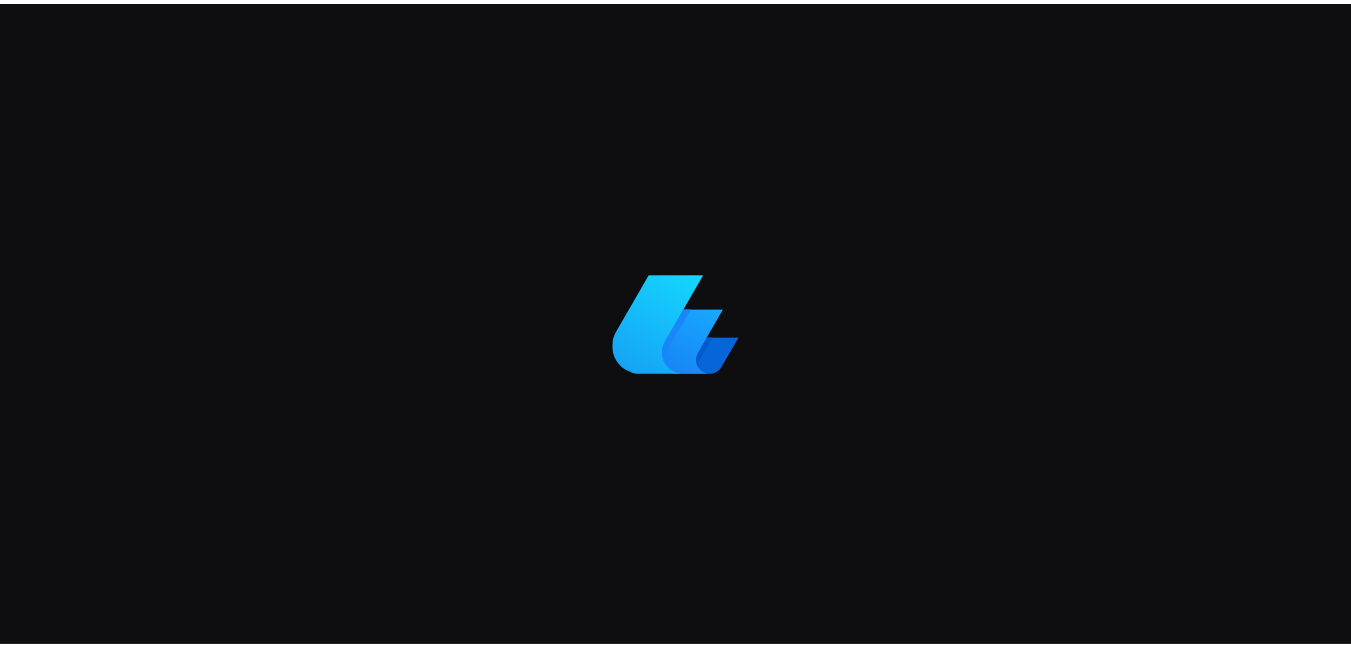 scroll, scrollTop: 0, scrollLeft: 0, axis: both 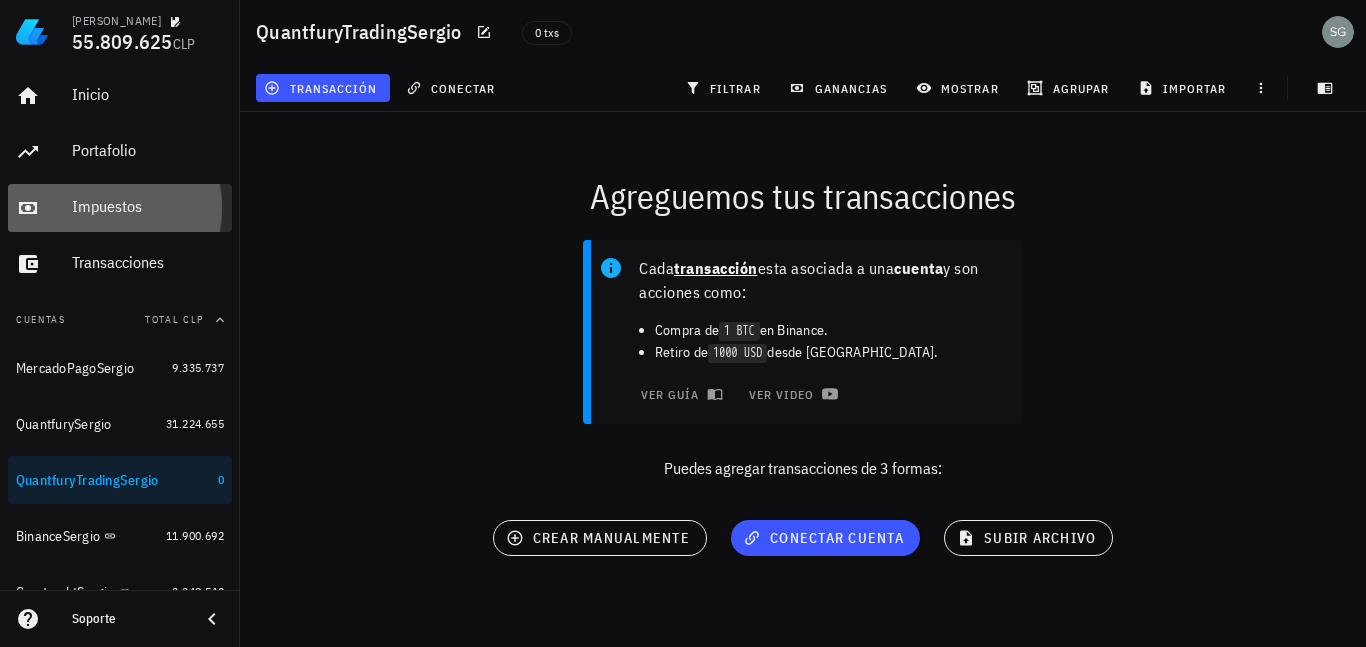 click on "Impuestos" at bounding box center (148, 206) 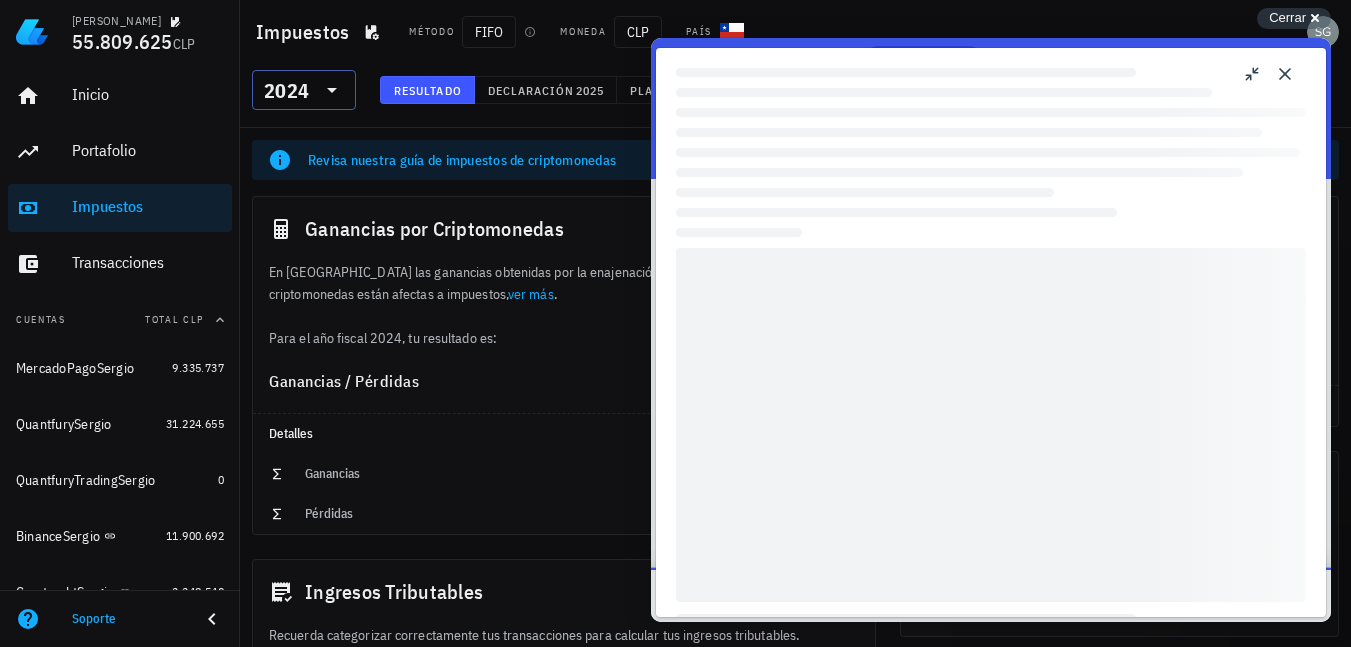 scroll, scrollTop: 0, scrollLeft: 0, axis: both 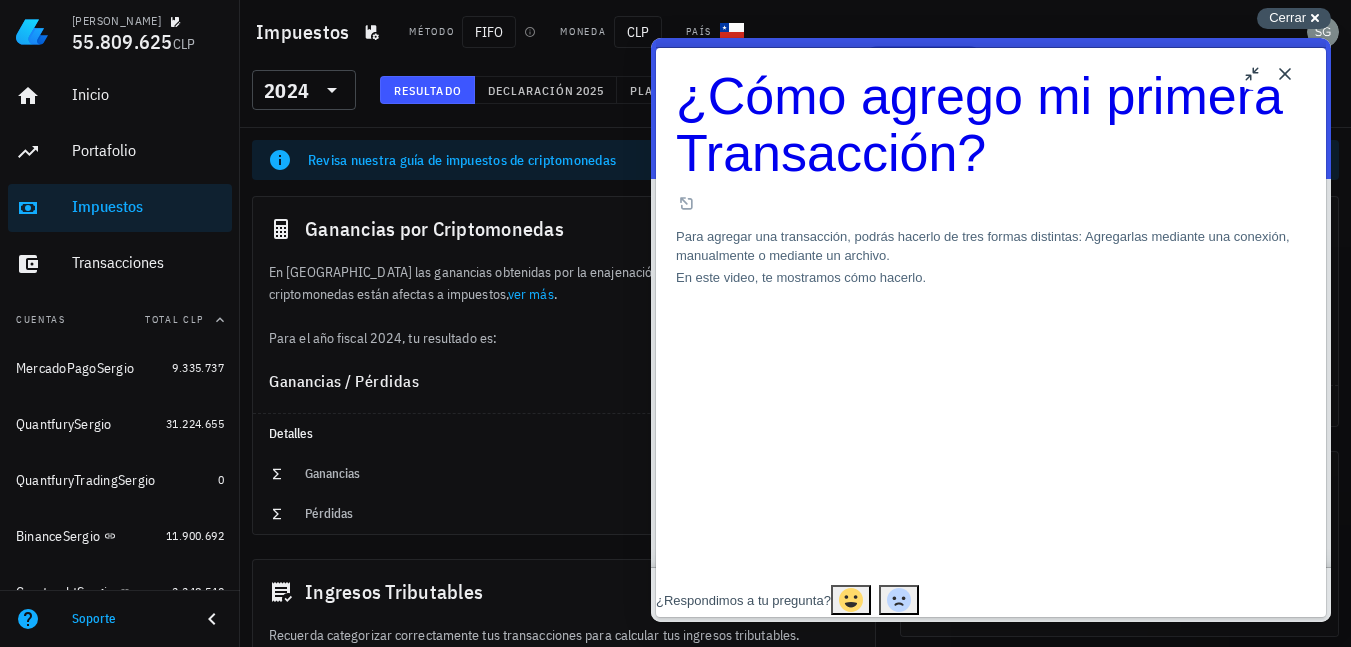 click on "Cerrar" at bounding box center (1287, 17) 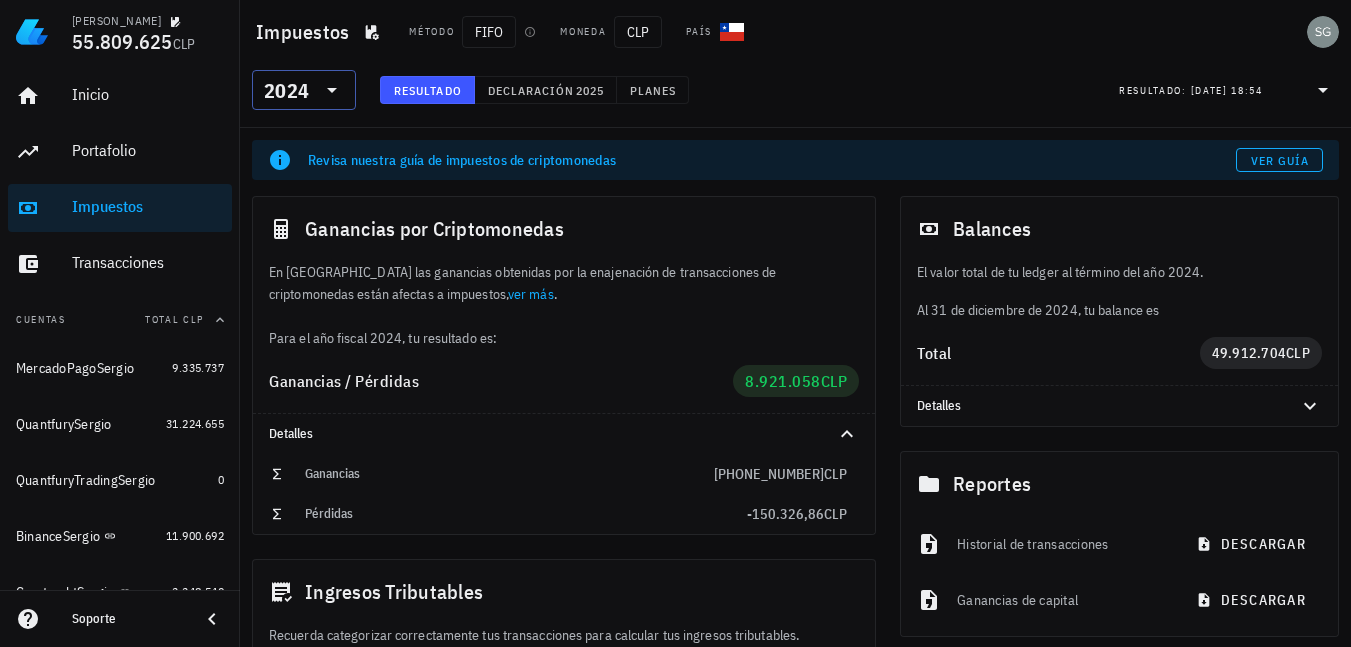 click at bounding box center [314, 90] 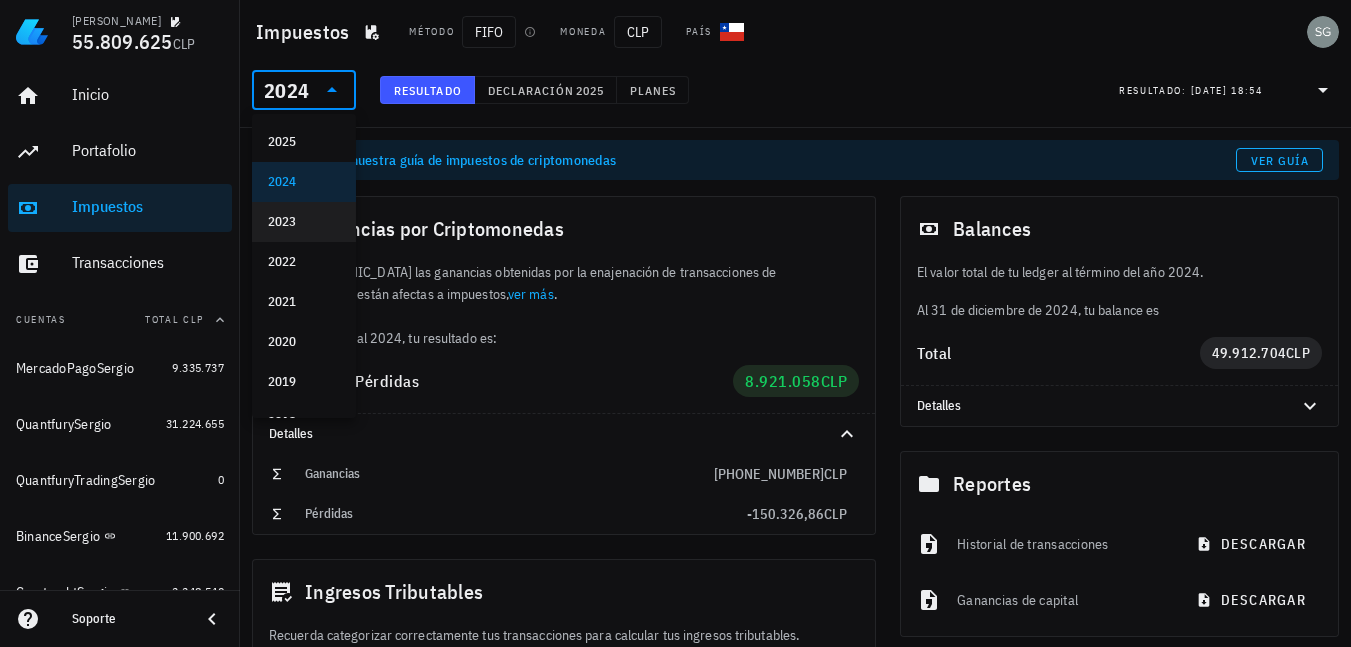 click on "2023" at bounding box center (304, 222) 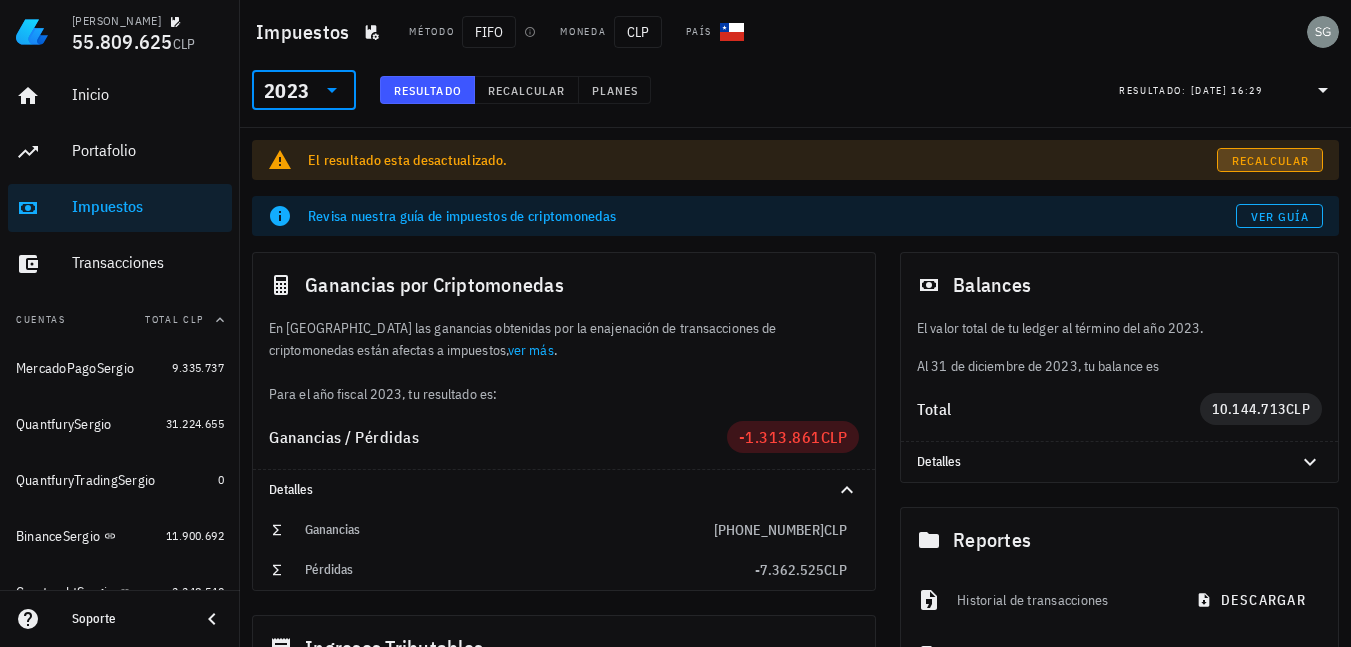 click on "Recalcular" at bounding box center [1270, 160] 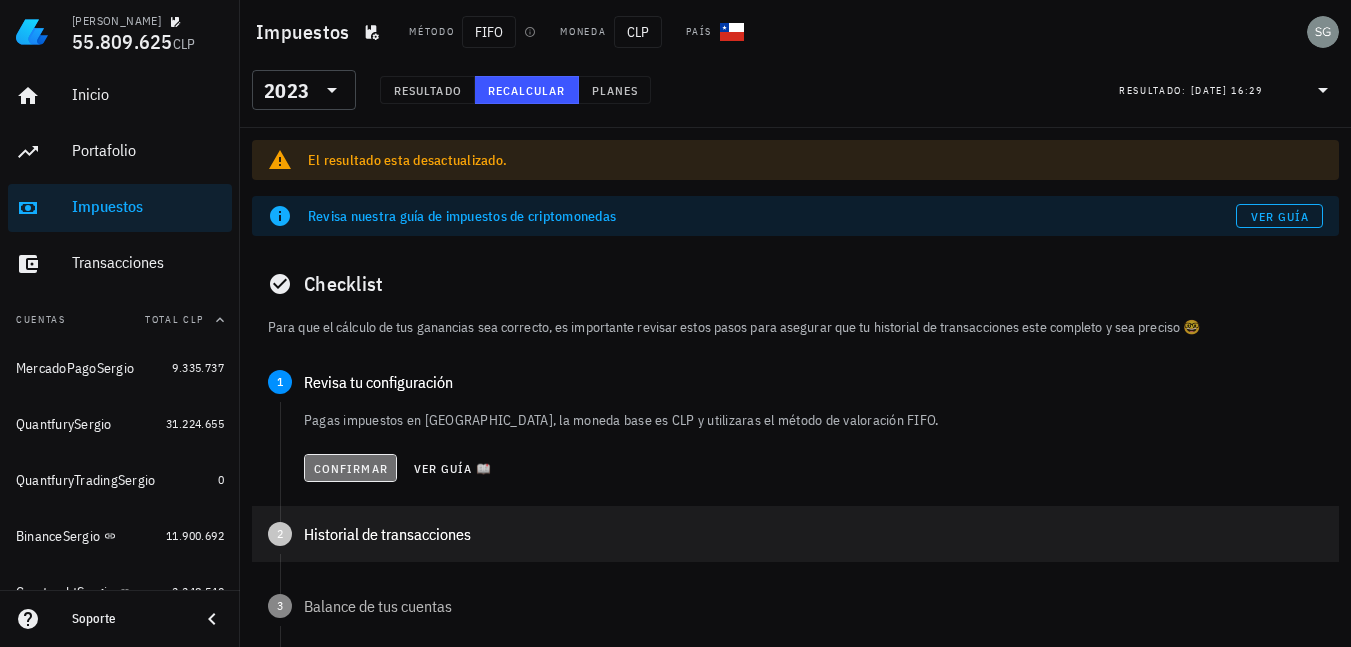 click on "Confirmar" at bounding box center [350, 468] 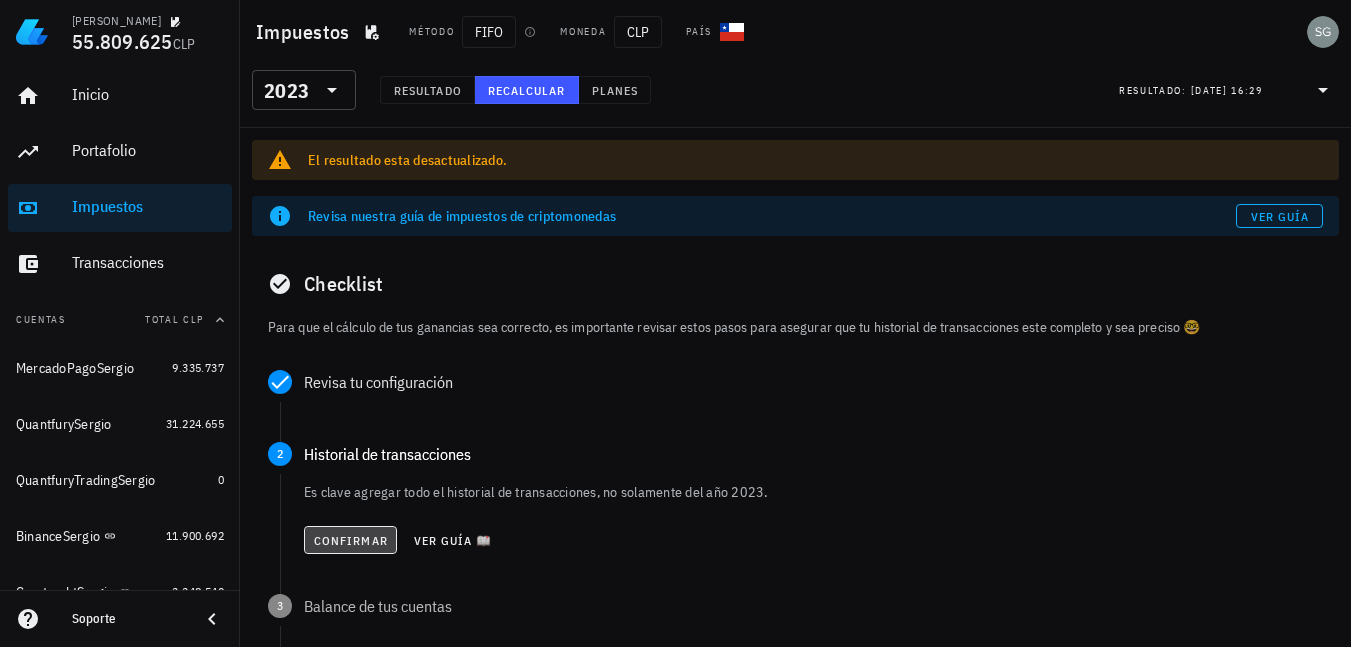 click on "Confirmar" at bounding box center [350, 540] 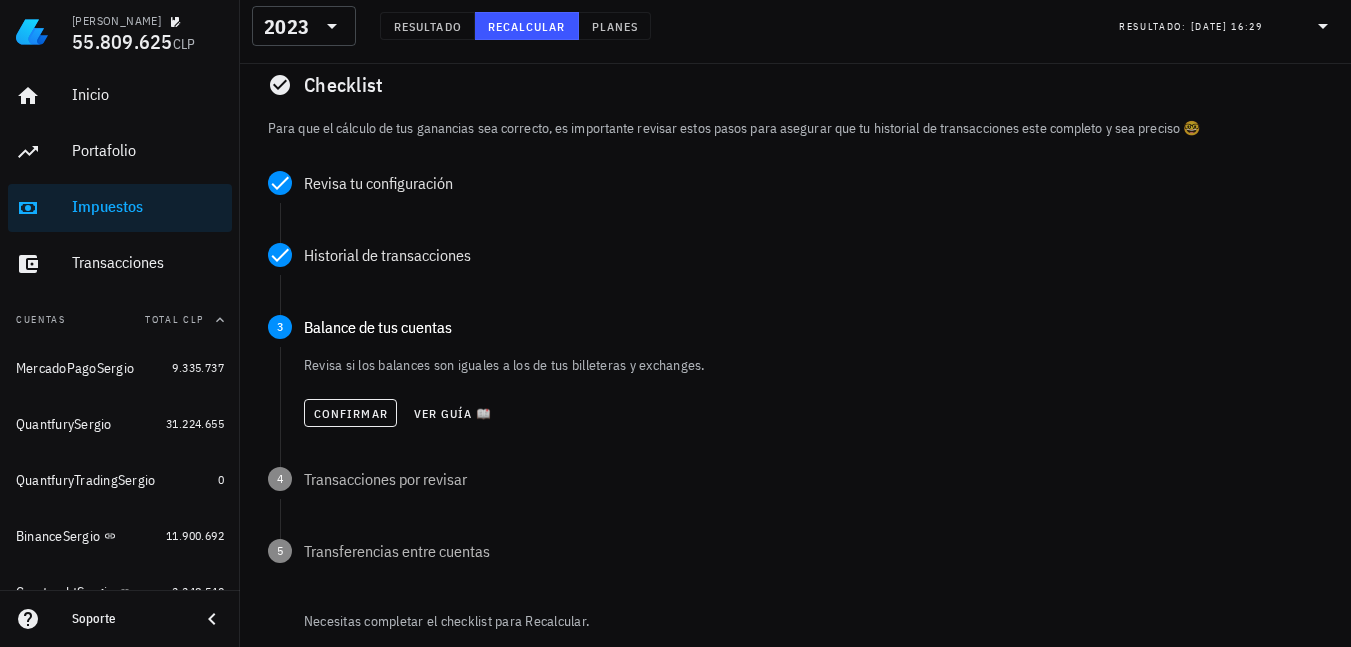 scroll, scrollTop: 200, scrollLeft: 0, axis: vertical 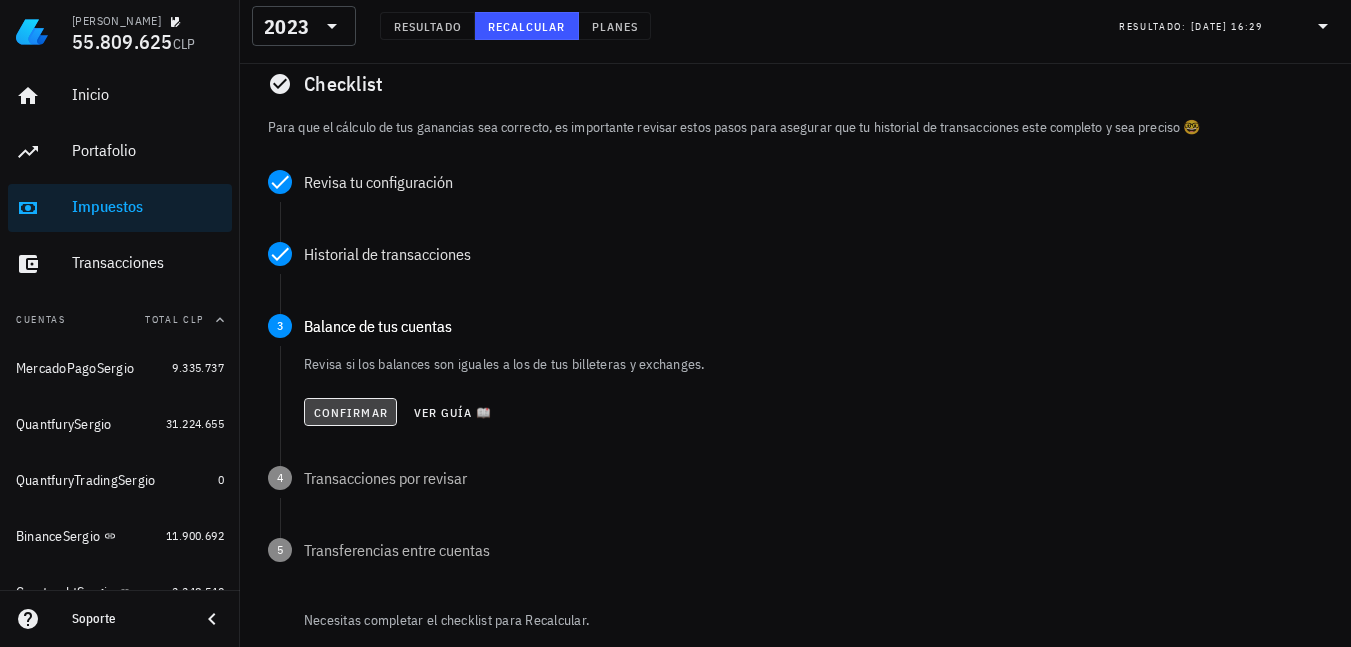 click on "Confirmar" at bounding box center (350, 412) 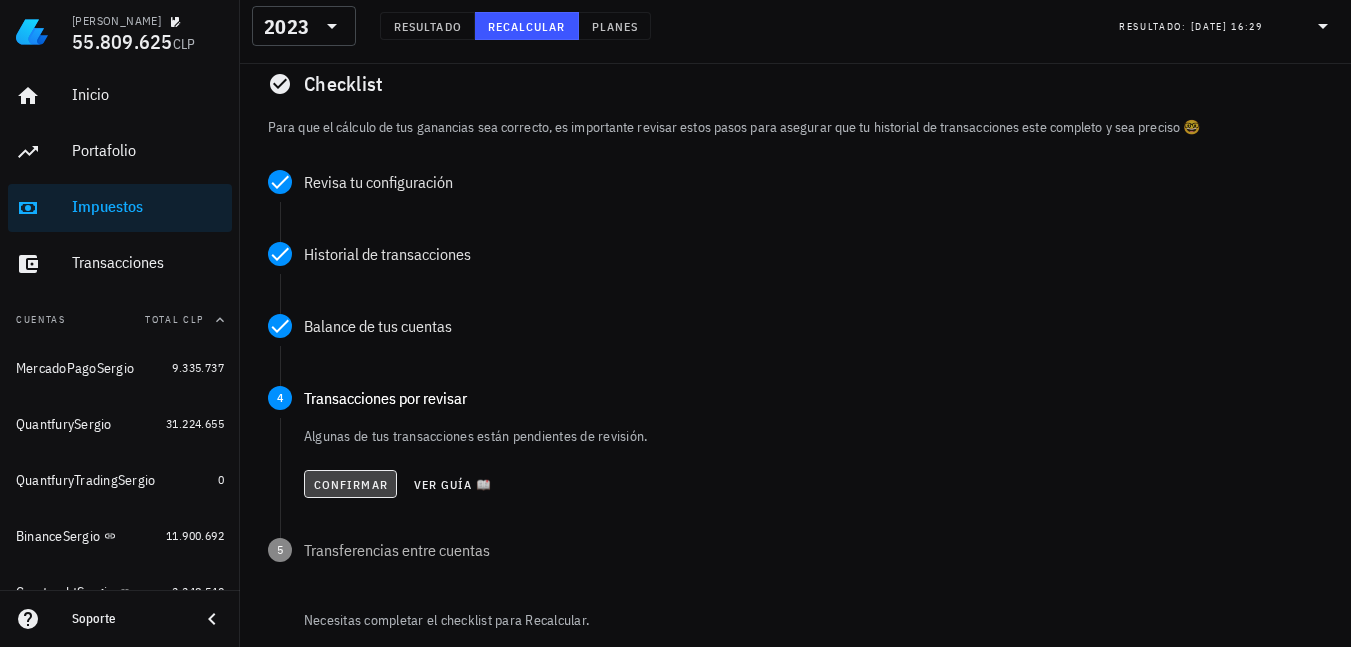 click on "Confirmar" at bounding box center [350, 484] 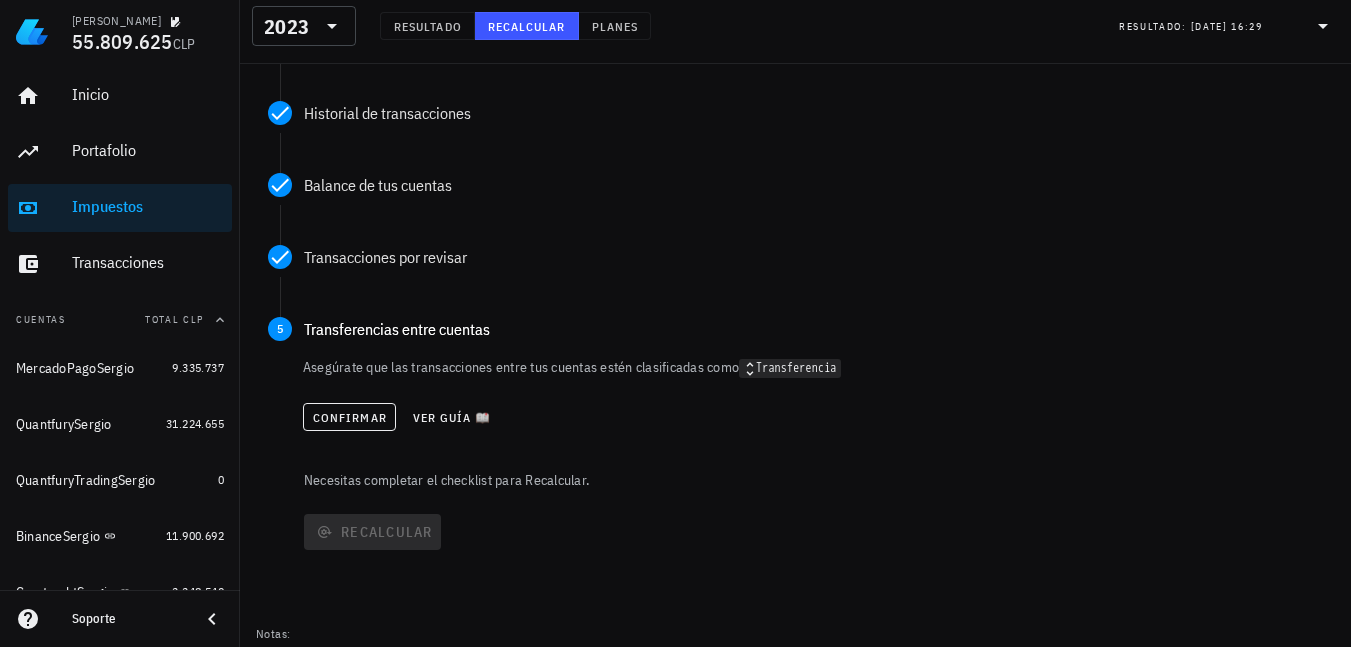 scroll, scrollTop: 343, scrollLeft: 0, axis: vertical 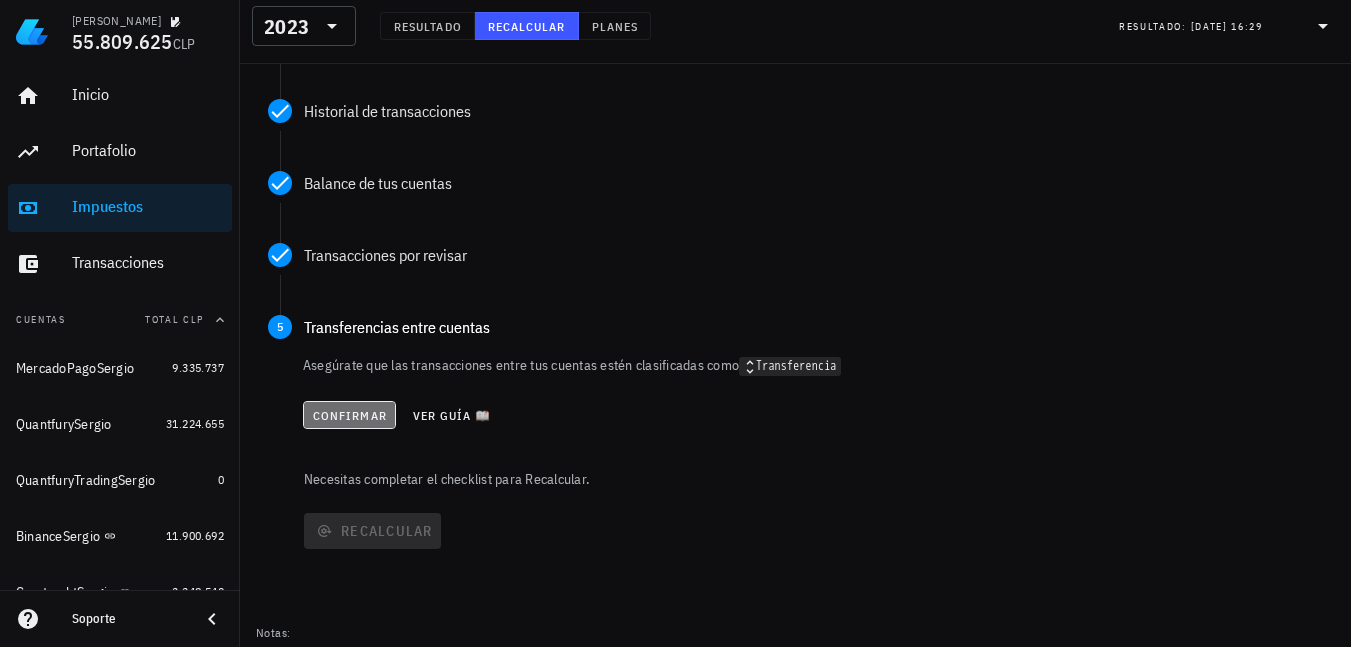 click on "Confirmar" at bounding box center (349, 415) 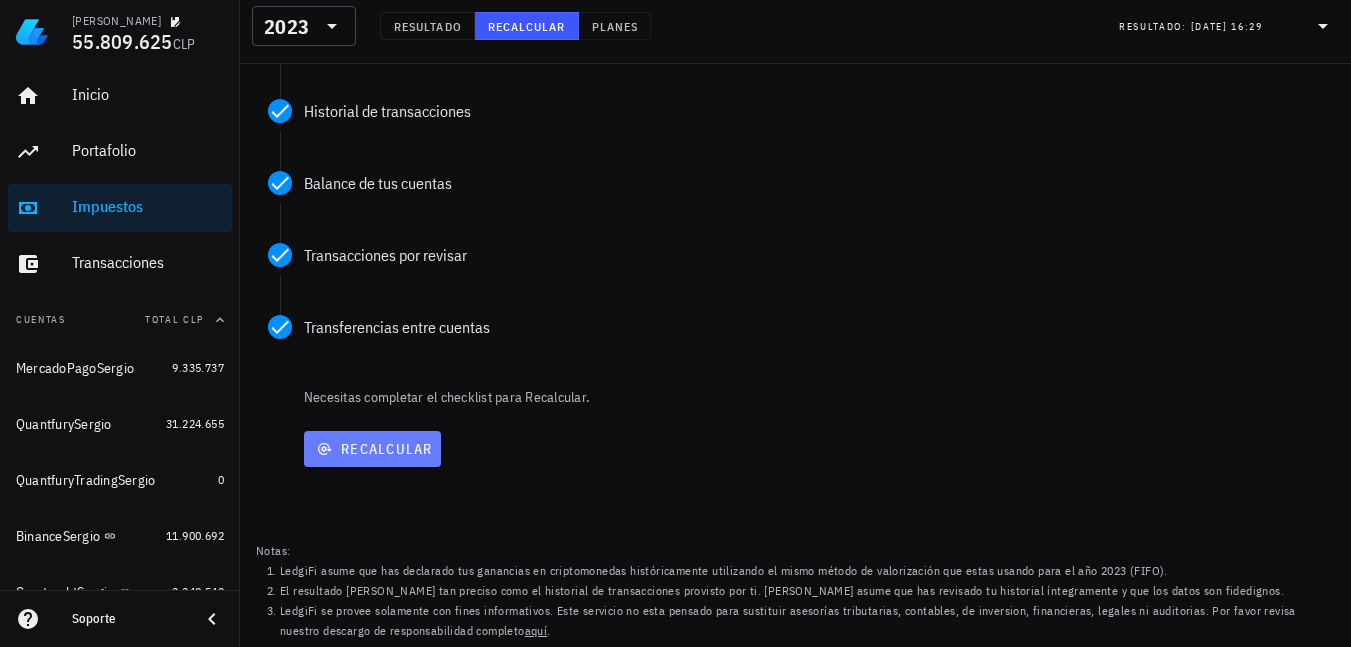 click on "Recalcular" at bounding box center (372, 449) 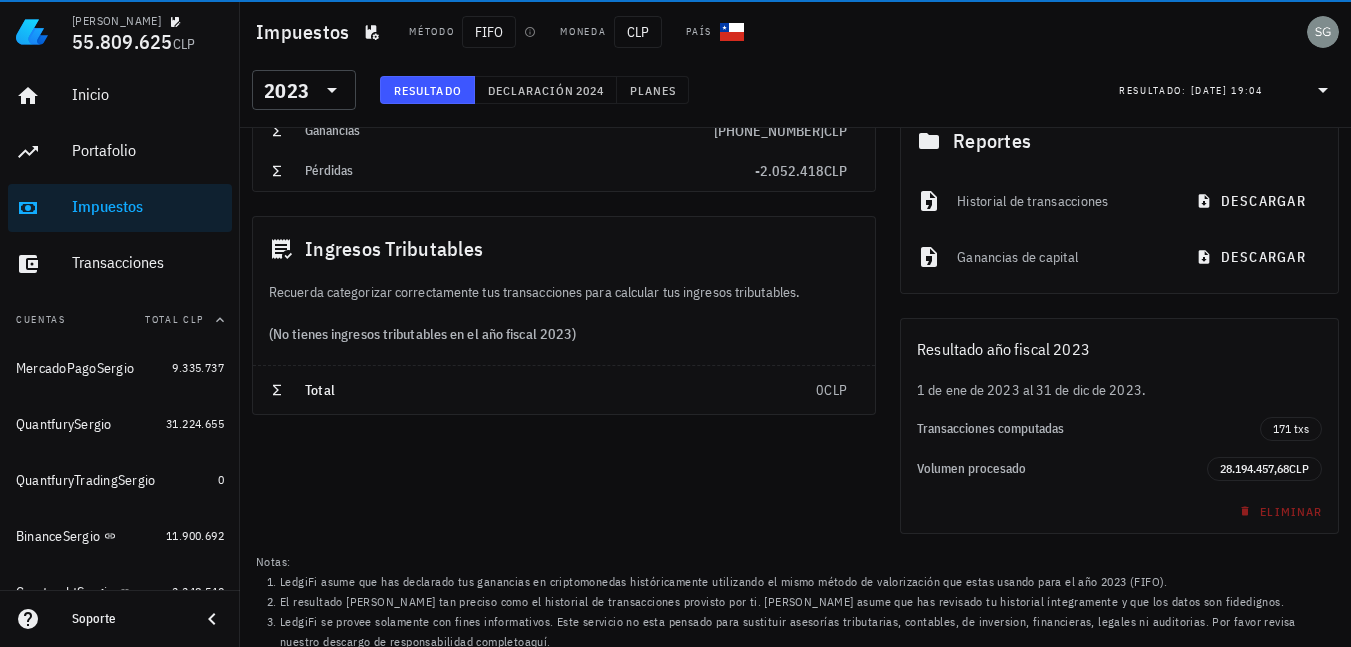 scroll, scrollTop: 0, scrollLeft: 0, axis: both 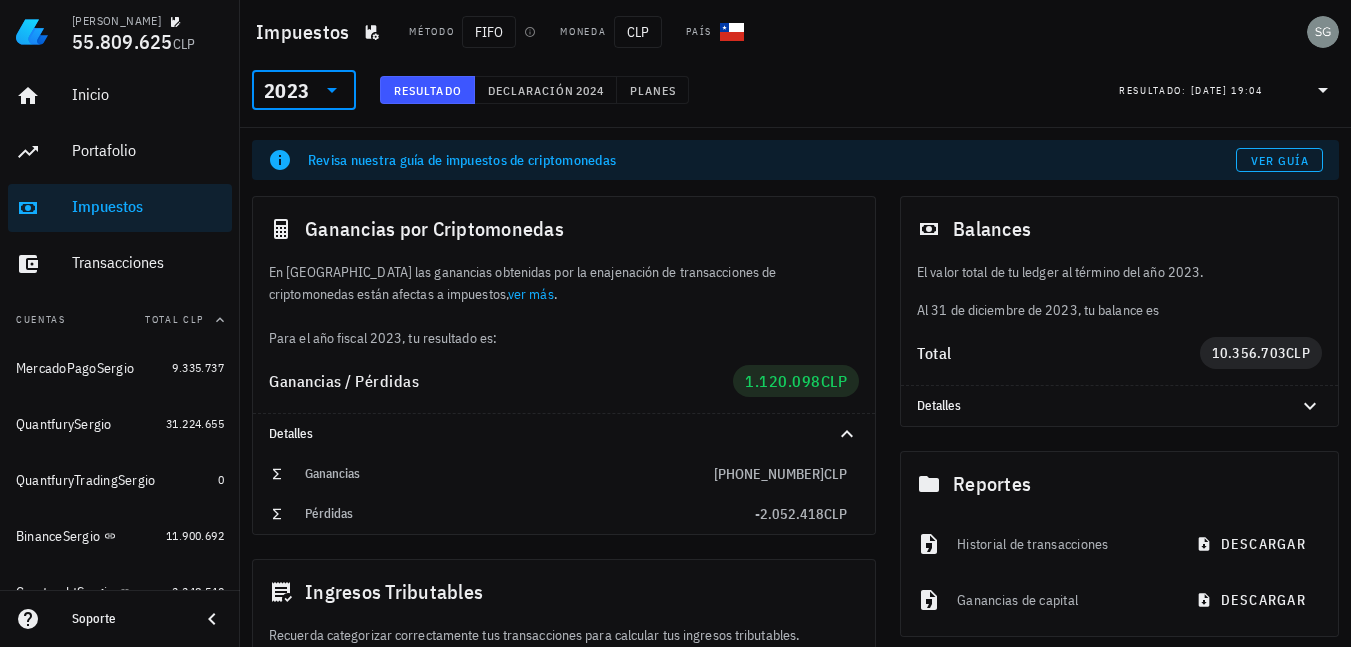 click at bounding box center [314, 90] 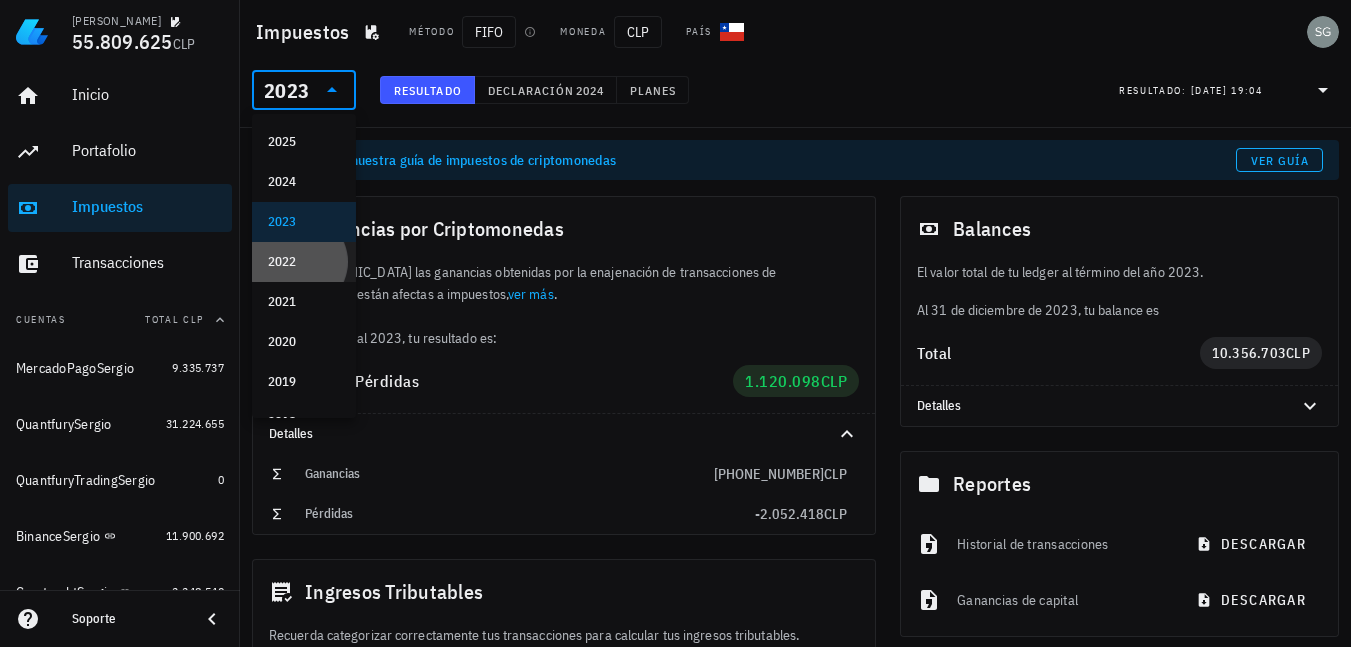 click on "2022" at bounding box center (304, 262) 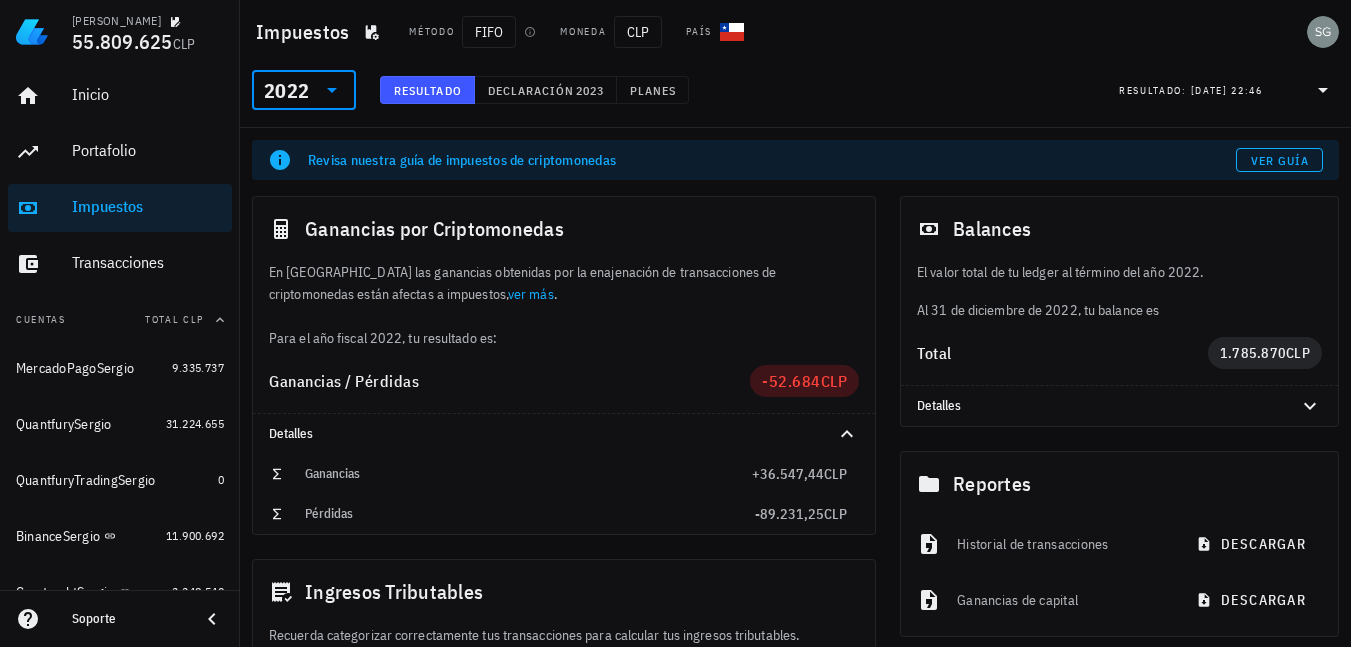 click 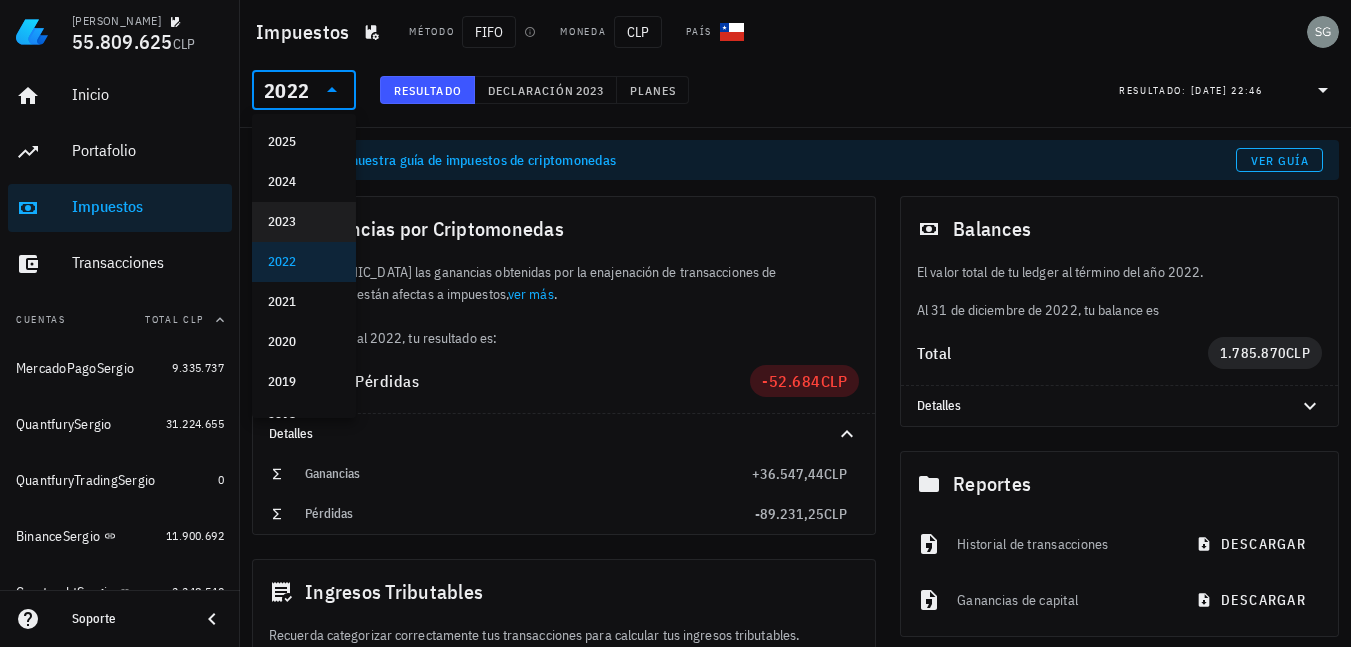 click on "2023" at bounding box center (304, 222) 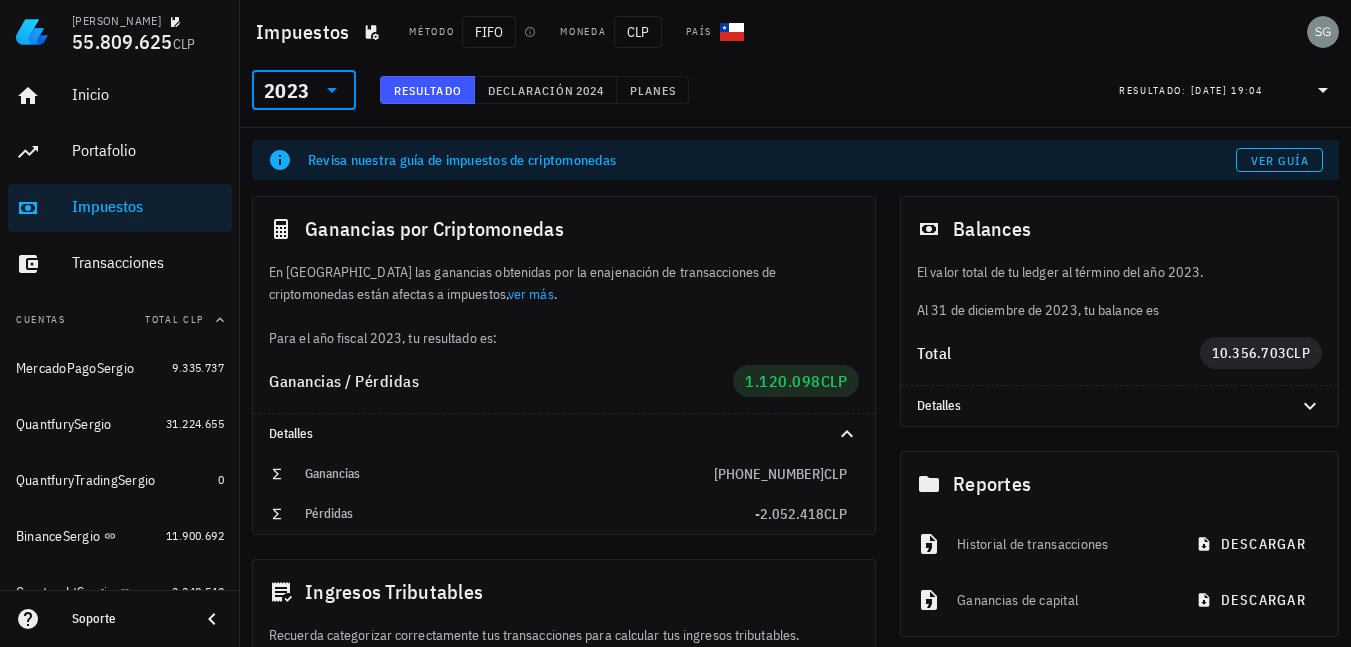 click 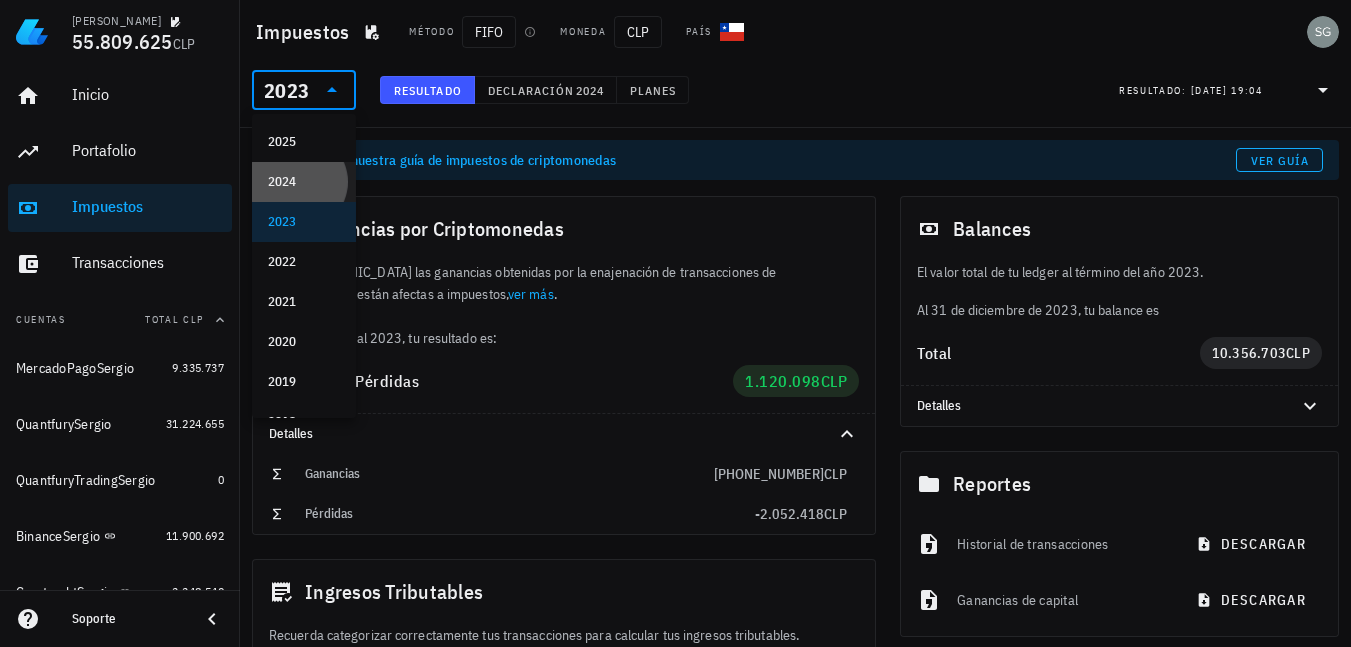 click on "2024" at bounding box center [304, 182] 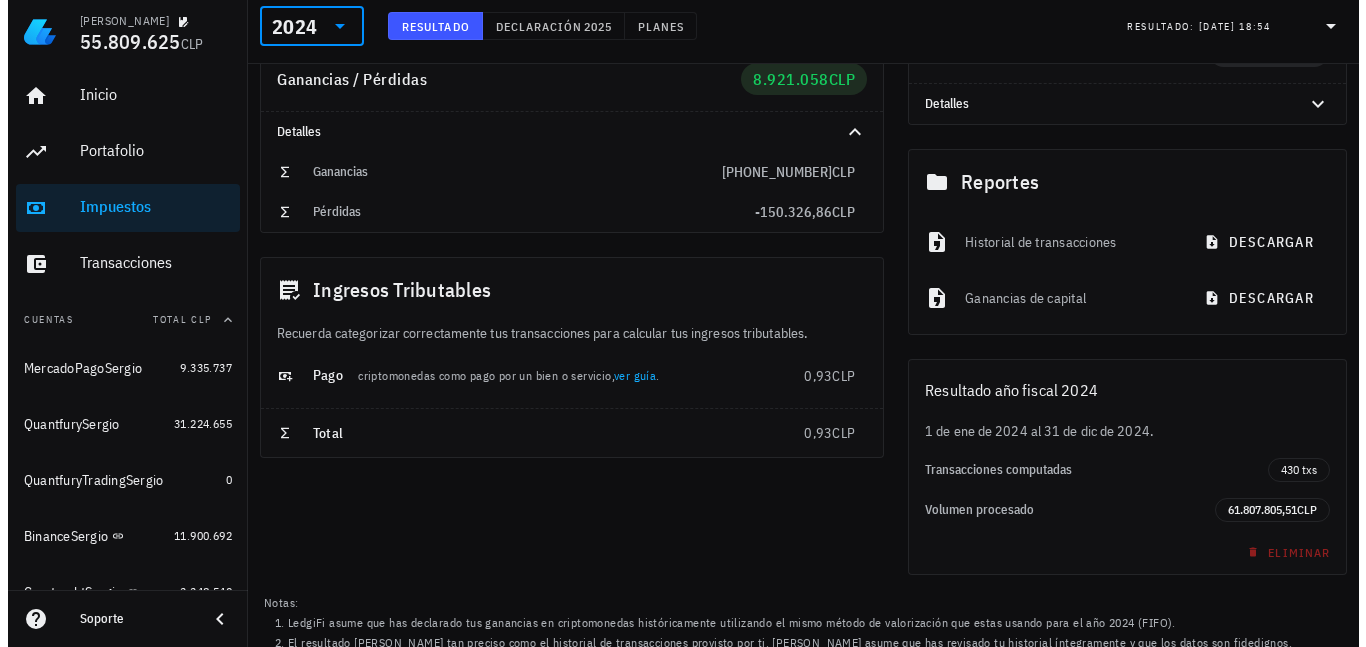 scroll, scrollTop: 0, scrollLeft: 0, axis: both 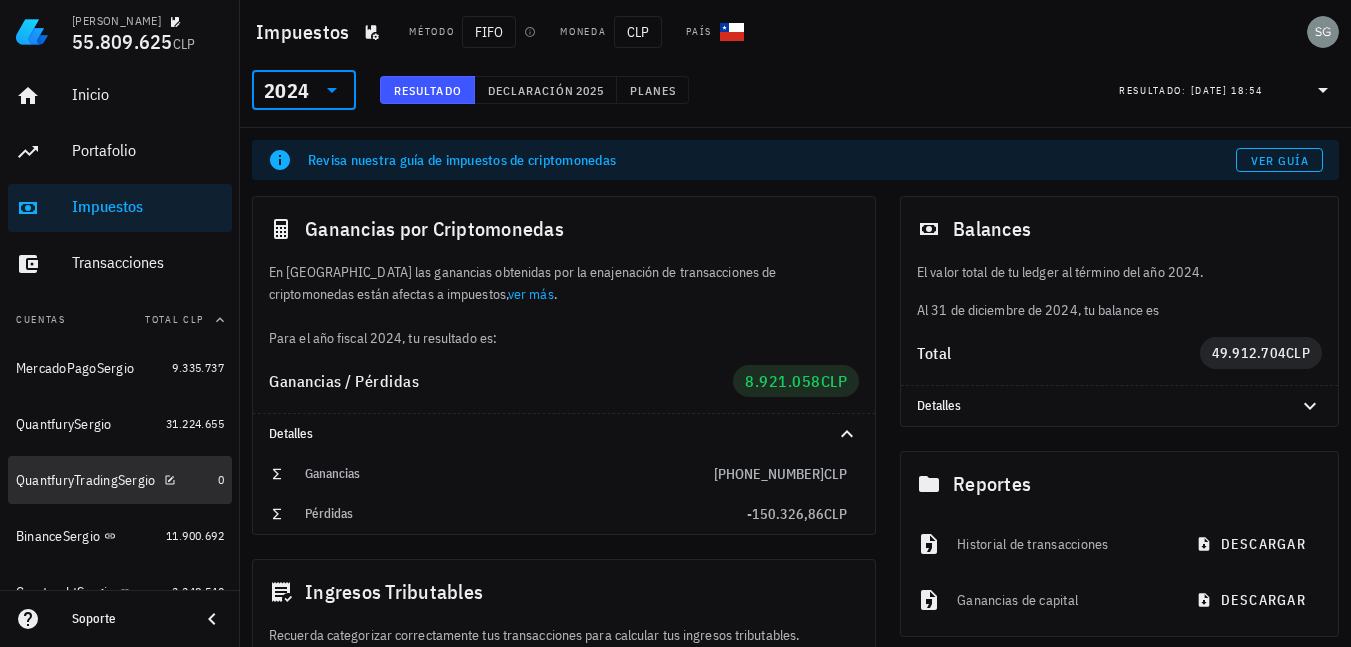 click on "QuantfuryTradingSergio" at bounding box center (113, 480) 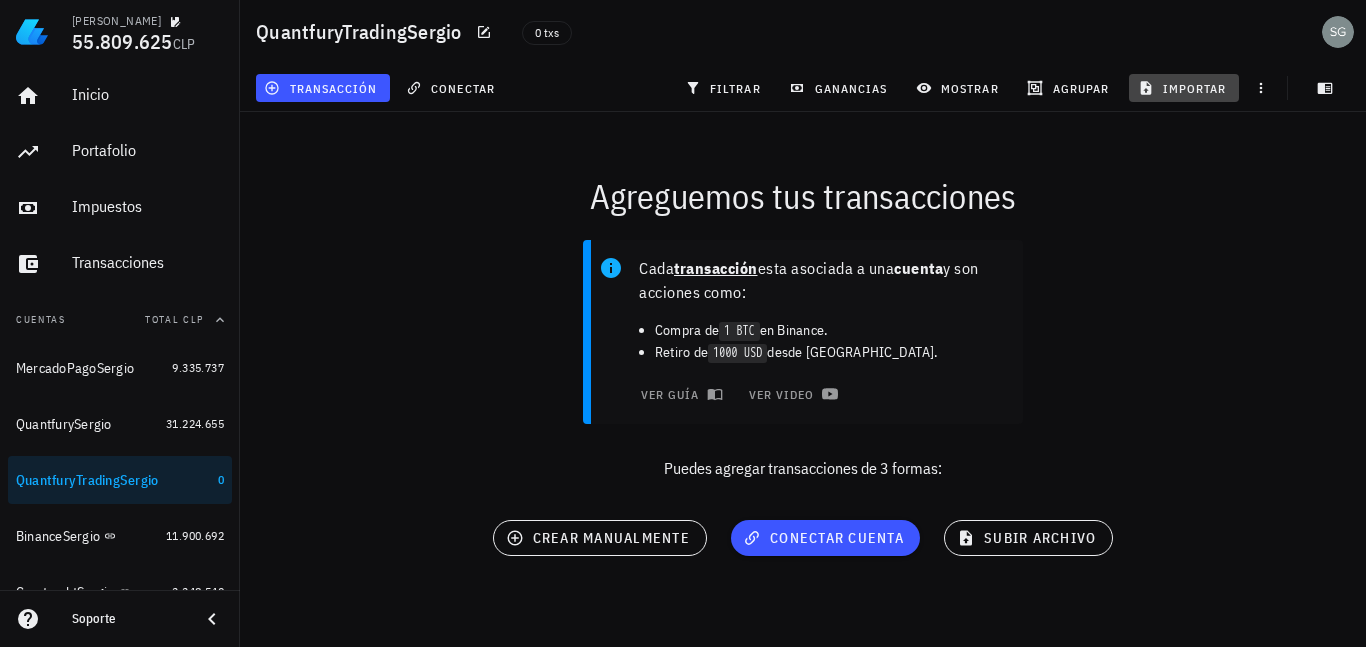 click on "importar" at bounding box center (1184, 88) 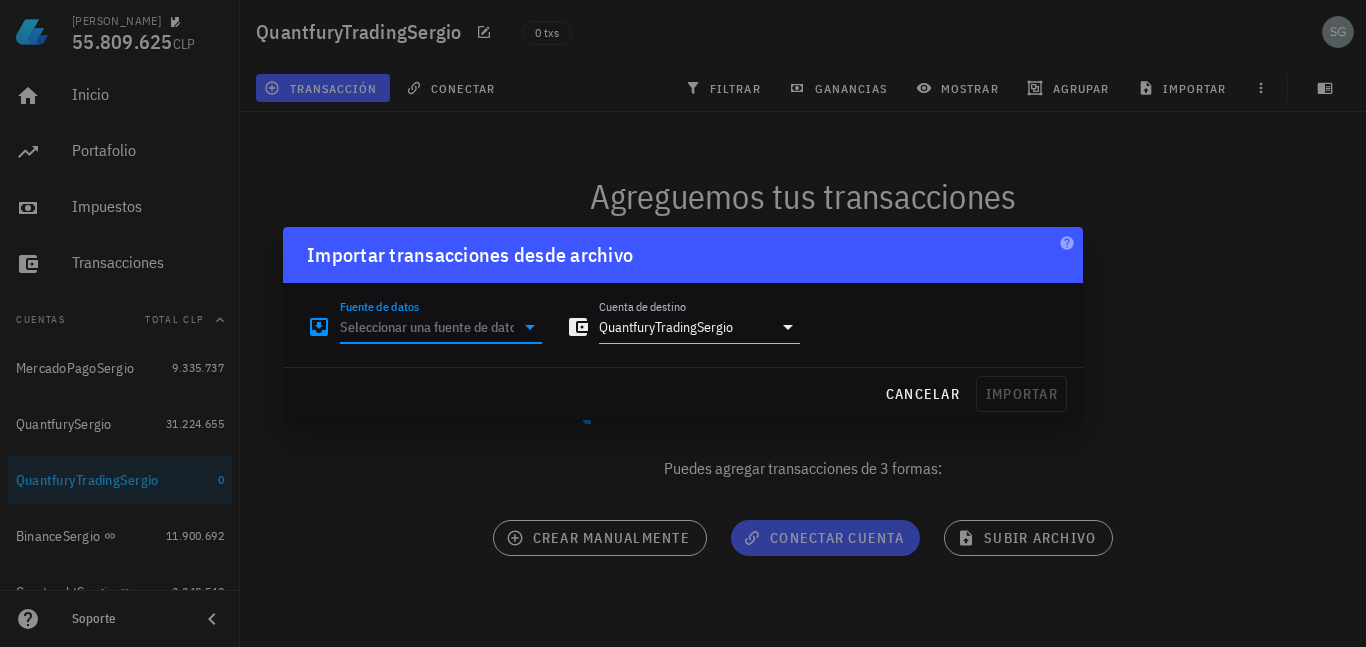 drag, startPoint x: 388, startPoint y: 325, endPoint x: 477, endPoint y: 343, distance: 90.80198 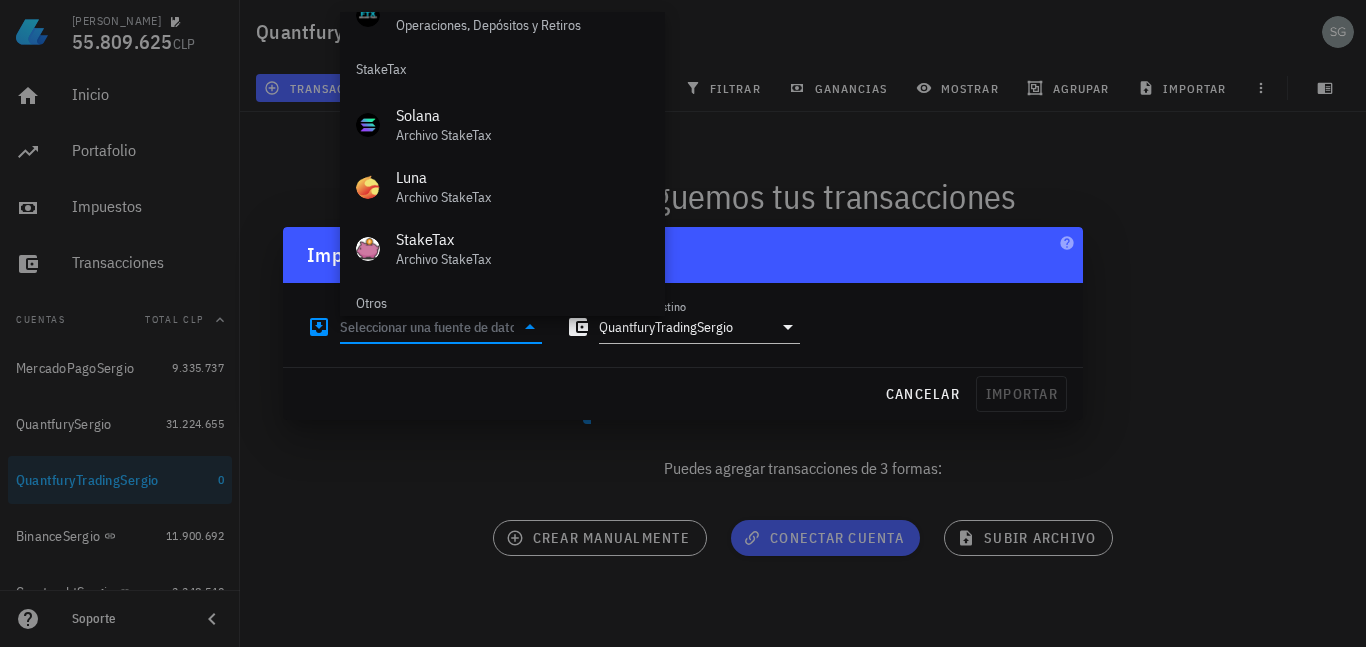 scroll, scrollTop: 834, scrollLeft: 0, axis: vertical 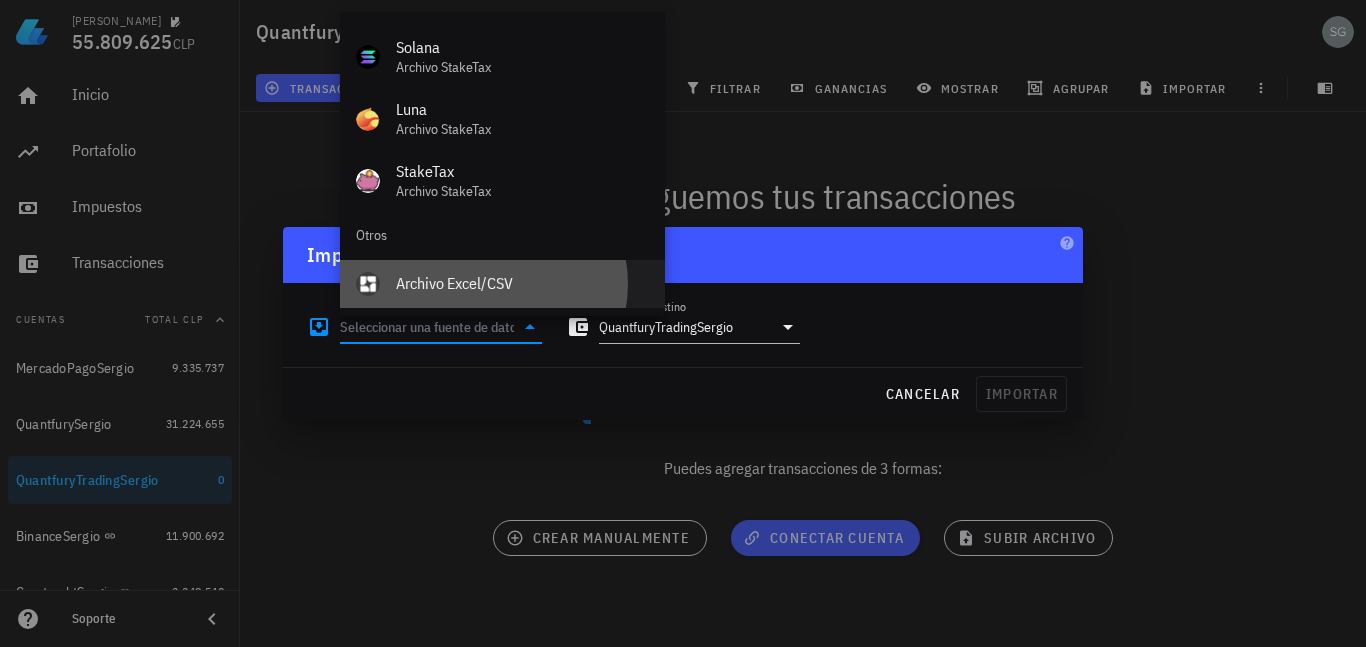 drag, startPoint x: 491, startPoint y: 269, endPoint x: 519, endPoint y: 292, distance: 36.23534 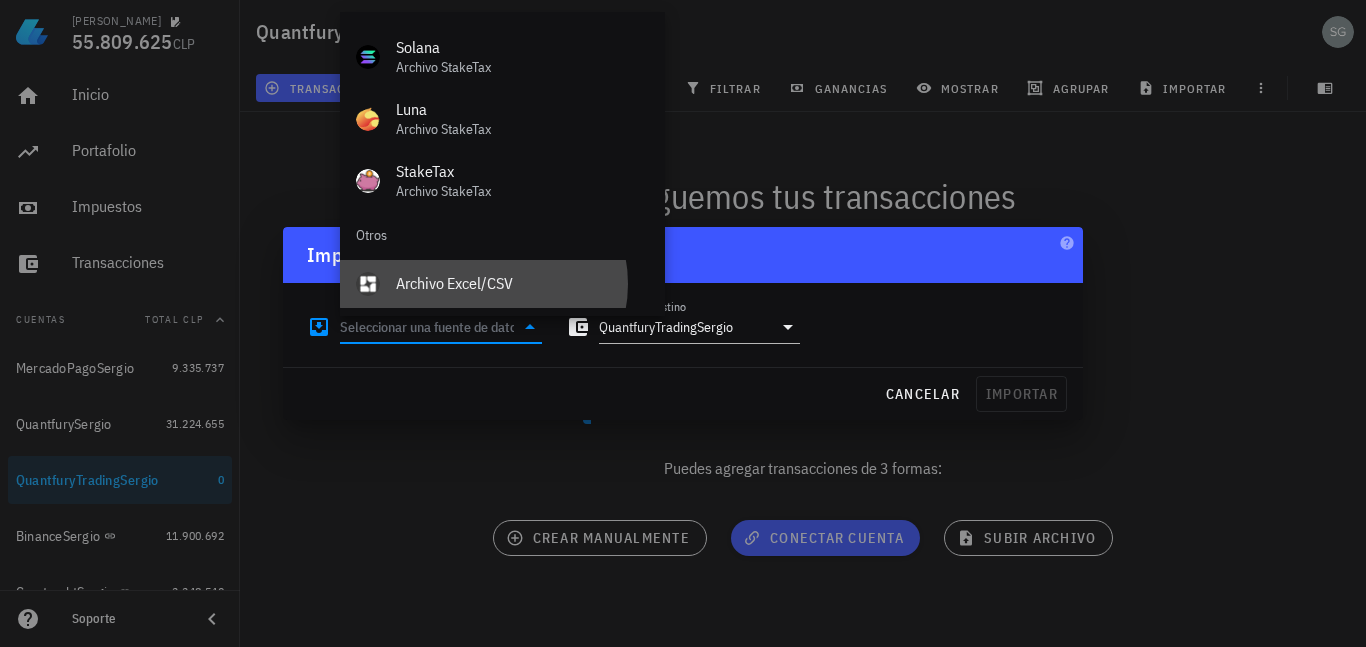 click on "Archivo Excel/CSV" at bounding box center [522, 283] 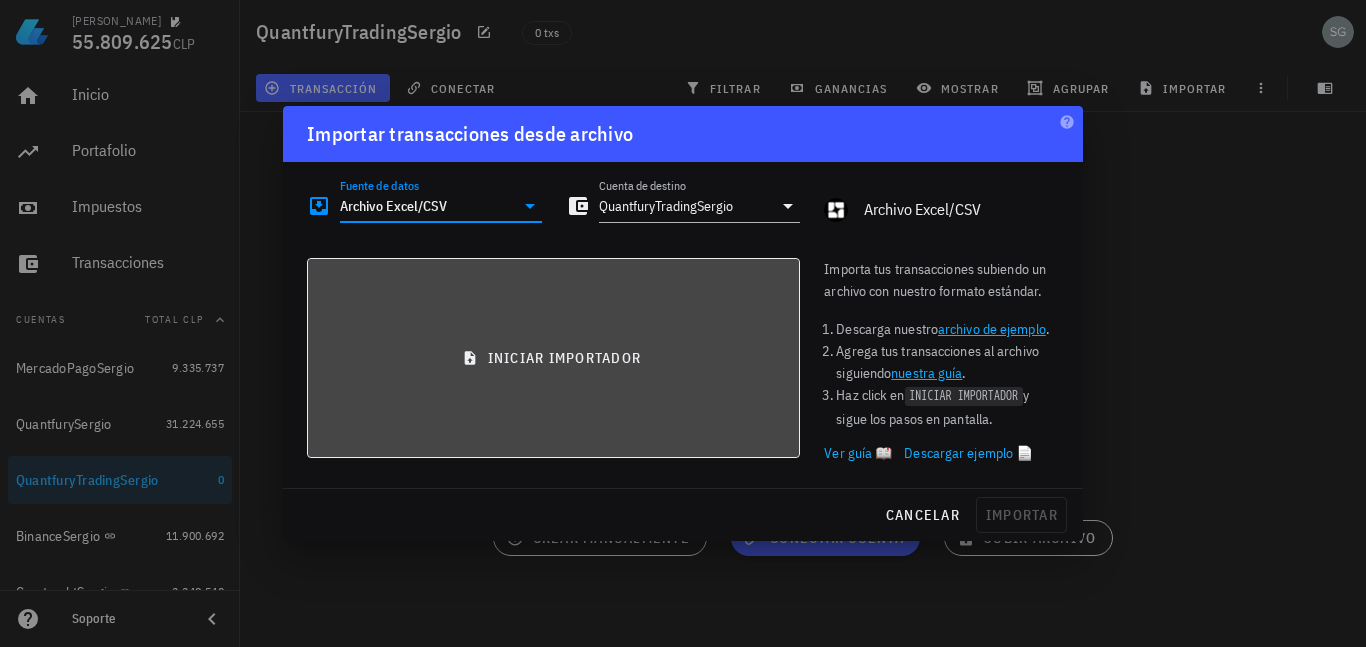 click on "iniciar importador" at bounding box center [553, 358] 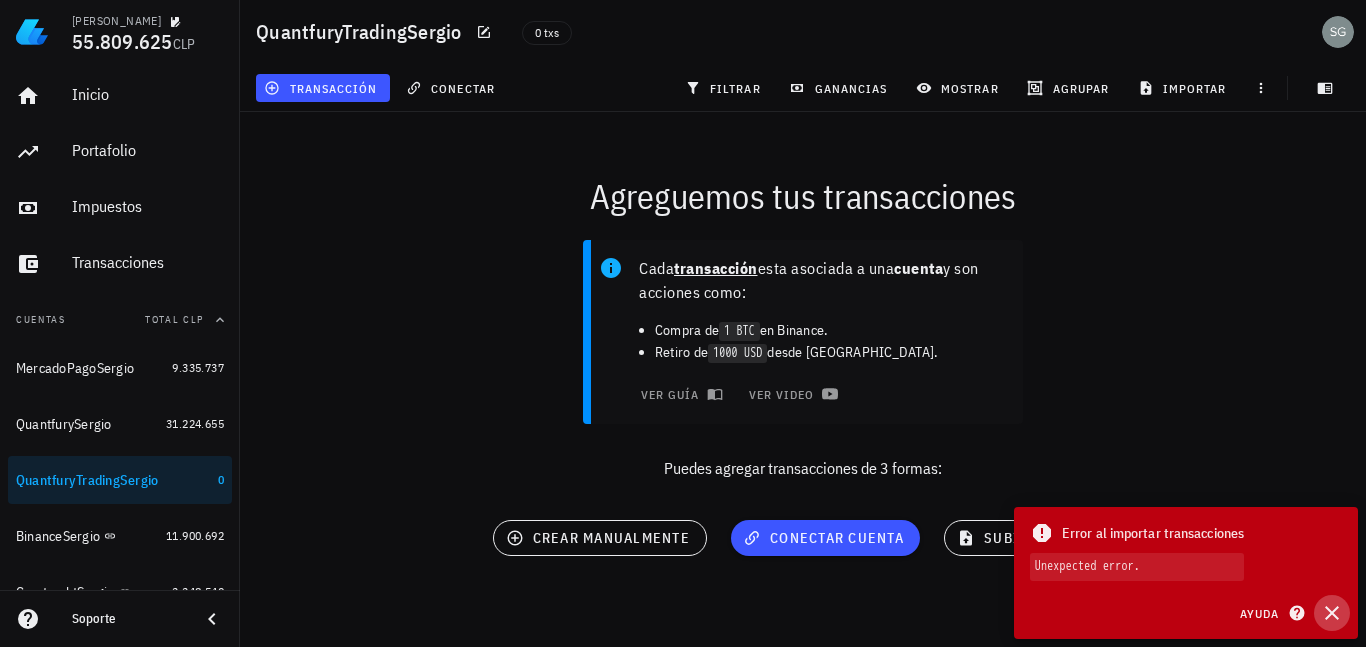 click 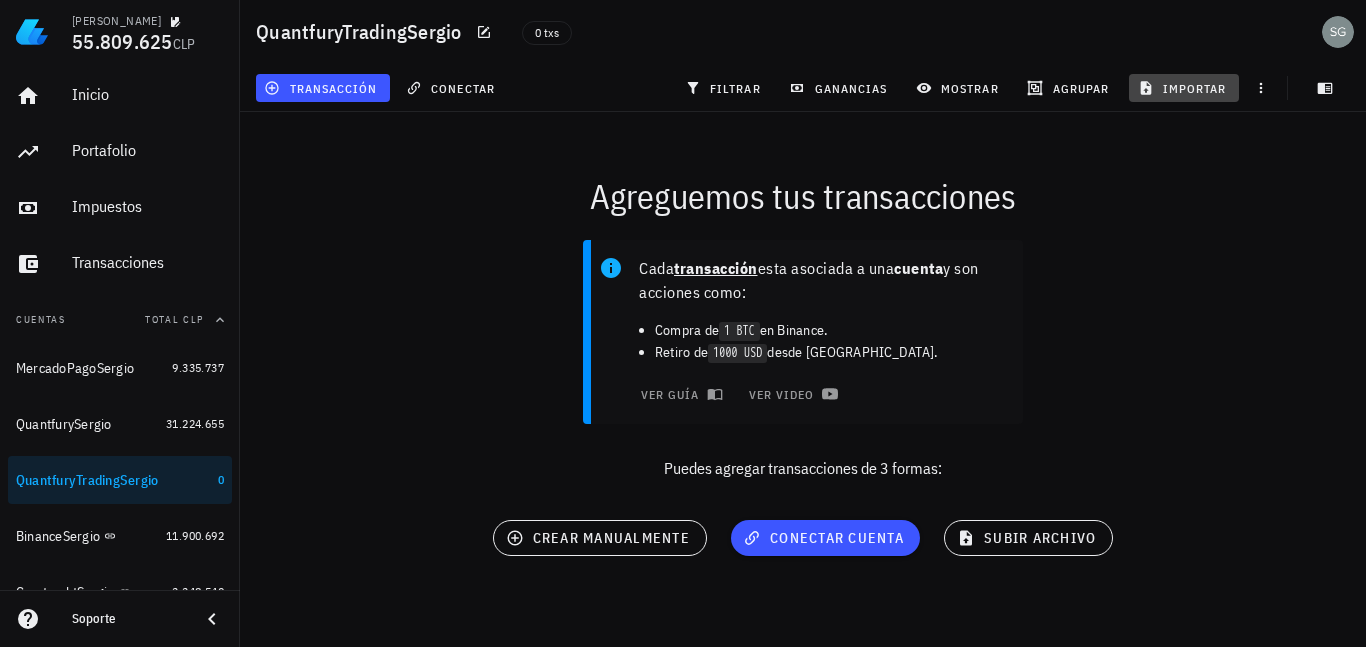click on "importar" at bounding box center [1184, 88] 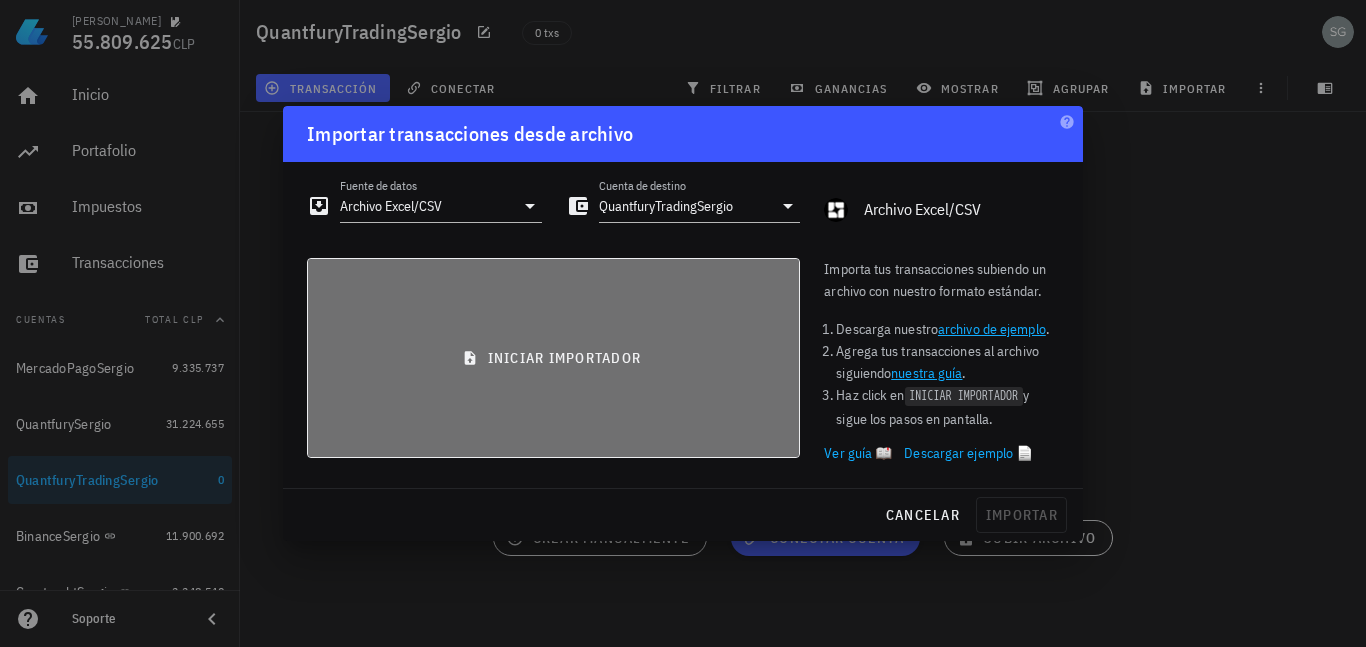 click on "iniciar importador" at bounding box center (553, 358) 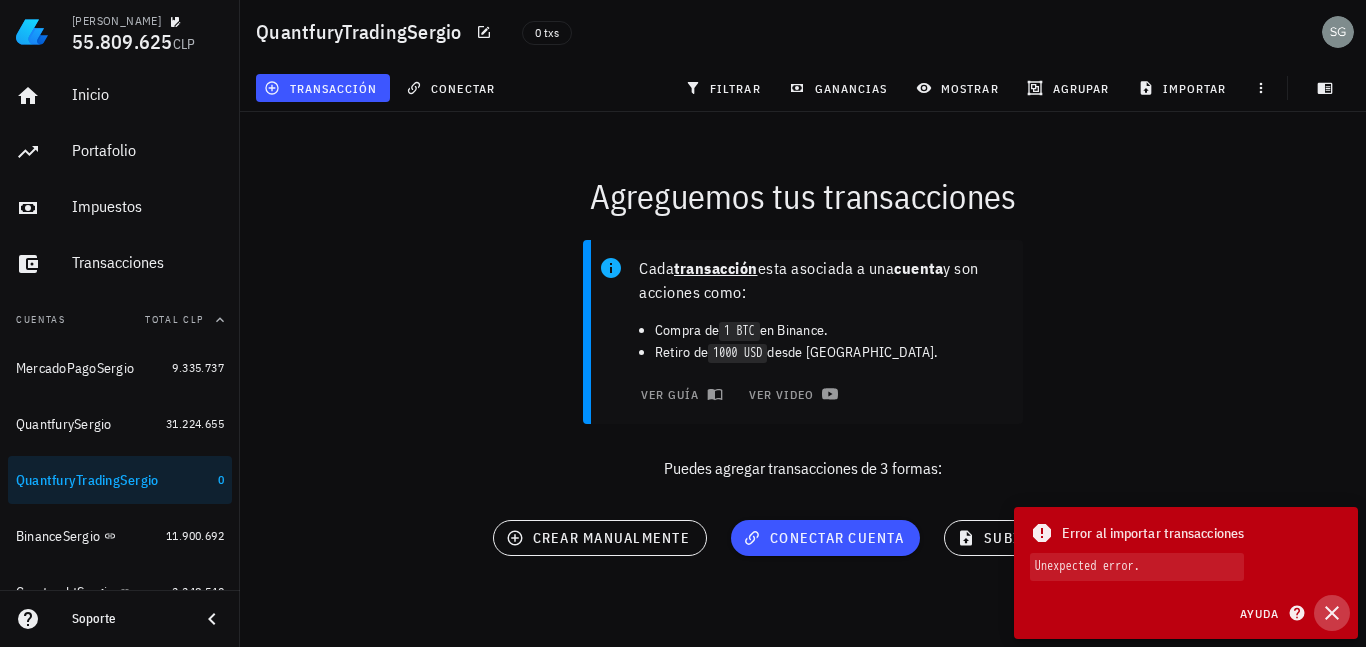 click 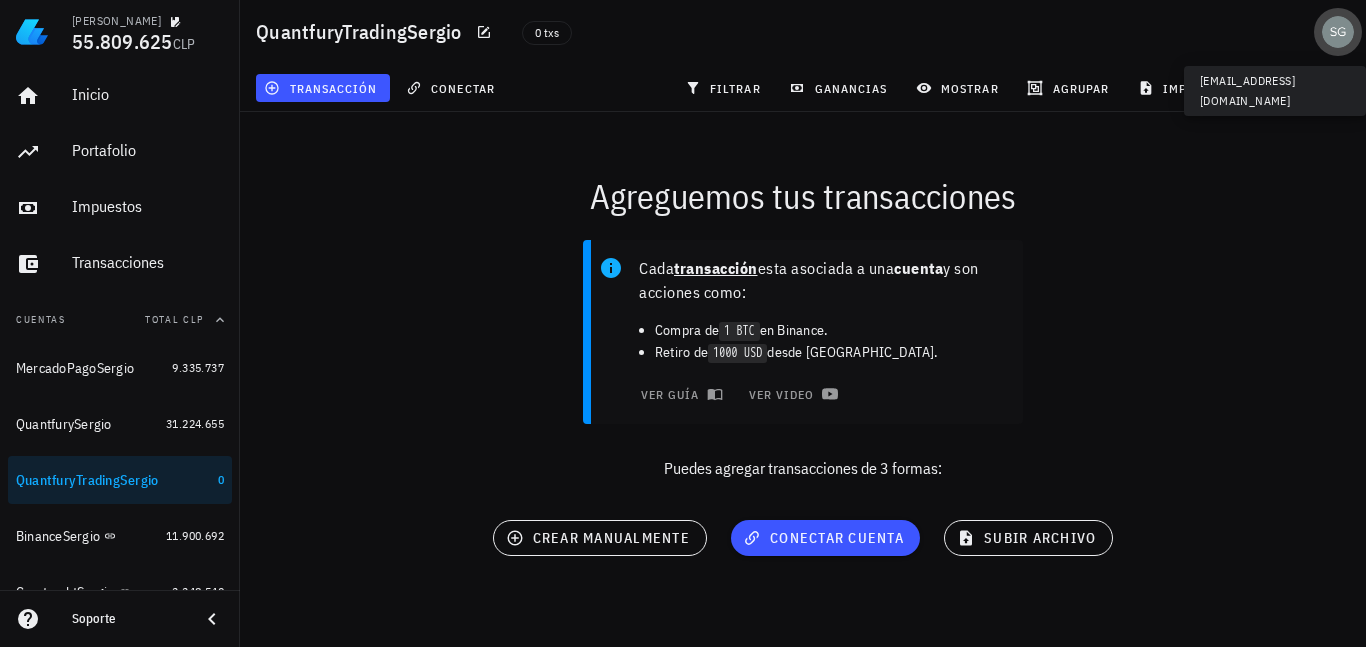 click at bounding box center [1338, 32] 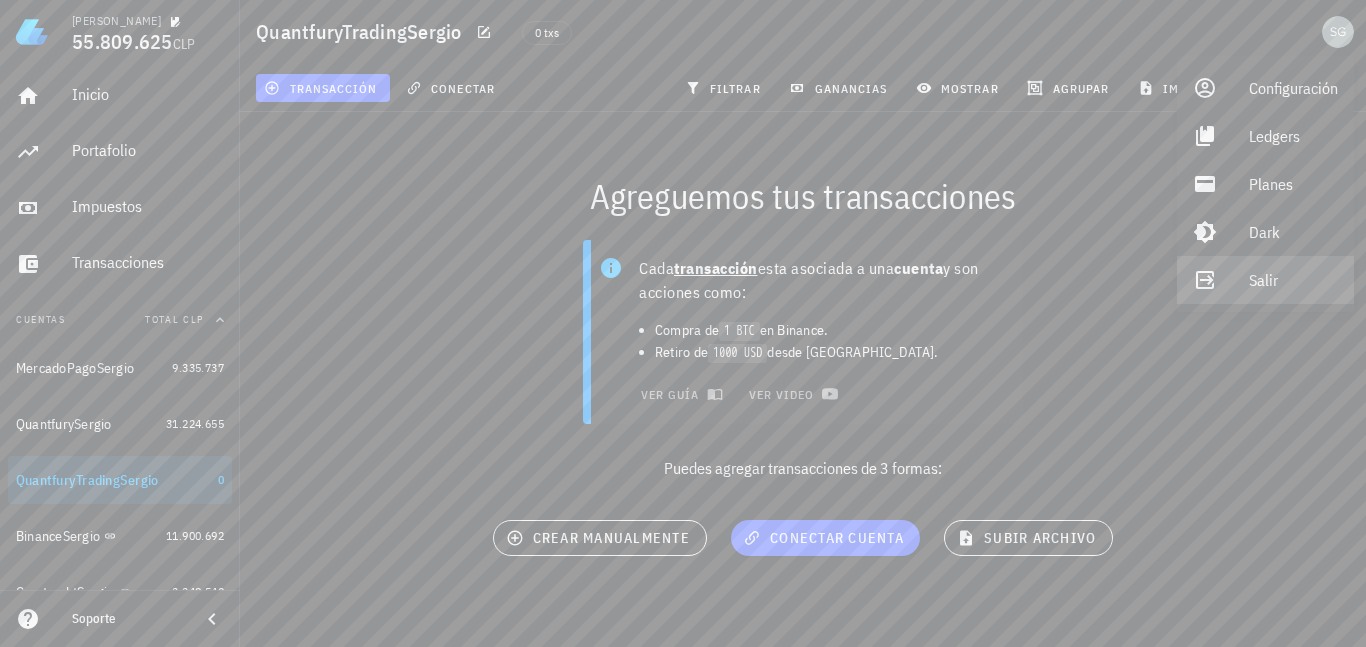 click on "Salir" at bounding box center [1293, 280] 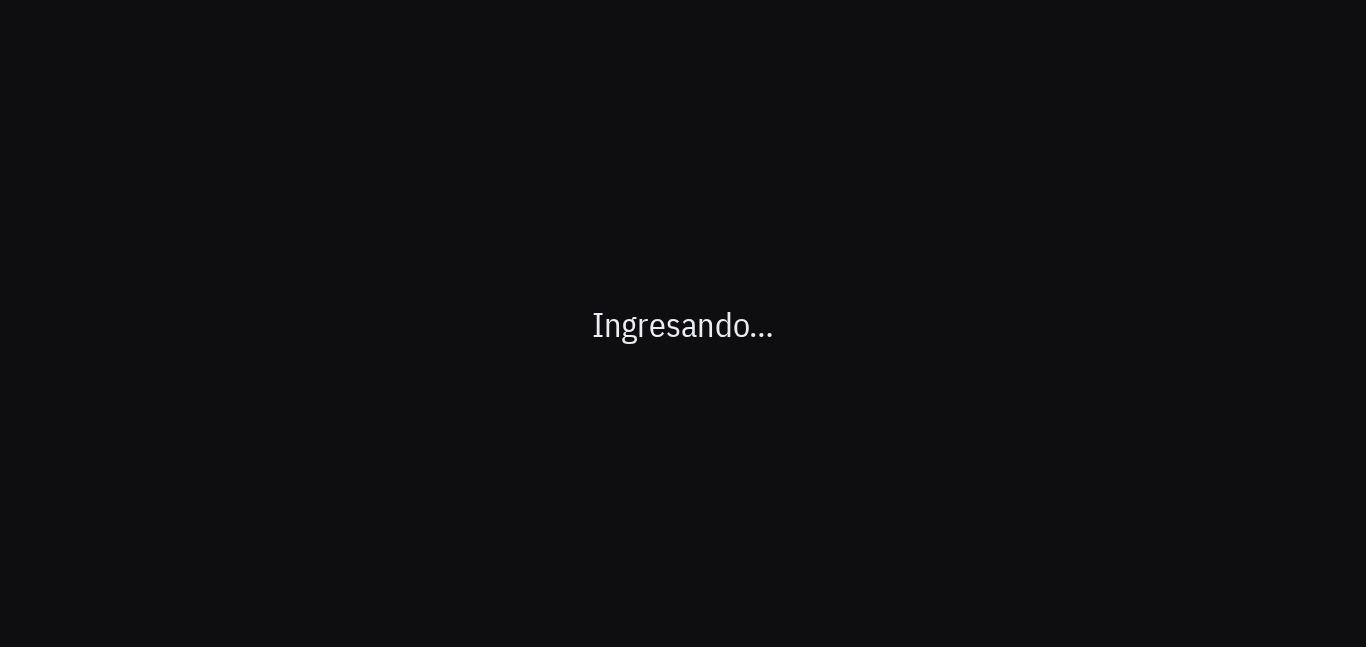 scroll, scrollTop: 0, scrollLeft: 0, axis: both 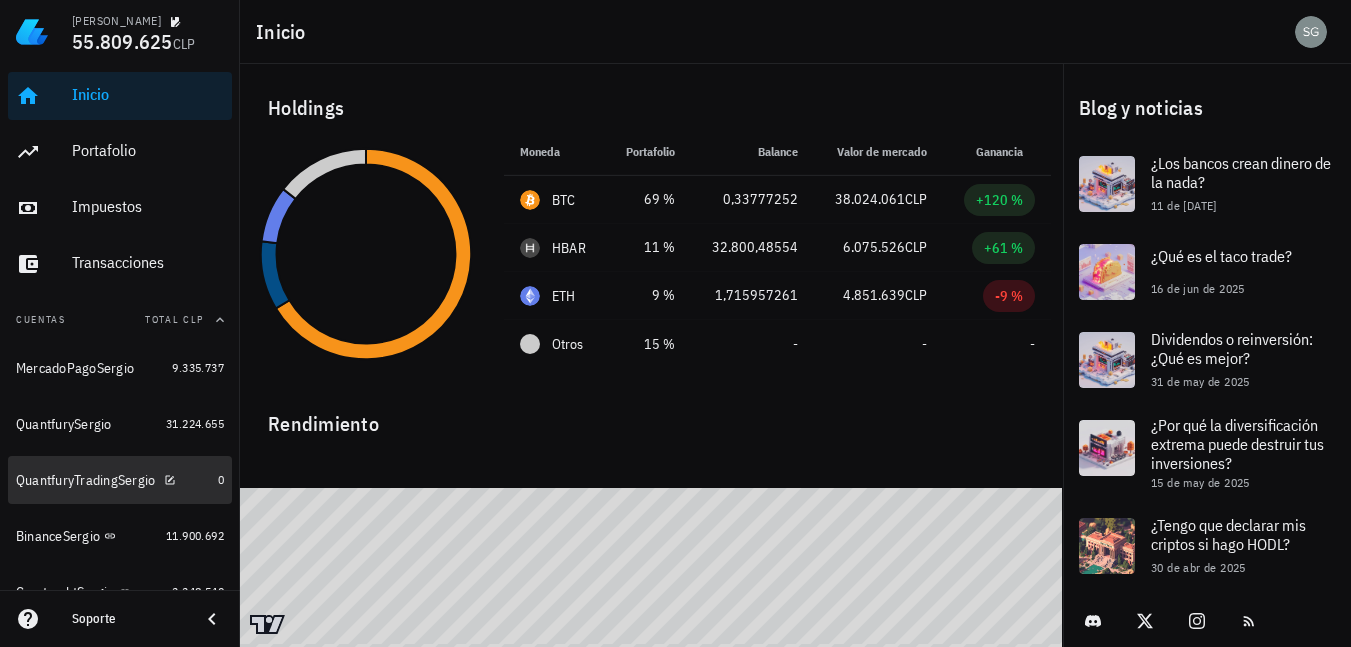 click on "QuantfuryTradingSergio" at bounding box center (86, 480) 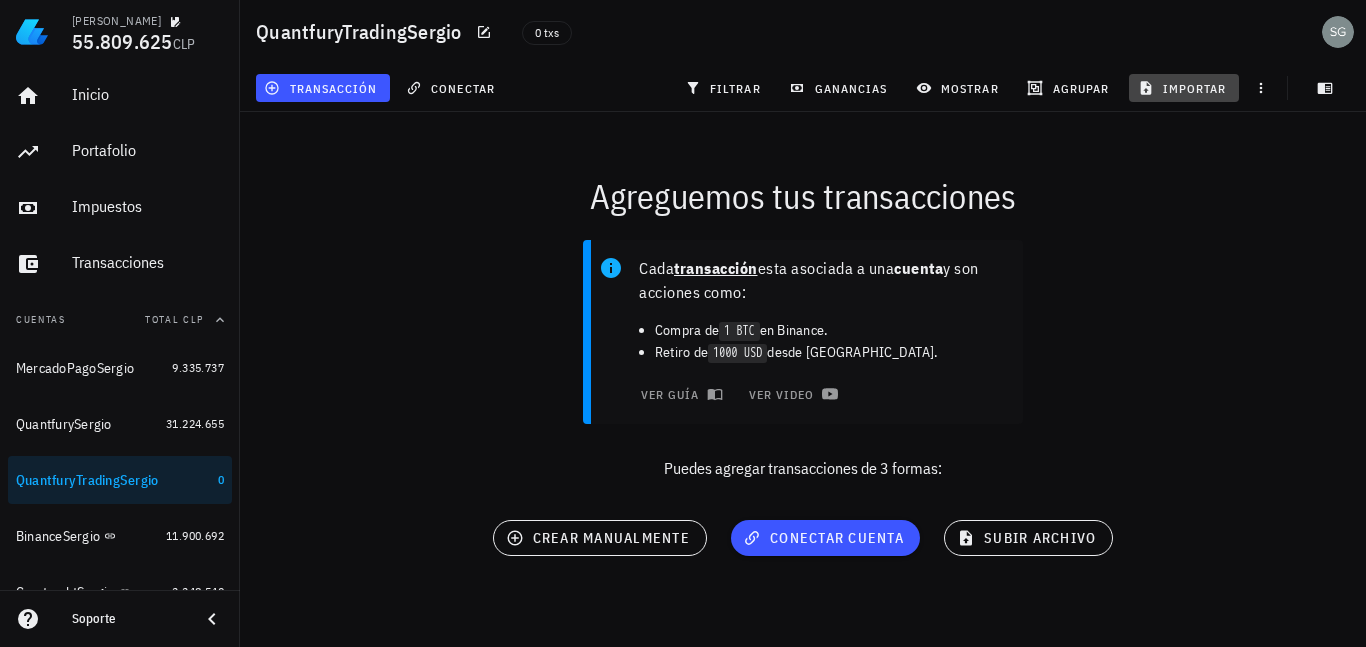 click on "importar" at bounding box center [1184, 88] 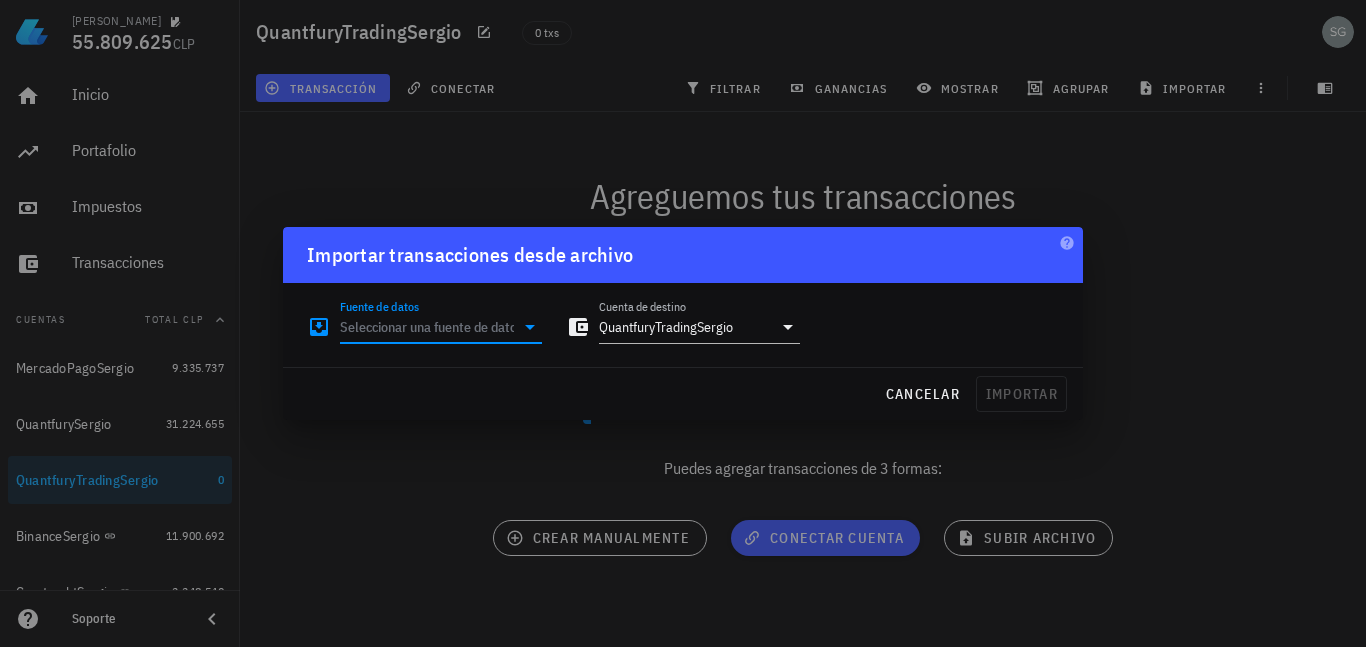 click on "Fuente de datos" at bounding box center [427, 327] 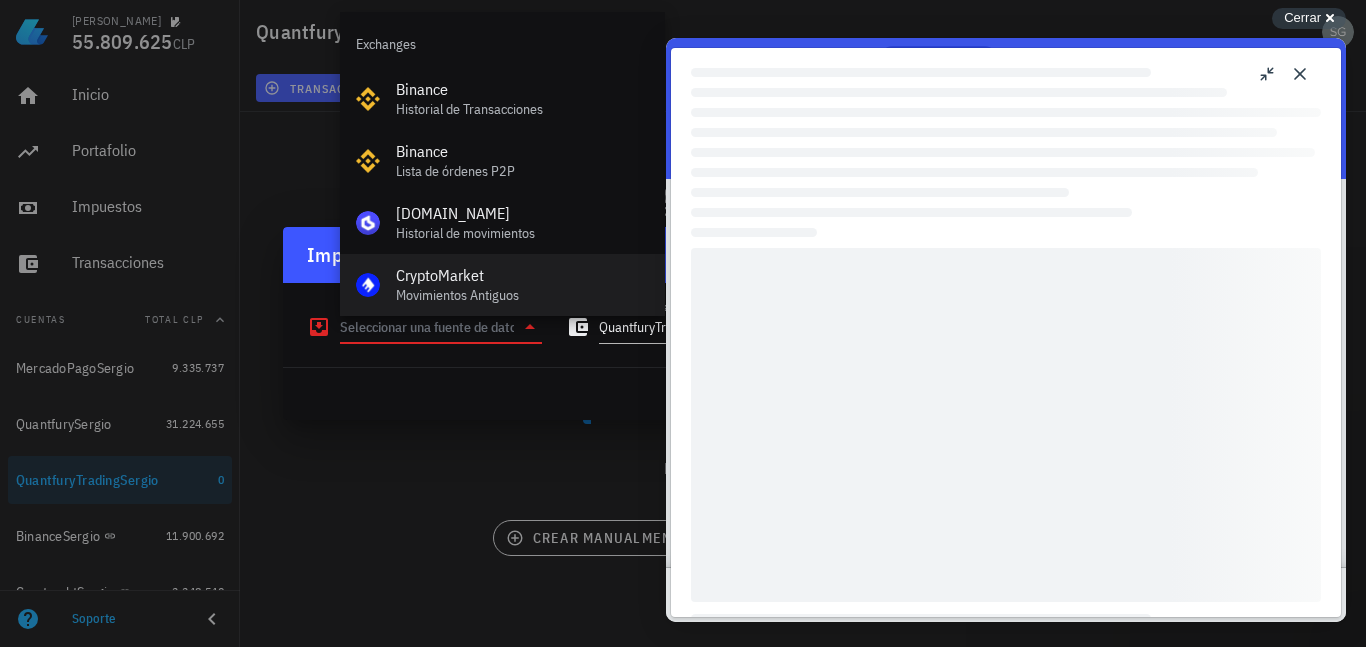 scroll, scrollTop: 0, scrollLeft: 0, axis: both 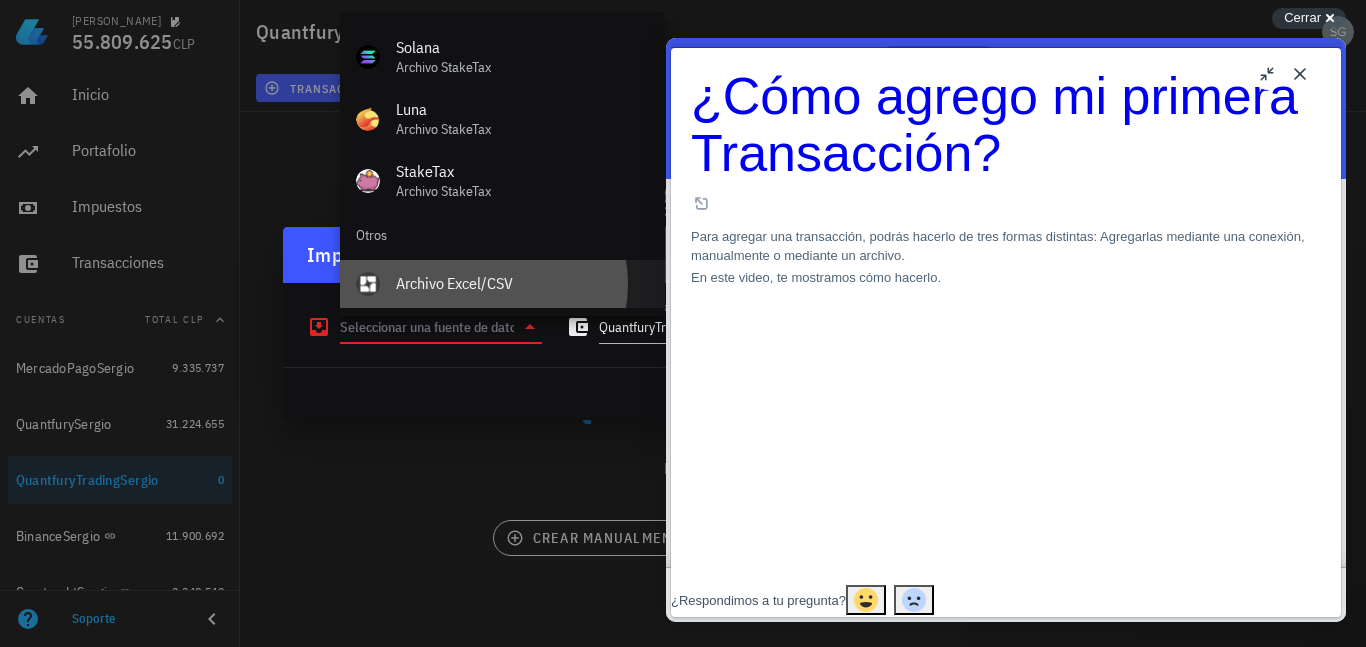click on "Archivo Excel/CSV" at bounding box center (522, 283) 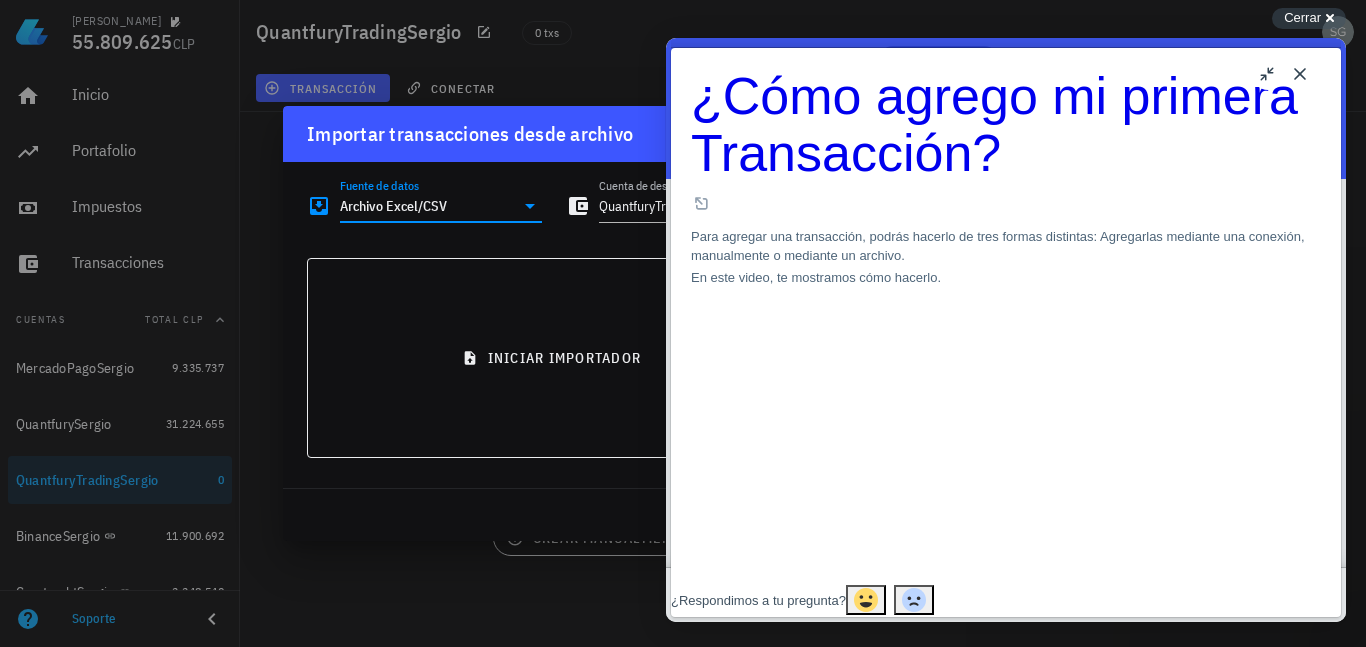 click at bounding box center (683, 323) 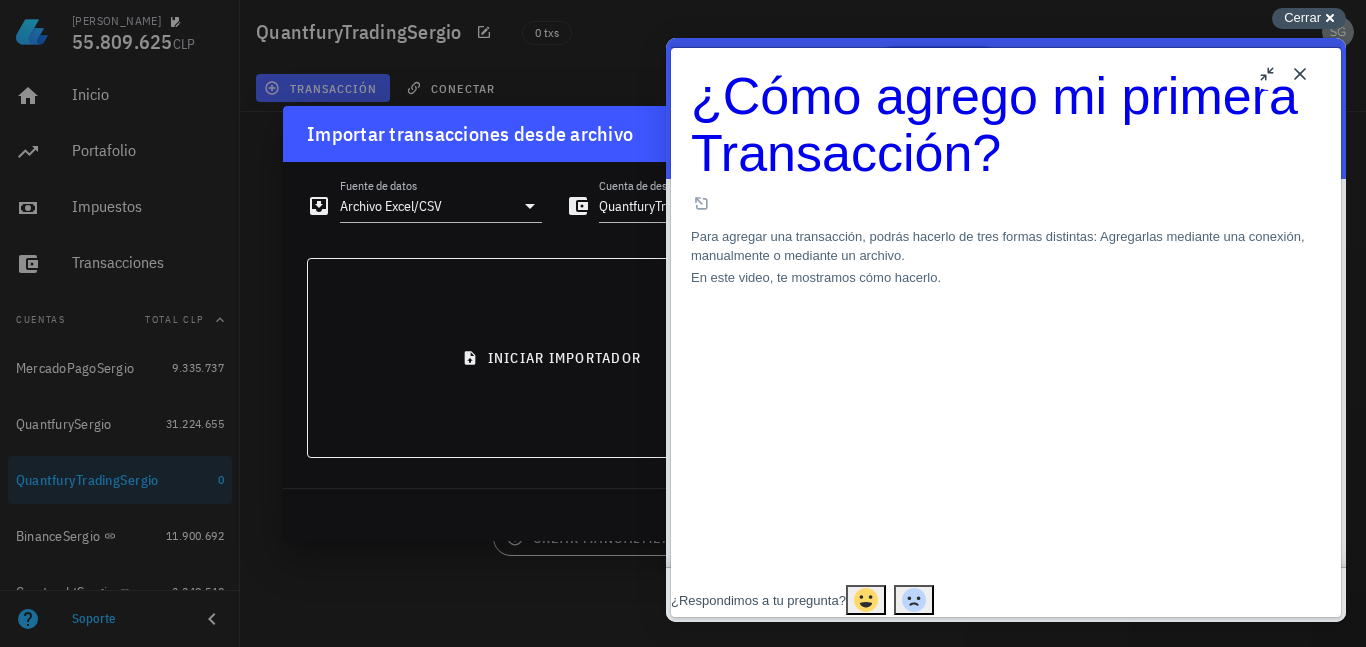 click on "Cerrar" at bounding box center [1302, 17] 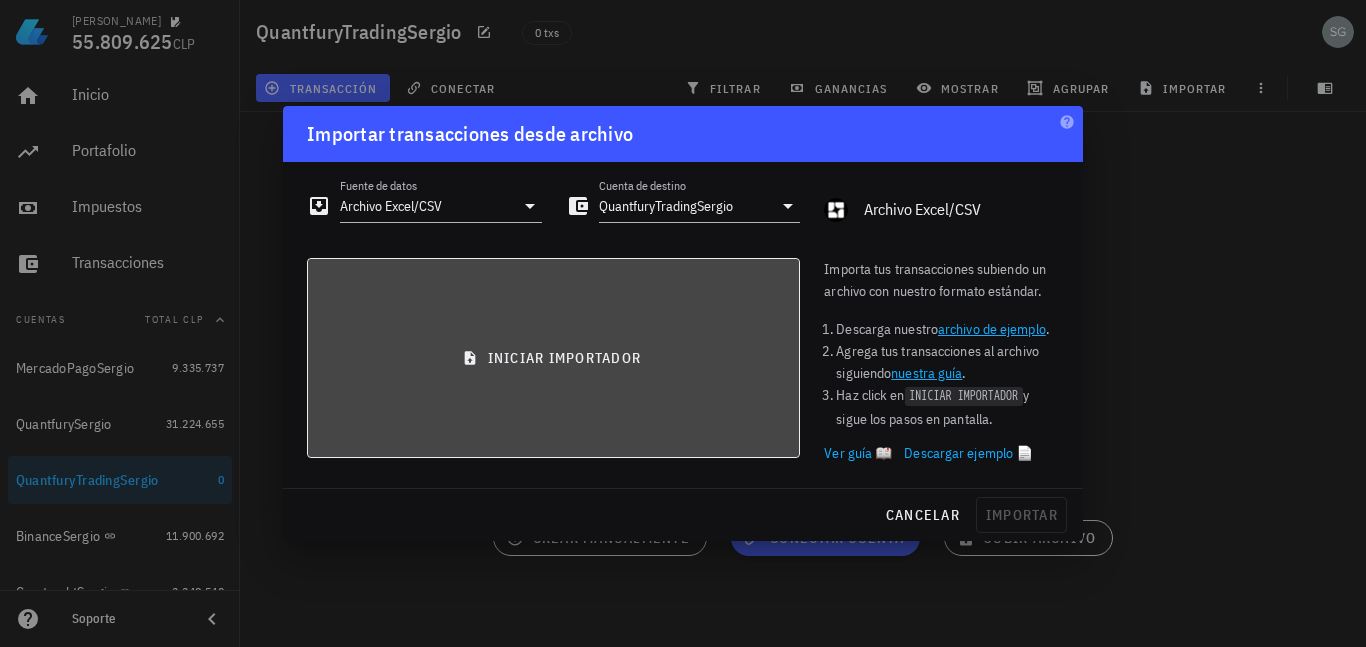 click on "iniciar importador" at bounding box center [553, 358] 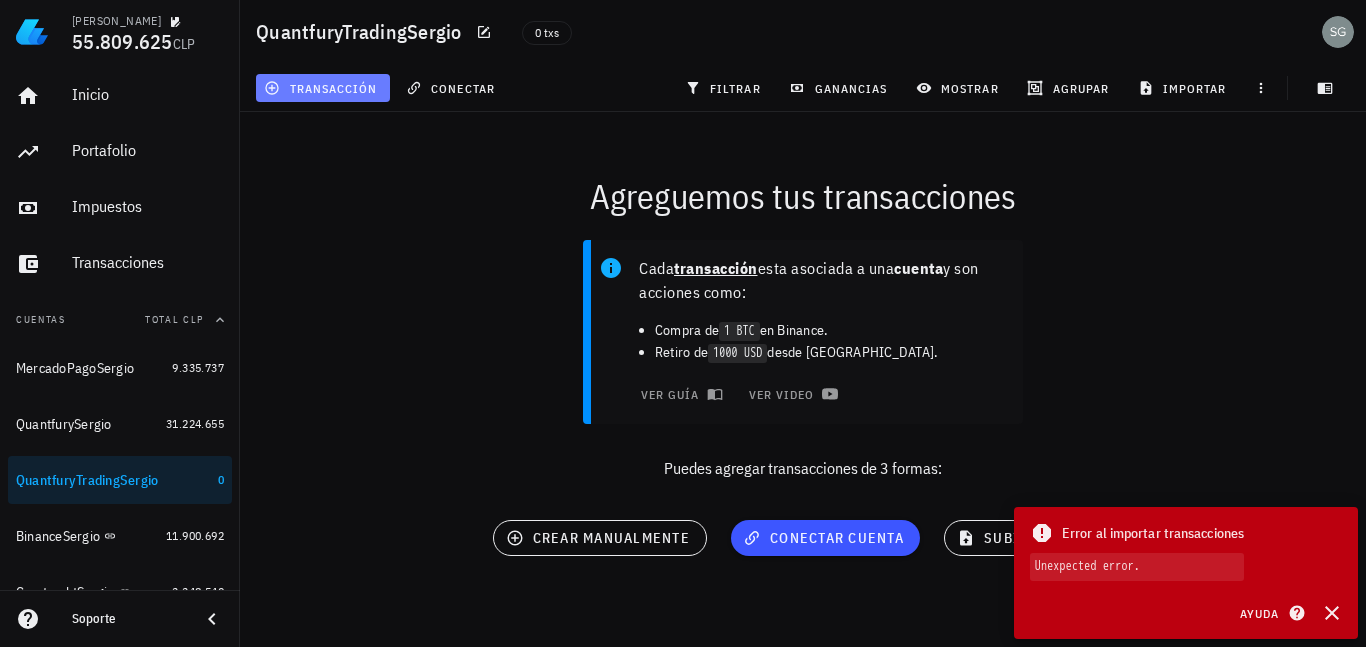 click on "transacción" at bounding box center [323, 88] 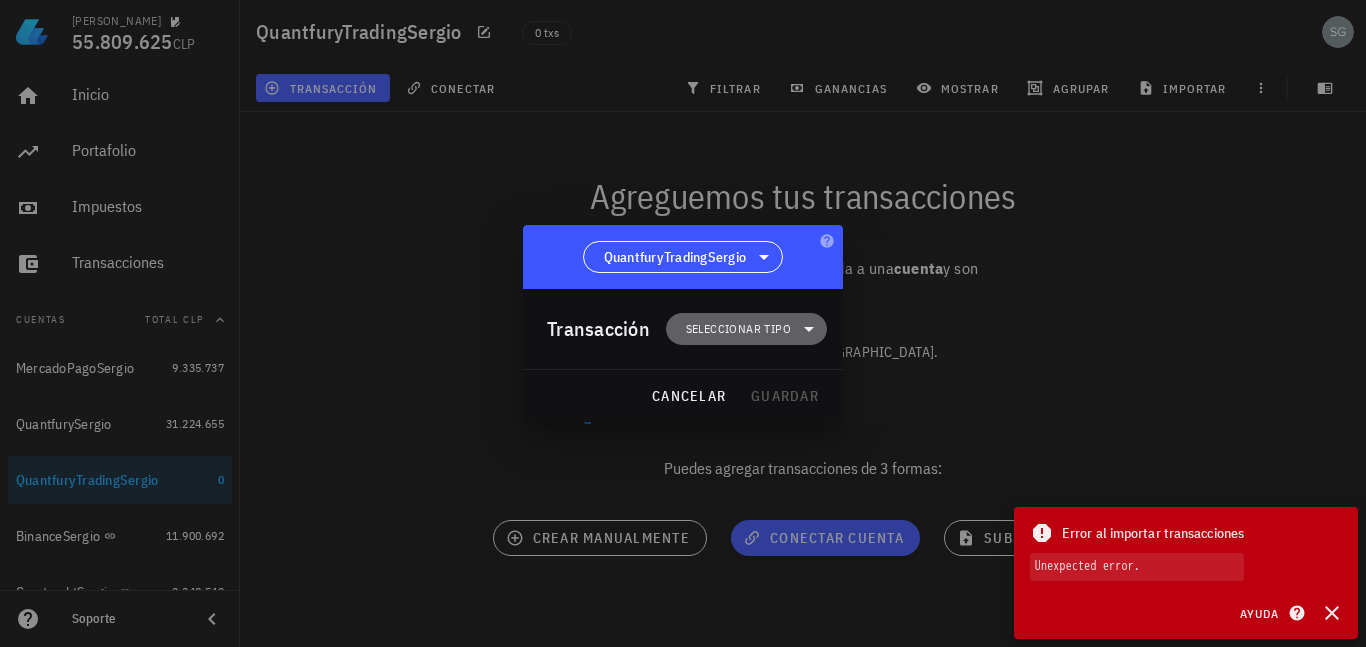 click on "Seleccionar tipo" at bounding box center (746, 329) 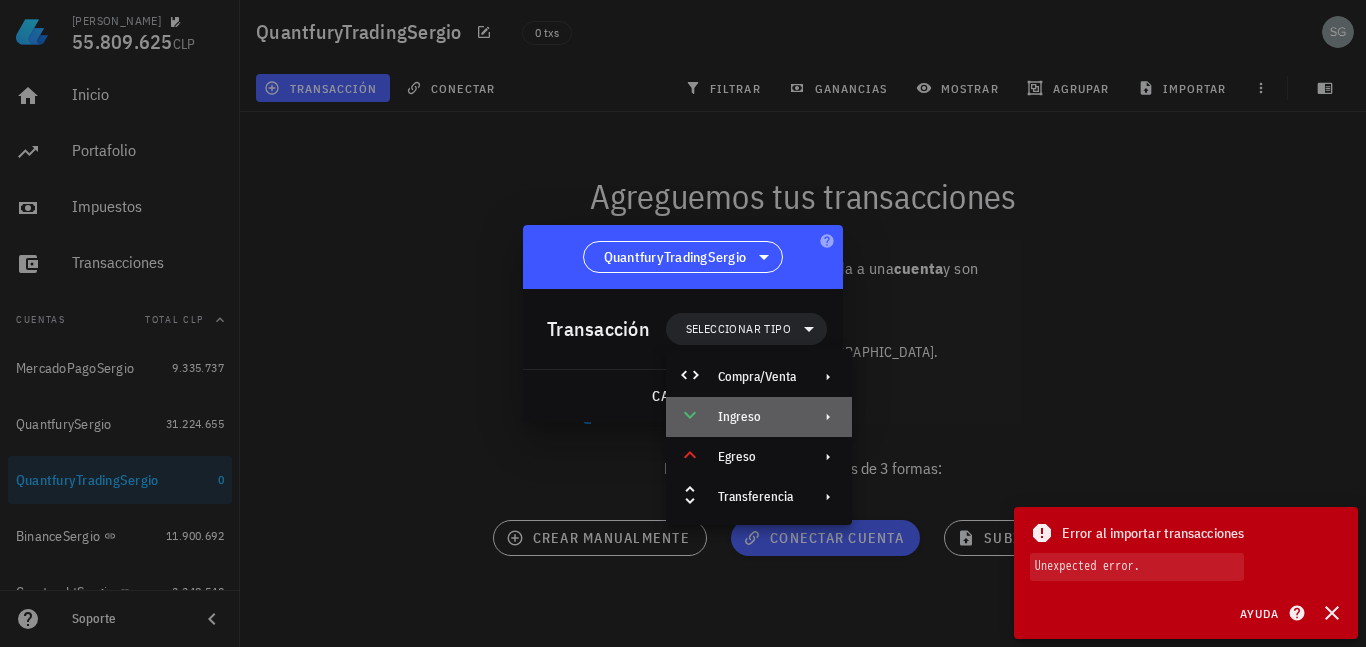 click on "Ingreso" at bounding box center [757, 417] 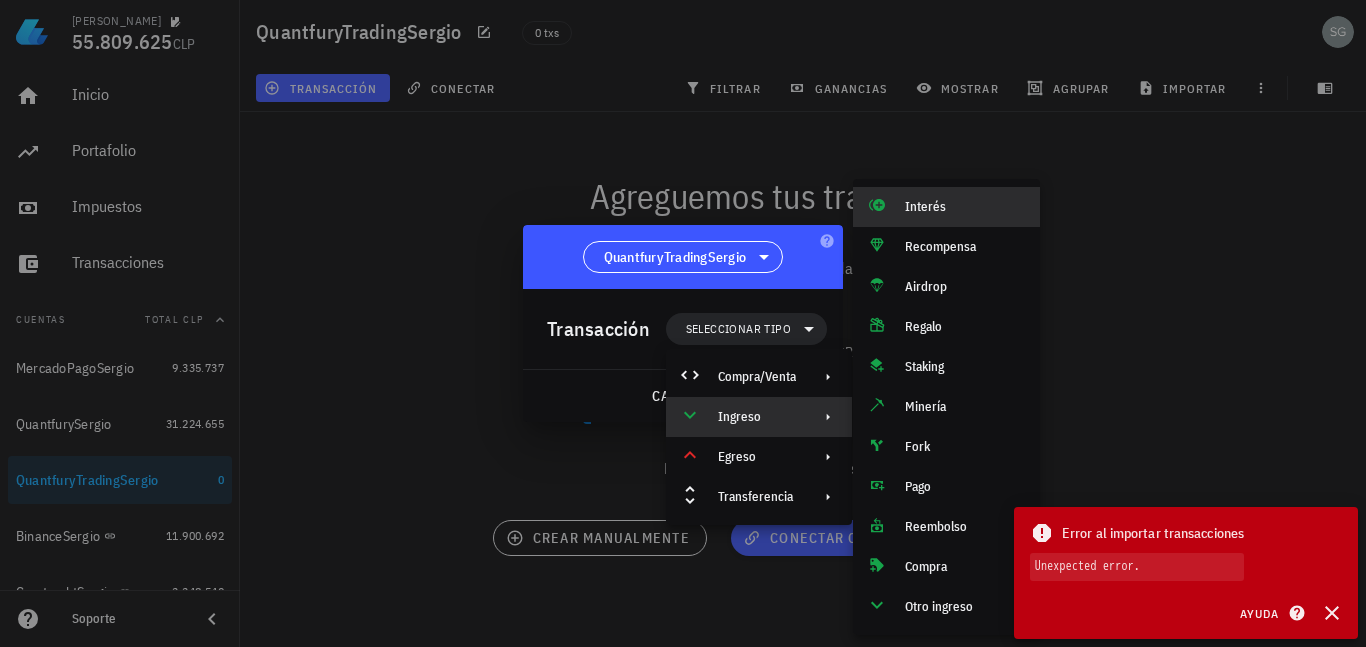 click on "Interés" at bounding box center (964, 207) 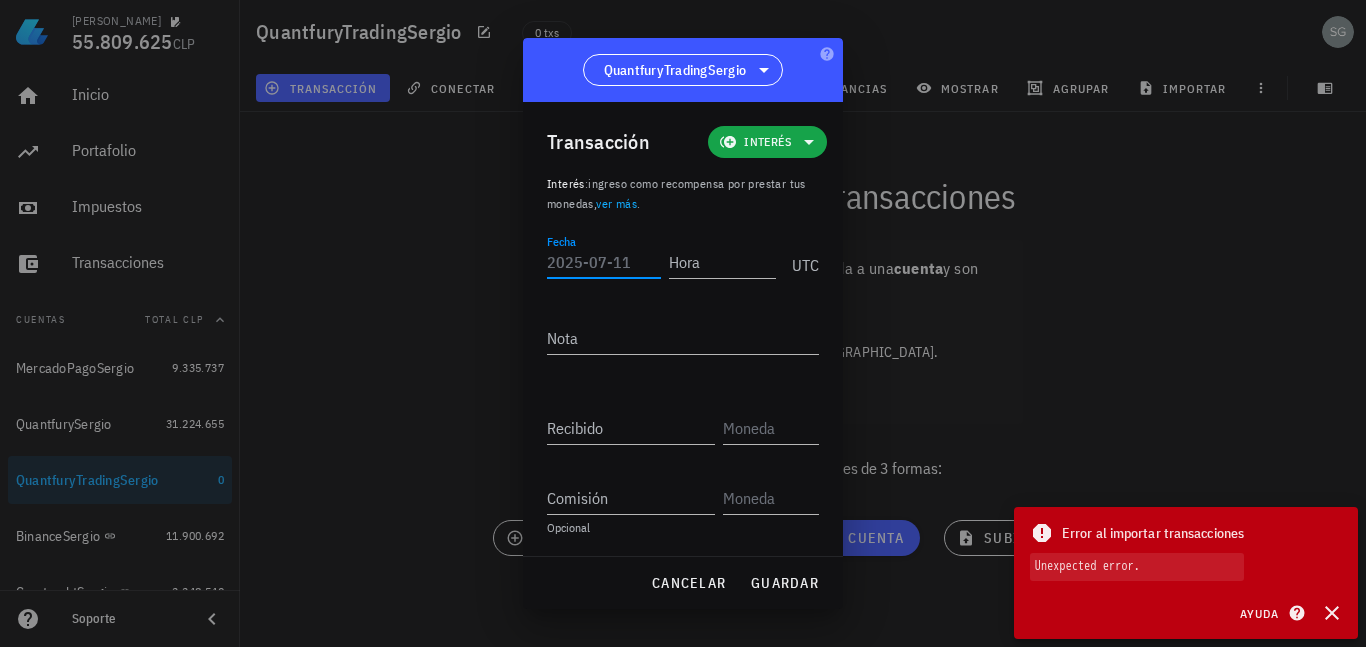 click on "Fecha" at bounding box center (604, 262) 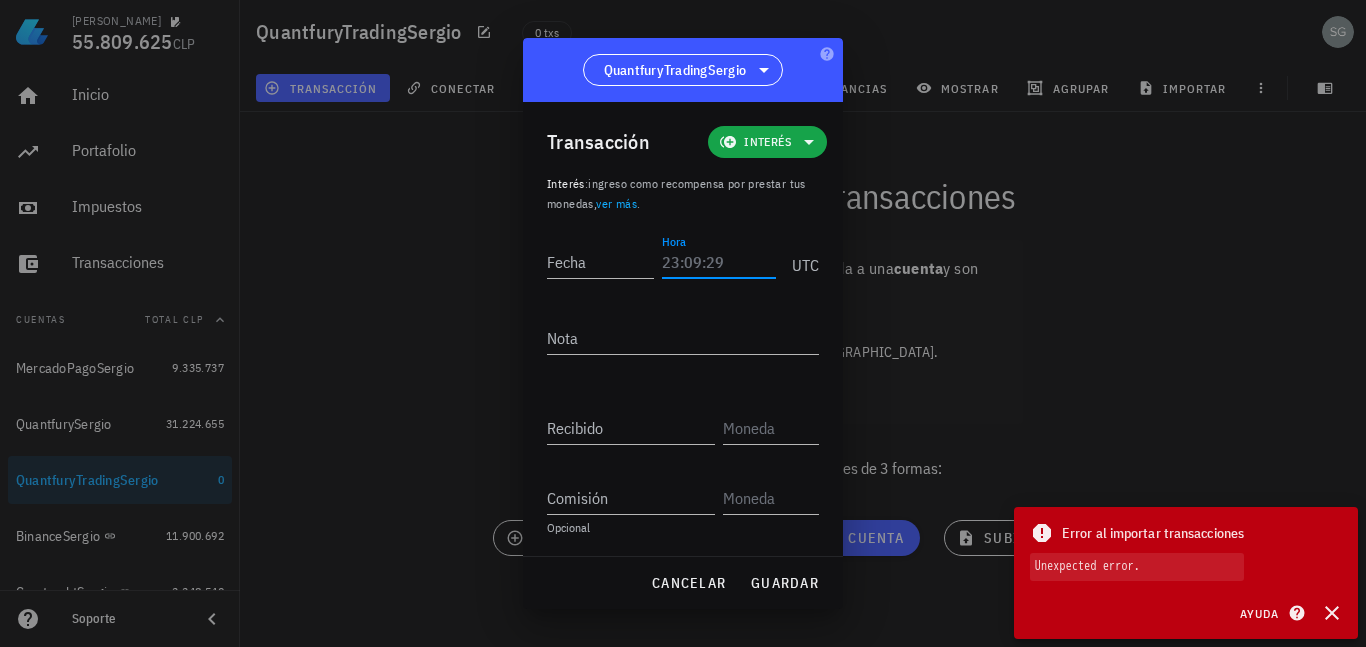 click on "Hora" at bounding box center (719, 262) 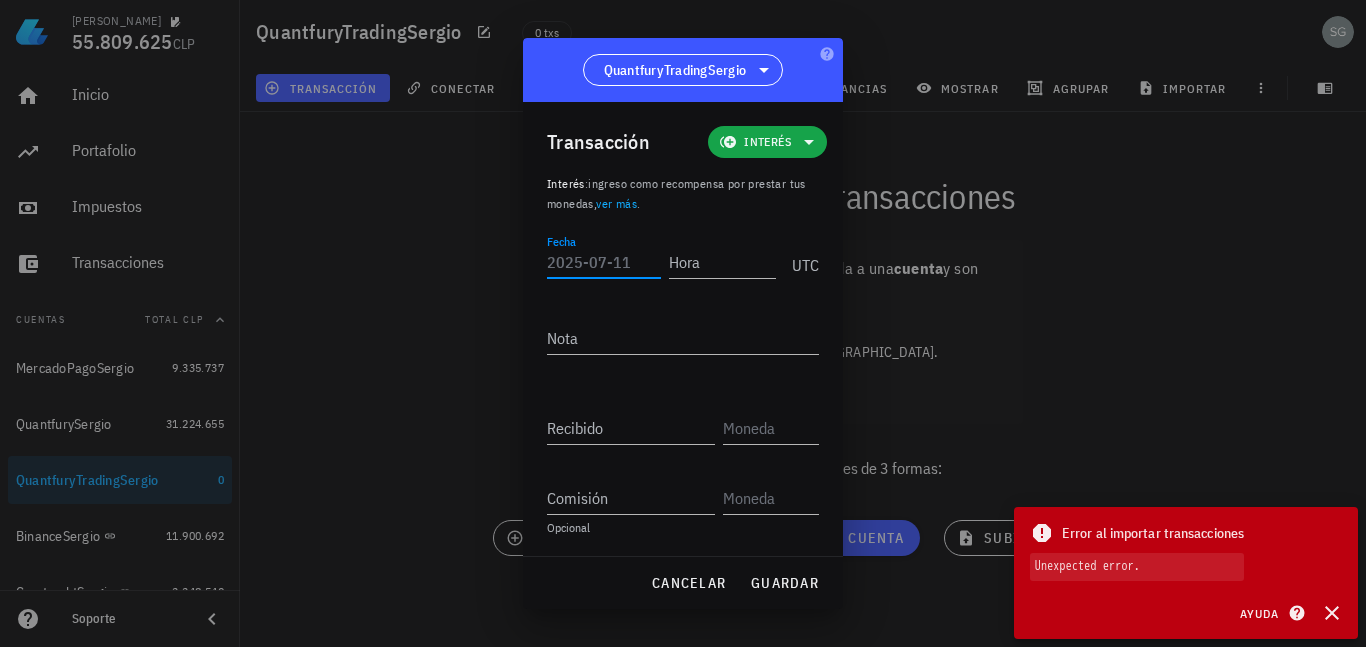 click on "Fecha" at bounding box center [604, 262] 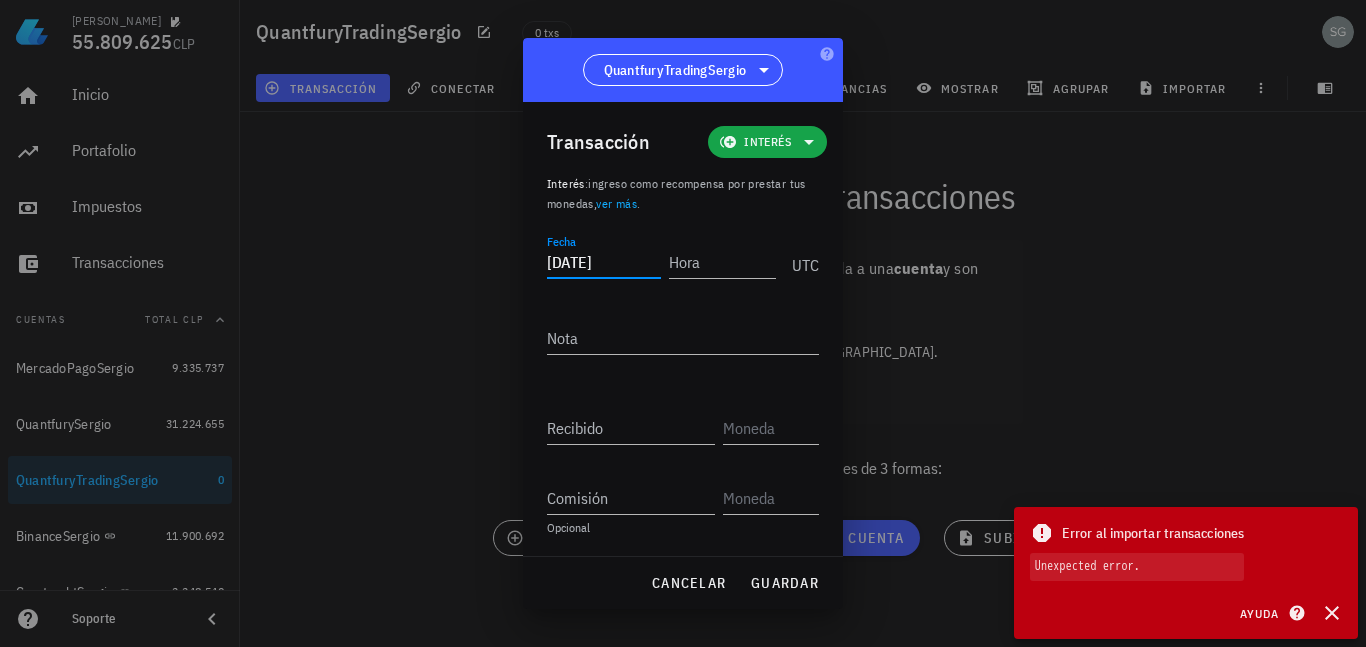 type on "[DATE]" 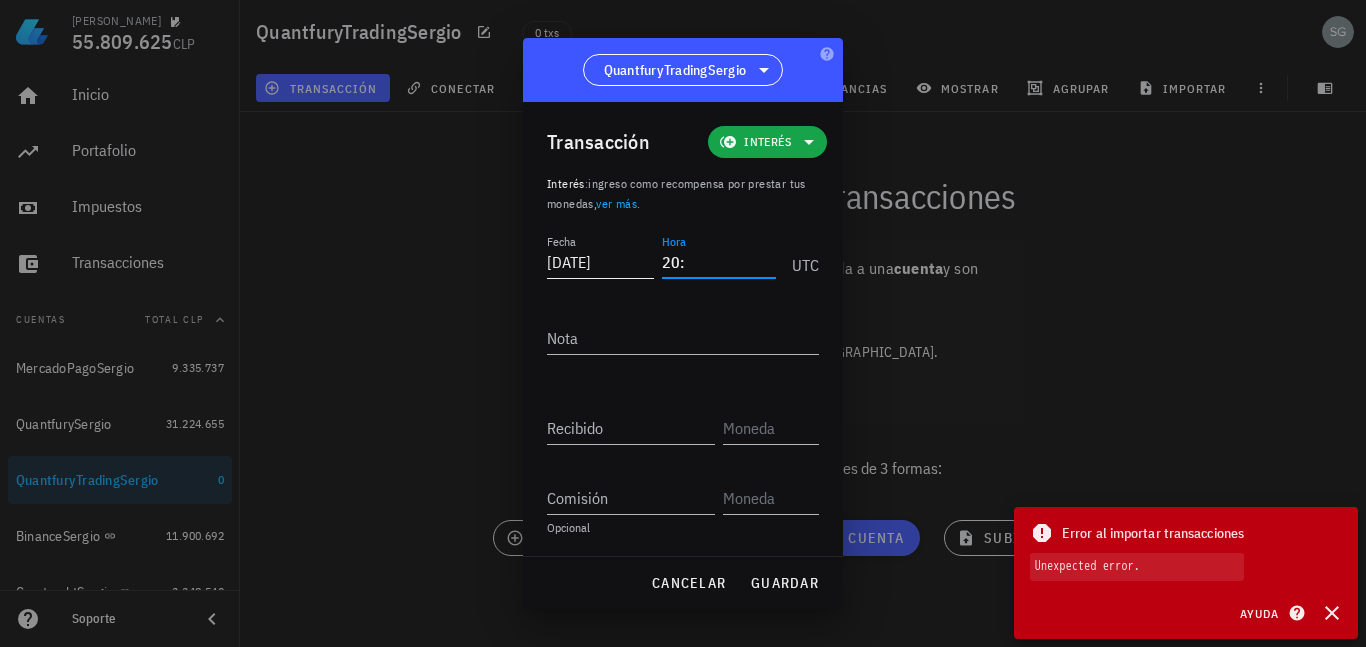 type on "2" 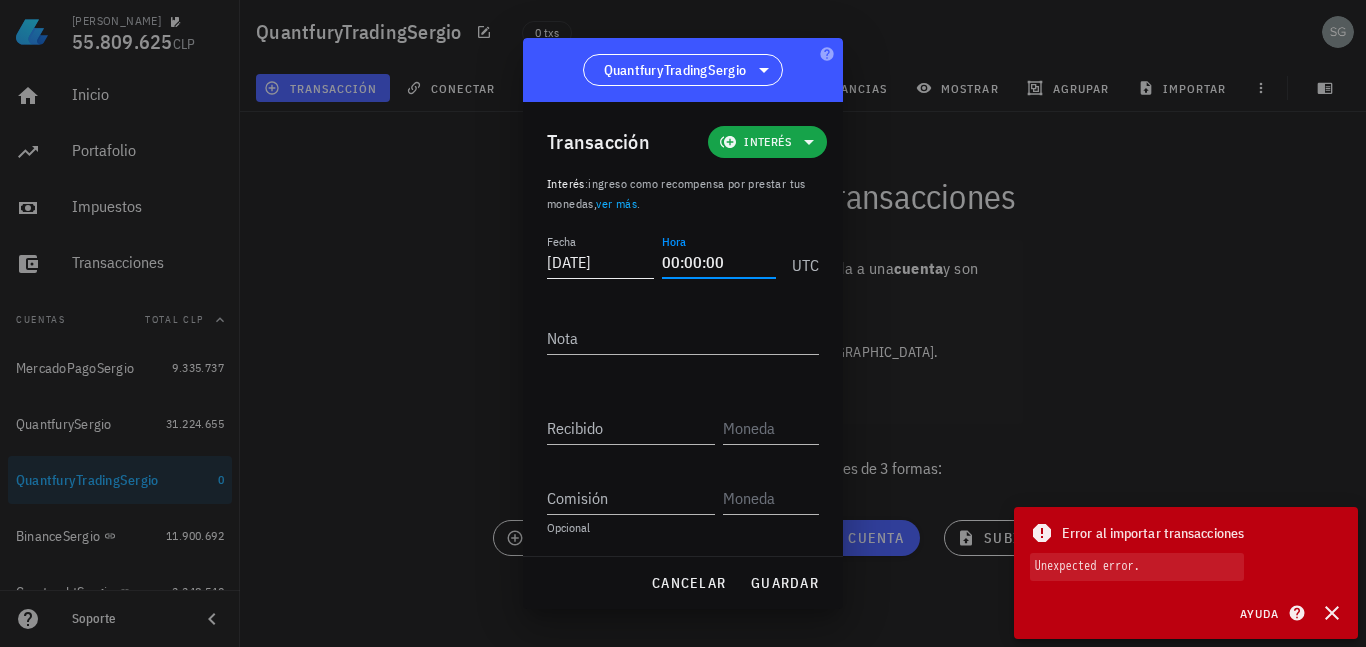 type on "00:00:00" 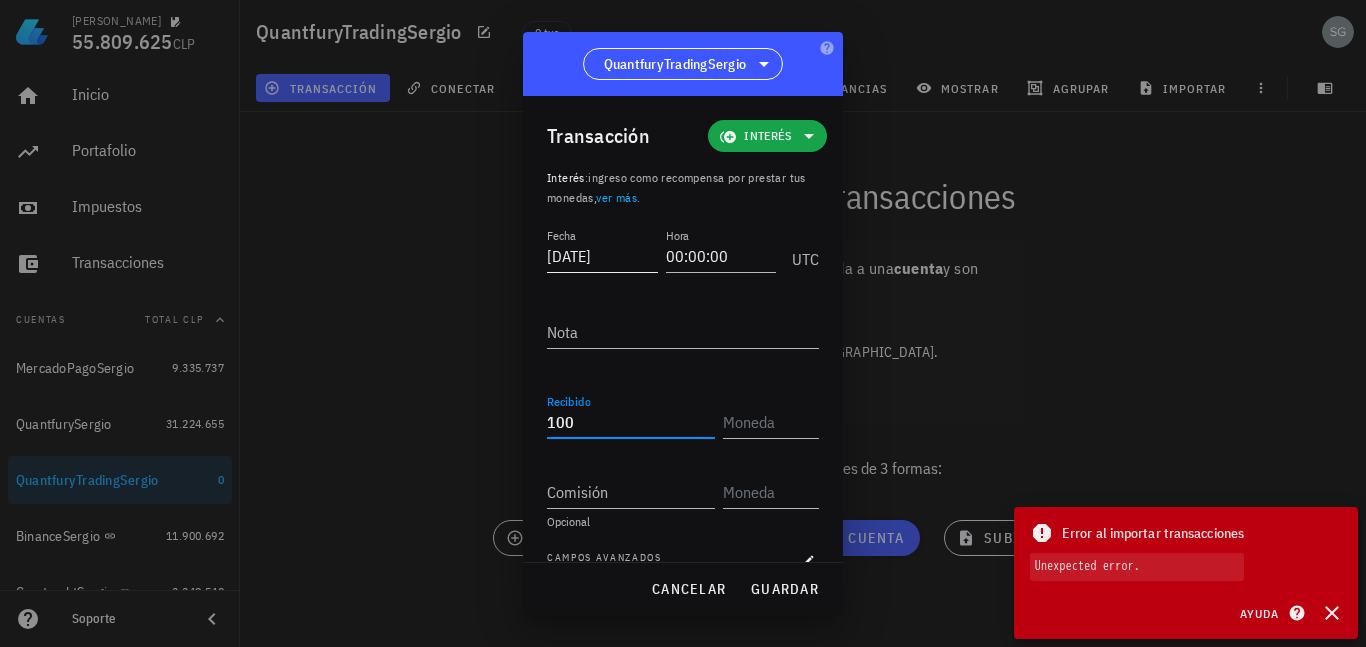 type on "100" 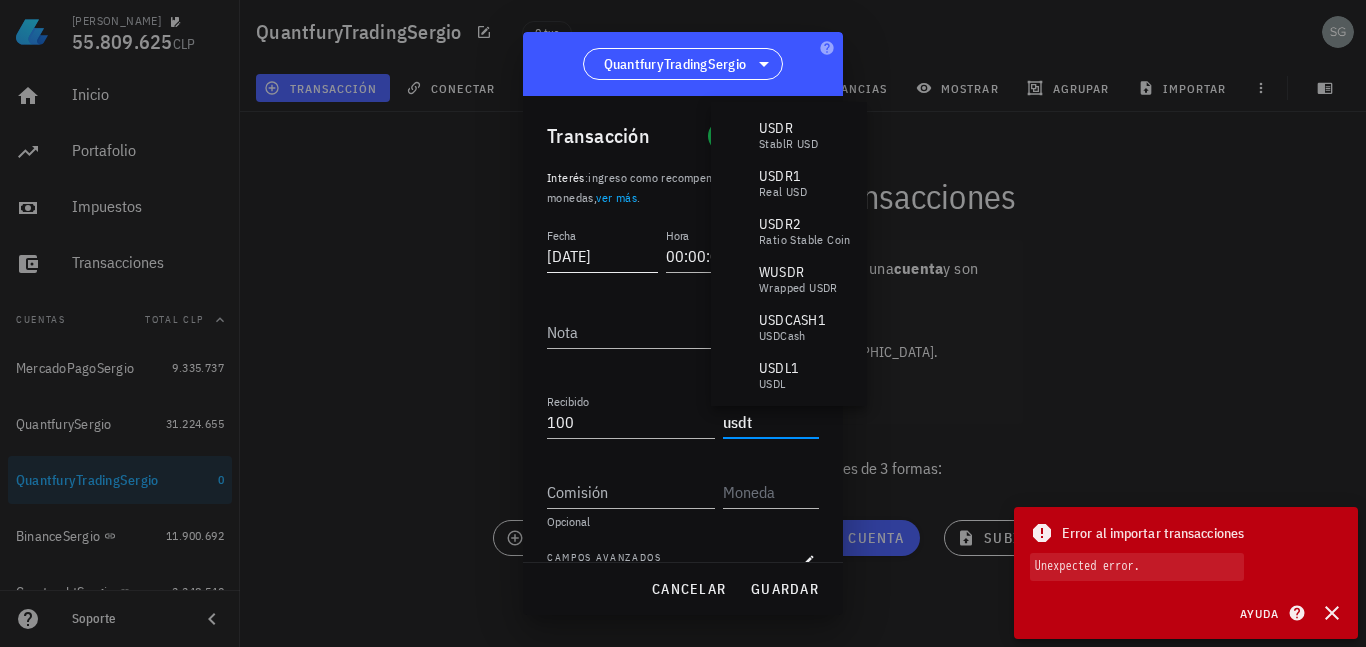 type on "USDT" 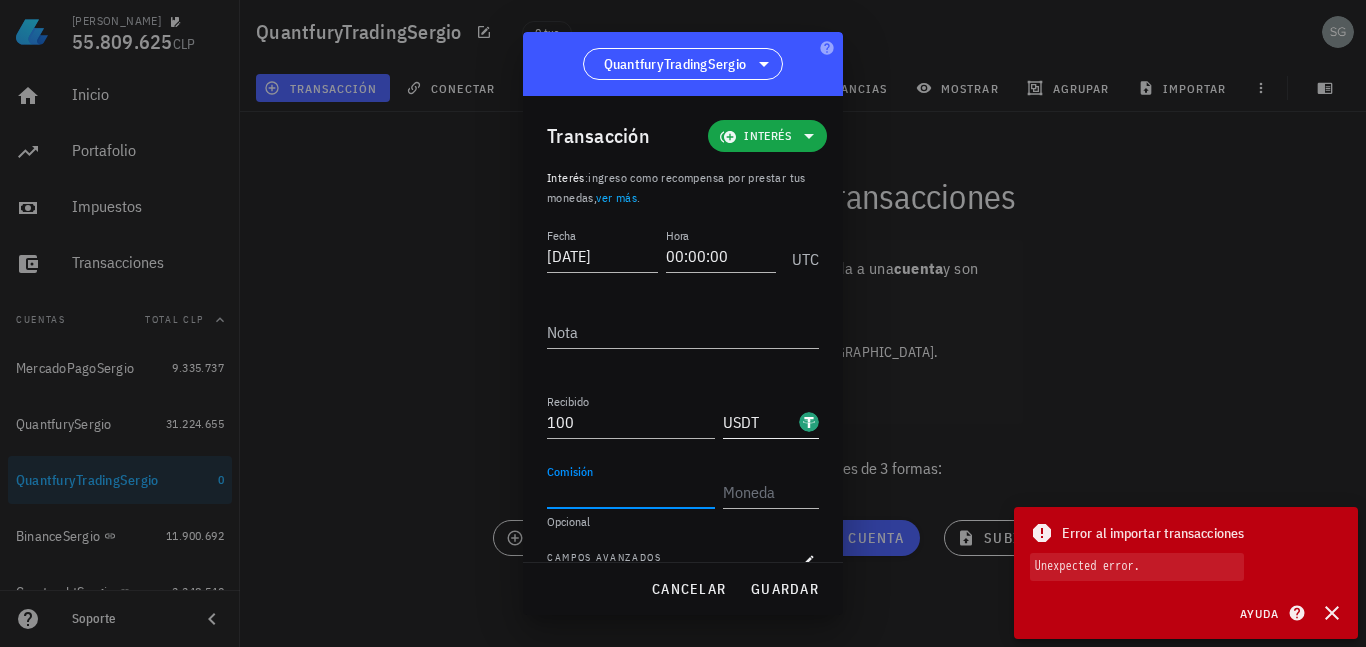 scroll, scrollTop: 28, scrollLeft: 0, axis: vertical 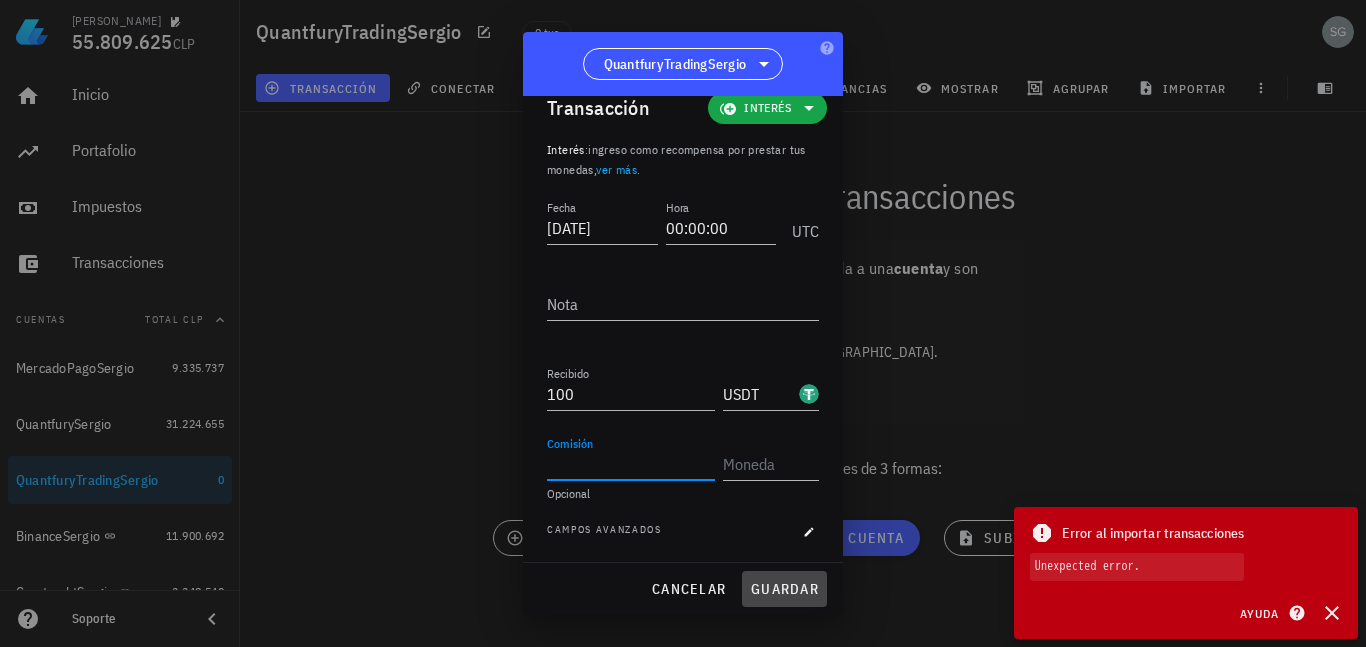 click on "guardar" at bounding box center [784, 589] 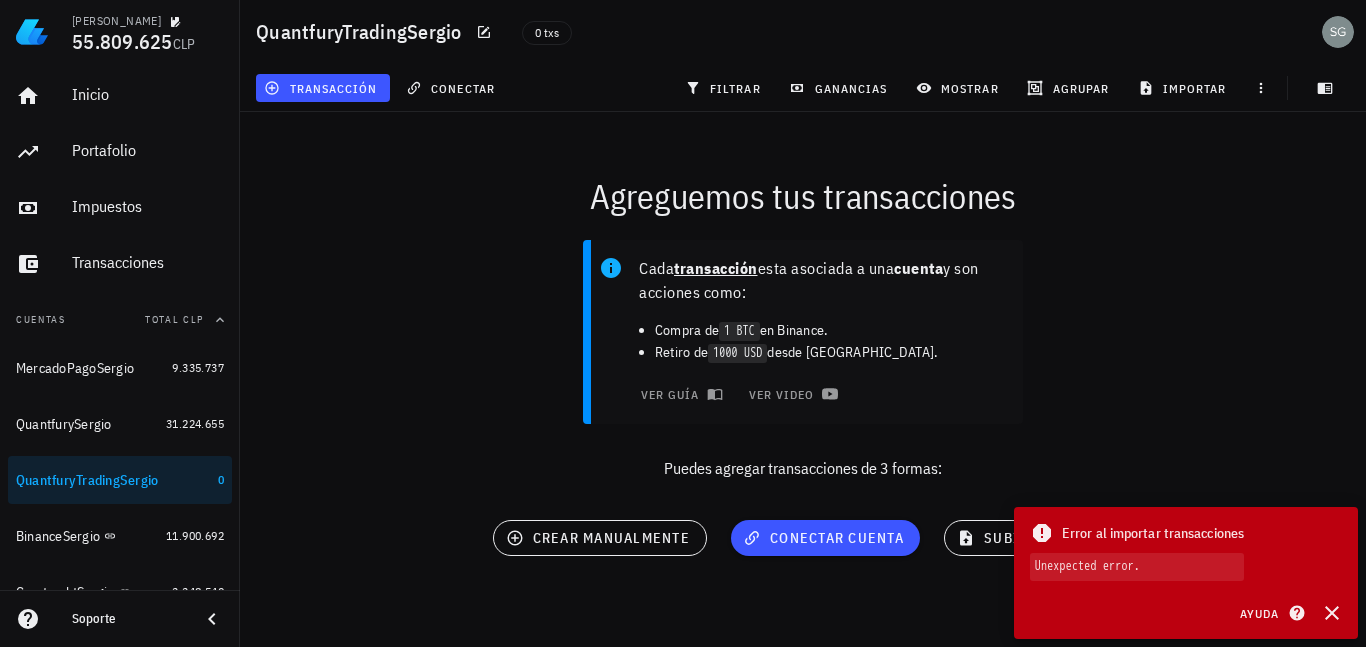 scroll, scrollTop: 0, scrollLeft: 0, axis: both 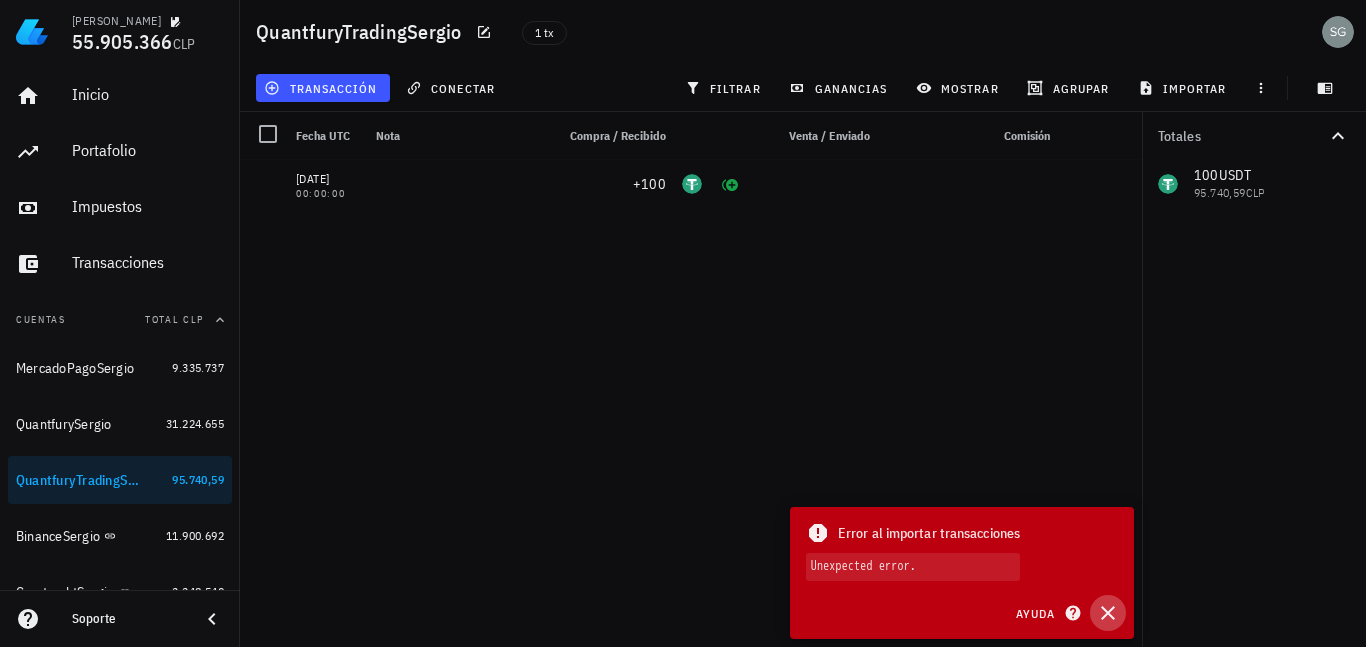 click 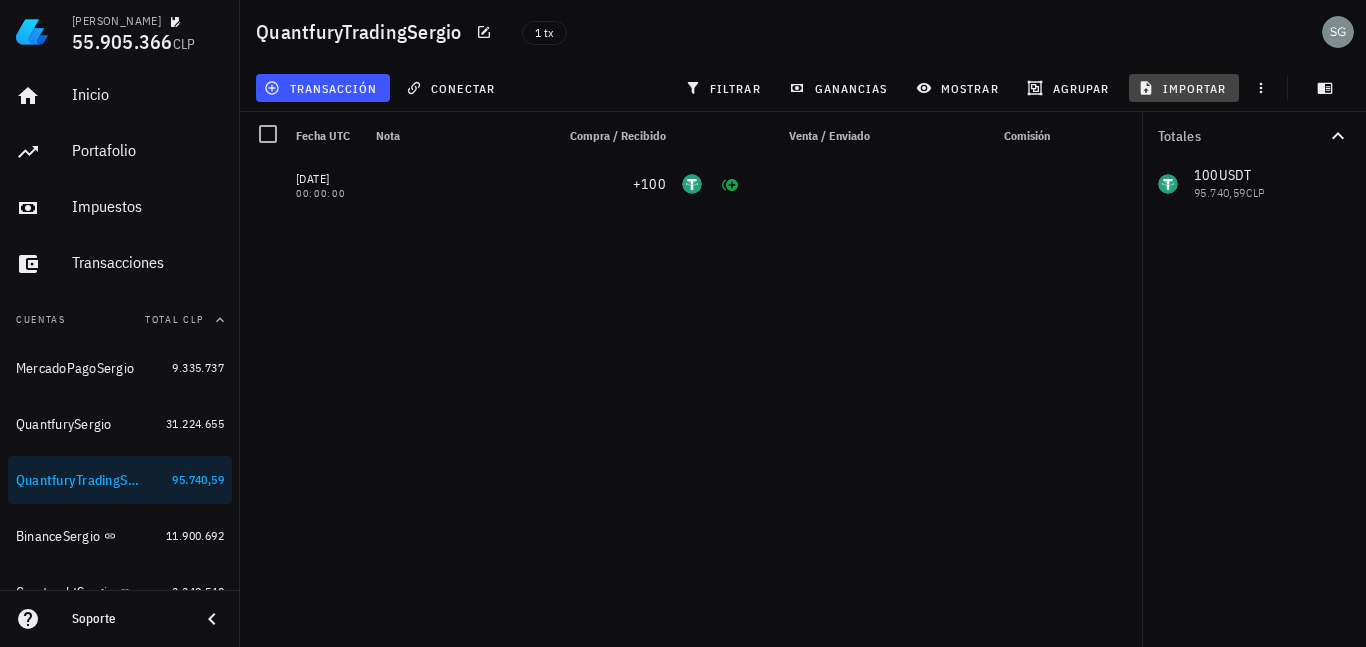 click on "importar" at bounding box center [1184, 88] 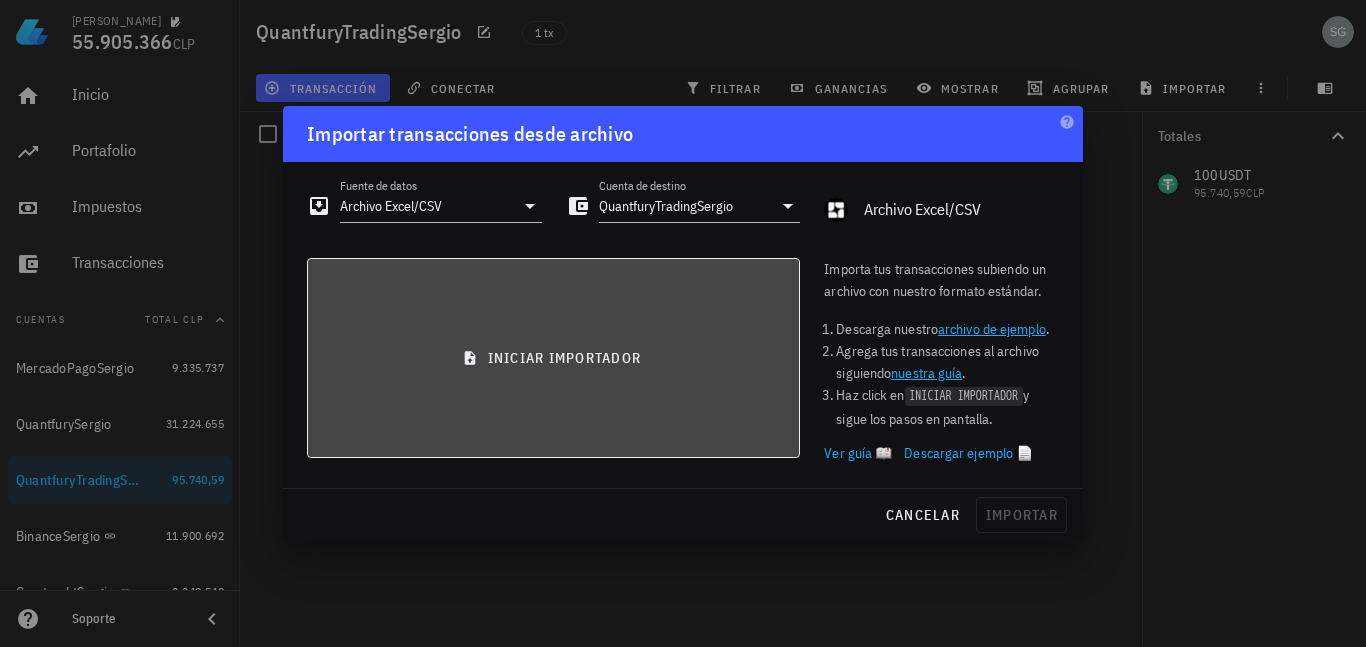 click on "iniciar importador" at bounding box center (553, 358) 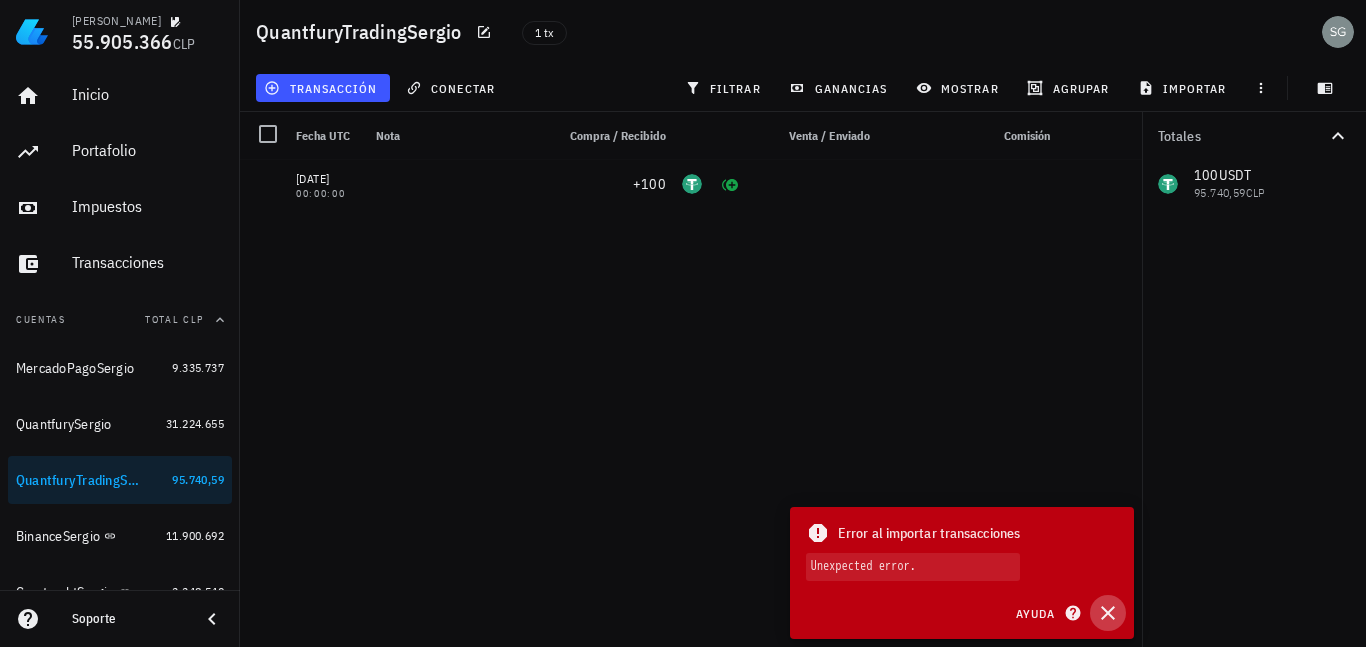 click 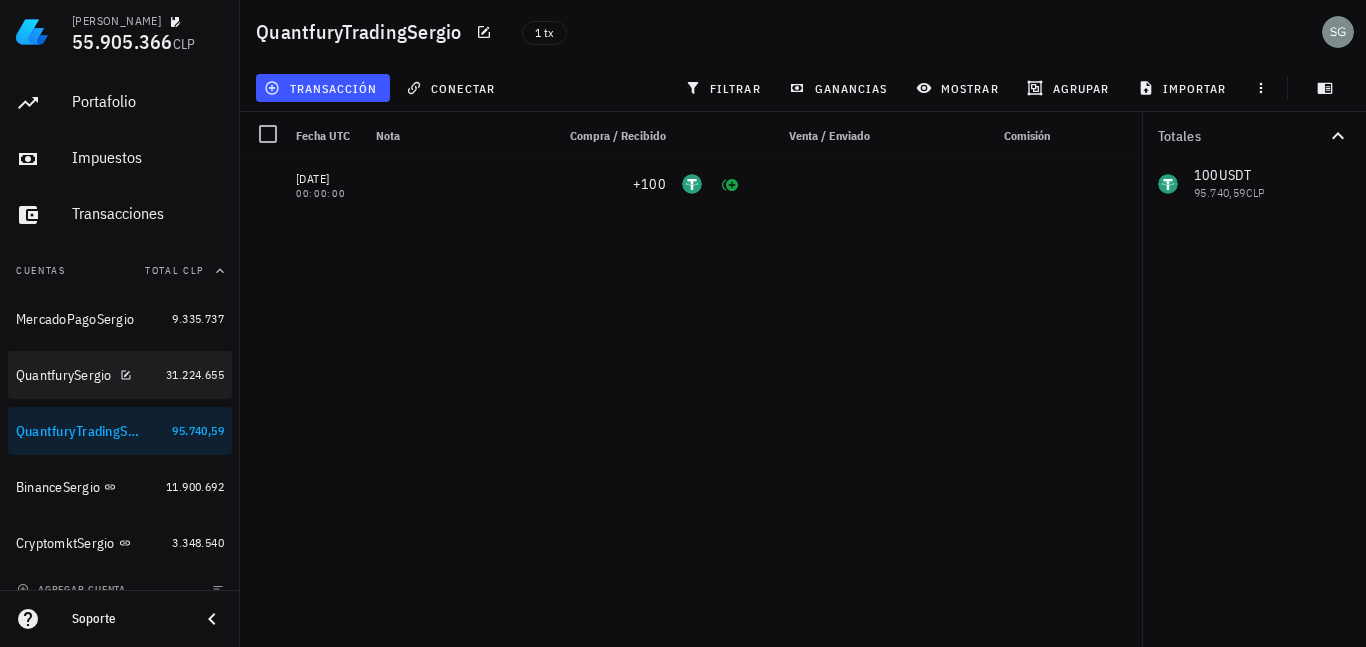 scroll, scrollTop: 70, scrollLeft: 0, axis: vertical 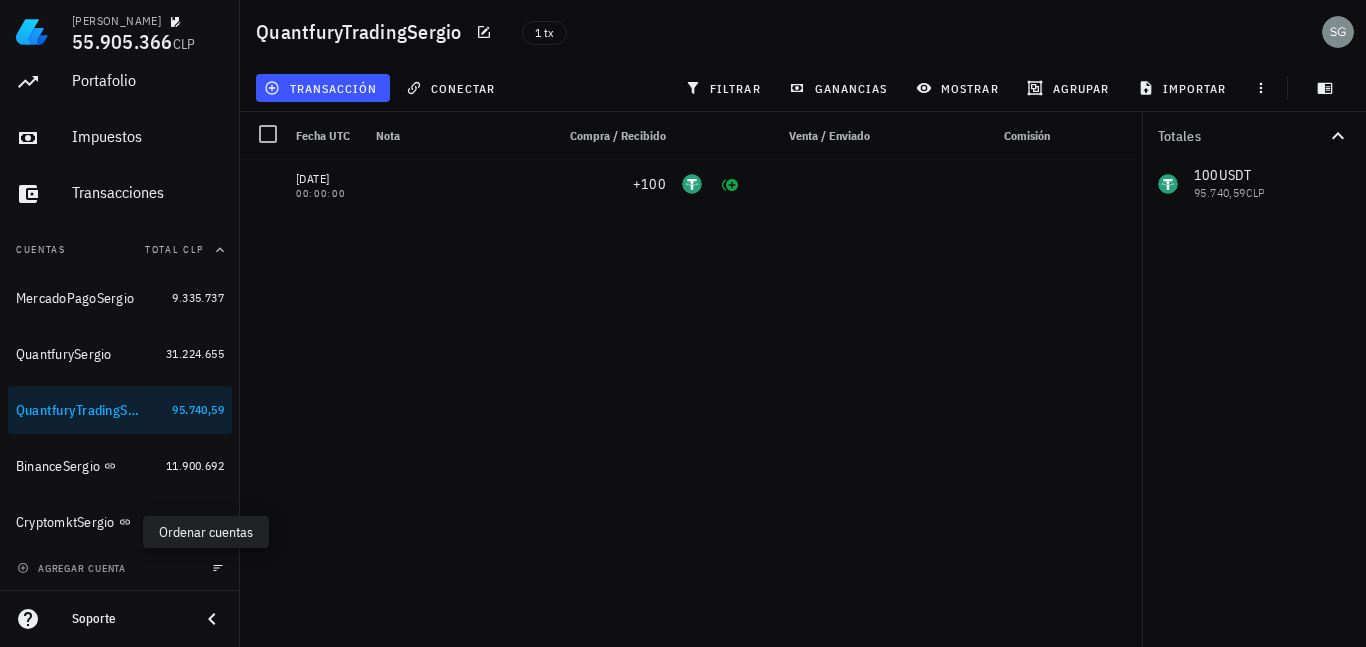 click 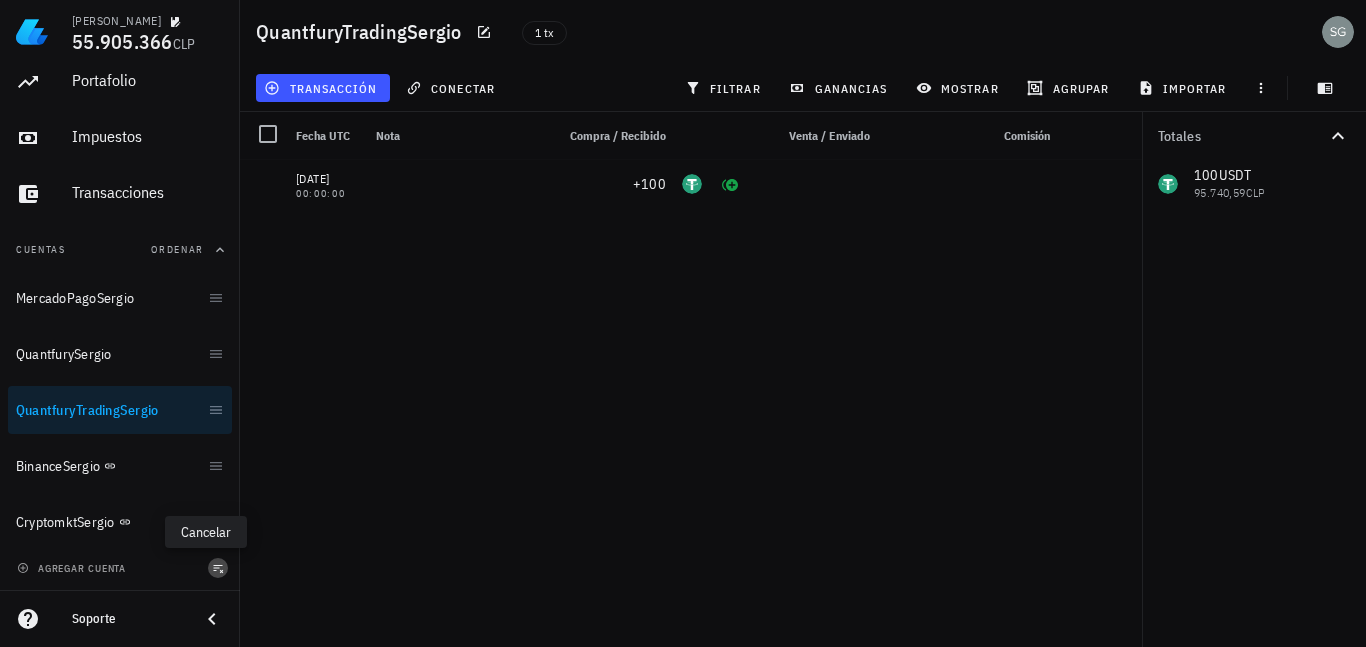 click 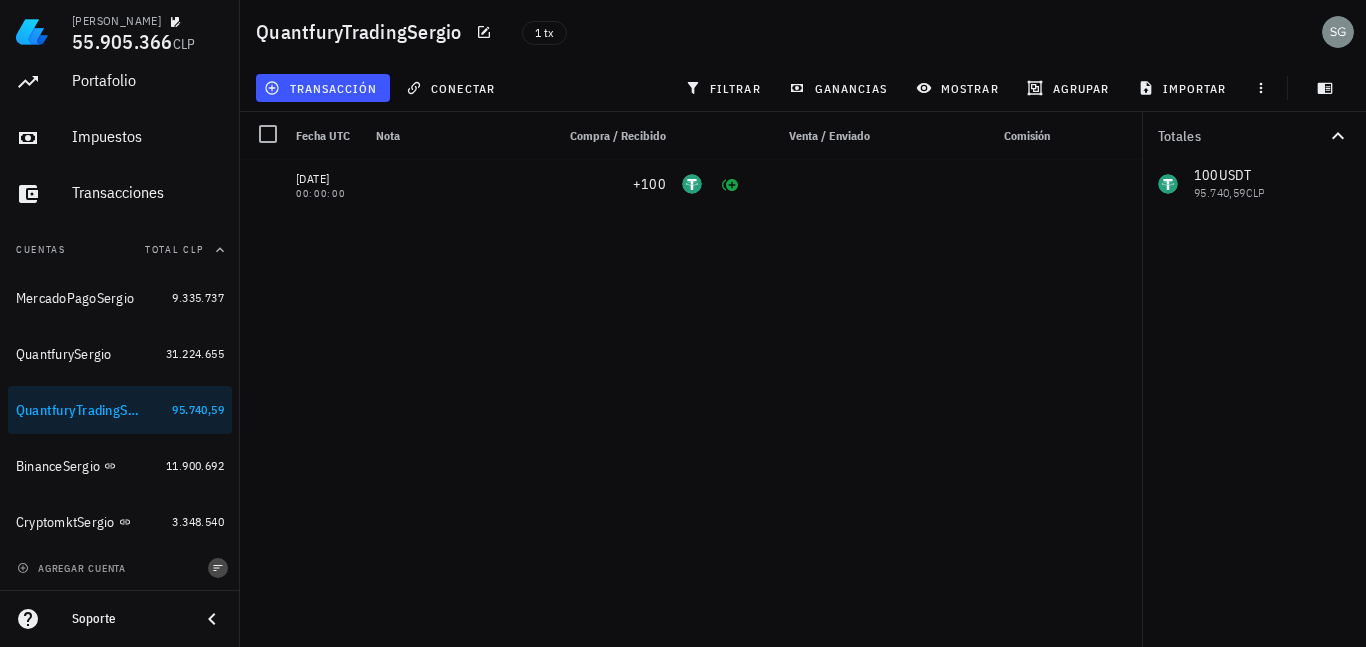 click 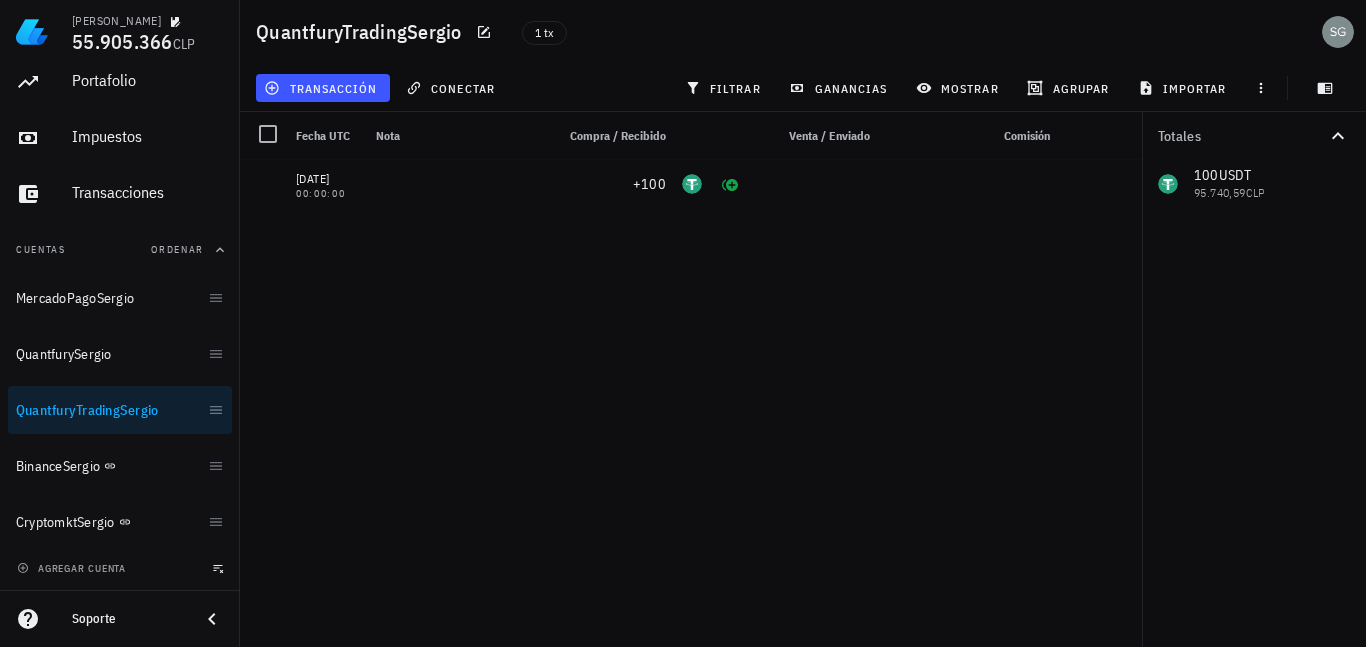 click 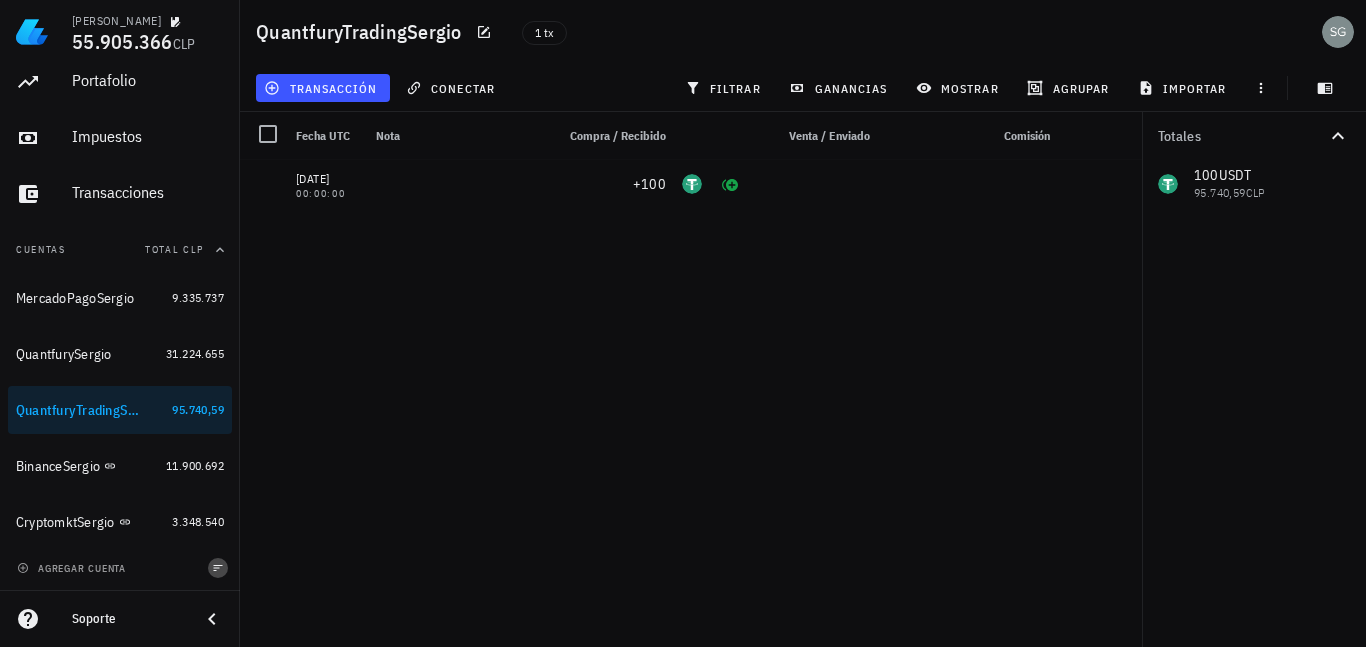 click 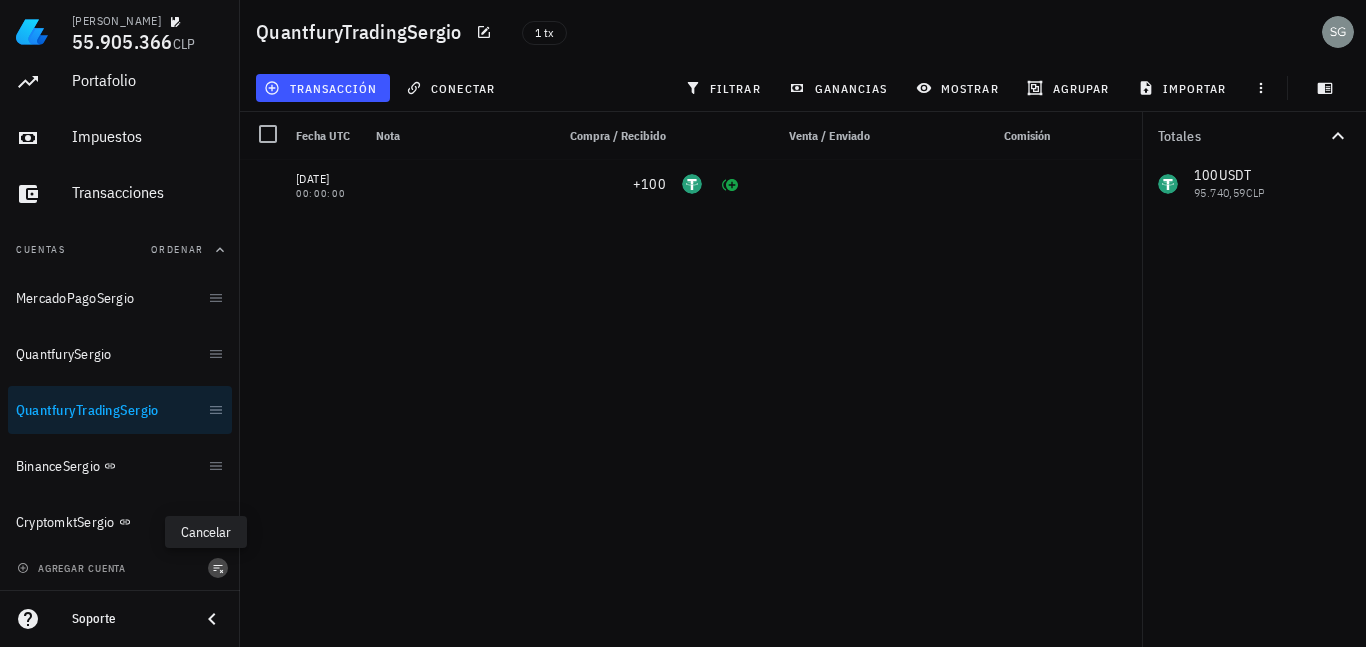 click 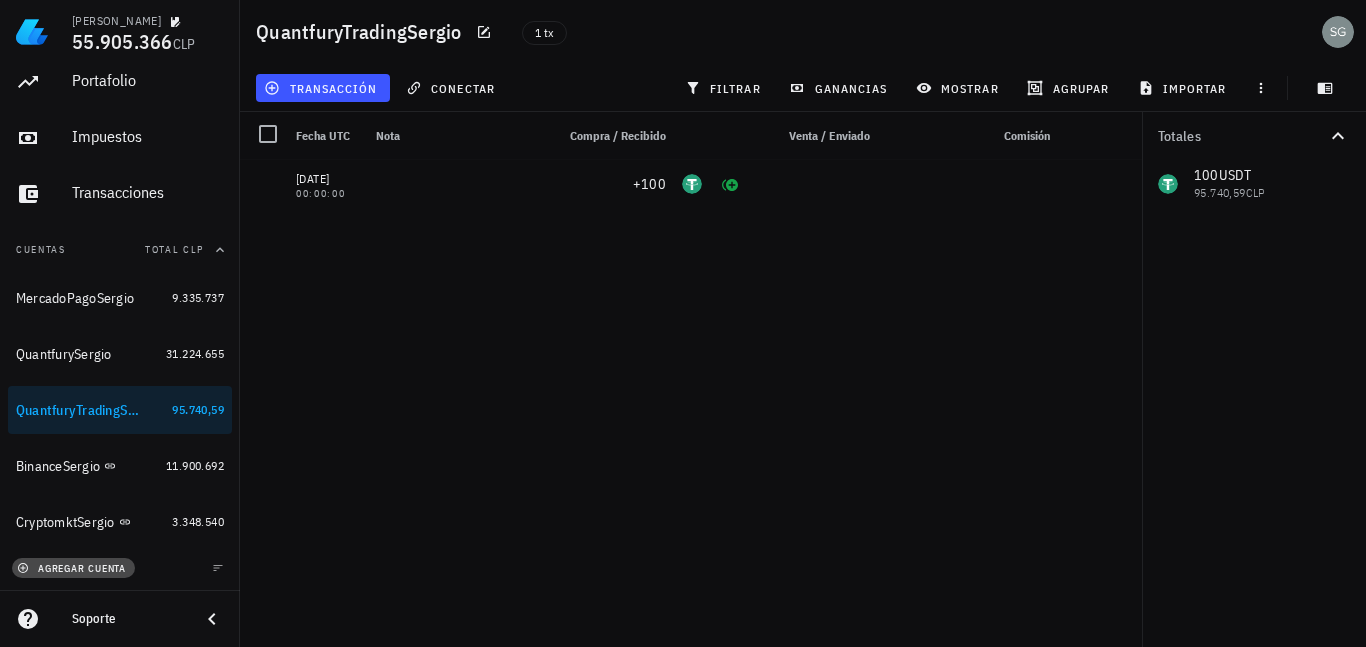 click on "agregar cuenta" at bounding box center [73, 568] 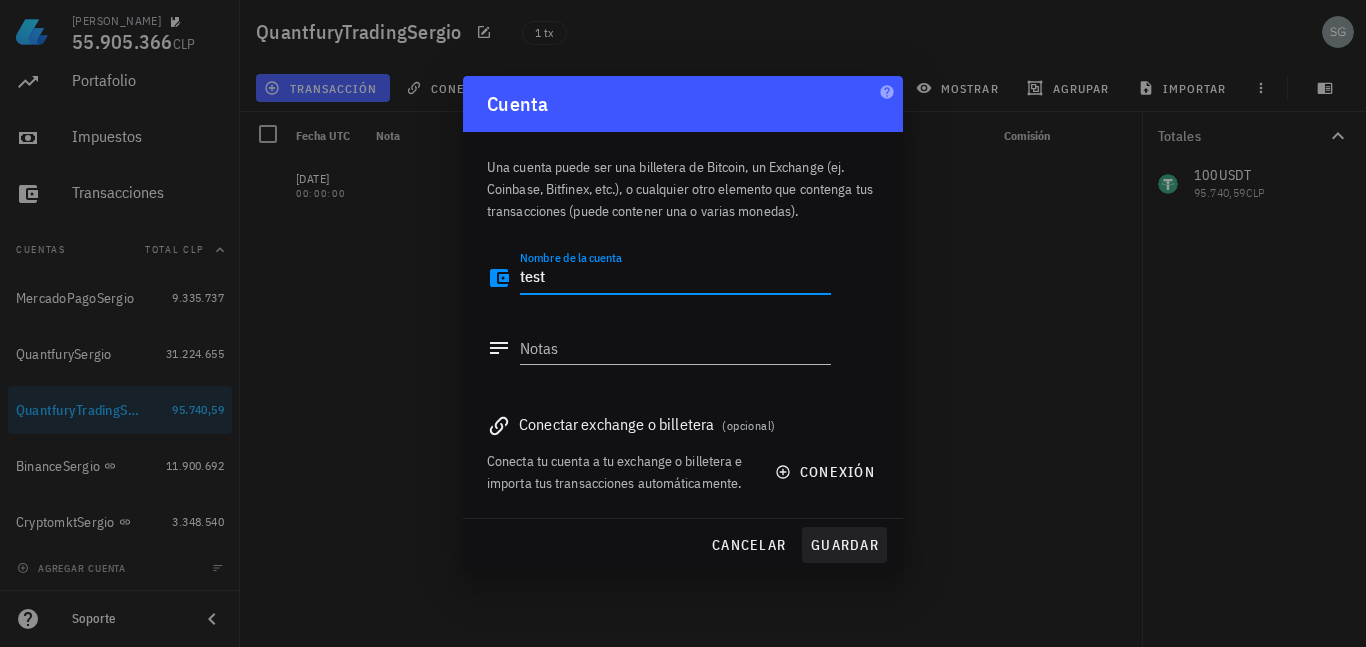 type on "test" 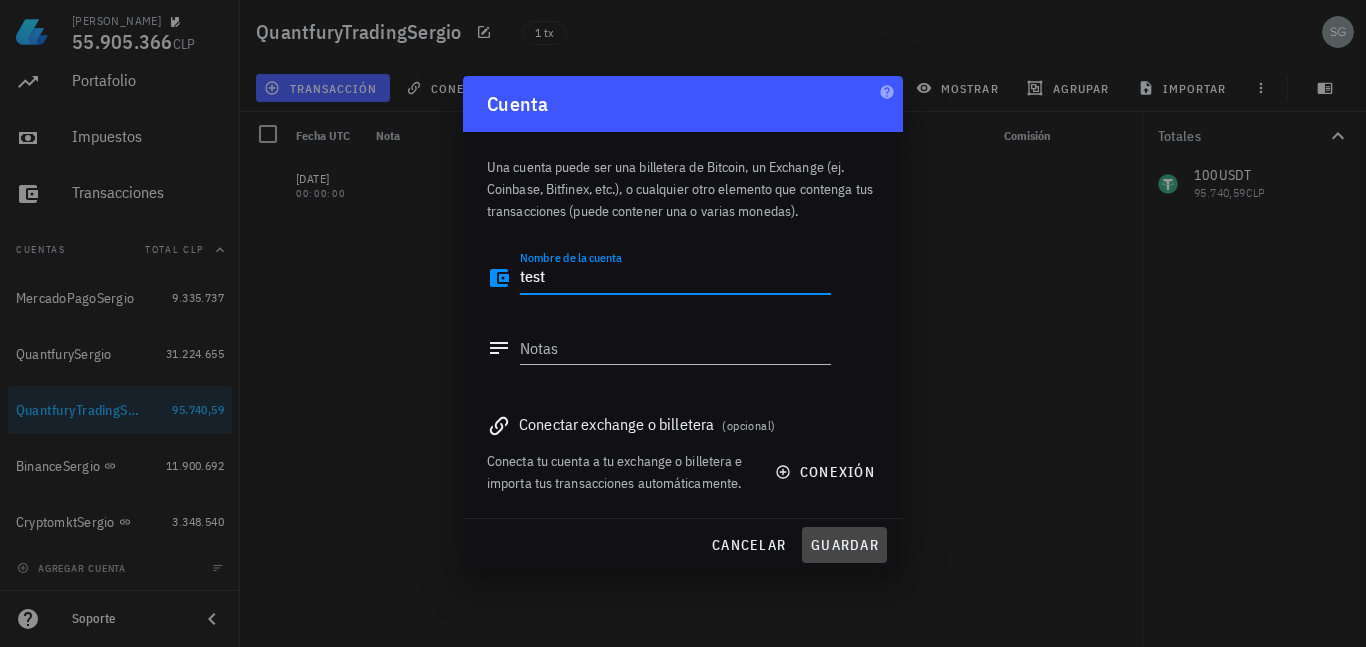 click on "guardar" at bounding box center [844, 545] 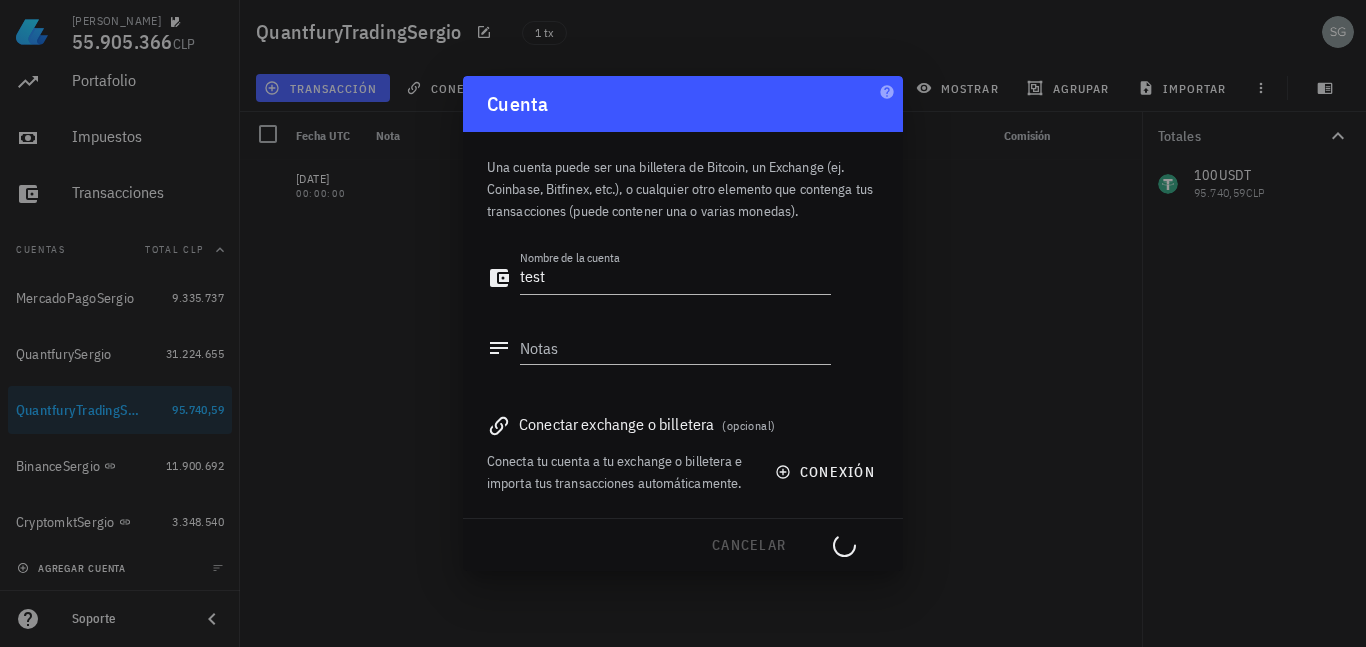 type 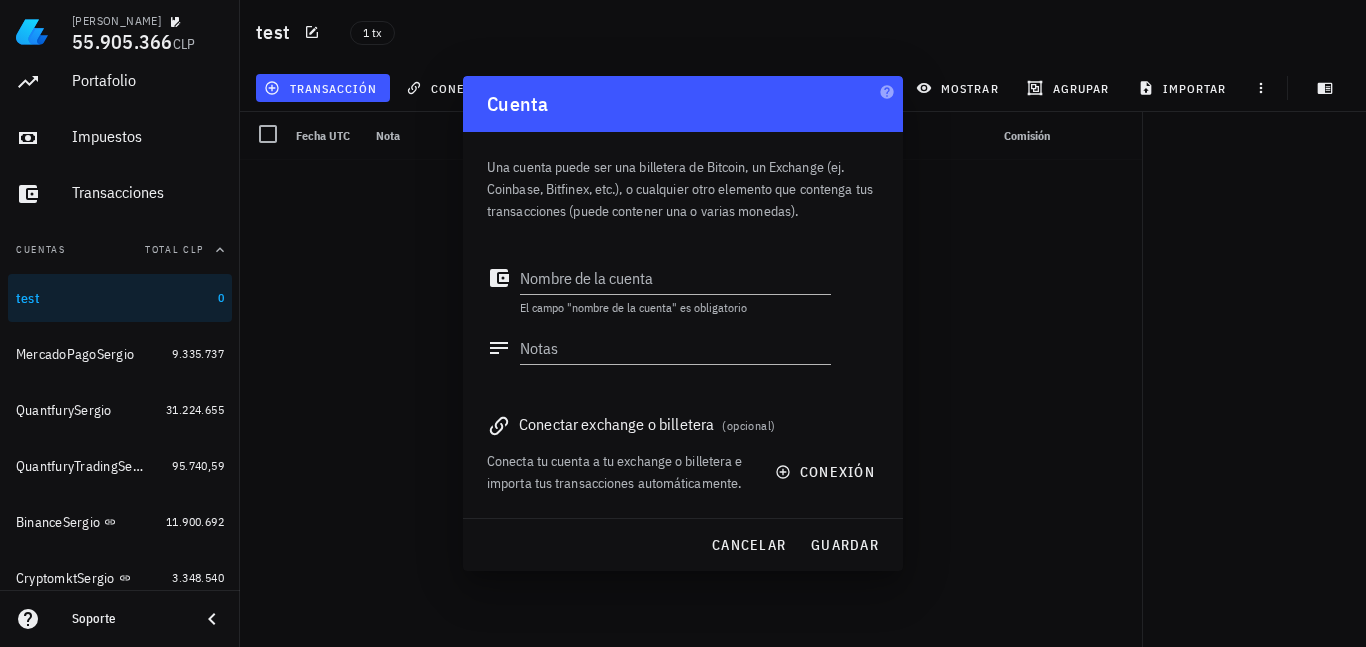 scroll, scrollTop: 126, scrollLeft: 0, axis: vertical 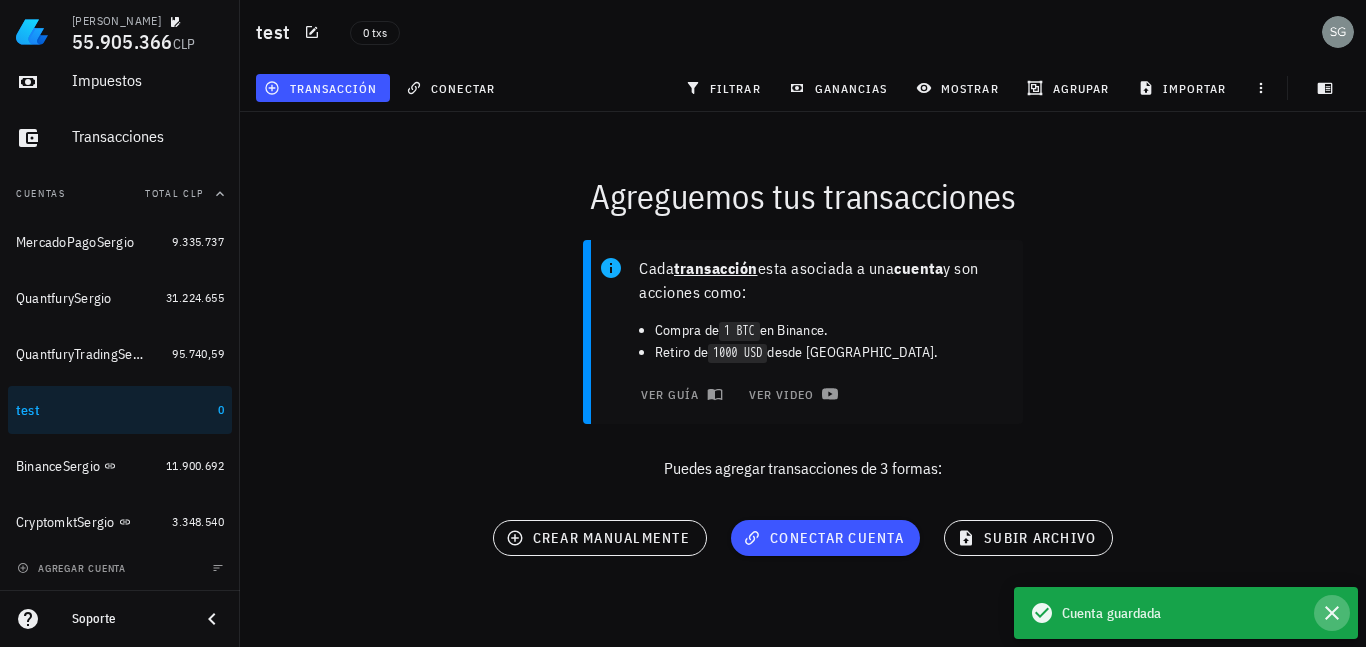 click 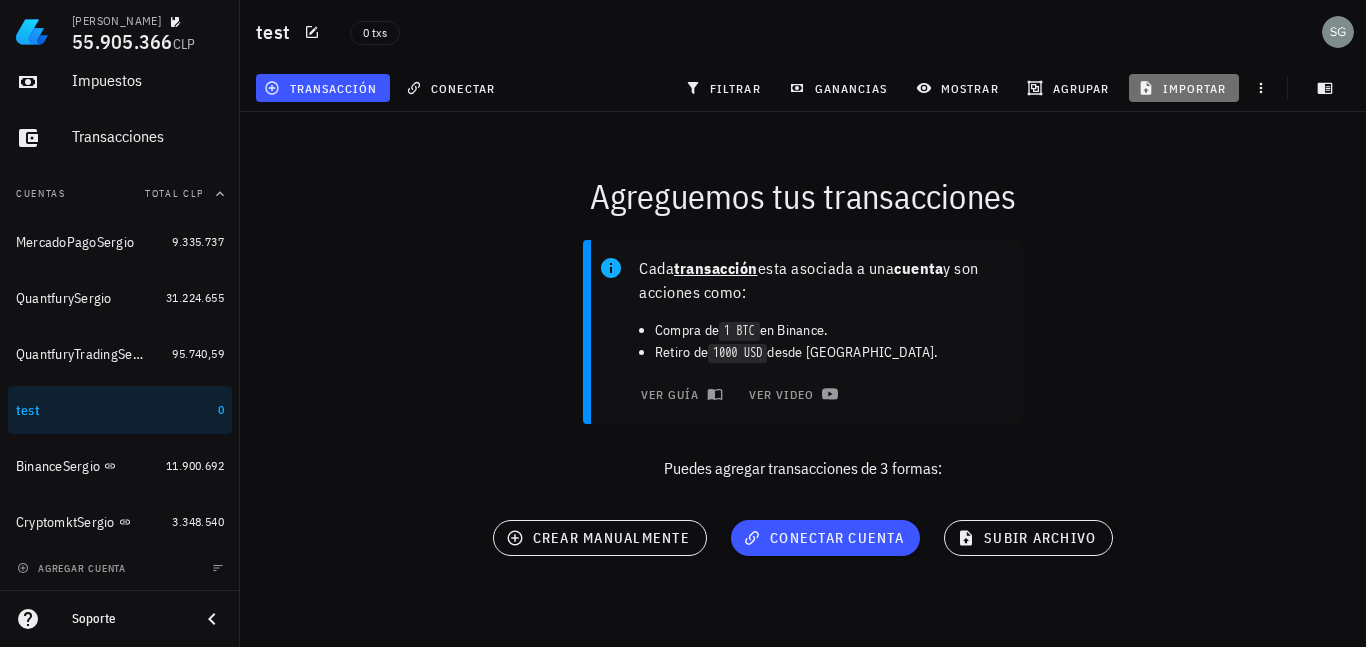 click on "importar" at bounding box center [1184, 88] 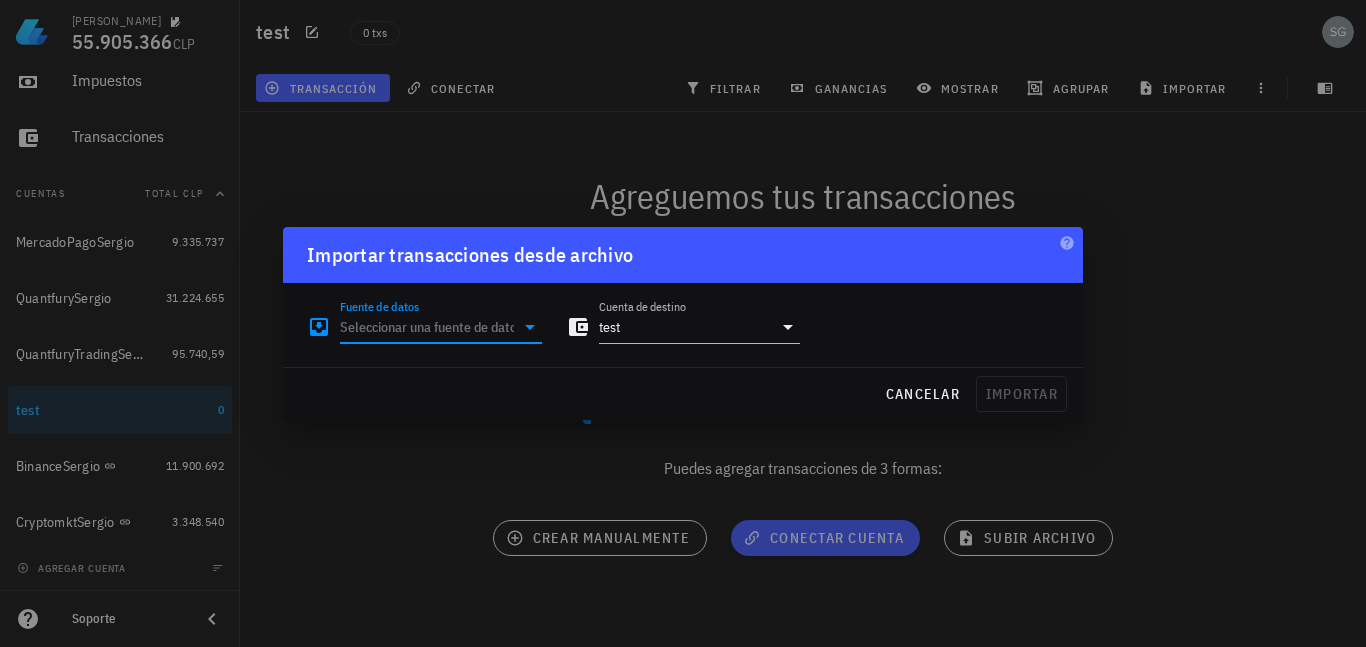 click on "Fuente de datos" at bounding box center [427, 327] 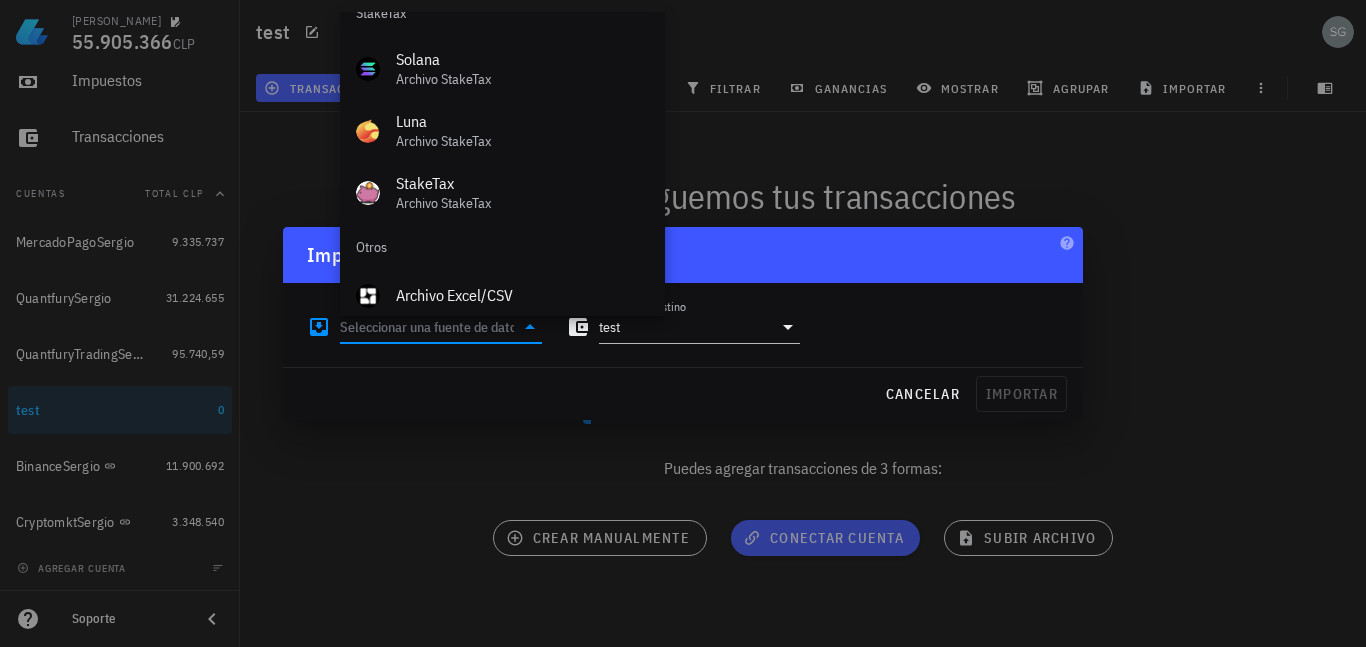 scroll, scrollTop: 834, scrollLeft: 0, axis: vertical 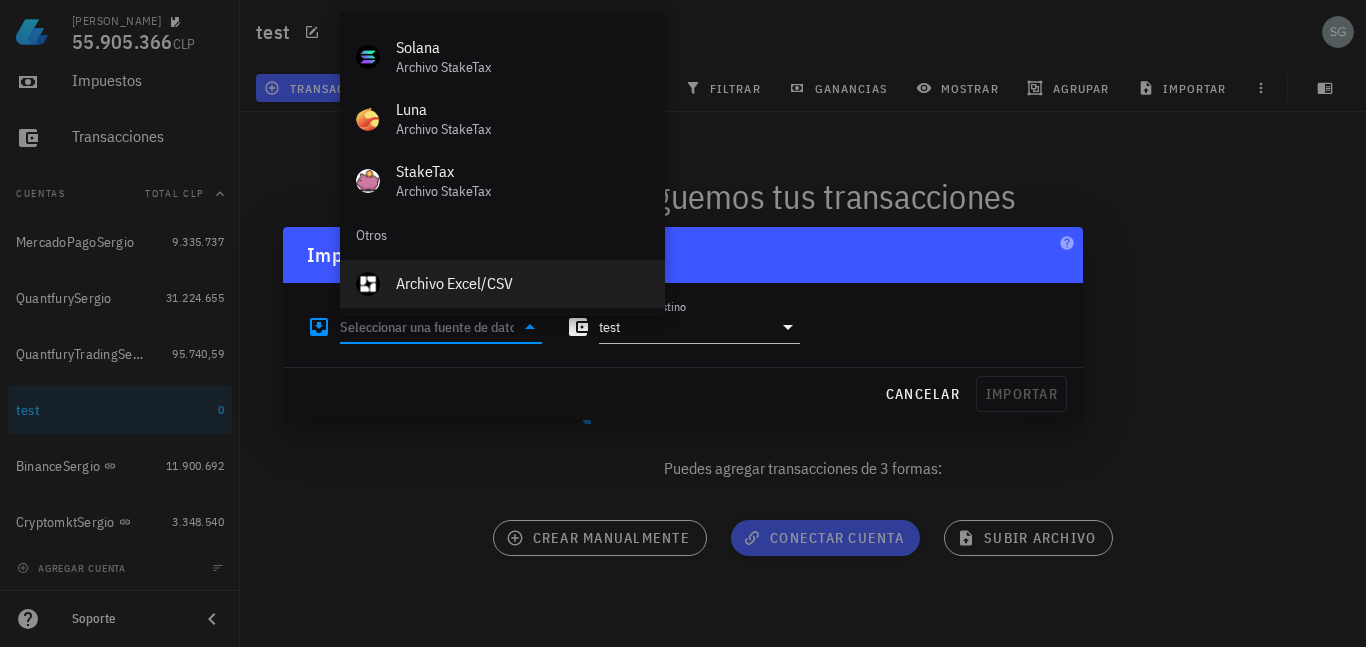 click on "Archivo Excel/CSV" at bounding box center [522, 283] 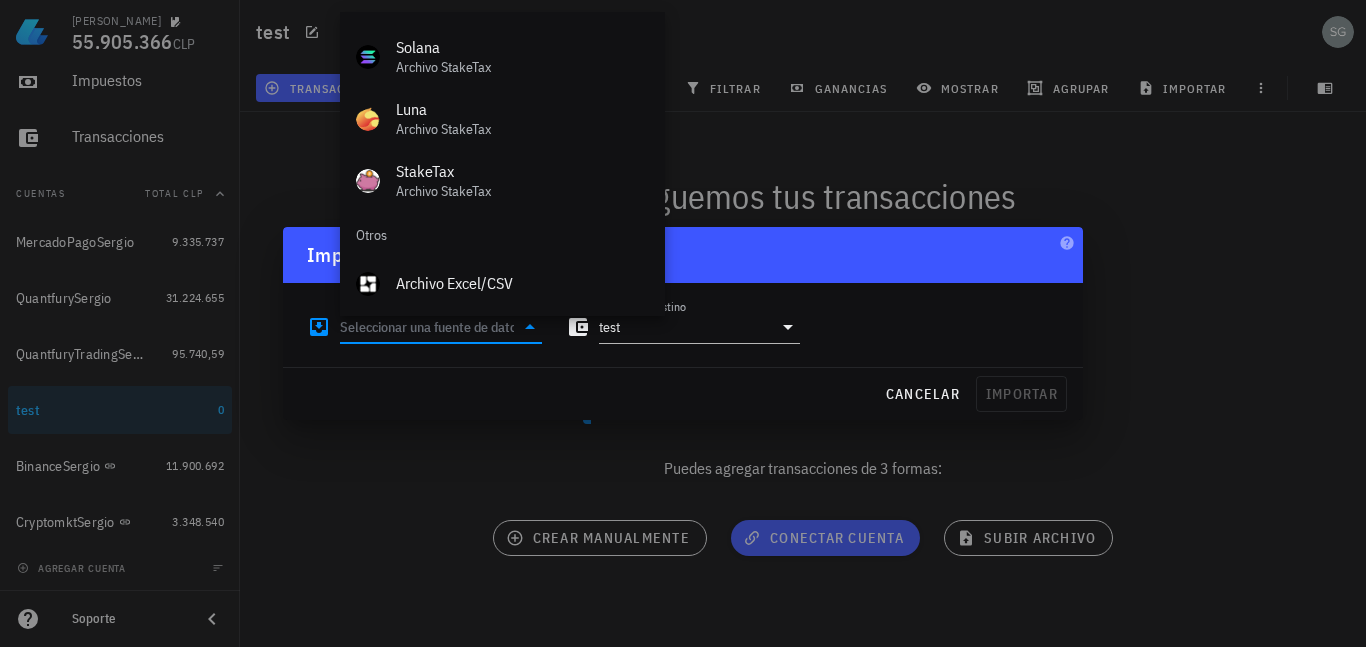 type on "Archivo Excel/CSV" 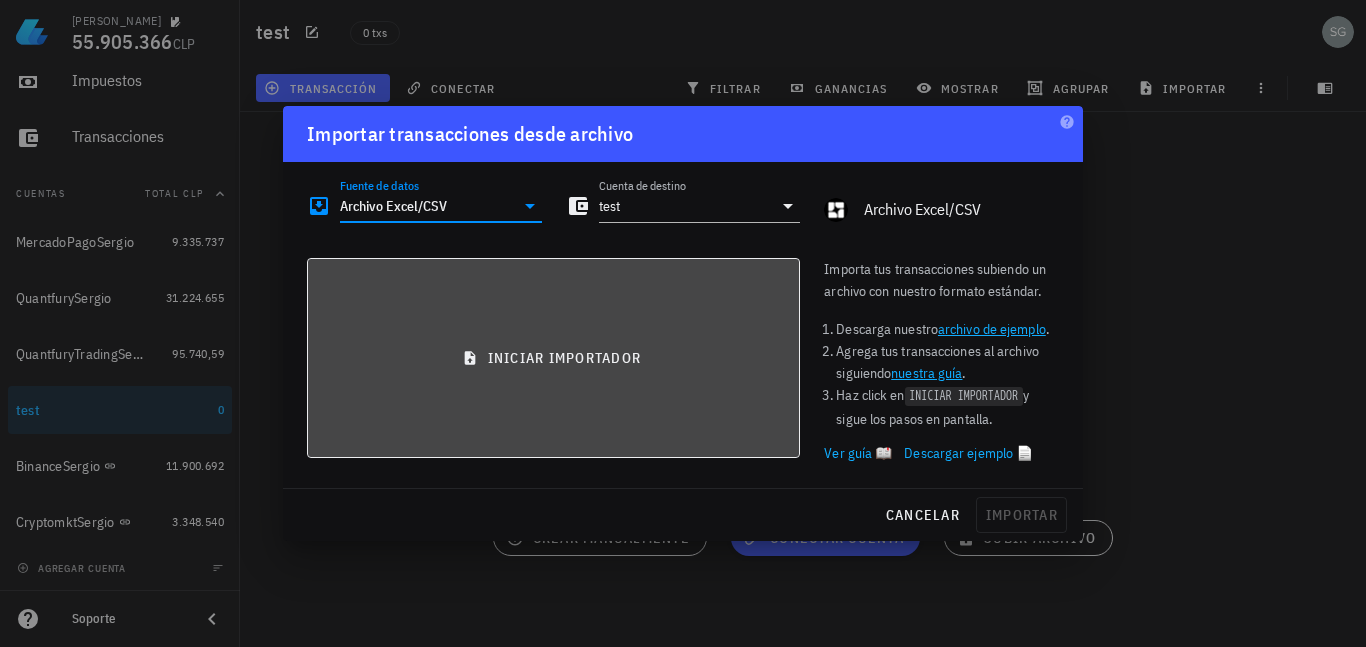 click on "iniciar importador" at bounding box center (553, 358) 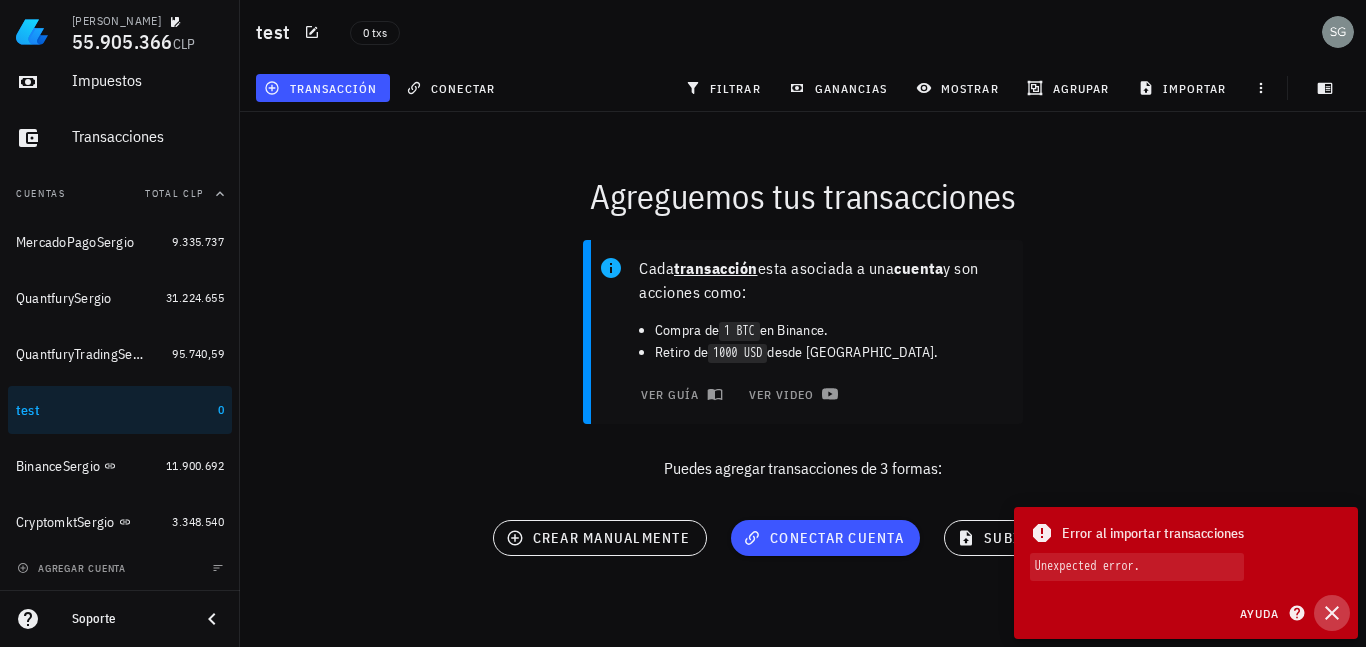 click 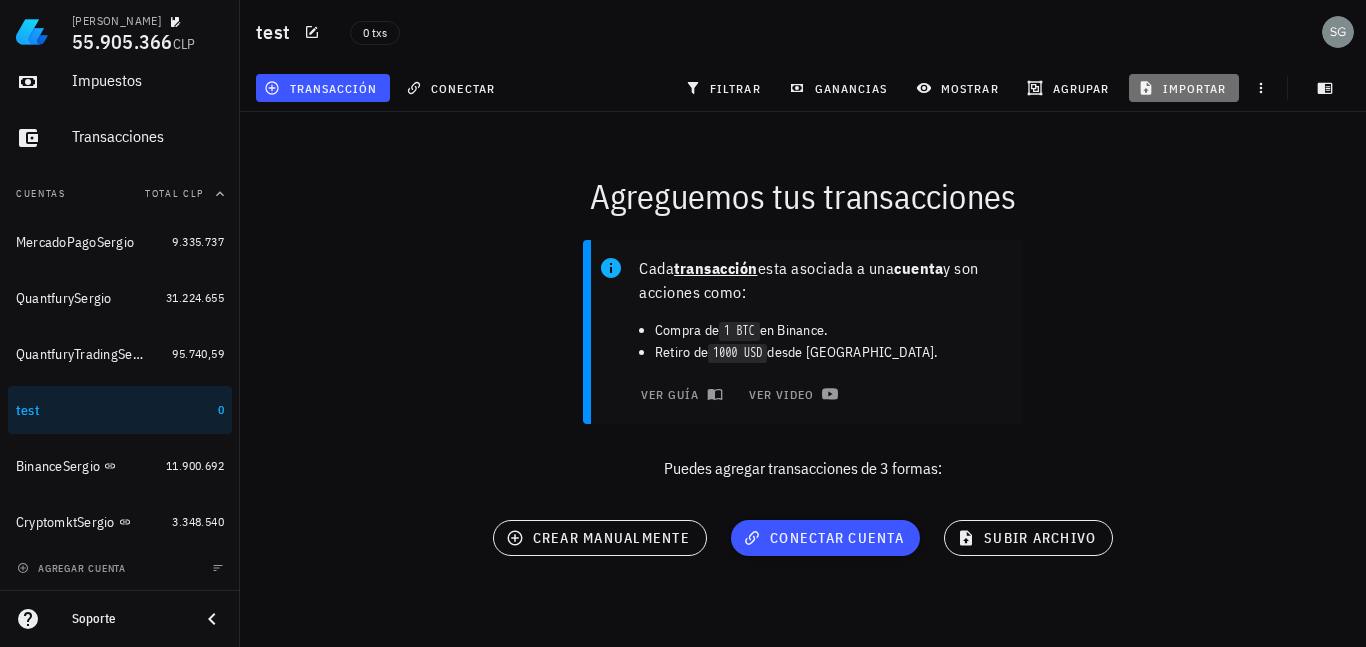click on "importar" at bounding box center [1184, 88] 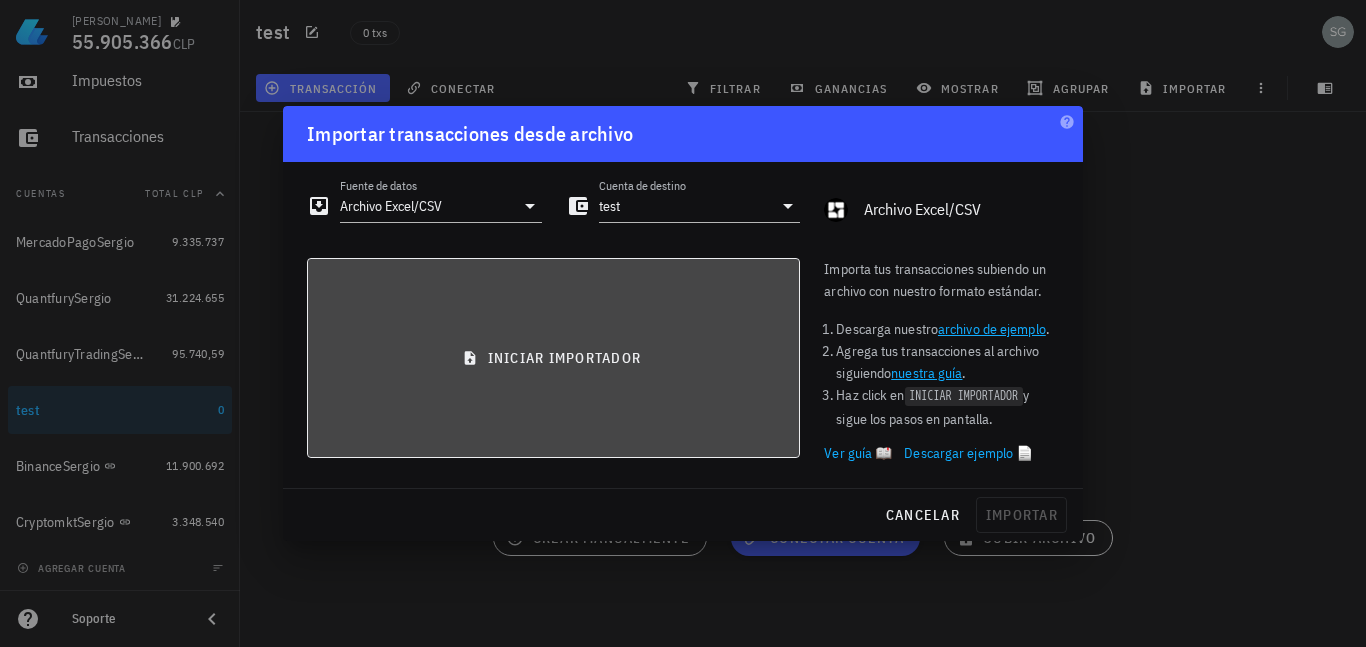click on "iniciar importador" at bounding box center [553, 358] 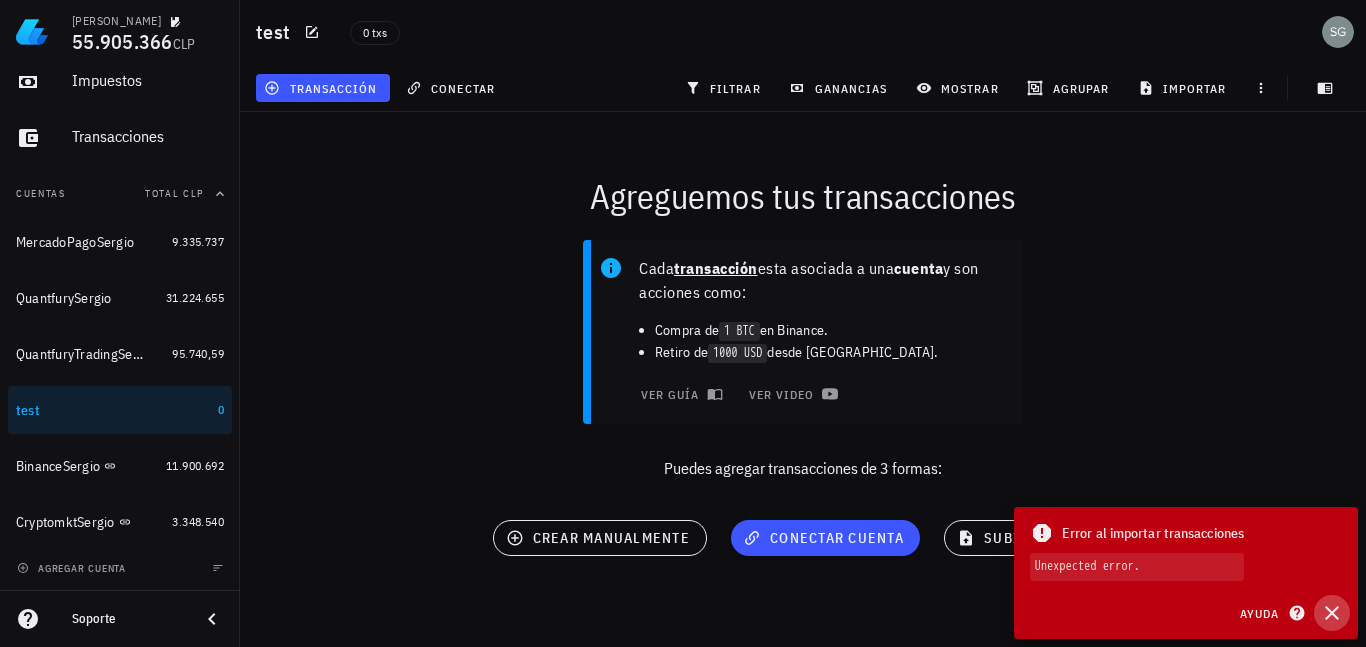 click 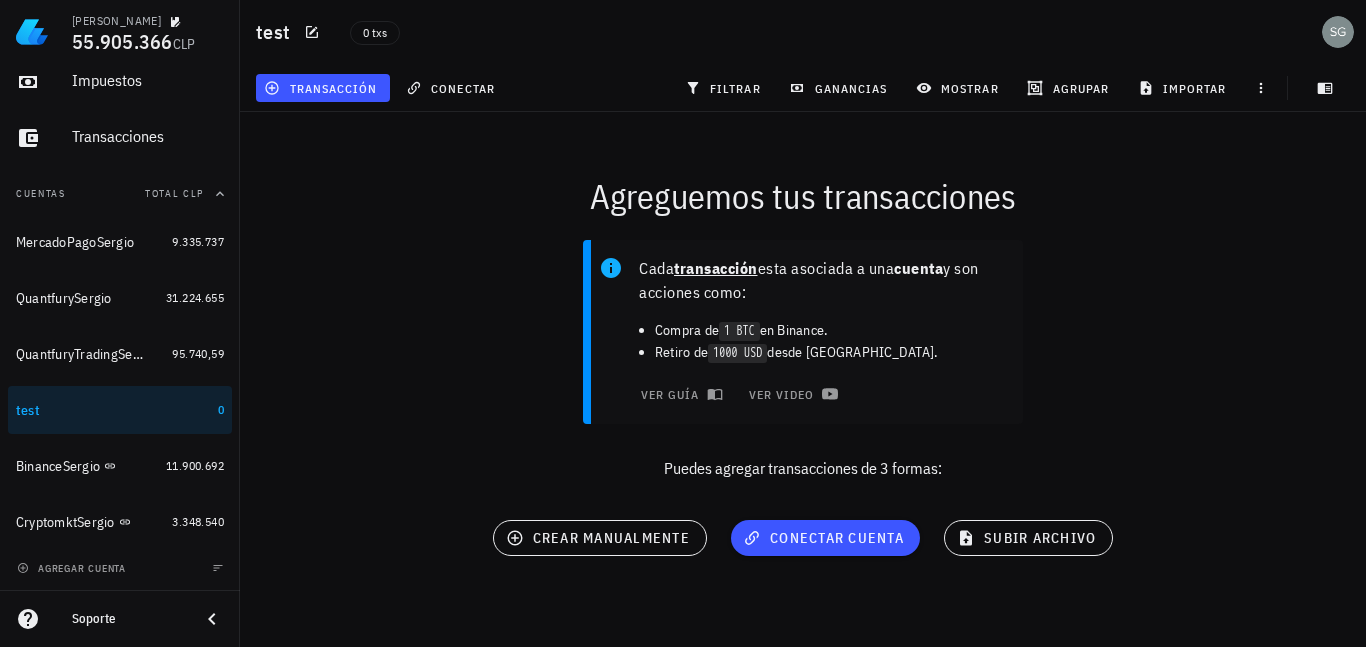click on "Cada  transacción  esta asociada a una  cuenta  y son acciones como:
Compra de  1 BTC  en Binance.   Retiro de  1000 USD  desde [GEOGRAPHIC_DATA].
ver guía
ver video
Puedes agregar transacciones de 3 formas:" at bounding box center (803, 368) 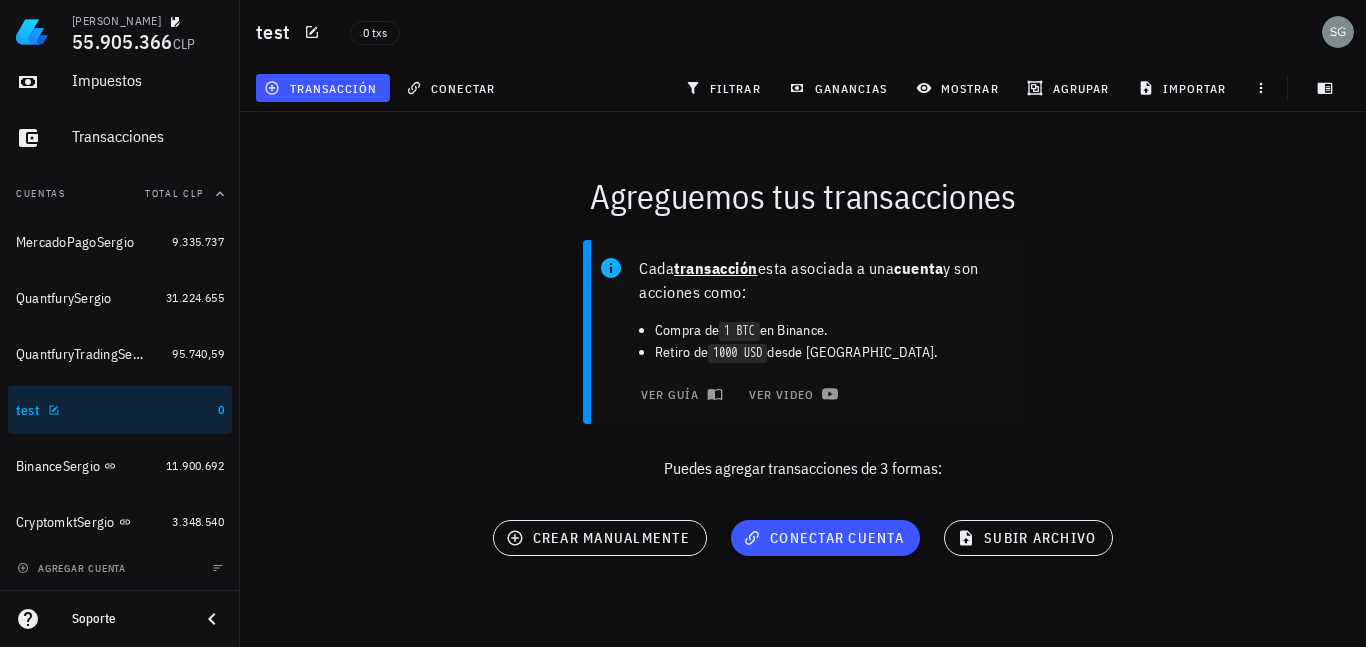drag, startPoint x: 53, startPoint y: 402, endPoint x: 52, endPoint y: 420, distance: 18.027756 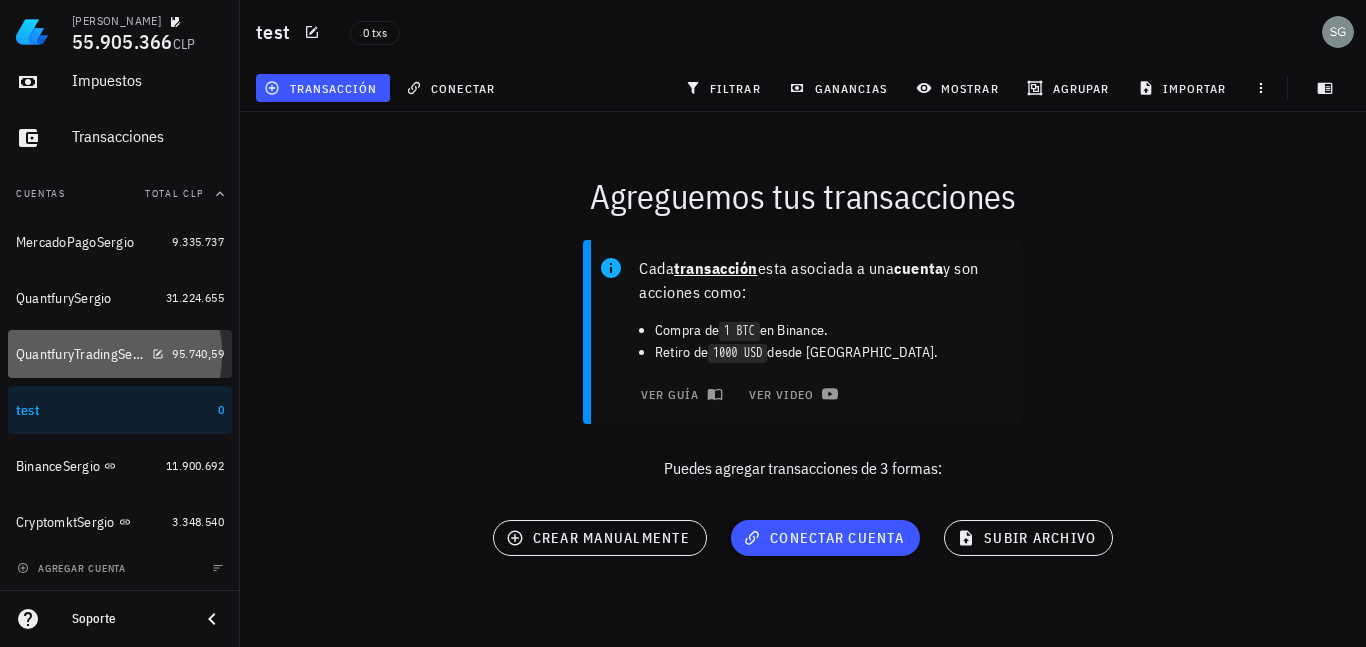 click on "QuantfuryTradingSergio" at bounding box center (80, 354) 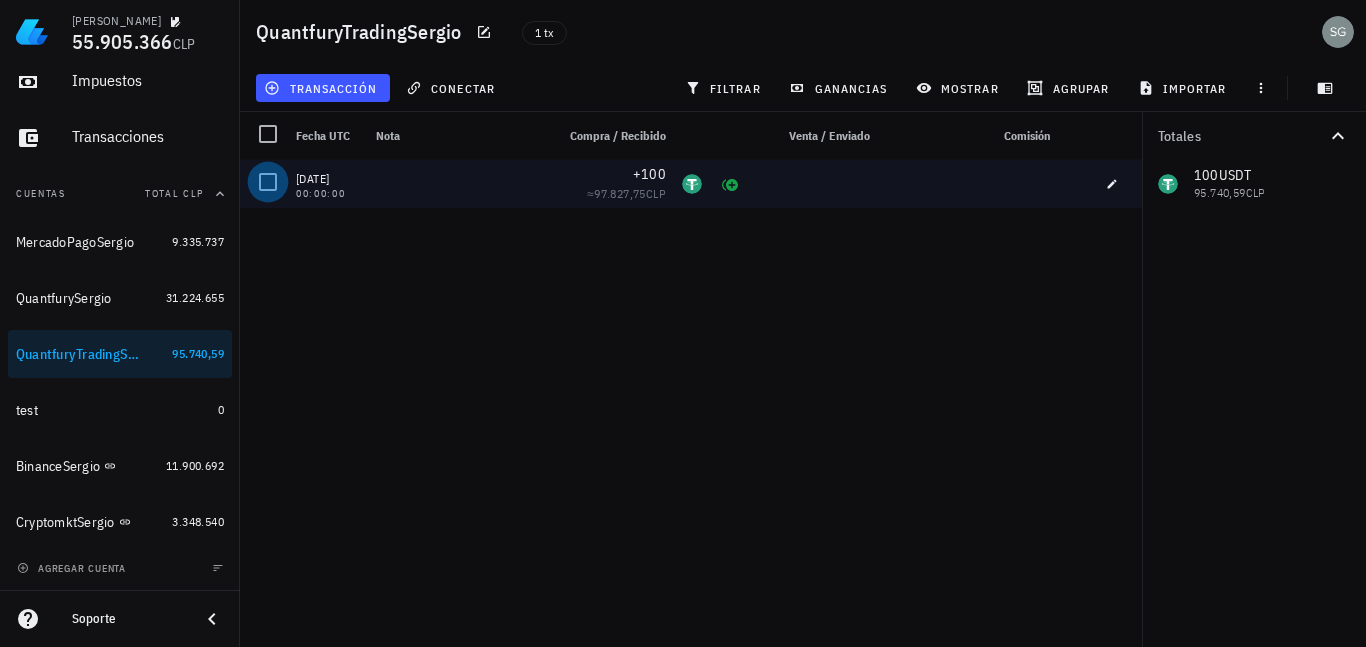 click at bounding box center (268, 182) 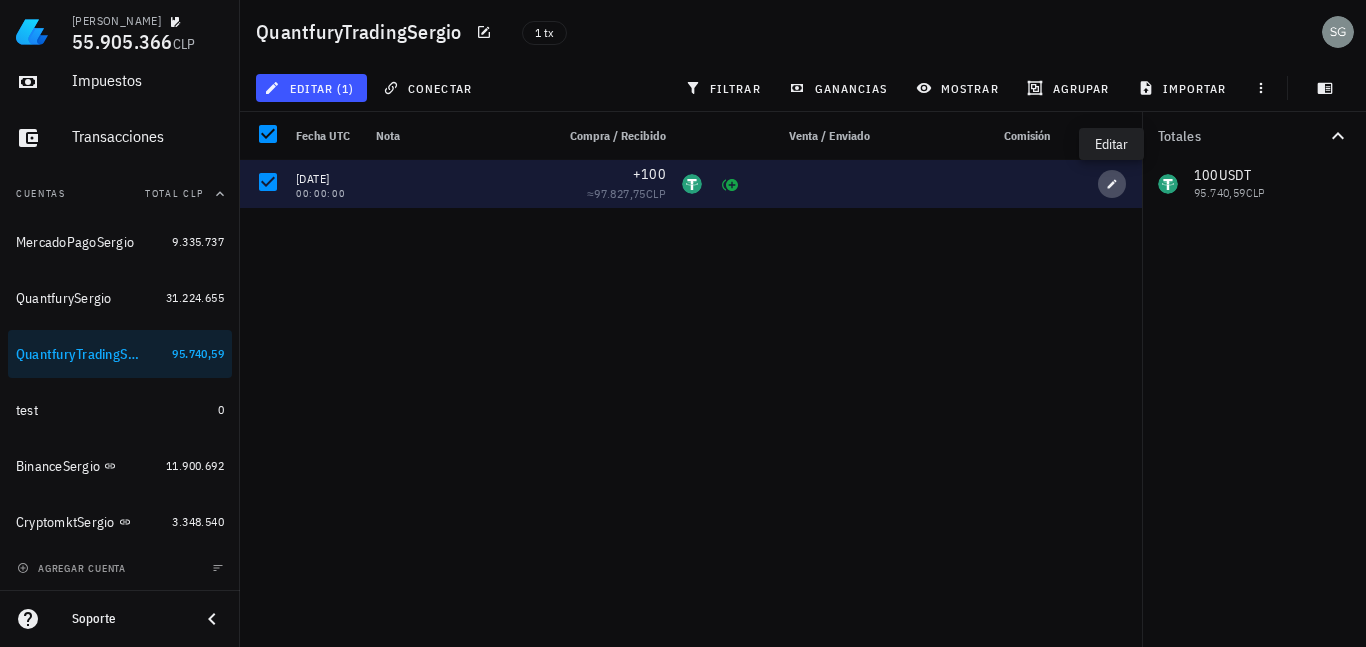 click 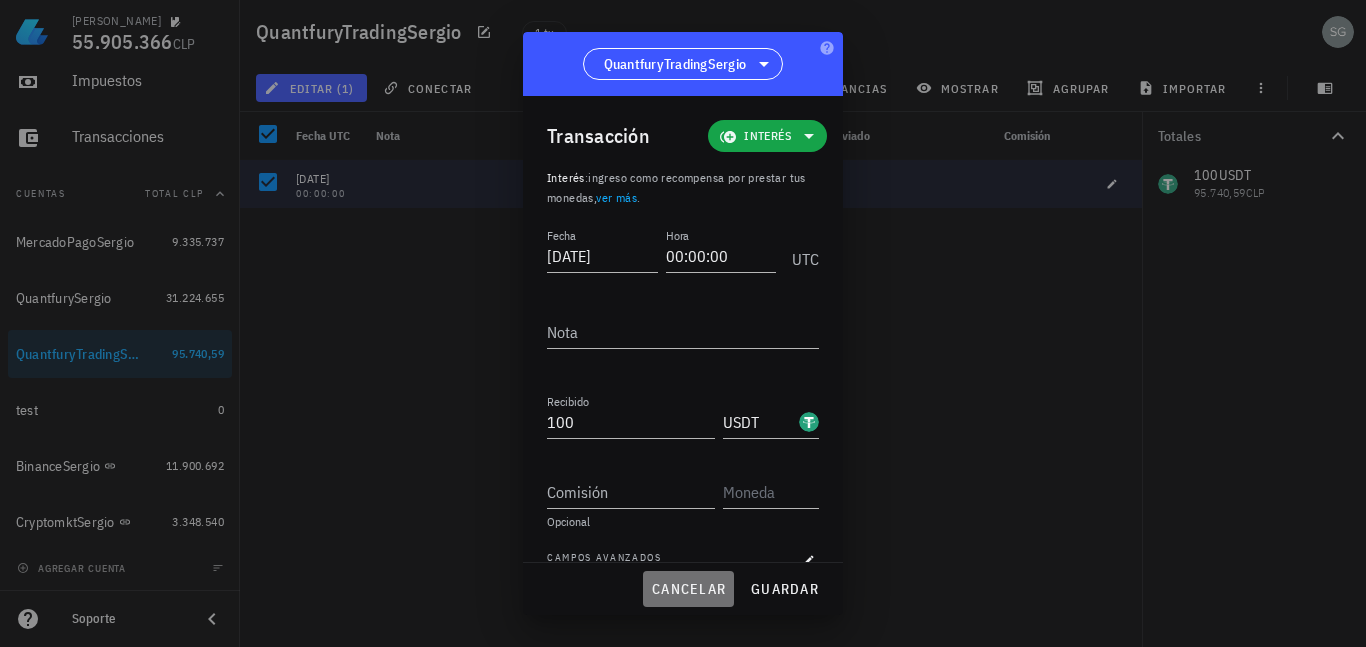click on "cancelar" at bounding box center [688, 589] 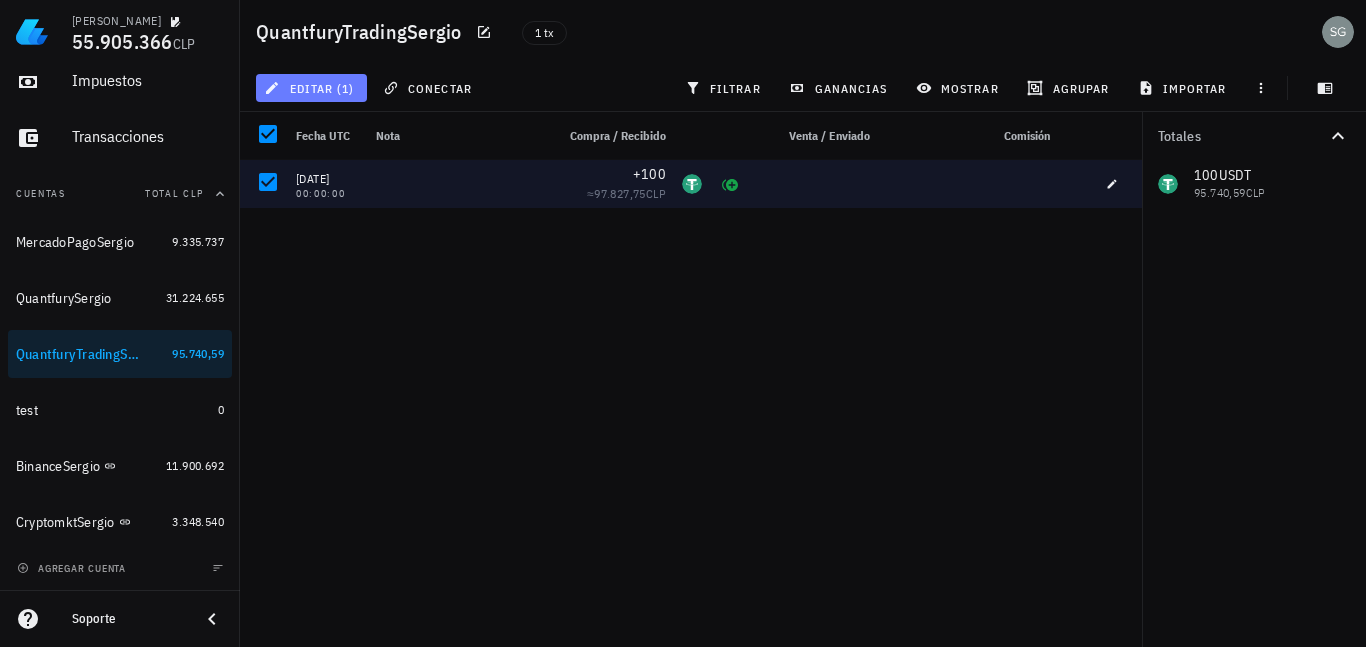 click on "editar (1)" at bounding box center (311, 88) 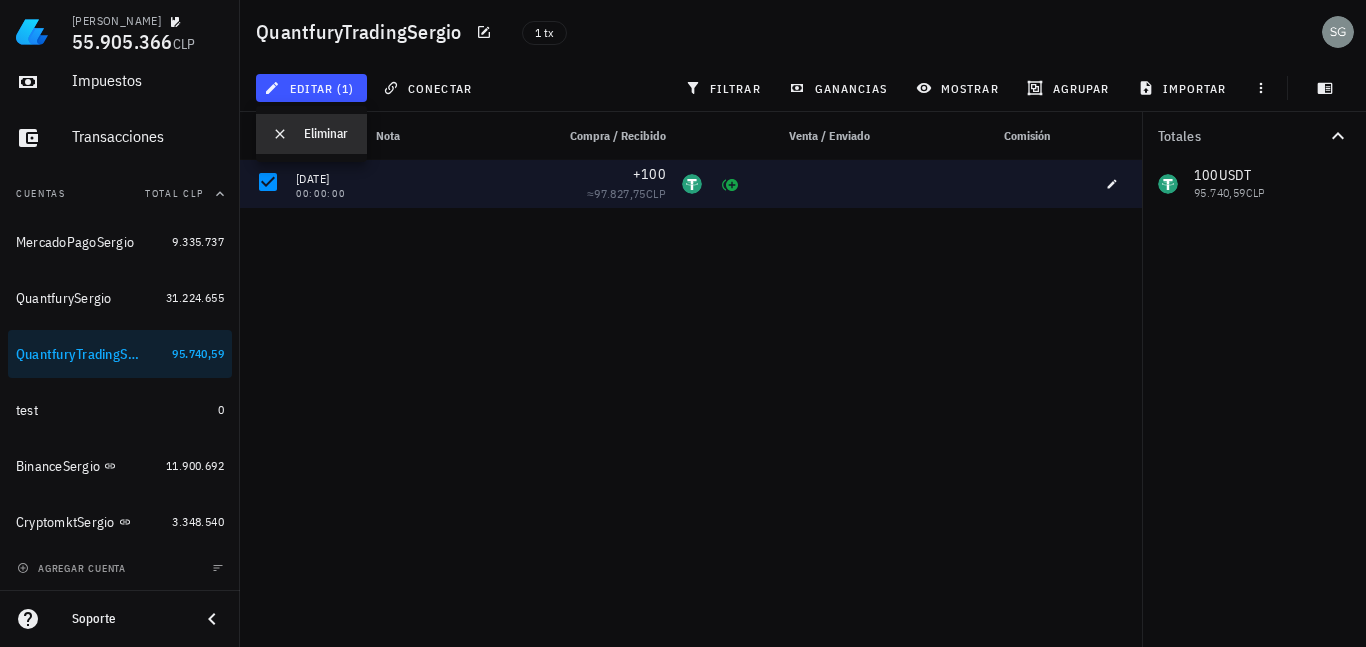click on "Eliminar" at bounding box center (327, 134) 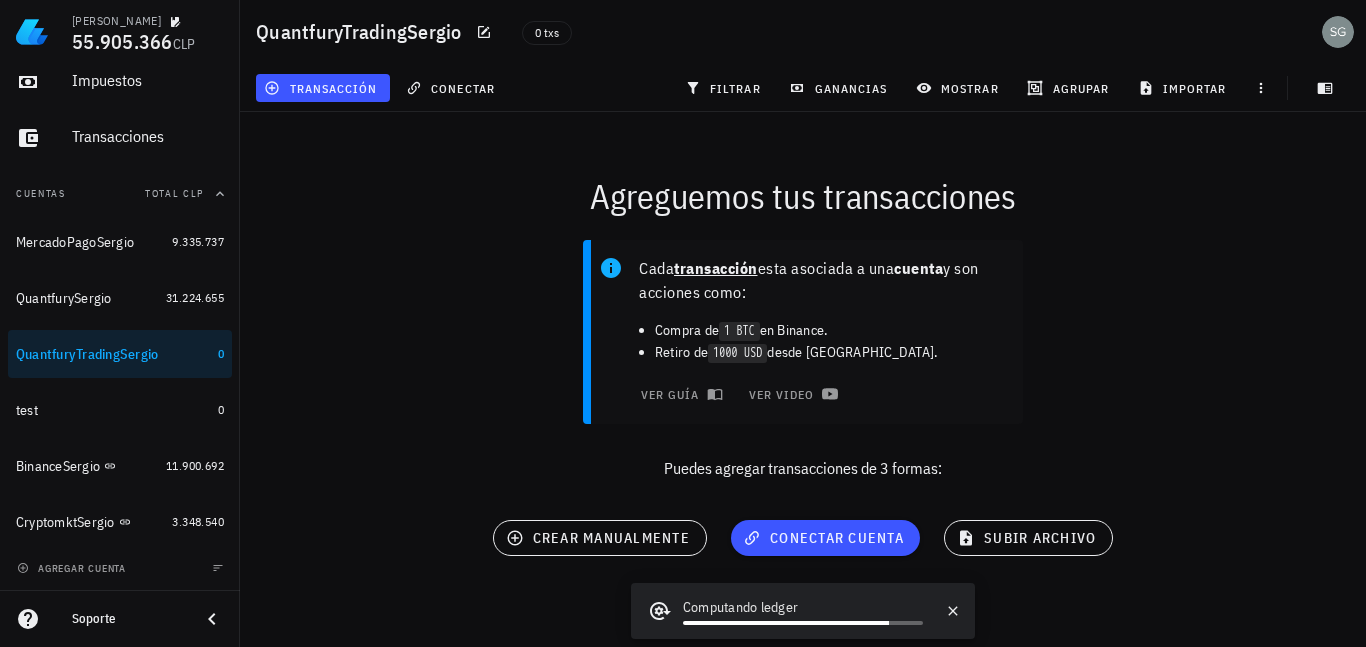 click on "Cada  transacción  esta asociada a una  cuenta  y son acciones como:
Compra de  1 BTC  en Binance.   Retiro de  1000 USD  desde [GEOGRAPHIC_DATA].
ver guía
ver video
Puedes agregar transacciones de 3 formas:" at bounding box center (803, 368) 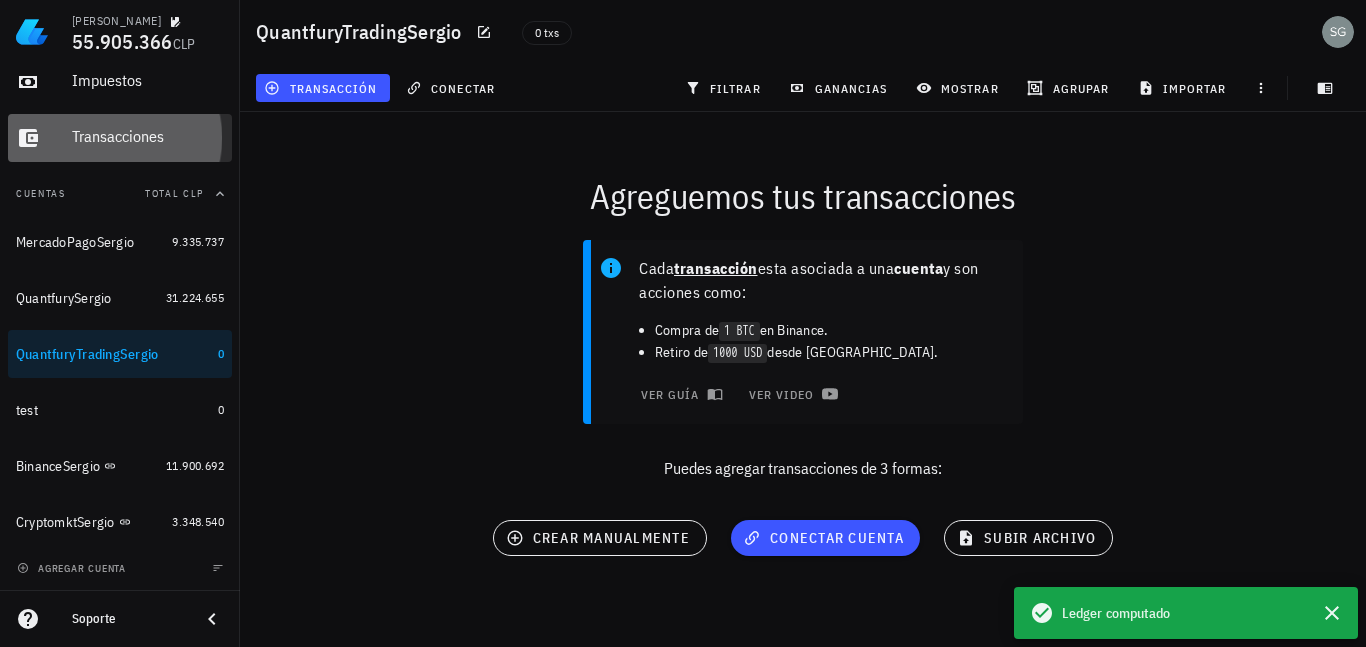 click on "Transacciones" at bounding box center (148, 136) 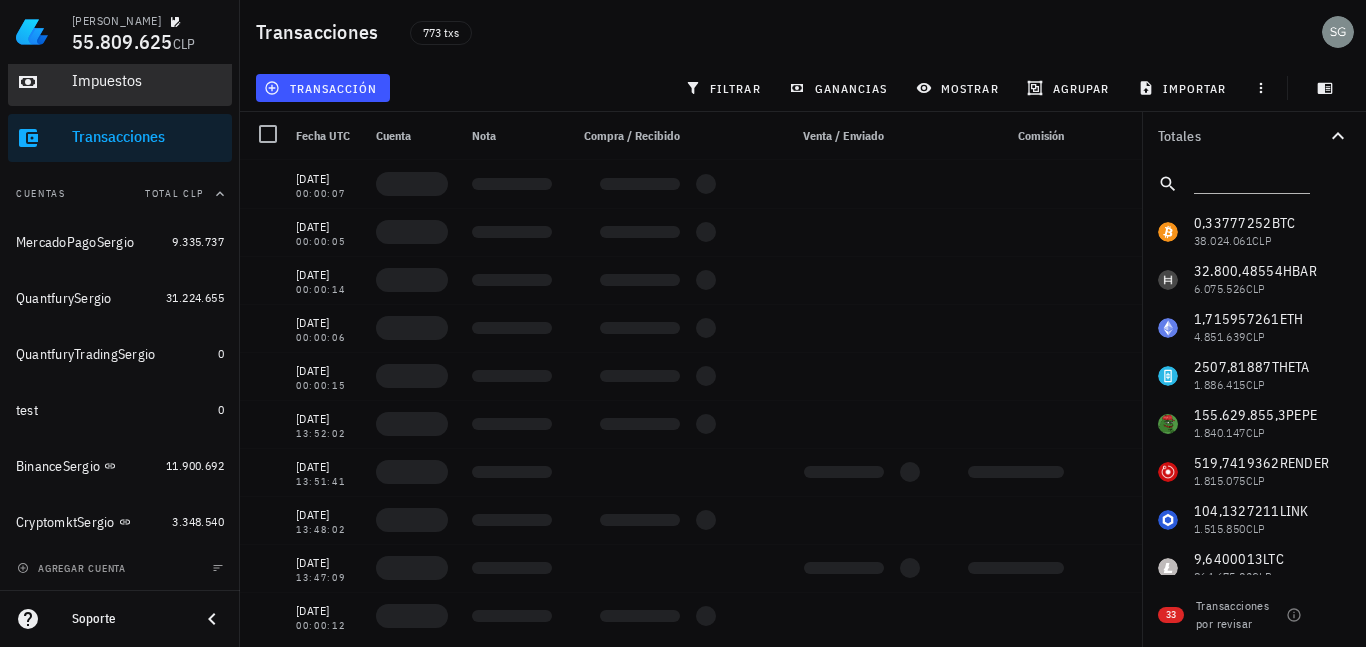 click on "Impuestos" at bounding box center [148, 80] 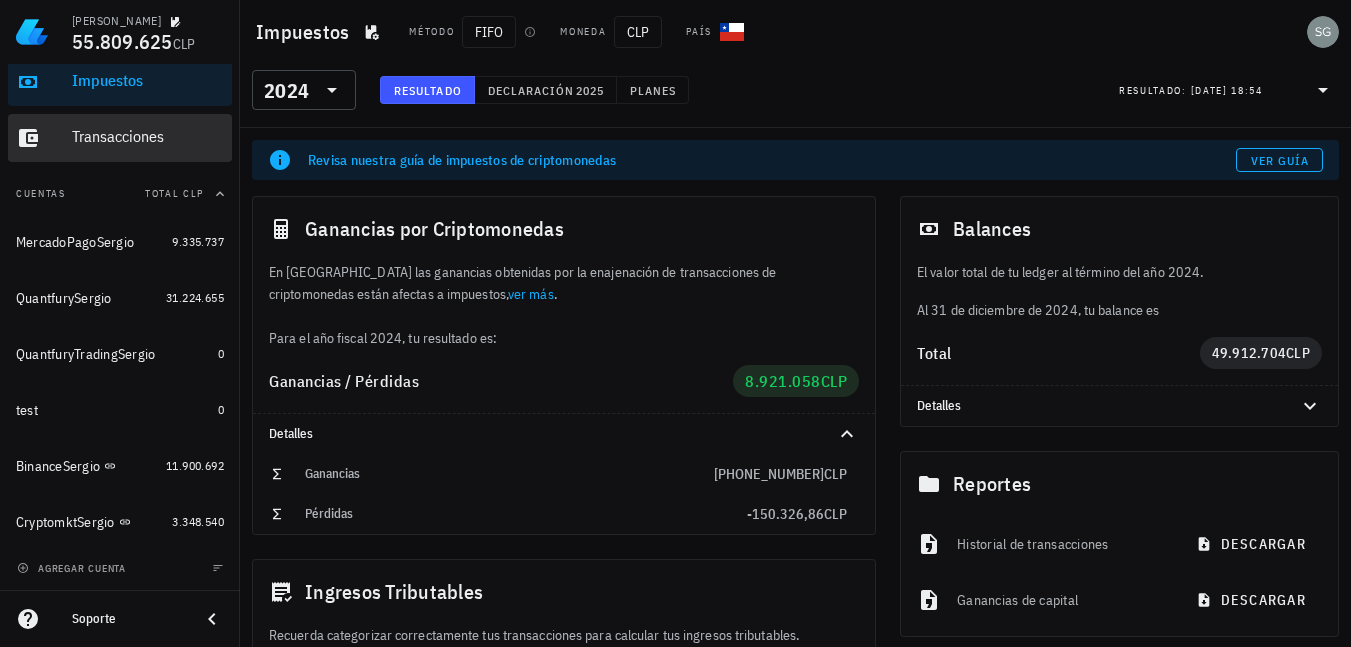 click on "Transacciones" at bounding box center (148, 136) 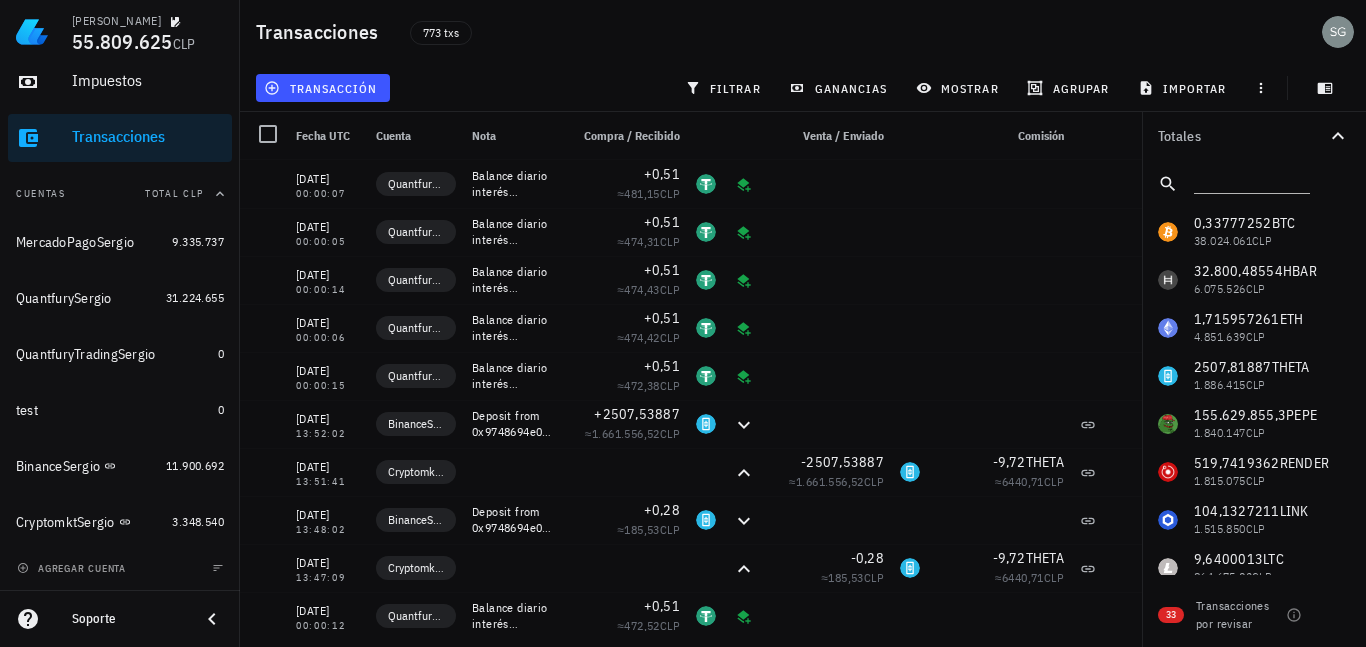 scroll, scrollTop: 561, scrollLeft: 0, axis: vertical 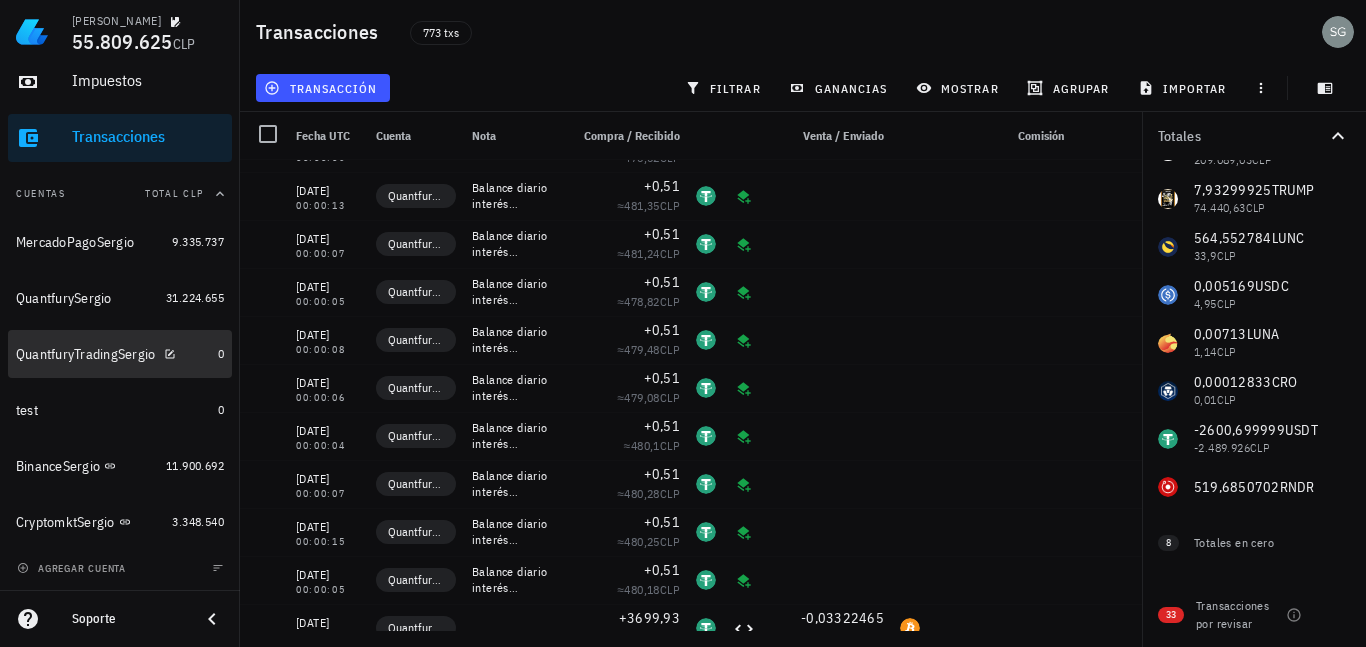 click on "QuantfuryTradingSergio" at bounding box center (113, 354) 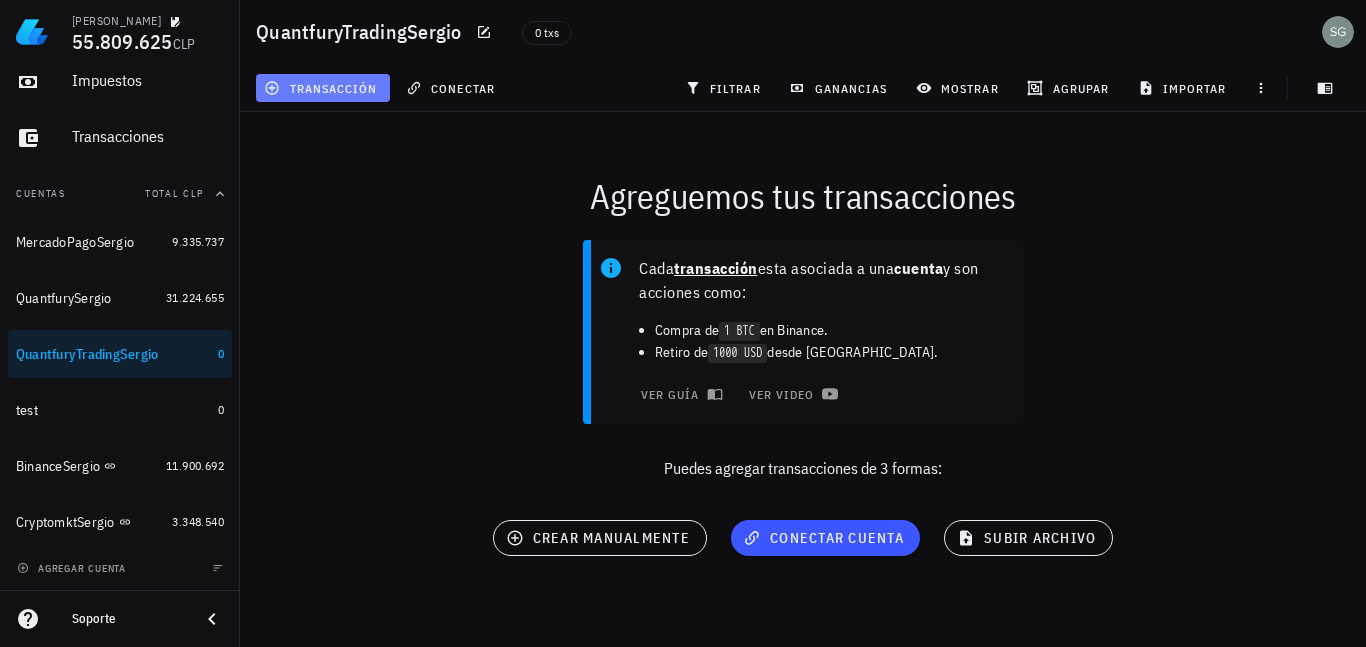 click on "transacción" at bounding box center (322, 88) 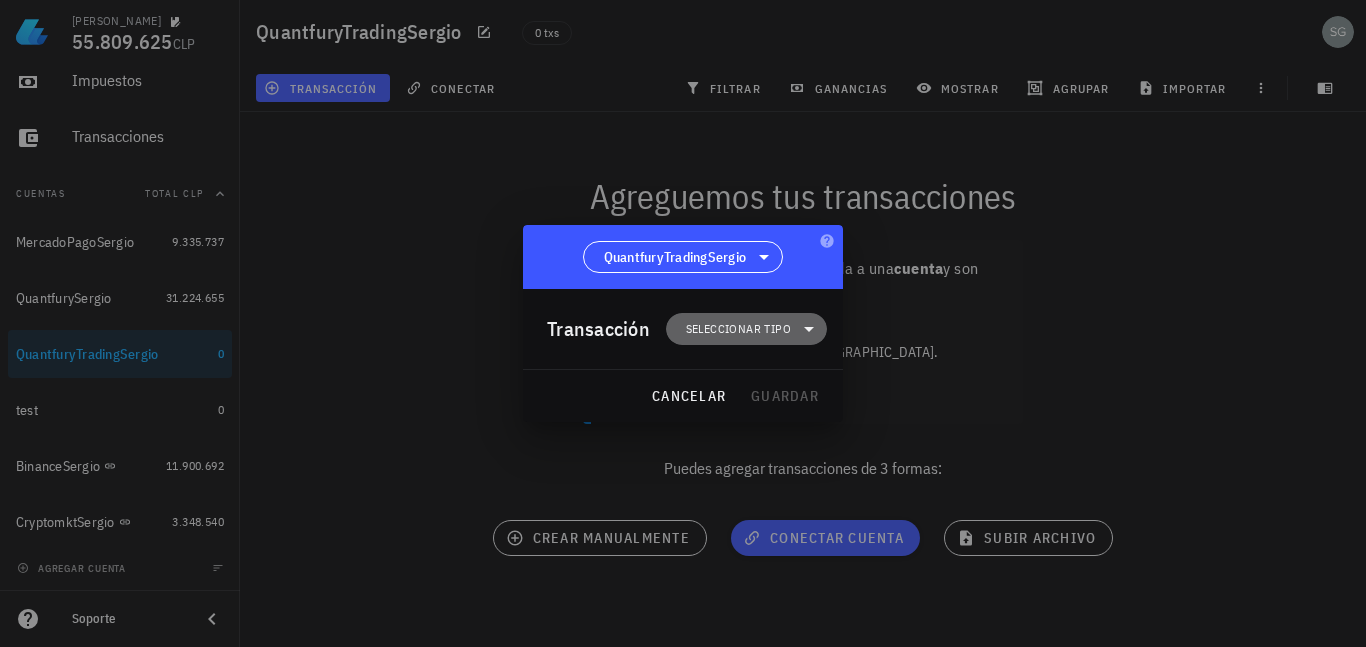 click on "Seleccionar tipo" at bounding box center [738, 329] 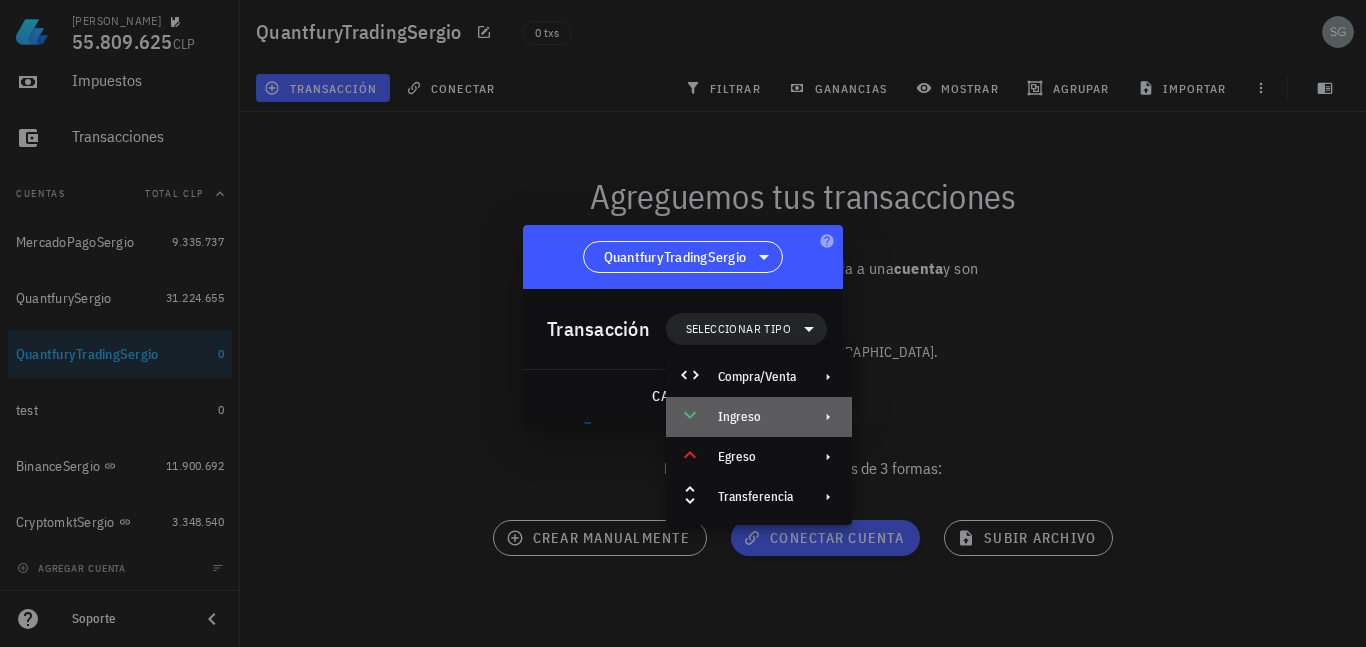 click on "Ingreso" at bounding box center [759, 417] 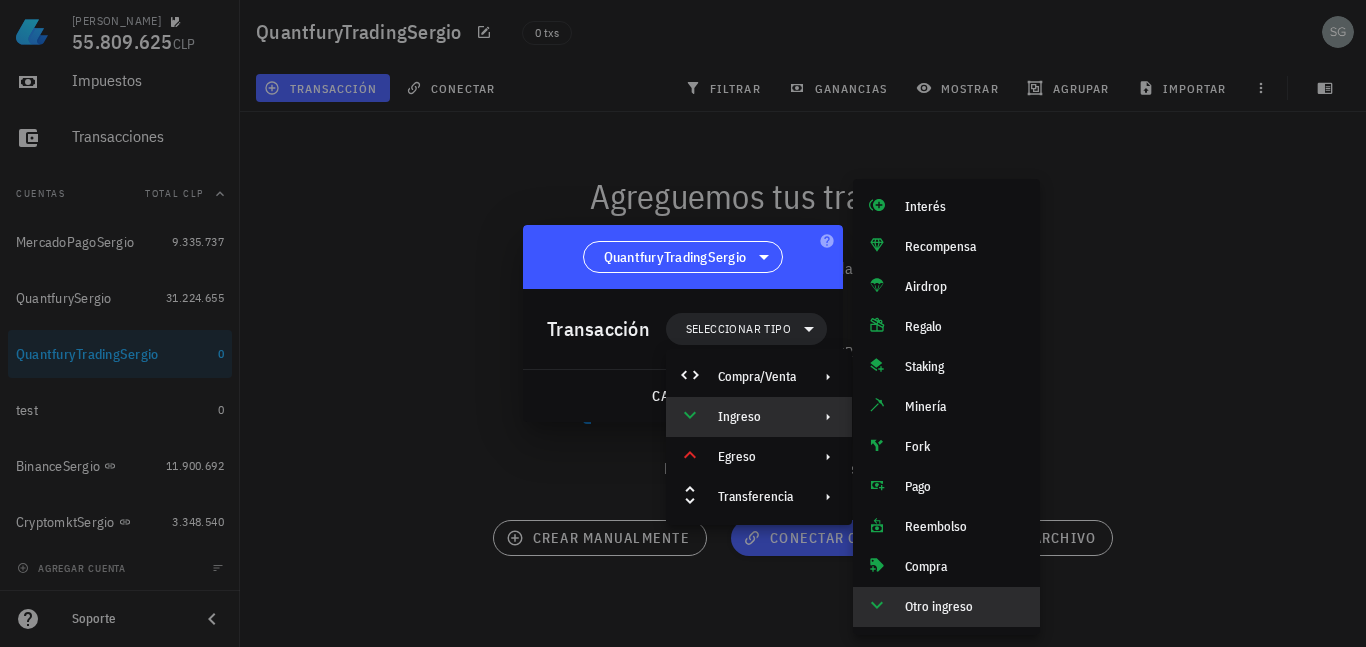 click on "Otro ingreso" at bounding box center (964, 607) 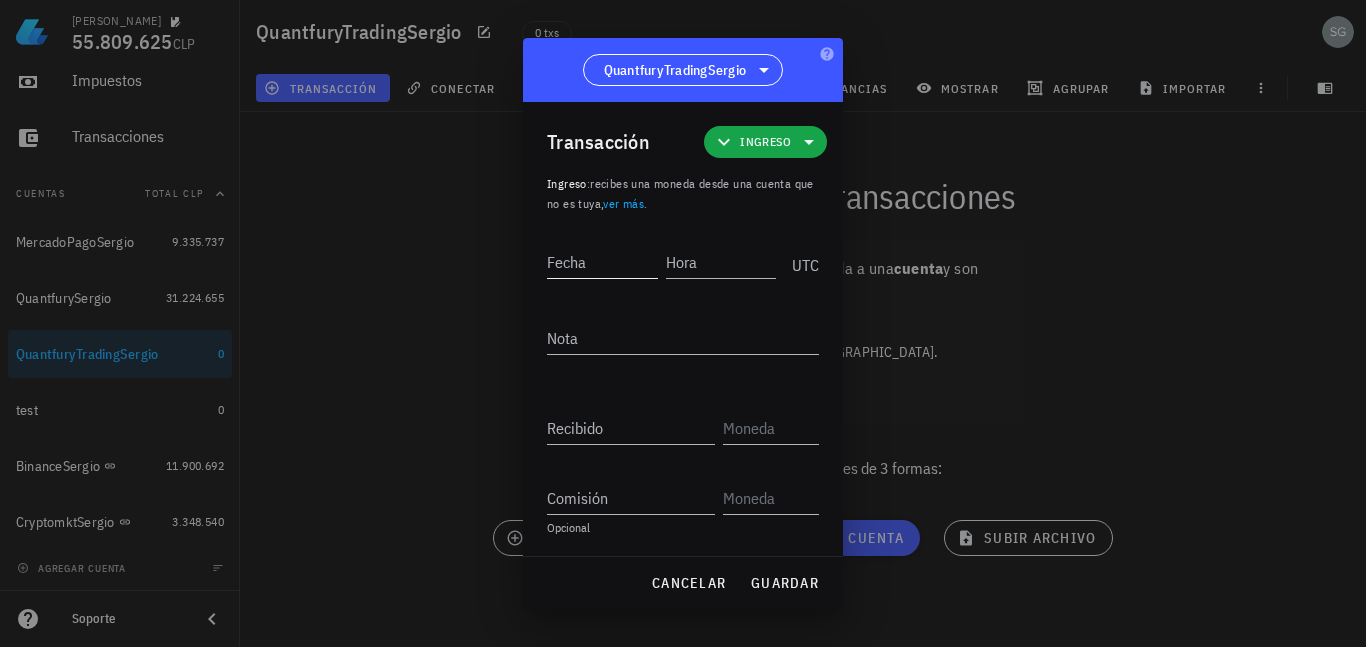 click on "Fecha" at bounding box center [606, 259] 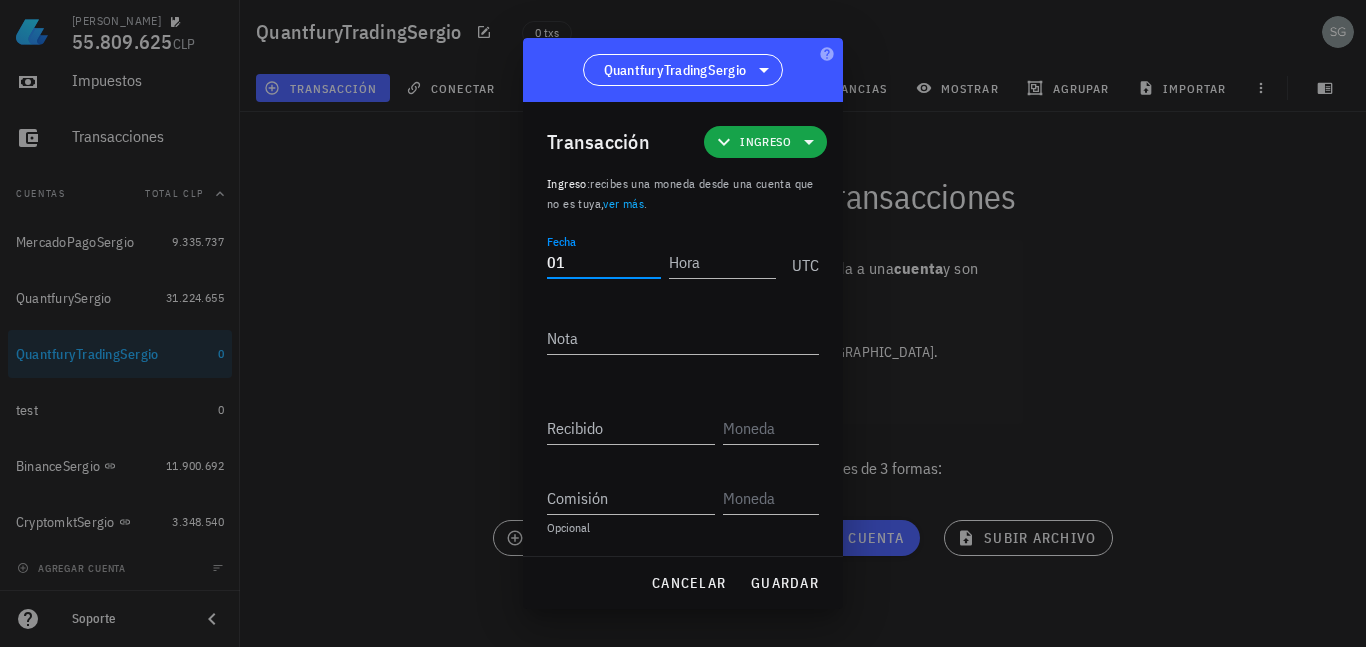 type on "0" 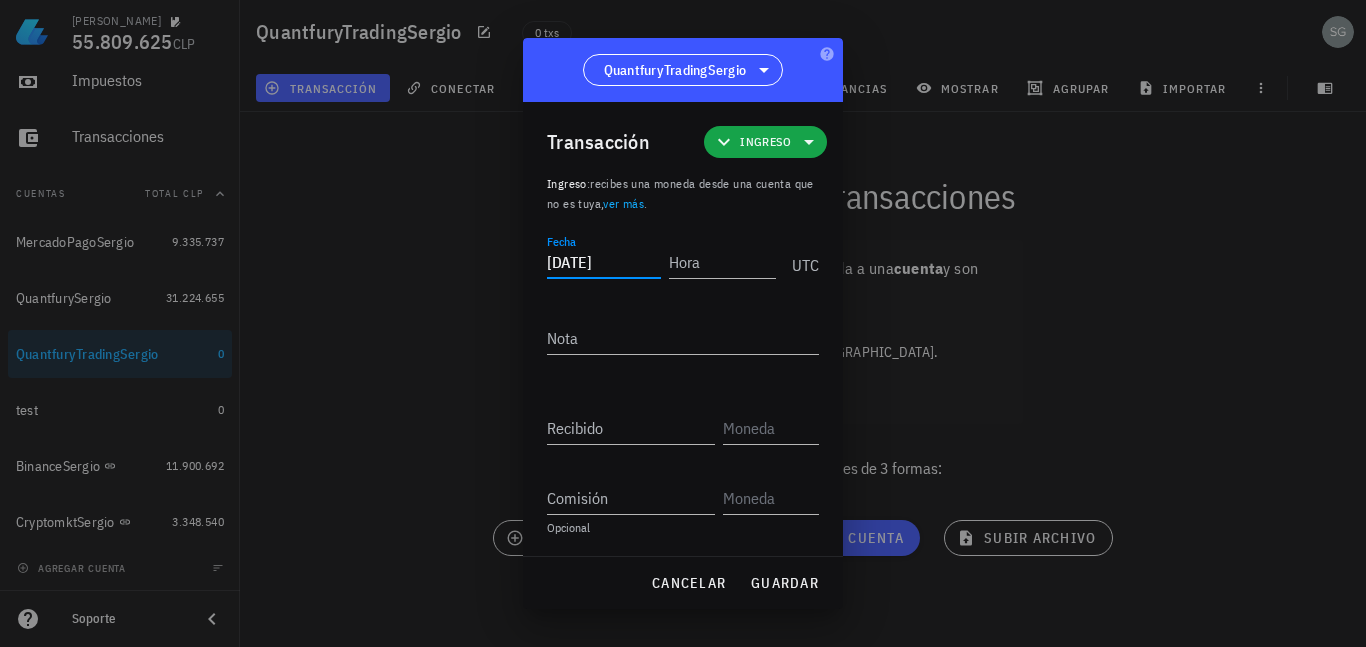 type on "[DATE]" 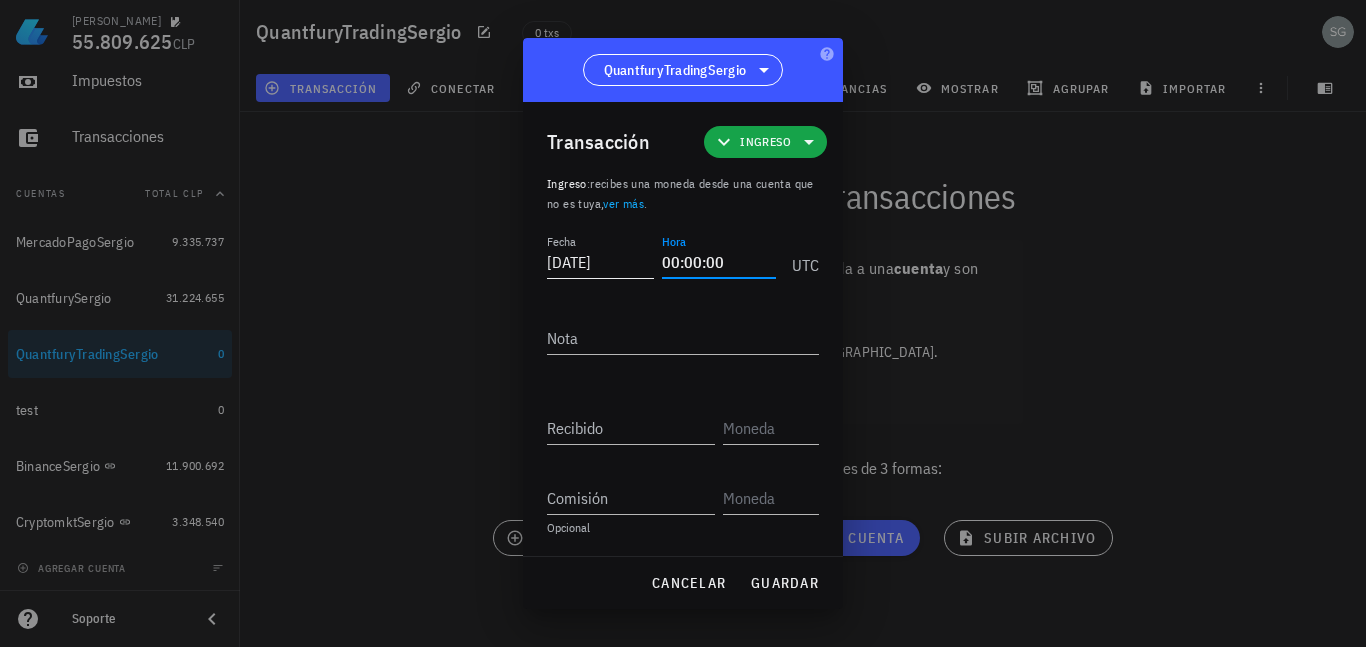 type on "00:00:00" 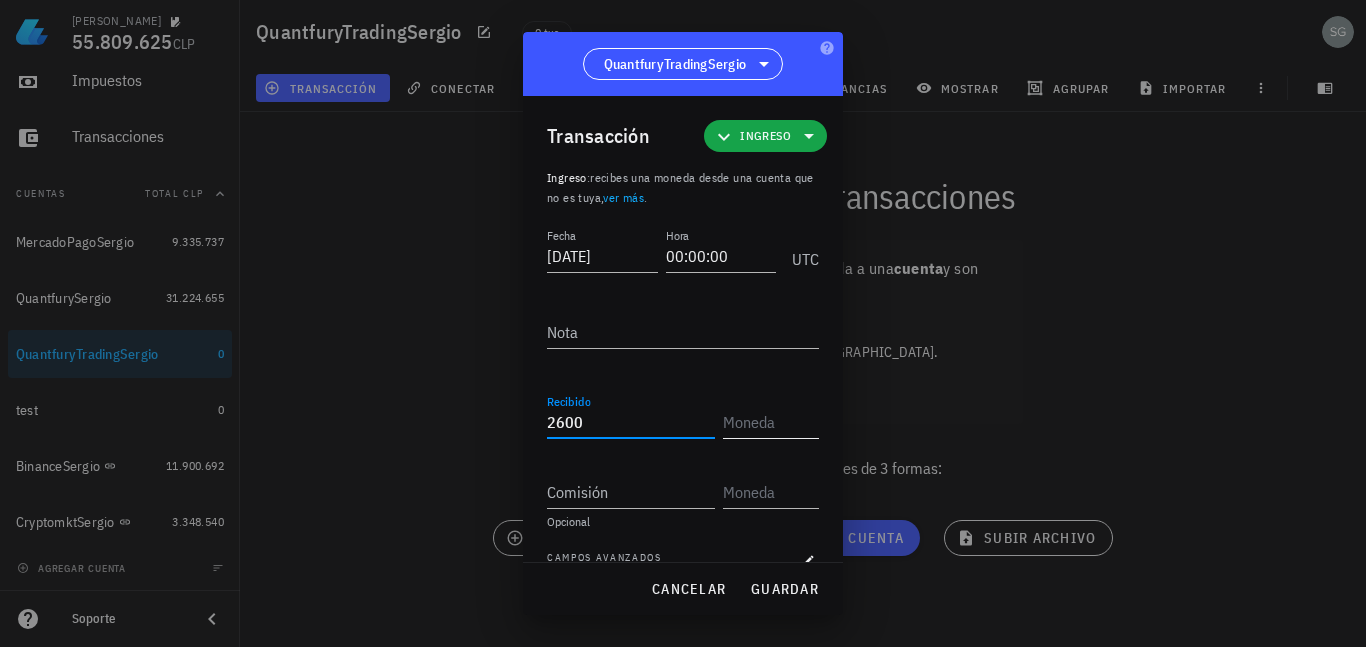 type on "2.600" 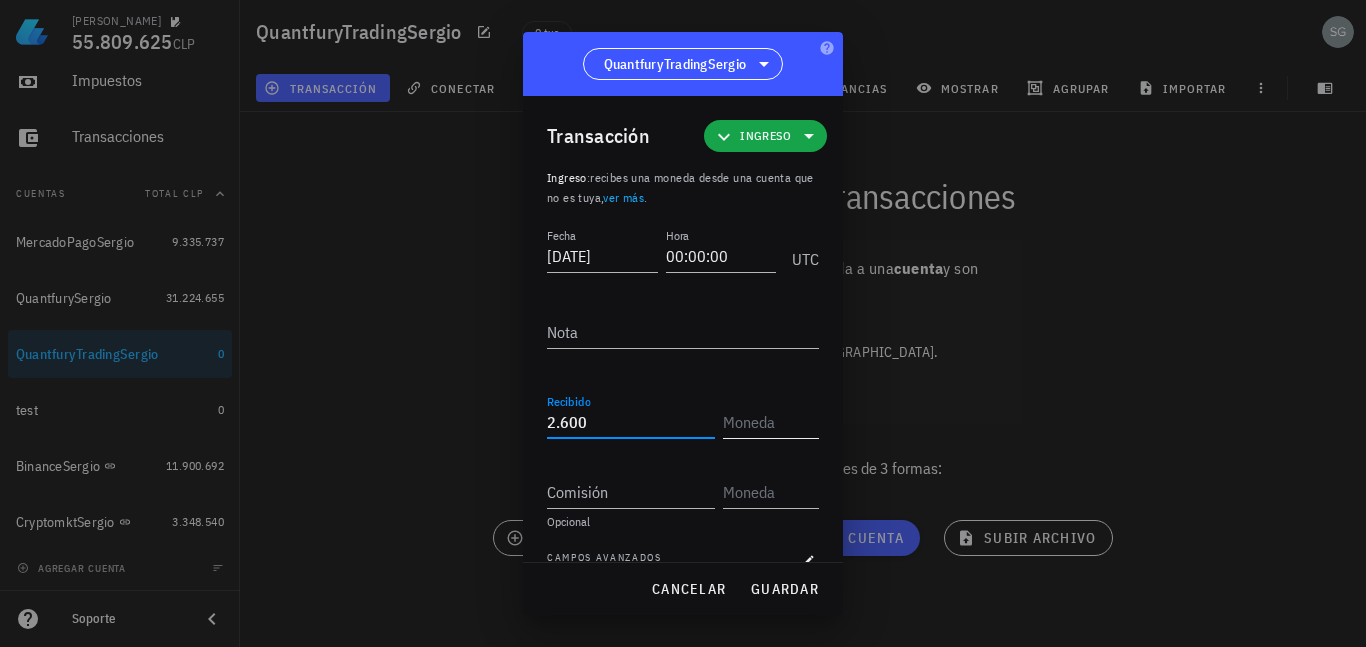 click at bounding box center [769, 422] 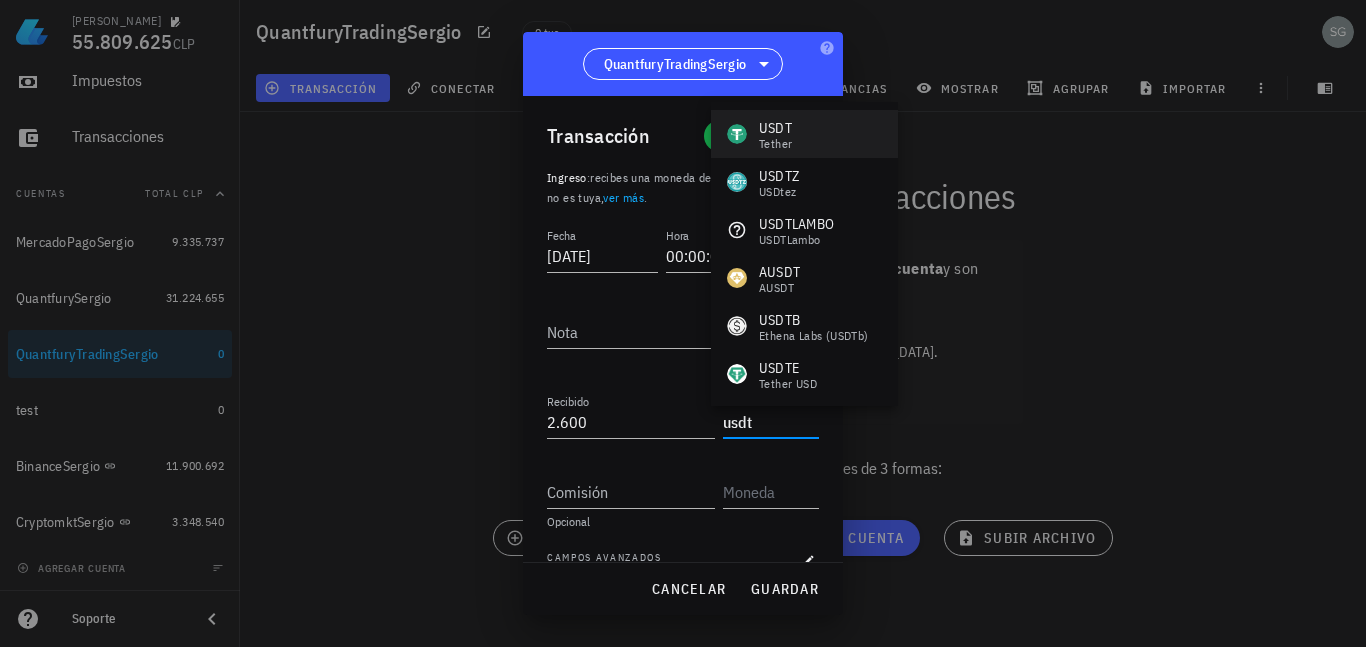 click on "USDT" at bounding box center (775, 128) 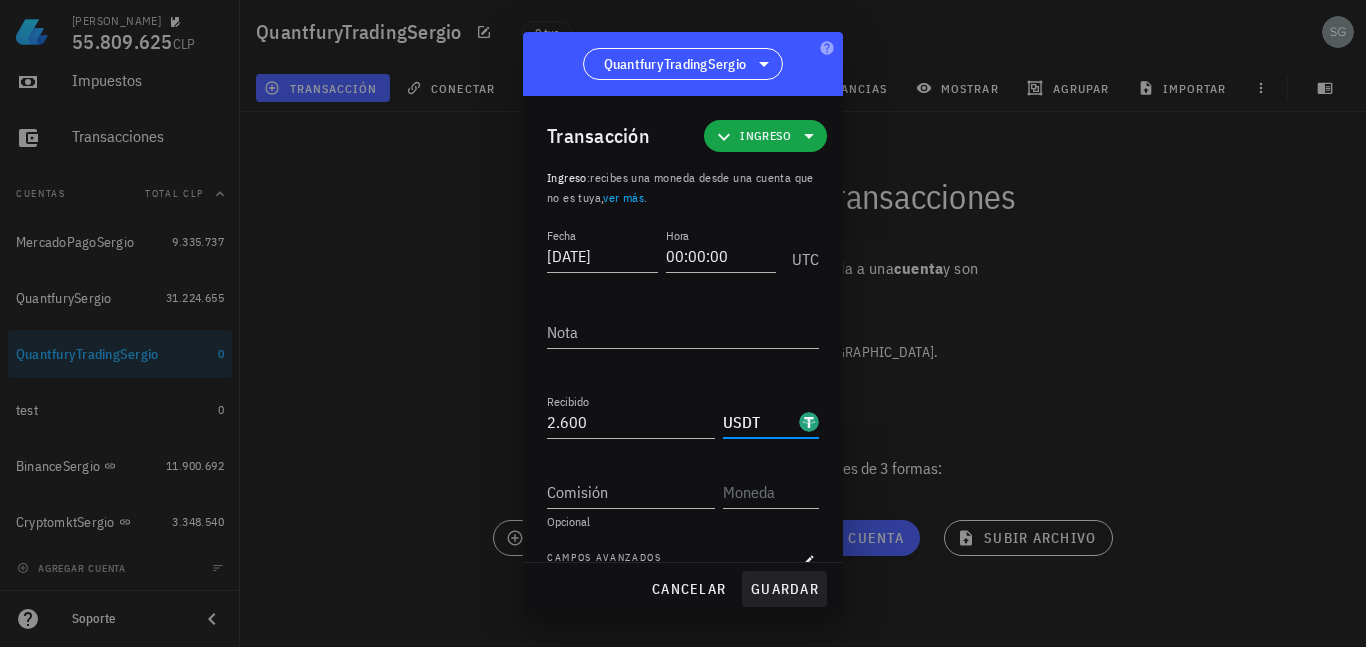 type on "USDT" 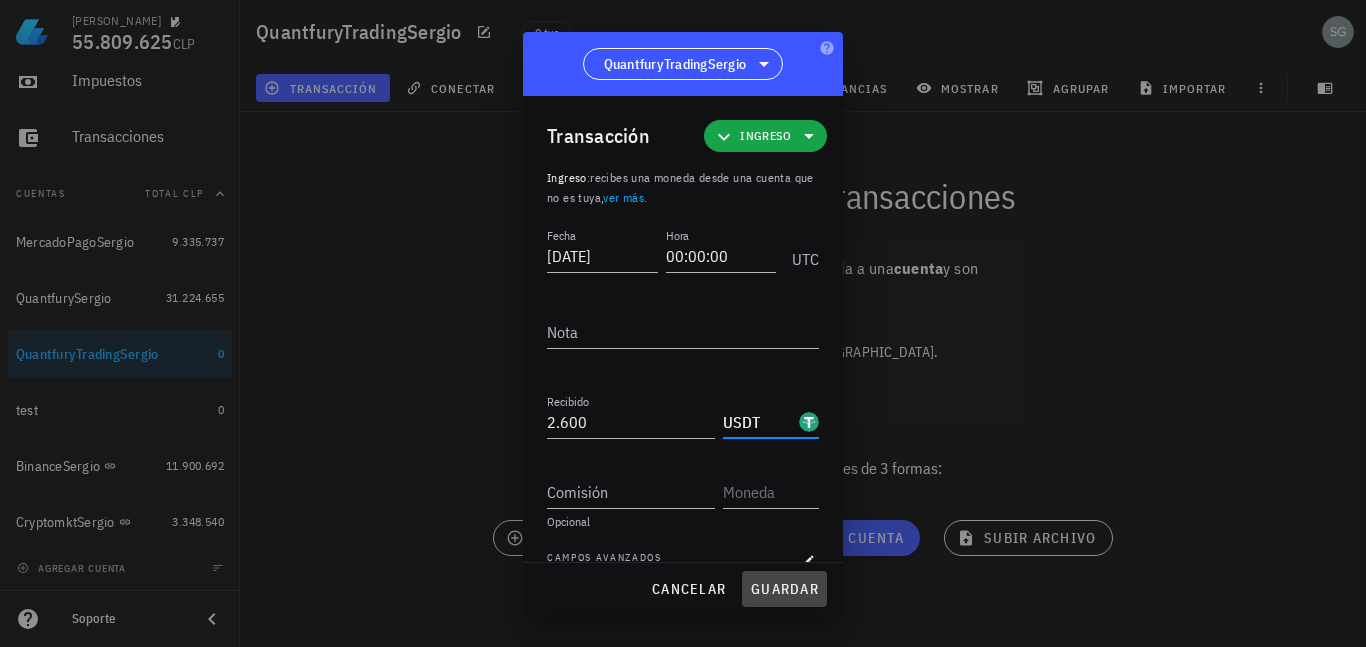 click on "guardar" at bounding box center (784, 589) 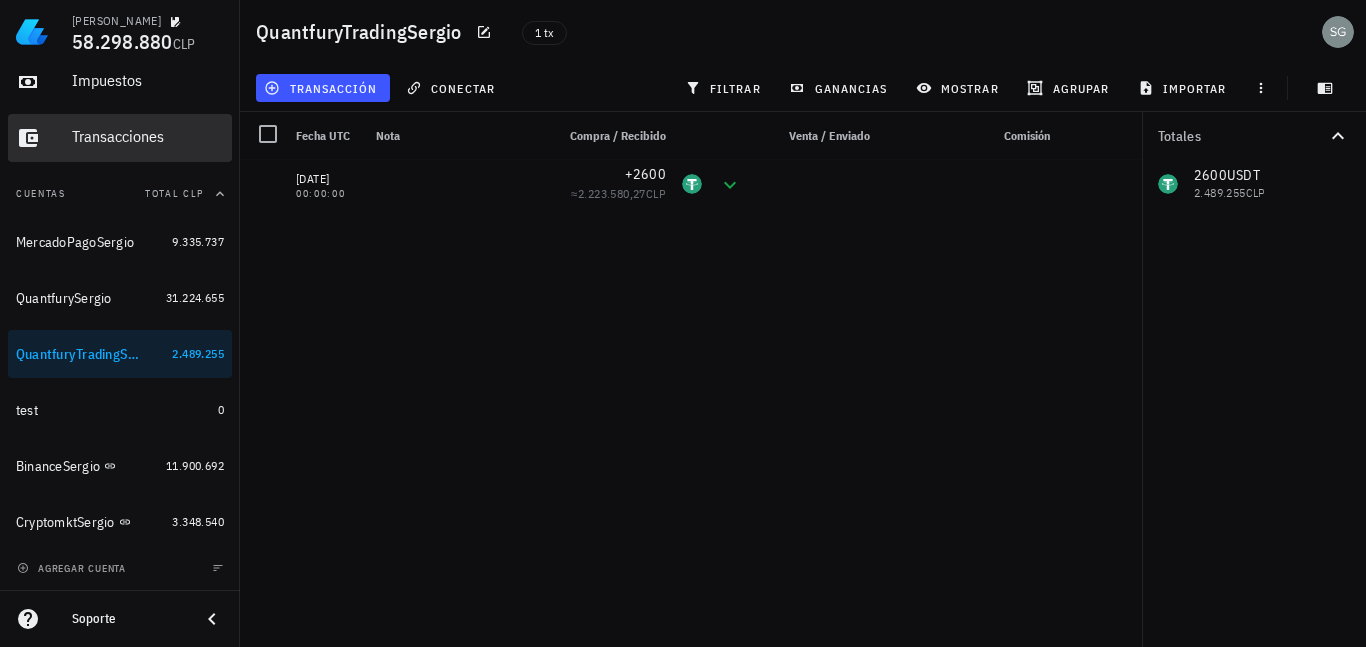 drag, startPoint x: 112, startPoint y: 143, endPoint x: 336, endPoint y: 303, distance: 275.2744 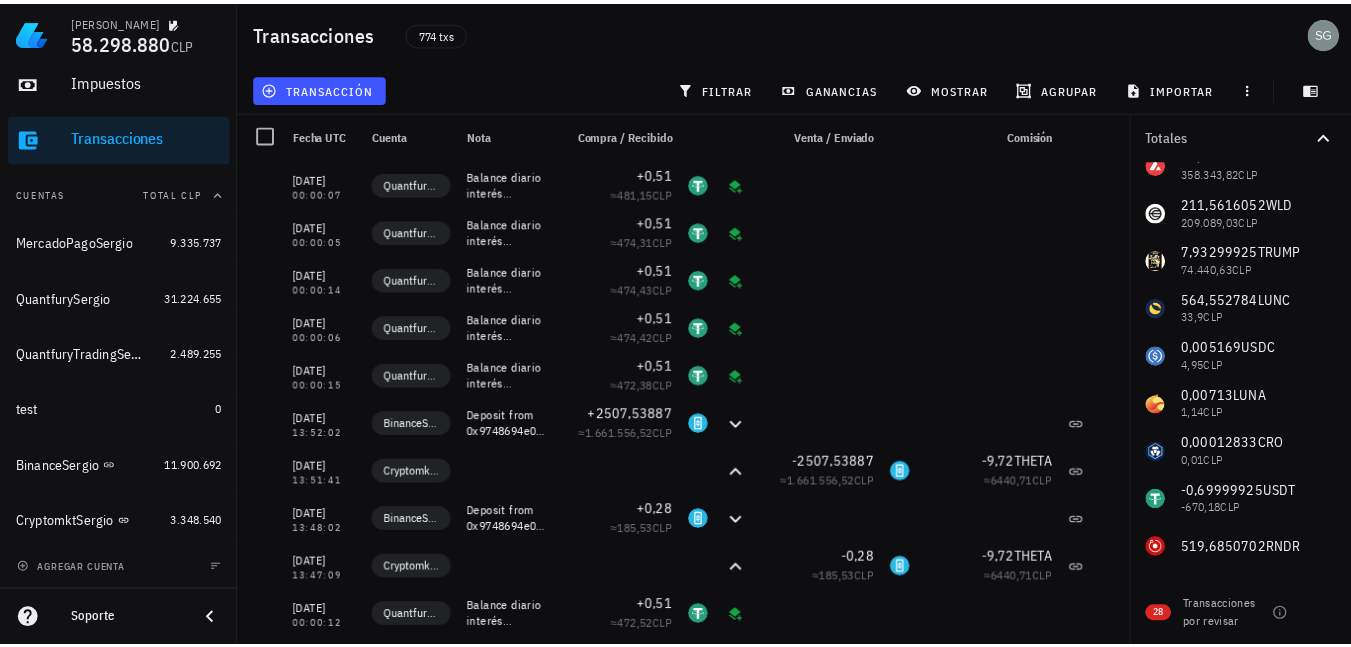 scroll, scrollTop: 561, scrollLeft: 0, axis: vertical 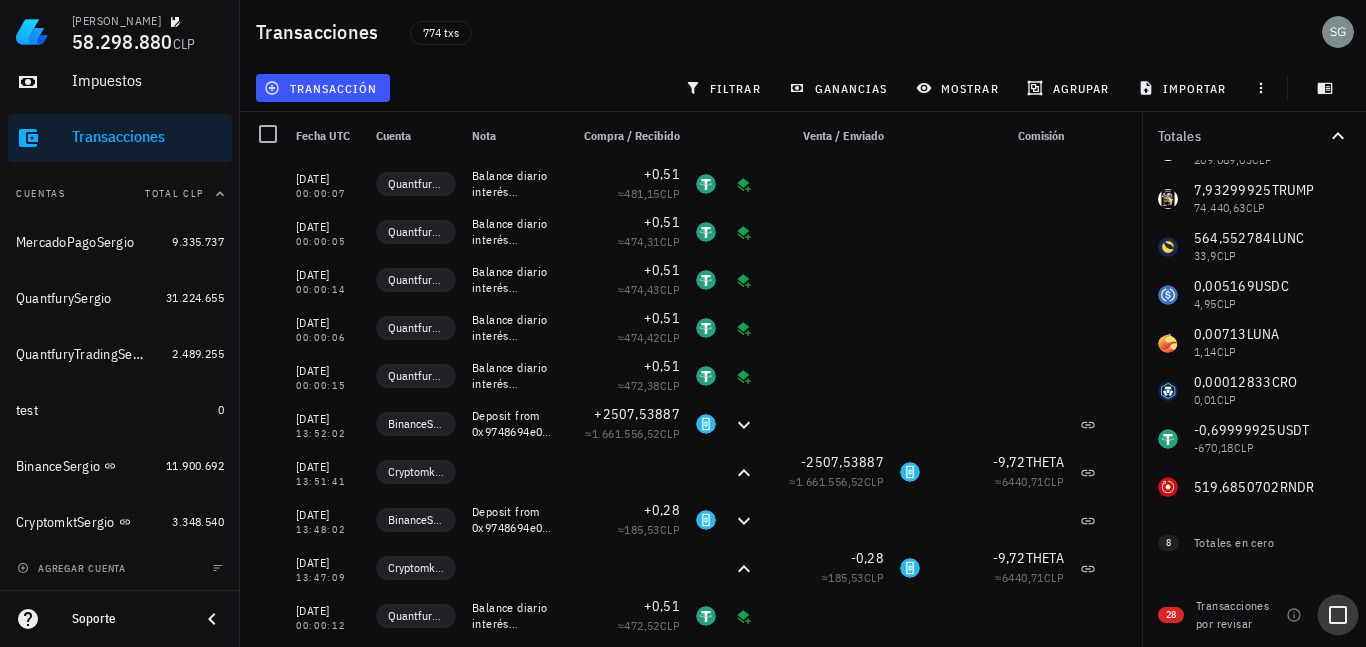 click at bounding box center (1338, 615) 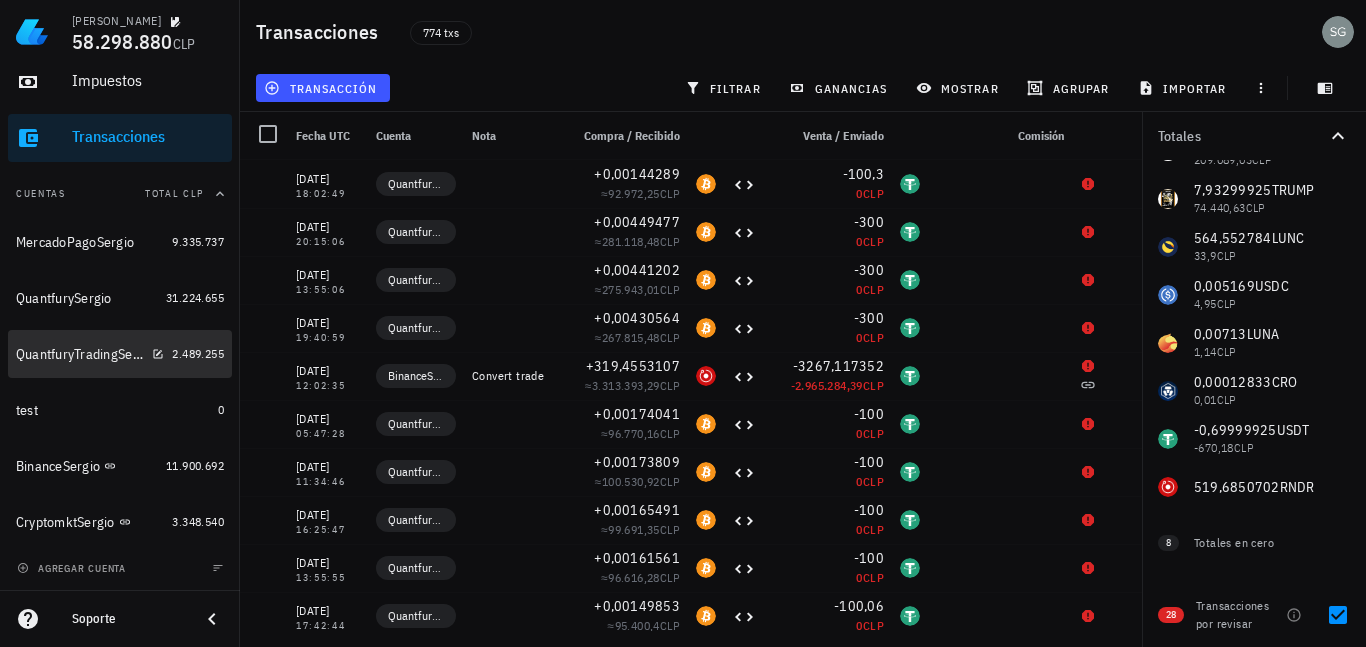 click on "QuantfuryTradingSergio" at bounding box center (90, 354) 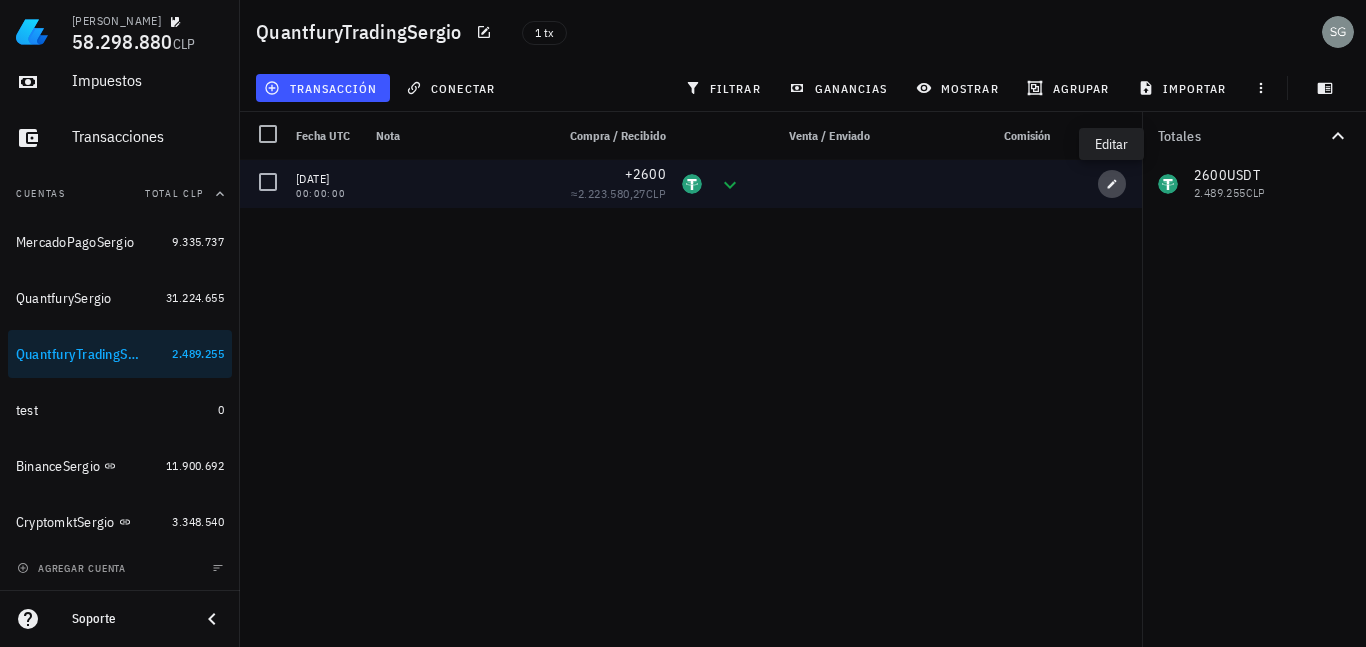 click 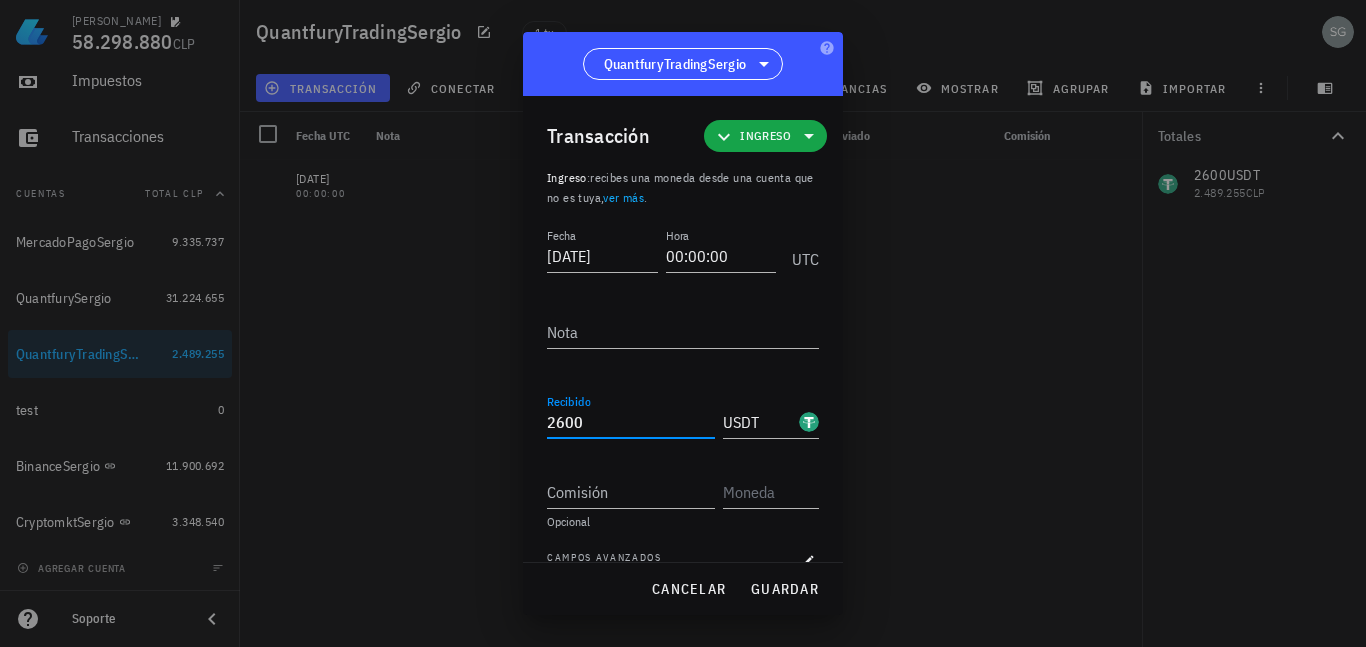 drag, startPoint x: 614, startPoint y: 415, endPoint x: 519, endPoint y: 417, distance: 95.02105 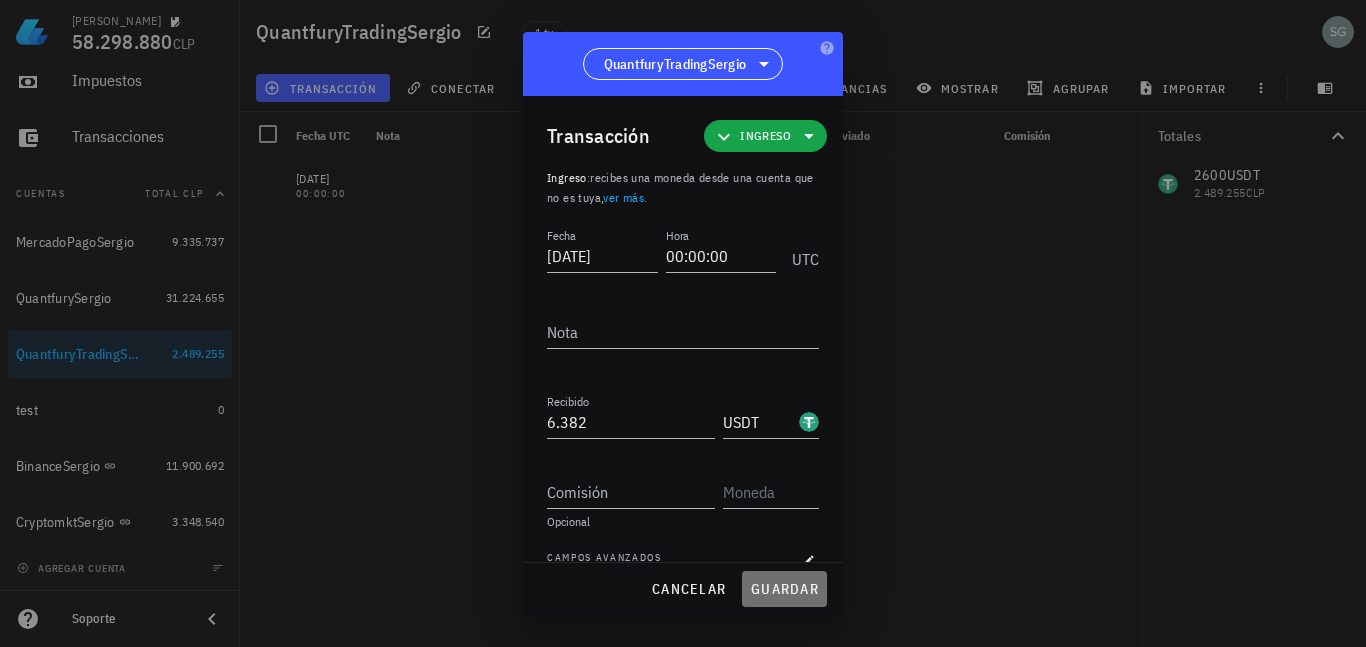 click on "guardar" at bounding box center (784, 589) 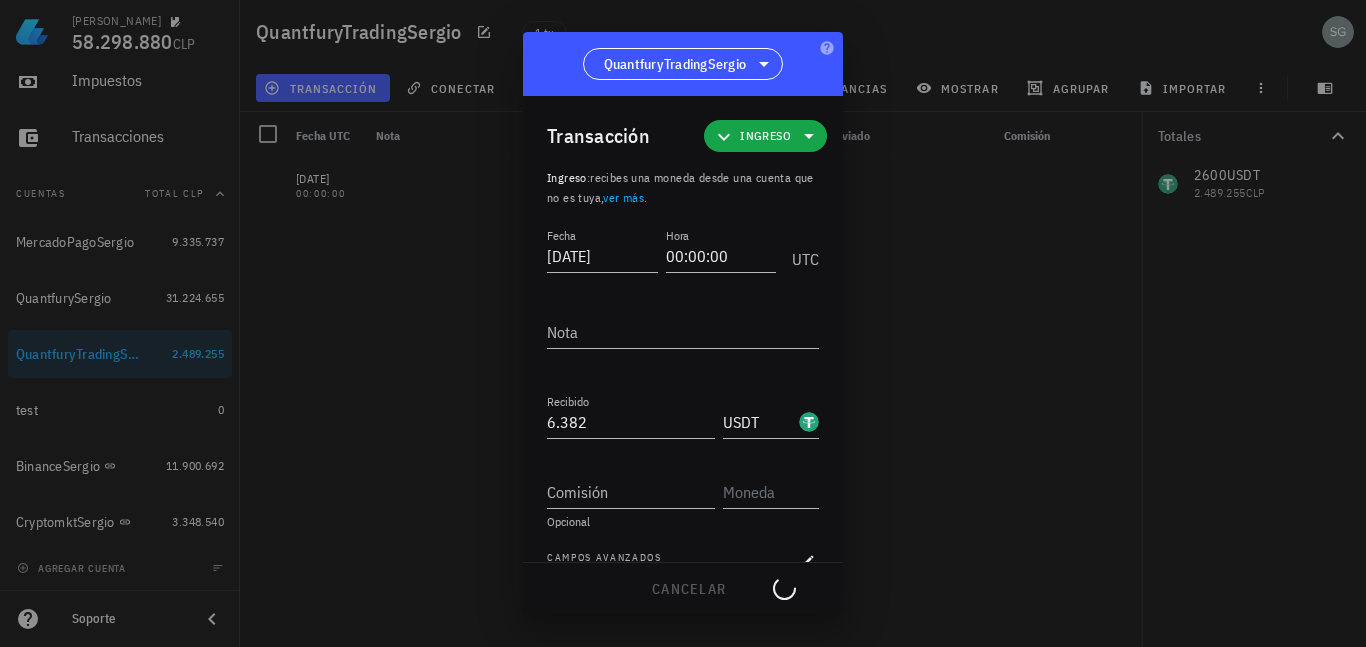 type on "2.600" 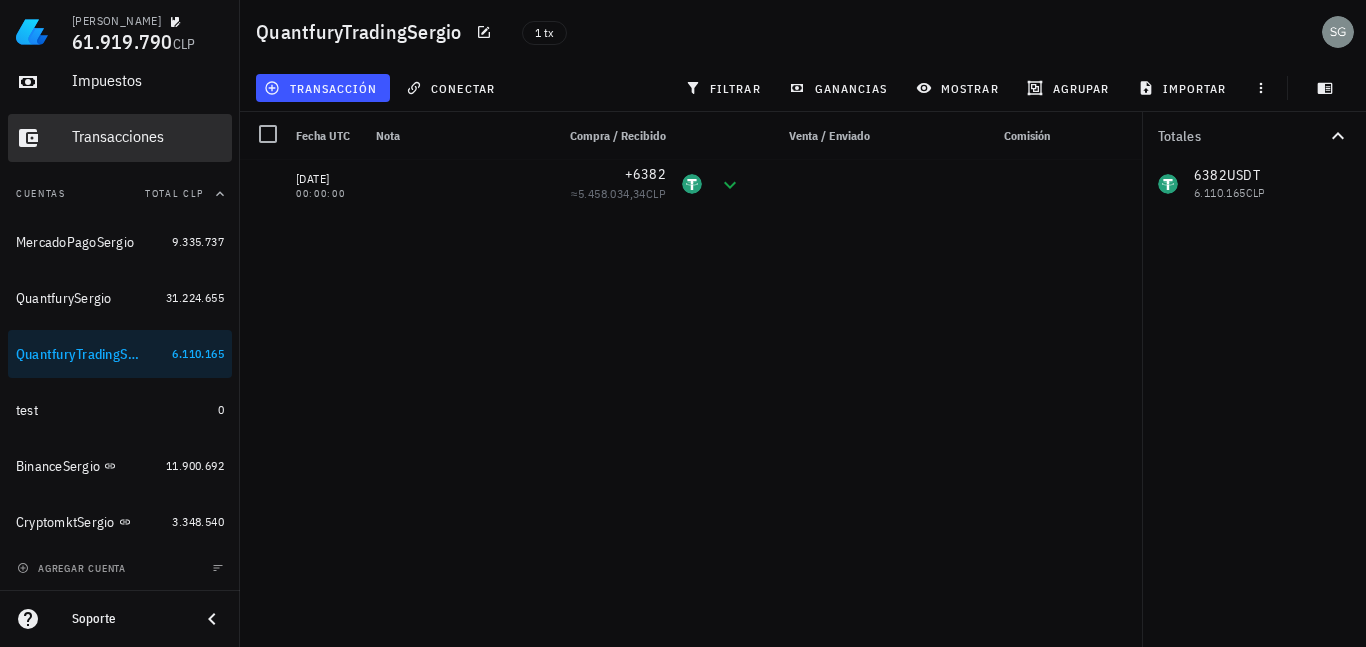 click on "Transacciones" at bounding box center (148, 136) 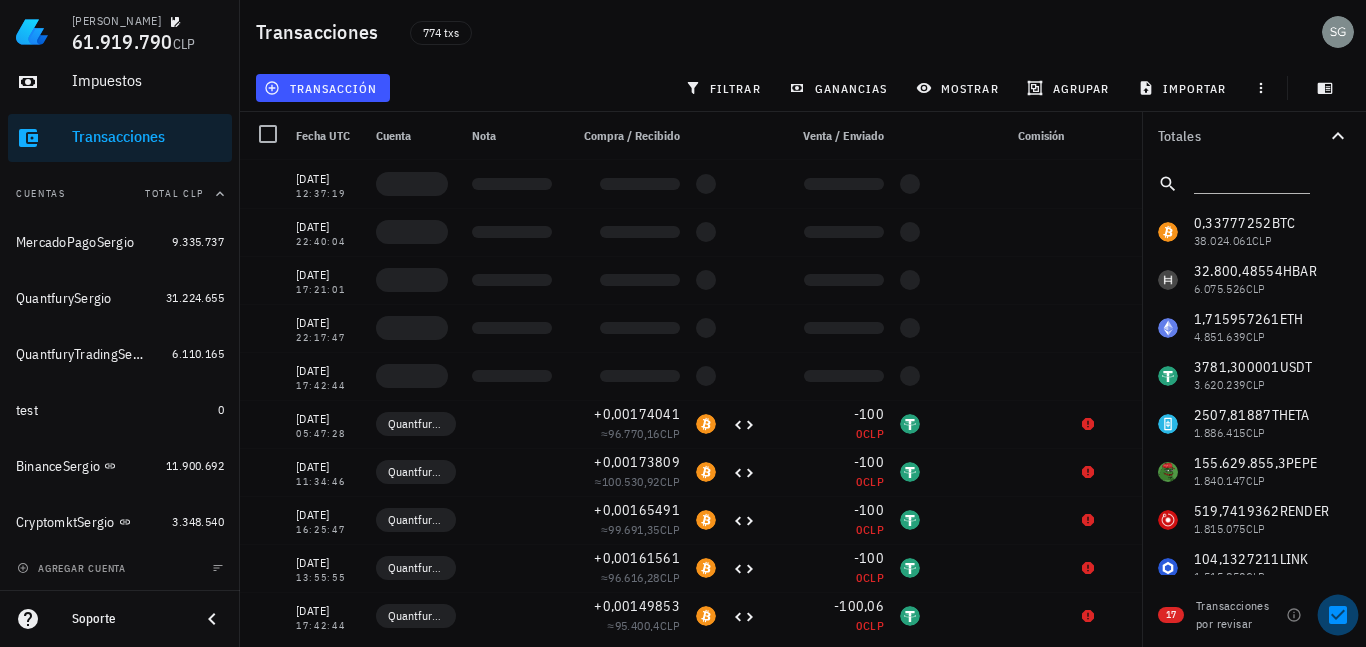 click at bounding box center (1338, 615) 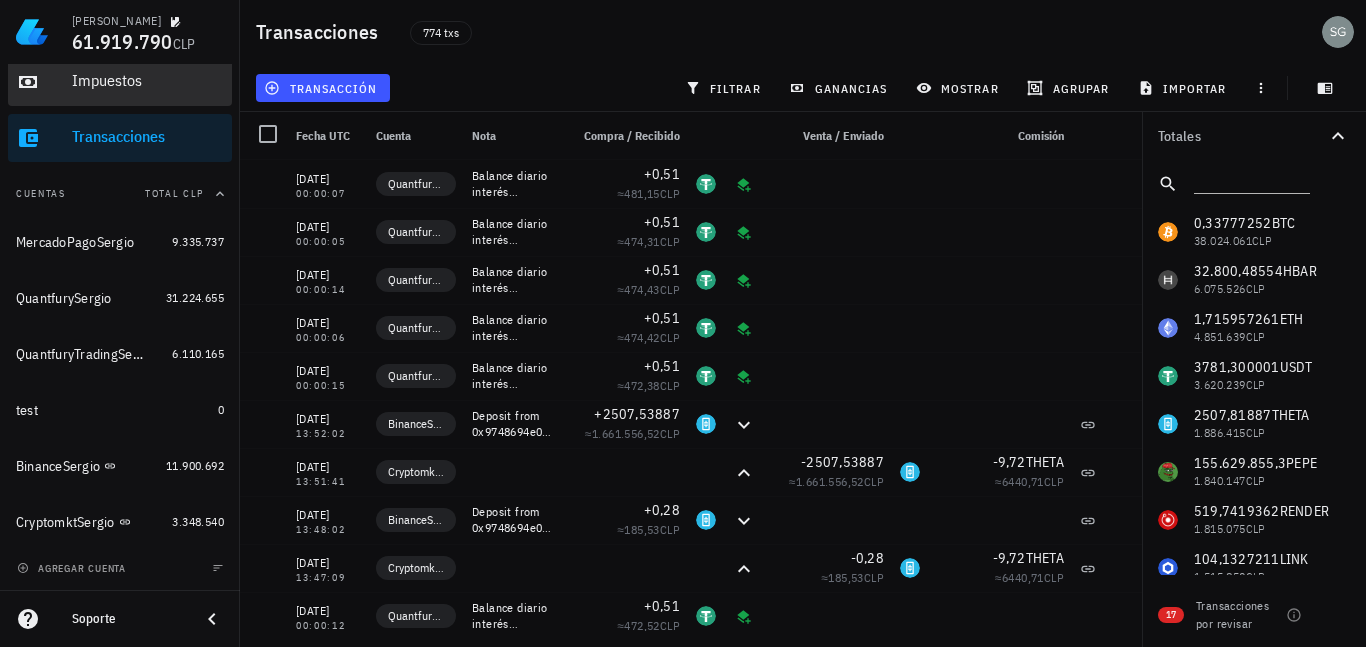 click on "Impuestos" at bounding box center [148, 80] 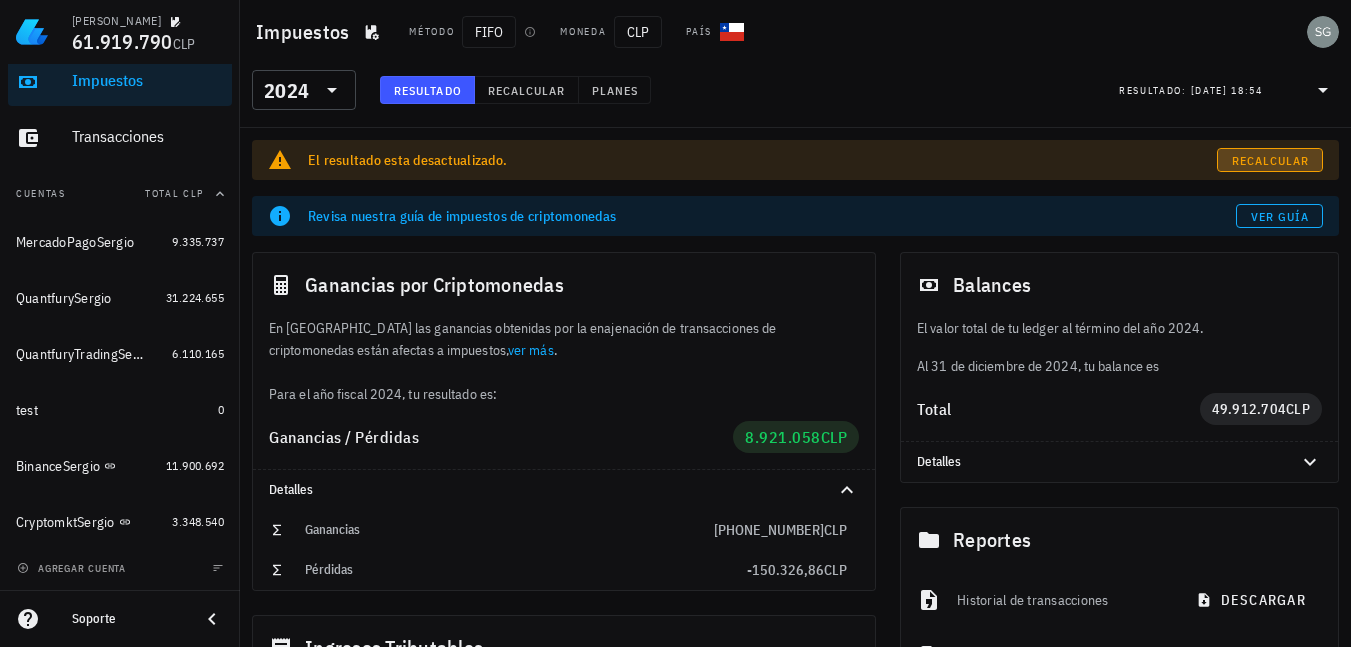 click on "Recalcular" at bounding box center (1270, 160) 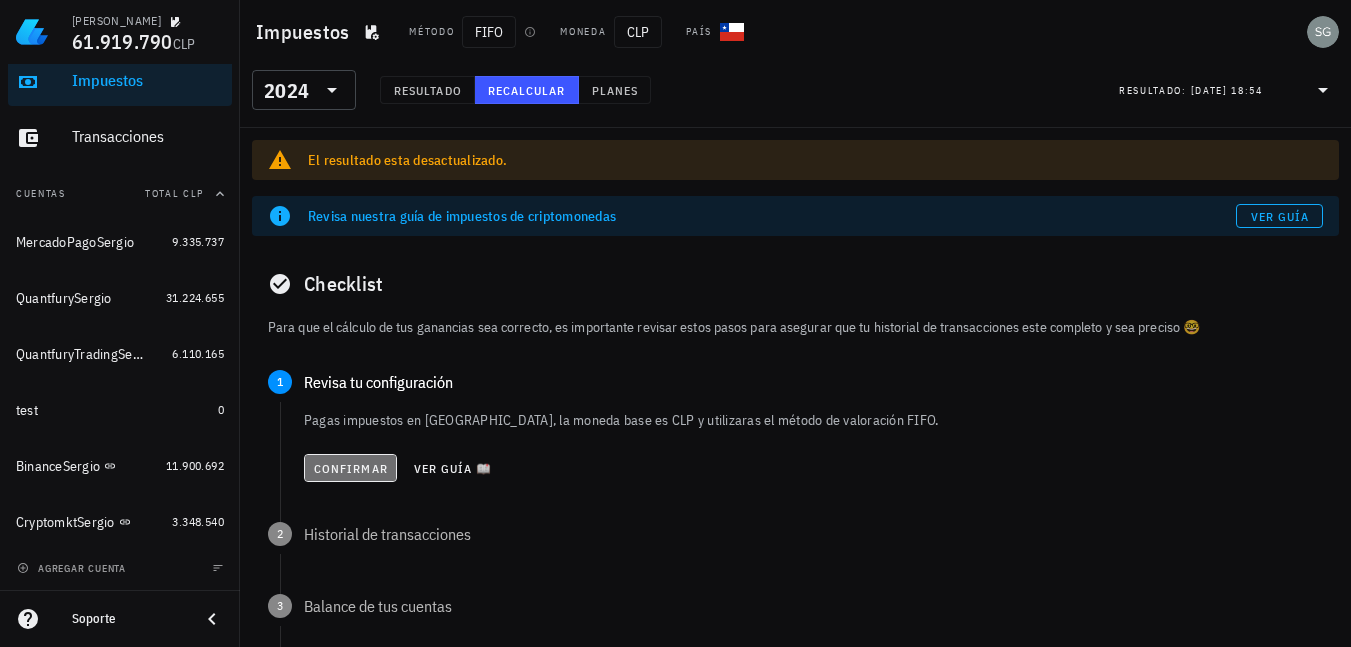 click on "Confirmar" at bounding box center [350, 468] 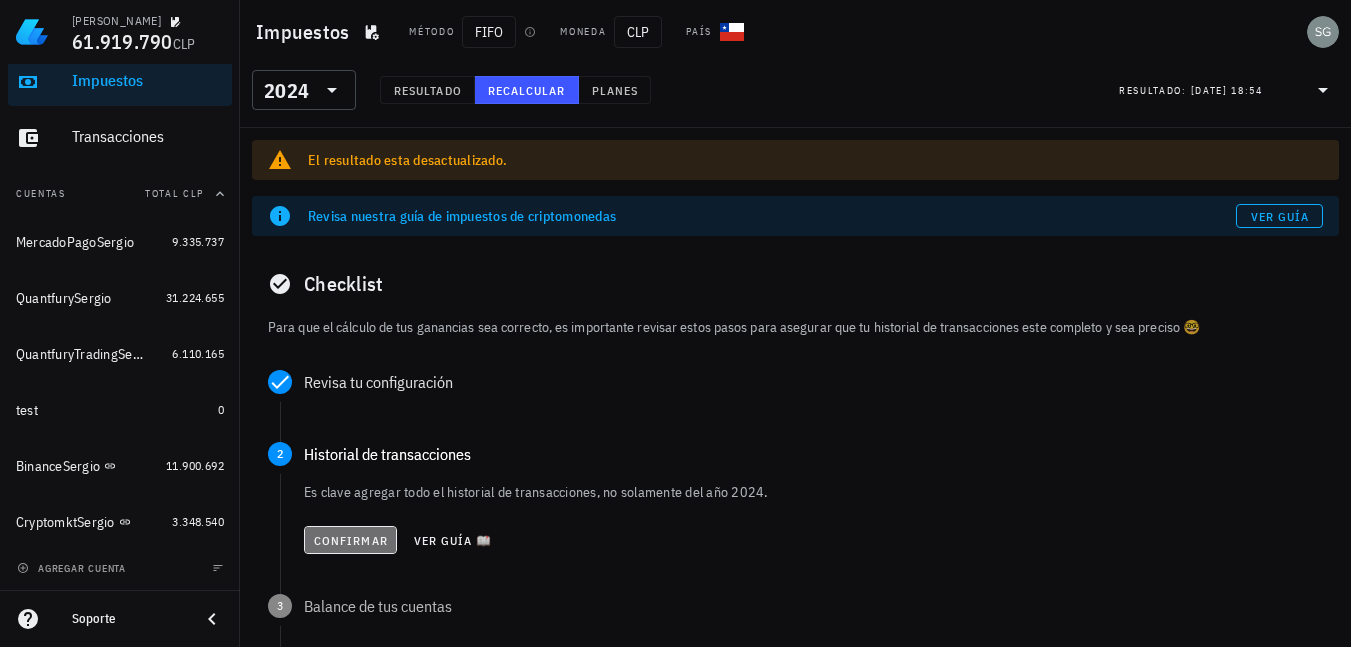 click on "Confirmar" at bounding box center [350, 540] 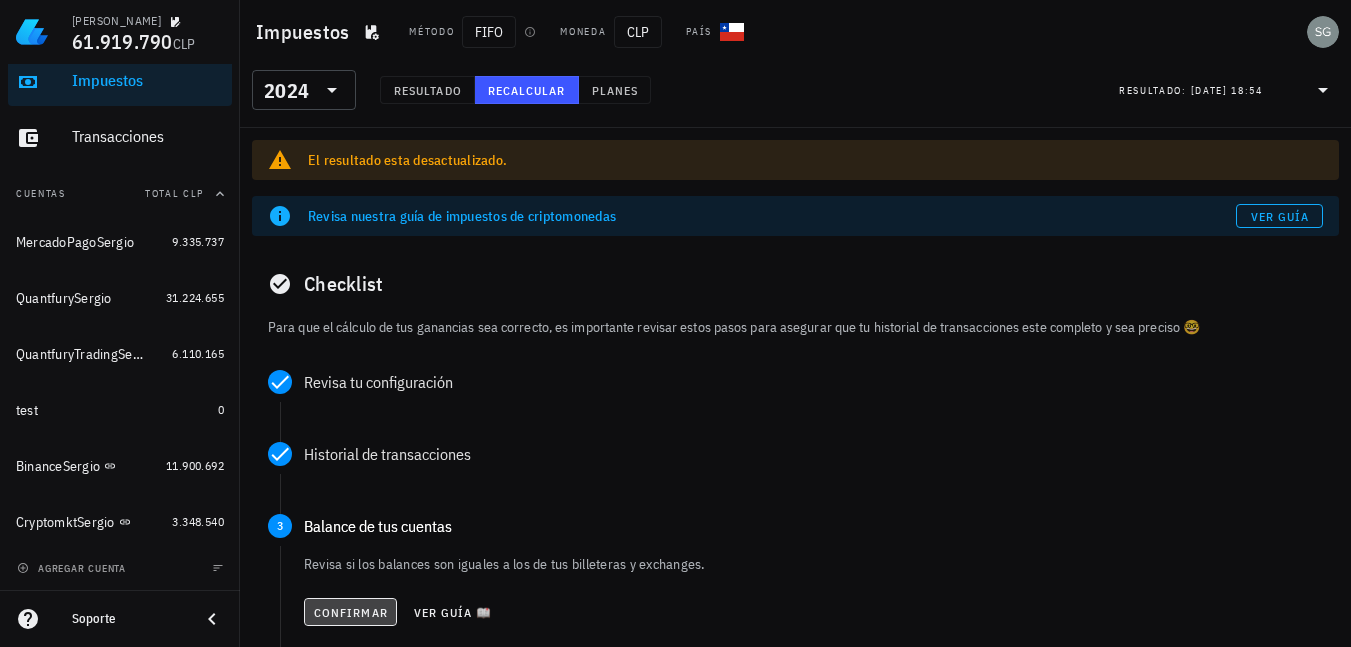click on "Confirmar" at bounding box center [350, 612] 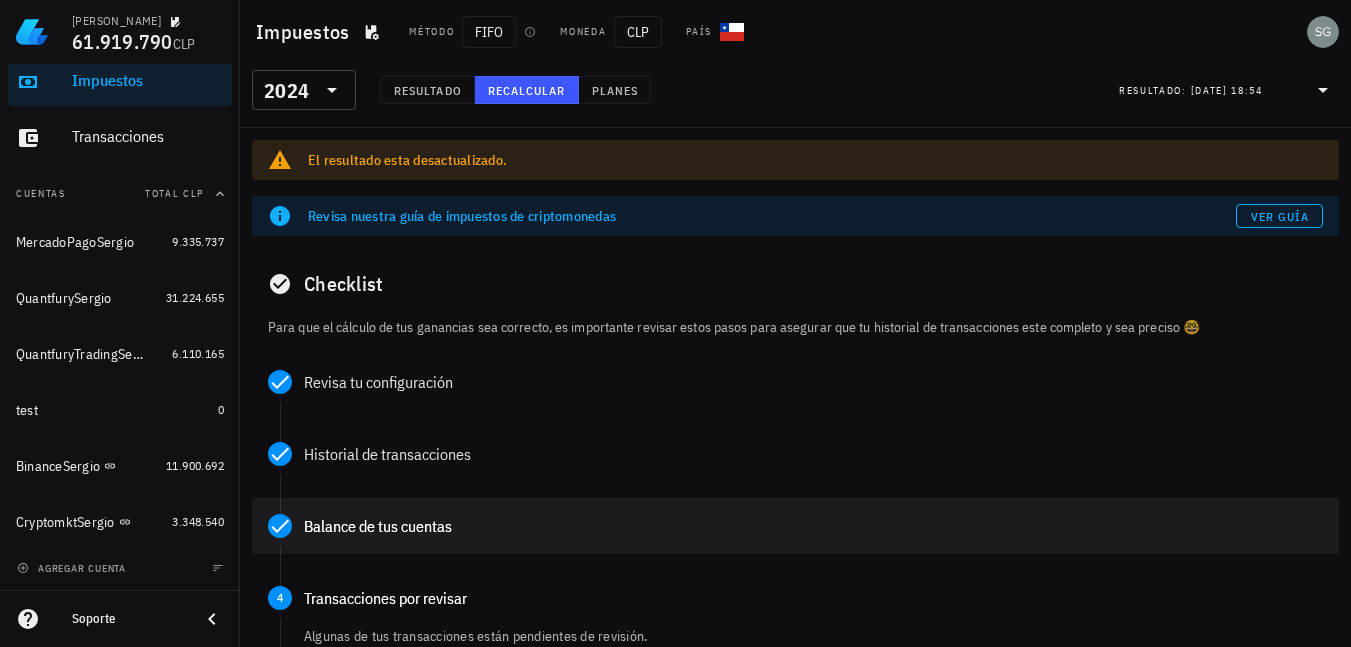 scroll, scrollTop: 100, scrollLeft: 0, axis: vertical 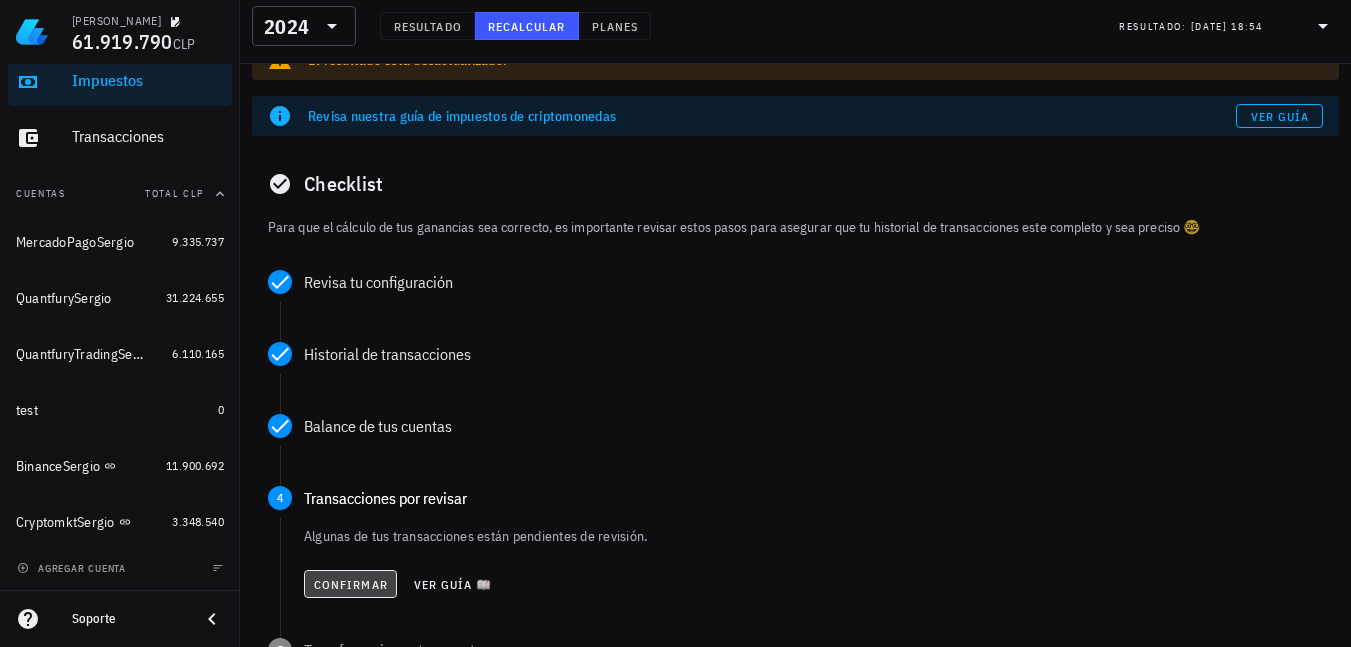 click on "Confirmar" at bounding box center [350, 584] 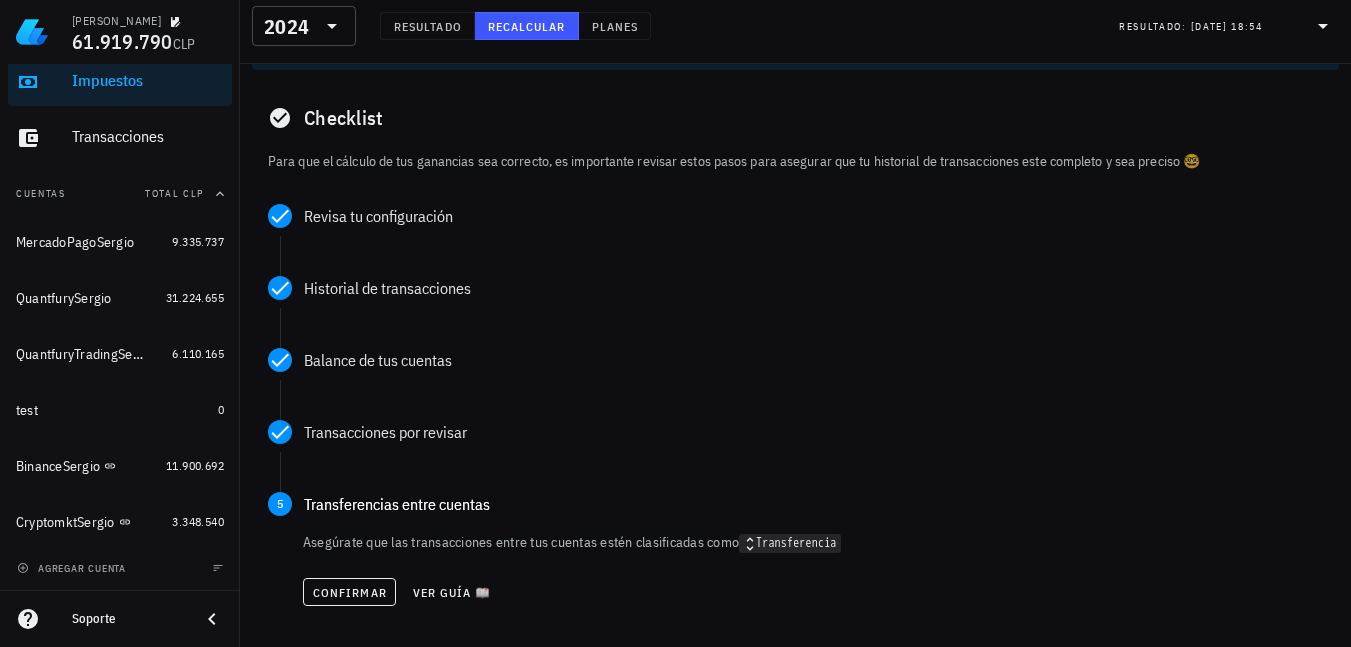 scroll, scrollTop: 200, scrollLeft: 0, axis: vertical 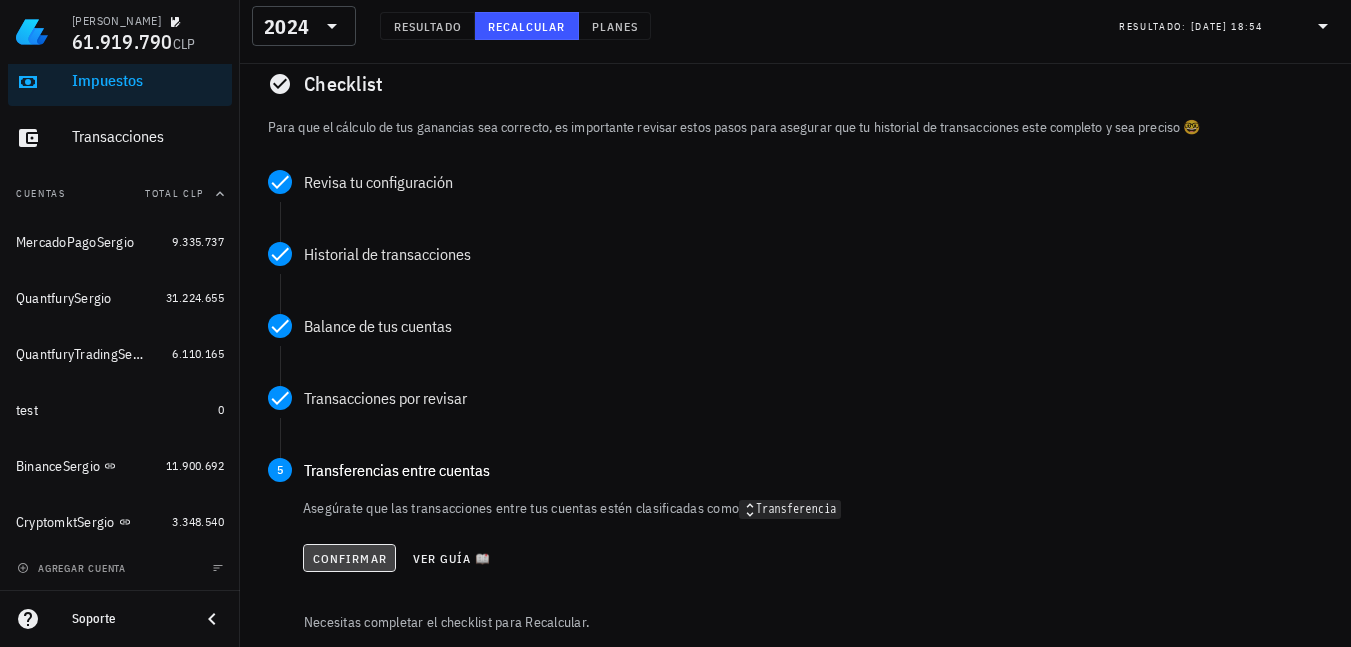 click on "Confirmar" at bounding box center (349, 558) 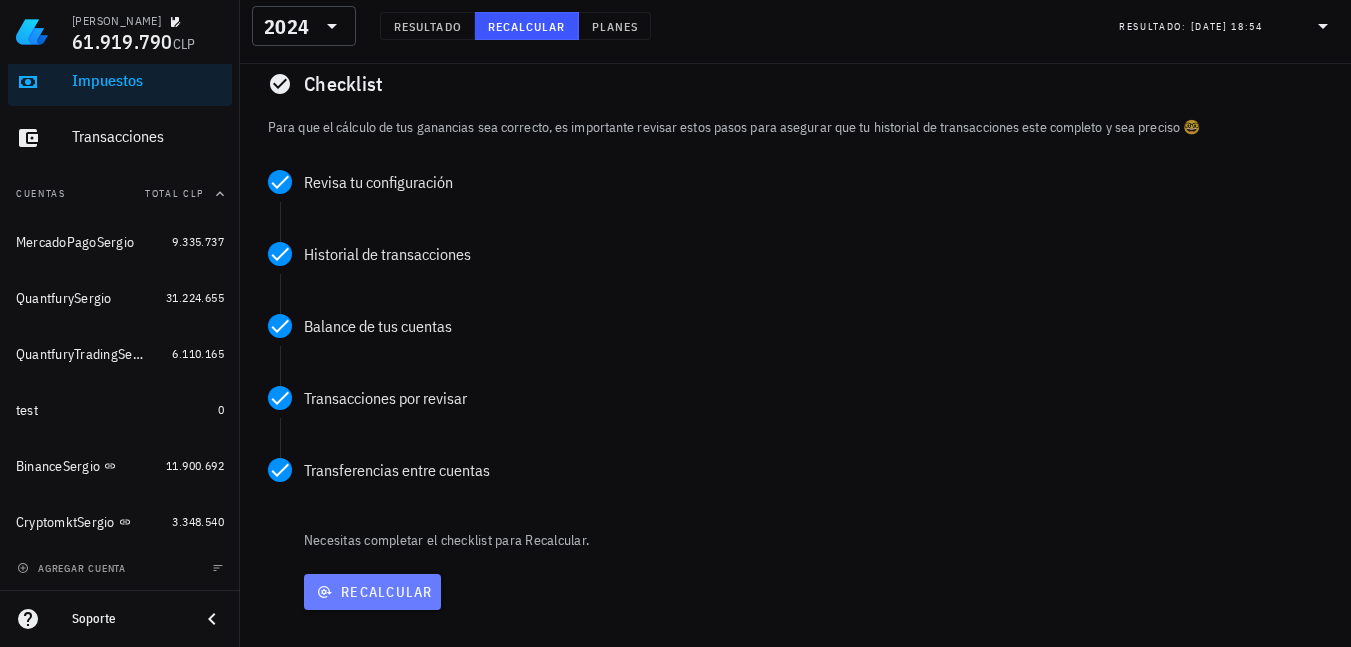 click on "Recalcular" at bounding box center [372, 592] 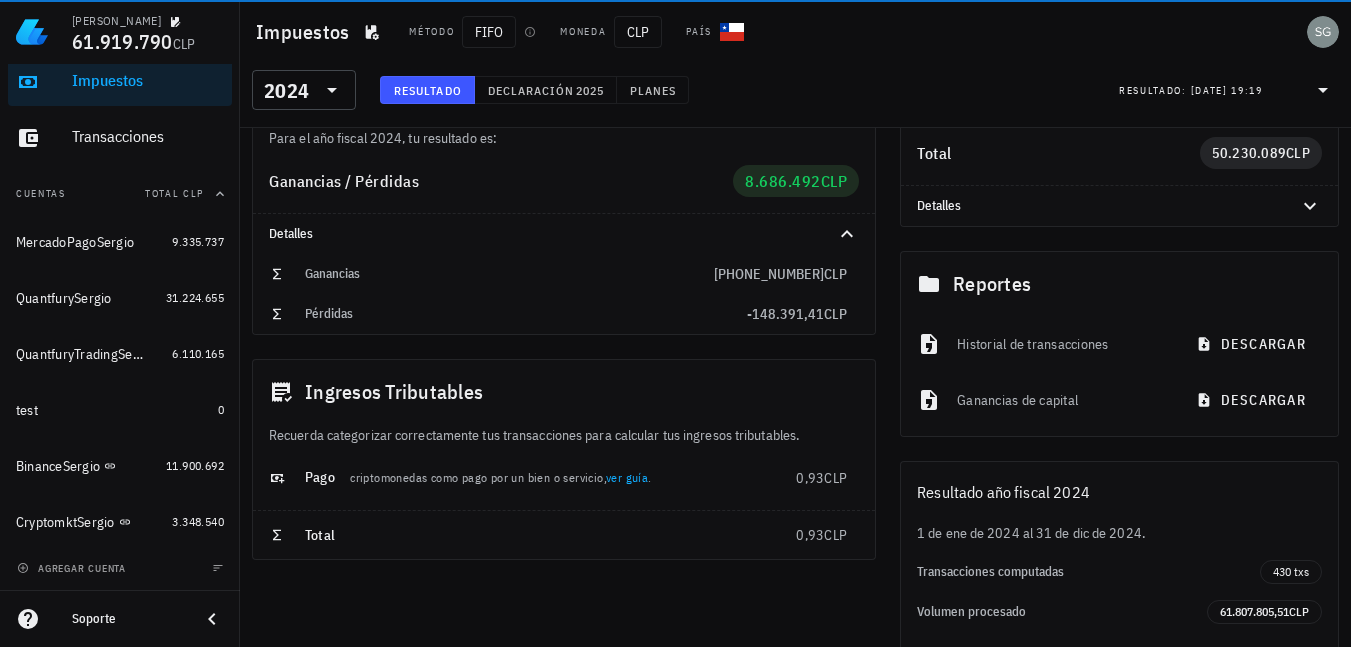 scroll, scrollTop: 0, scrollLeft: 0, axis: both 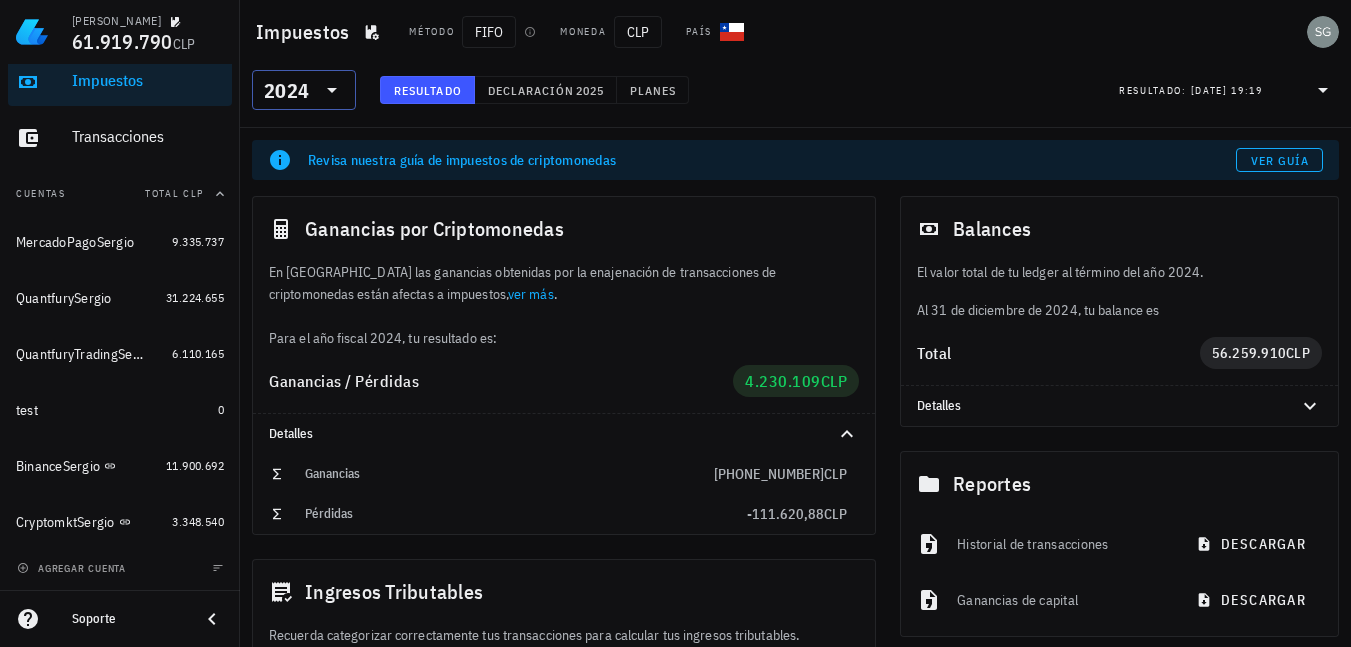 click at bounding box center (330, 90) 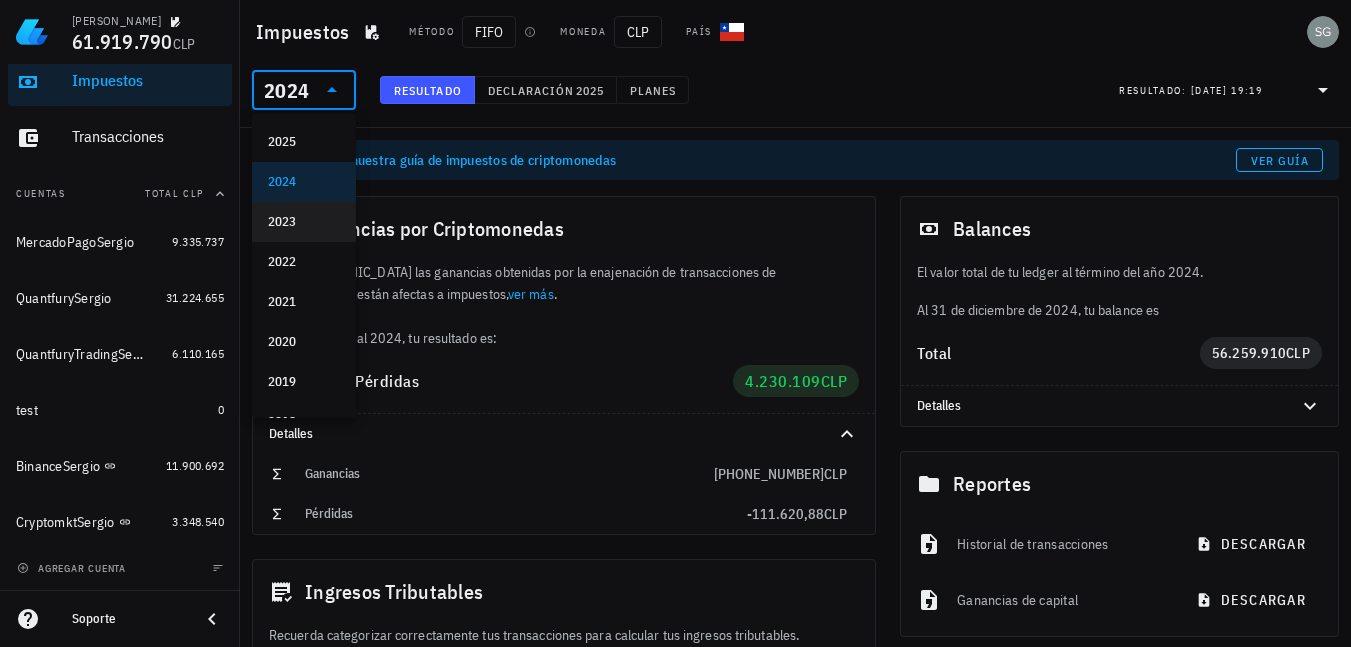 click on "2023" at bounding box center [304, 222] 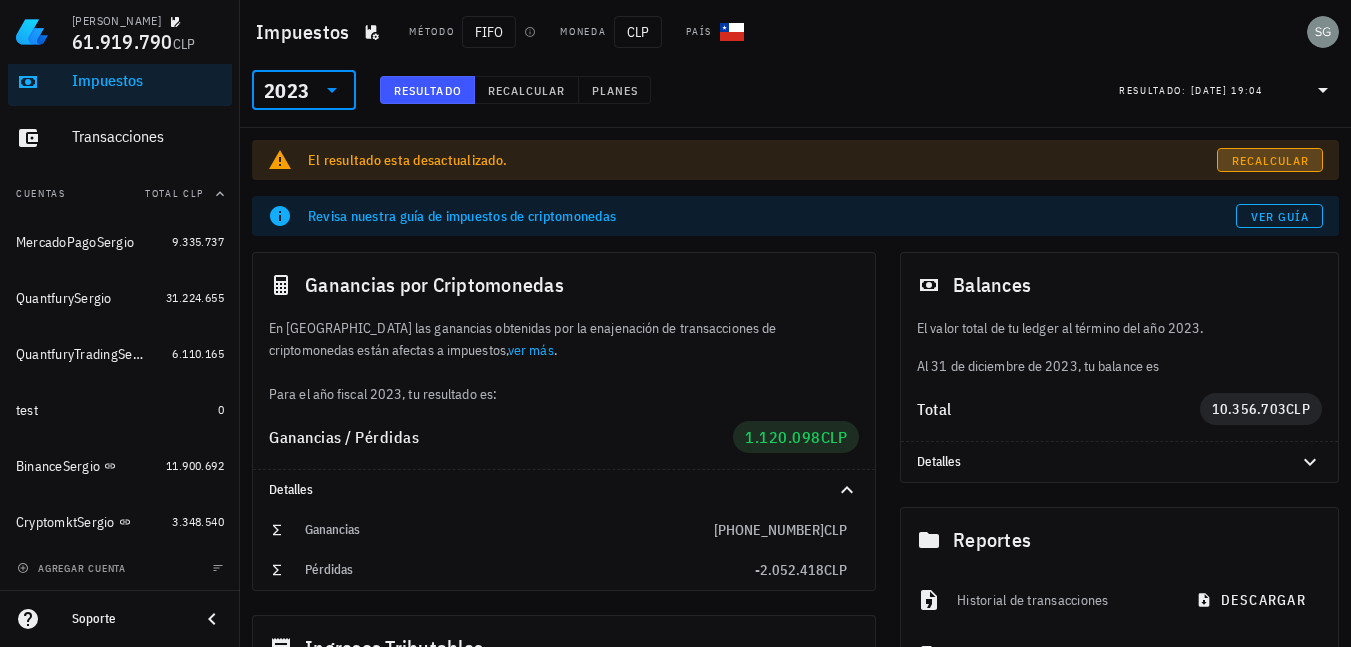 click on "Recalcular" at bounding box center [1270, 160] 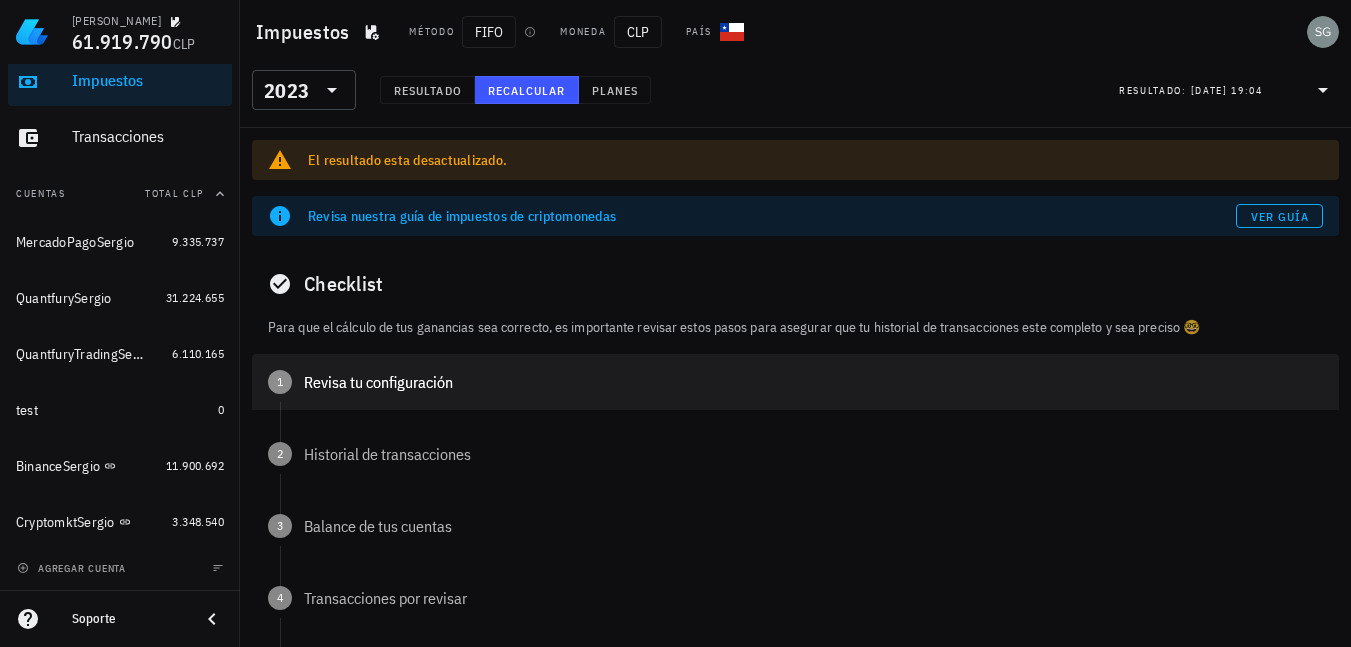 click on "Revisa tu configuración" at bounding box center (813, 382) 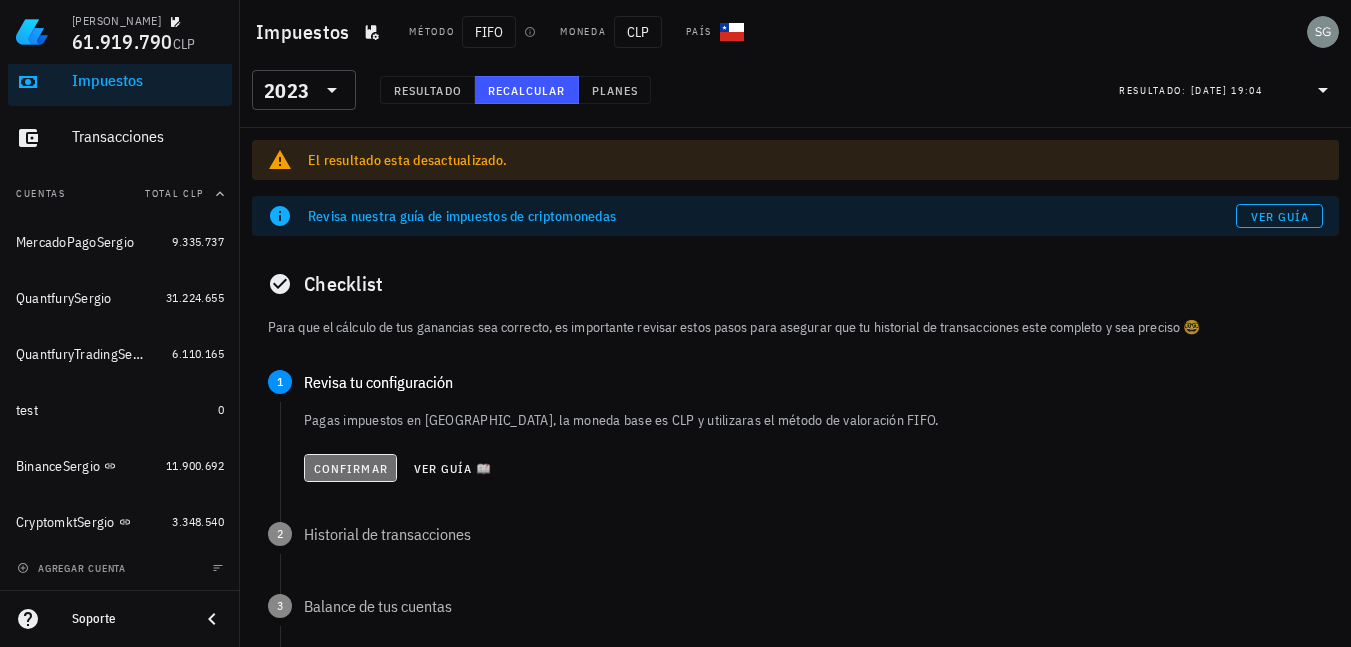 click on "Confirmar" at bounding box center (350, 468) 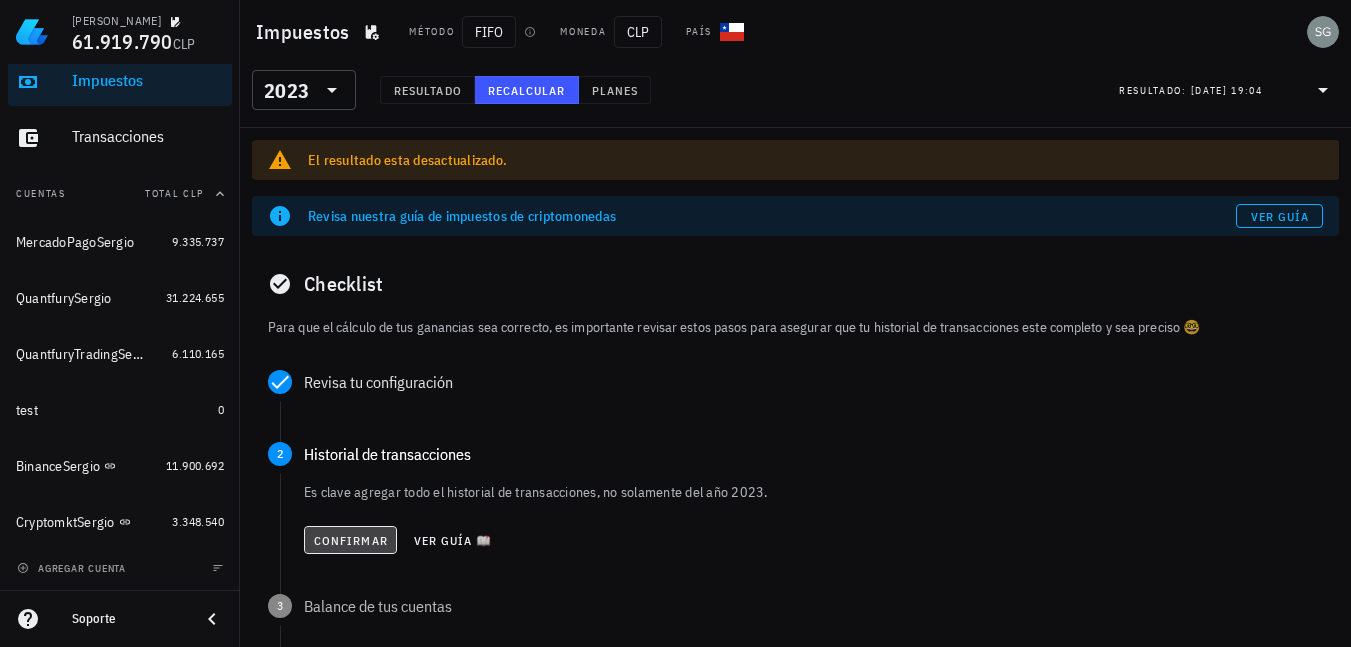 click on "Confirmar" at bounding box center [350, 540] 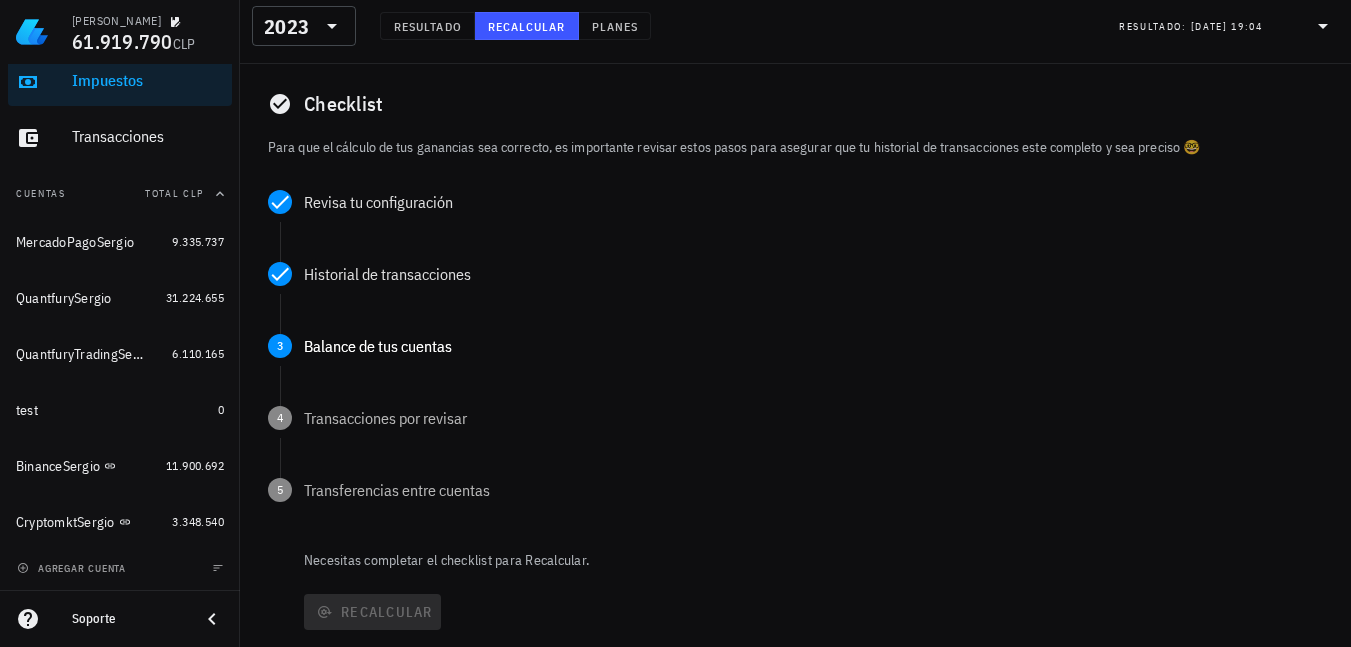 scroll, scrollTop: 200, scrollLeft: 0, axis: vertical 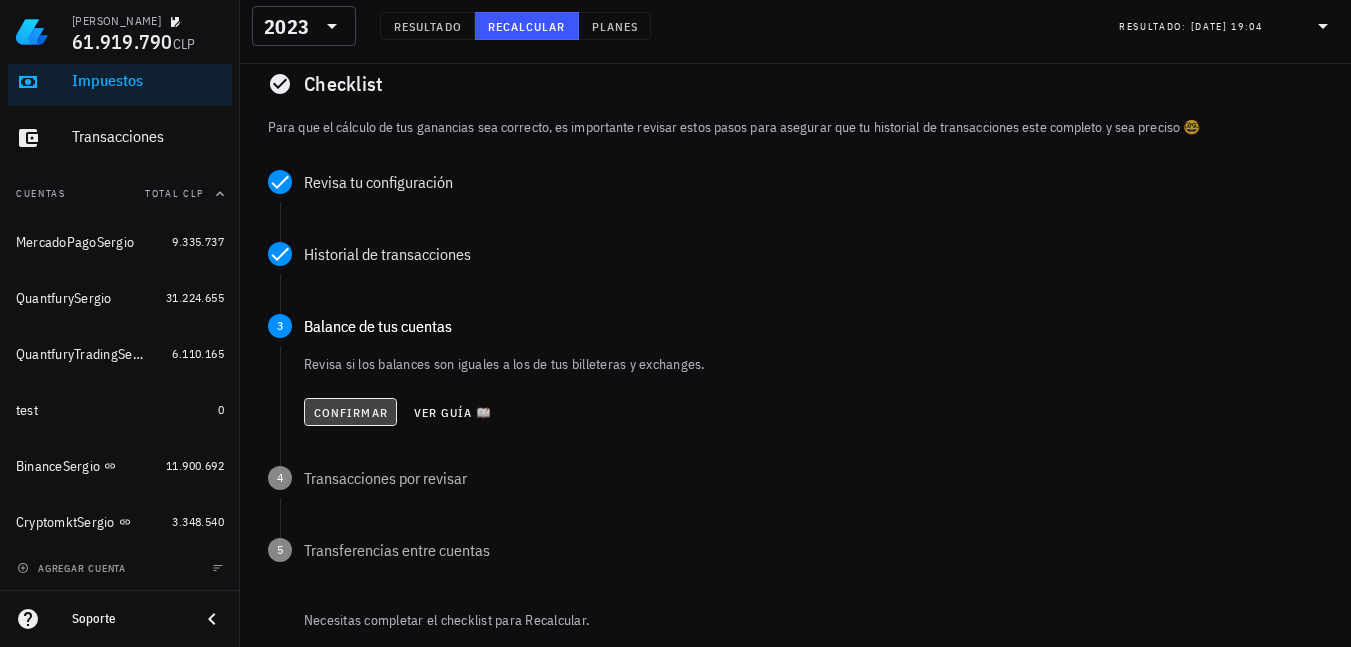 click on "Confirmar" at bounding box center (350, 412) 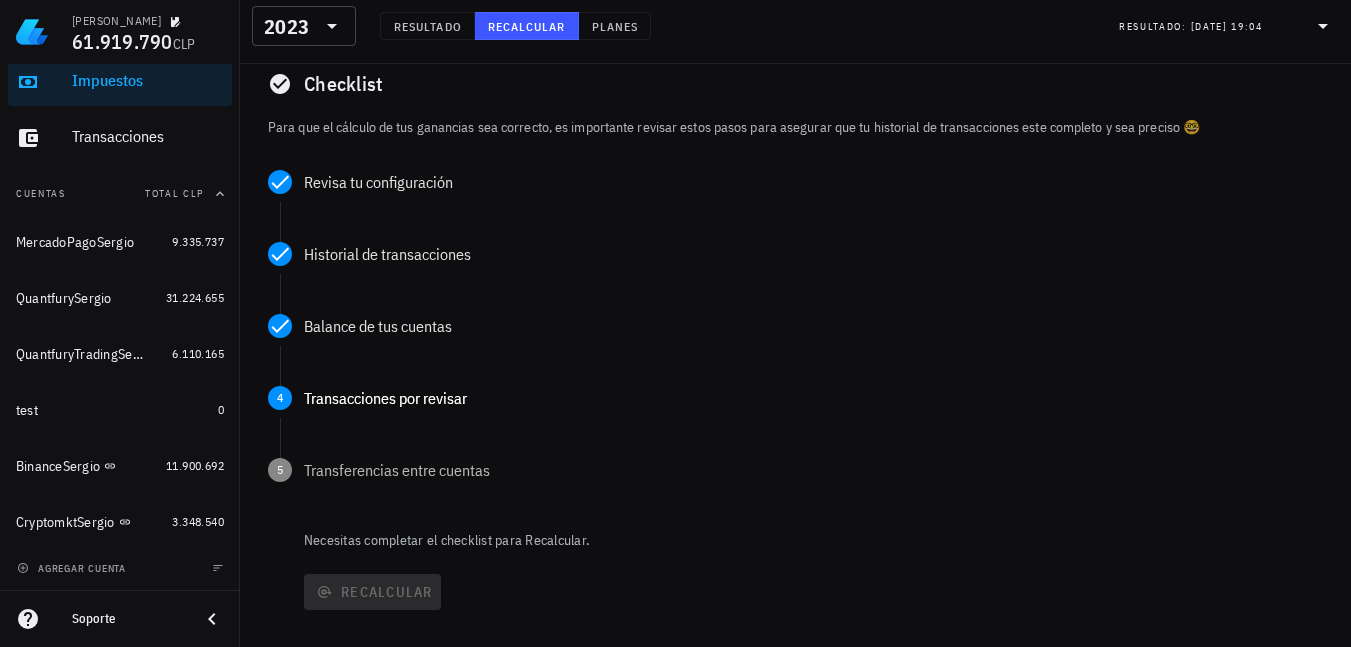scroll, scrollTop: 344, scrollLeft: 0, axis: vertical 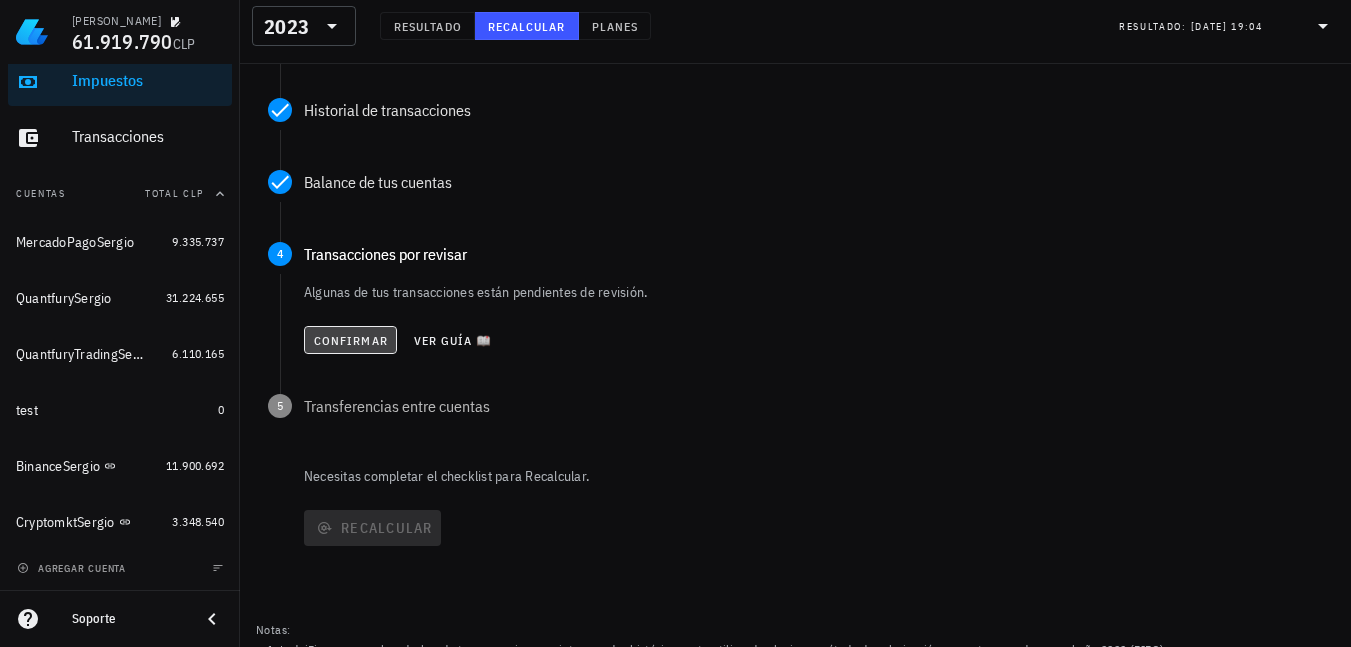 click on "Confirmar" at bounding box center (350, 340) 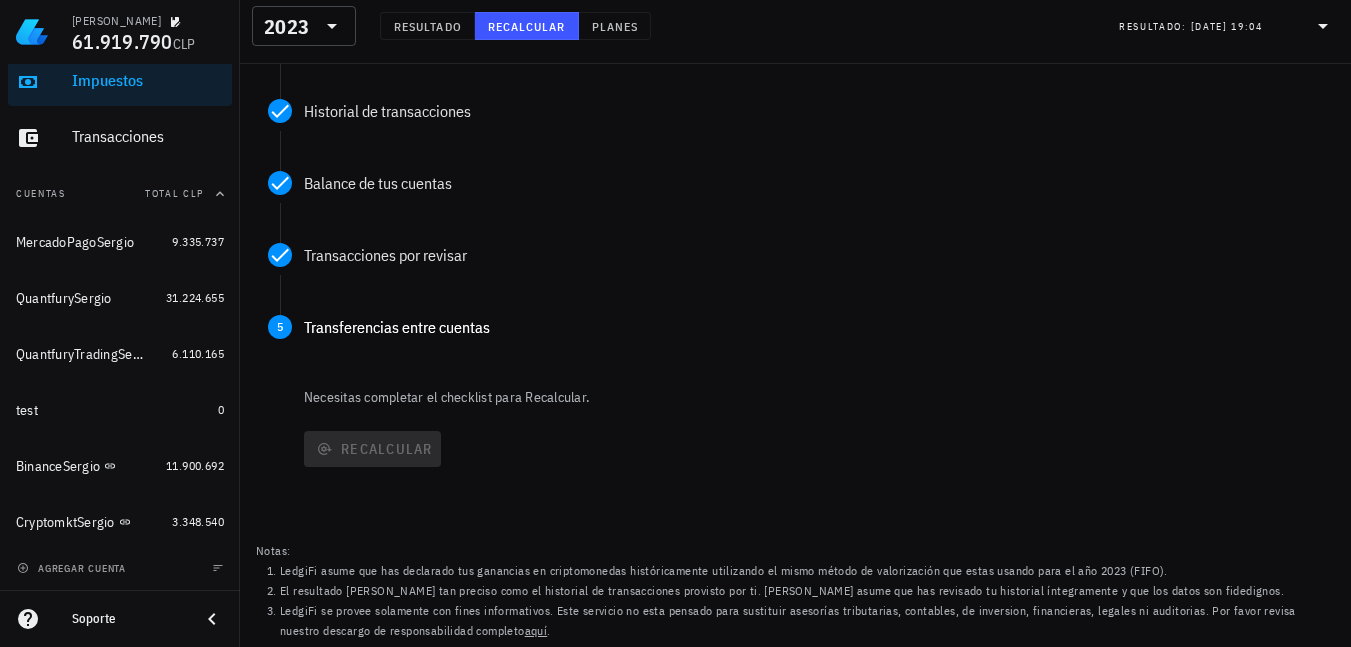 scroll, scrollTop: 344, scrollLeft: 0, axis: vertical 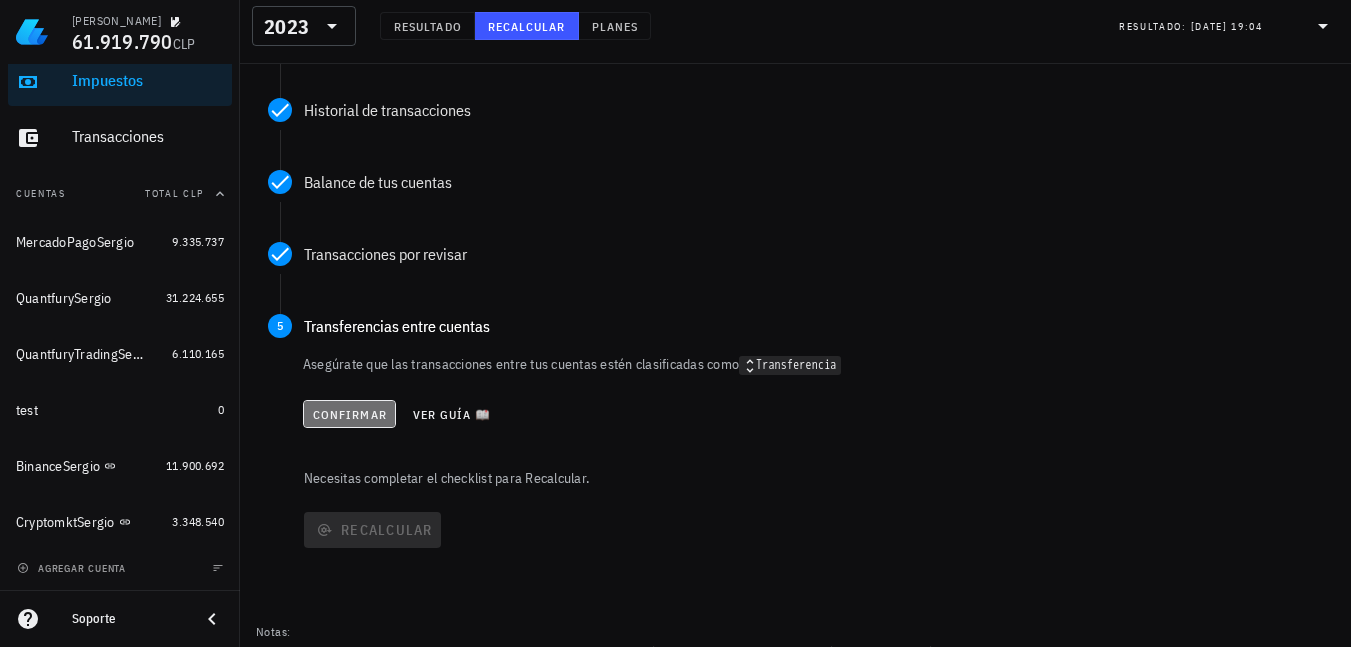 click on "Confirmar" at bounding box center [349, 414] 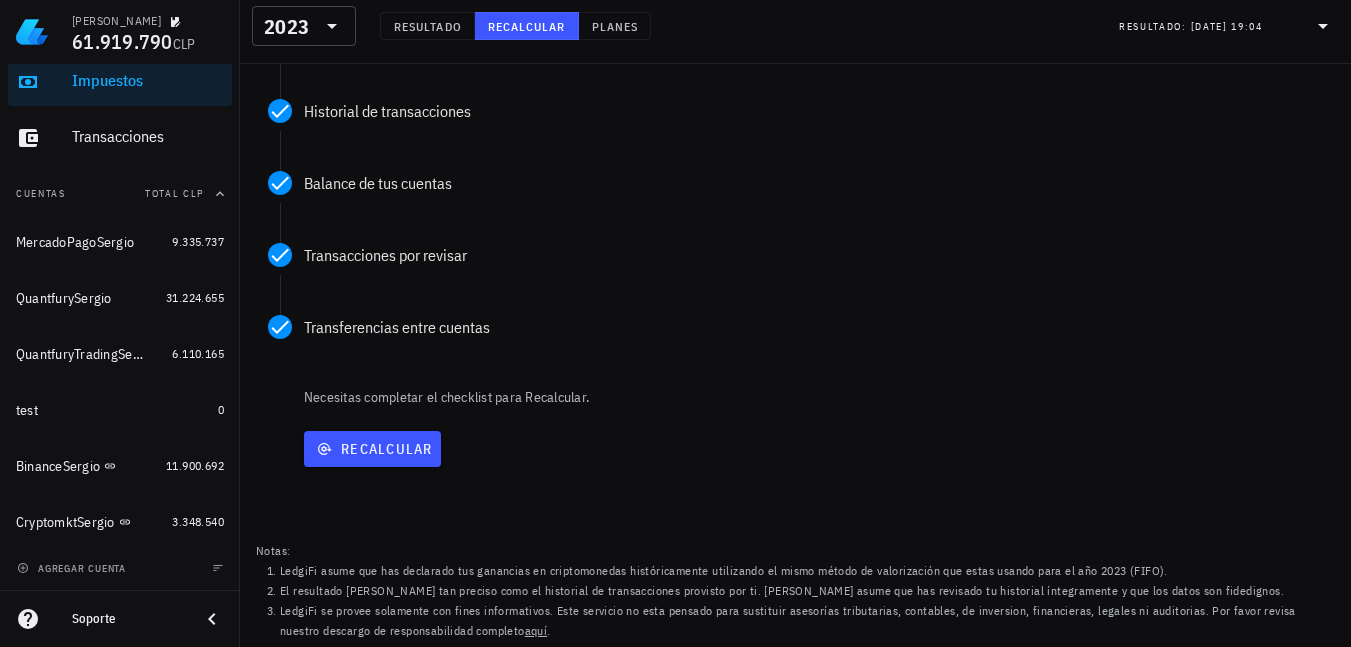 scroll, scrollTop: 343, scrollLeft: 0, axis: vertical 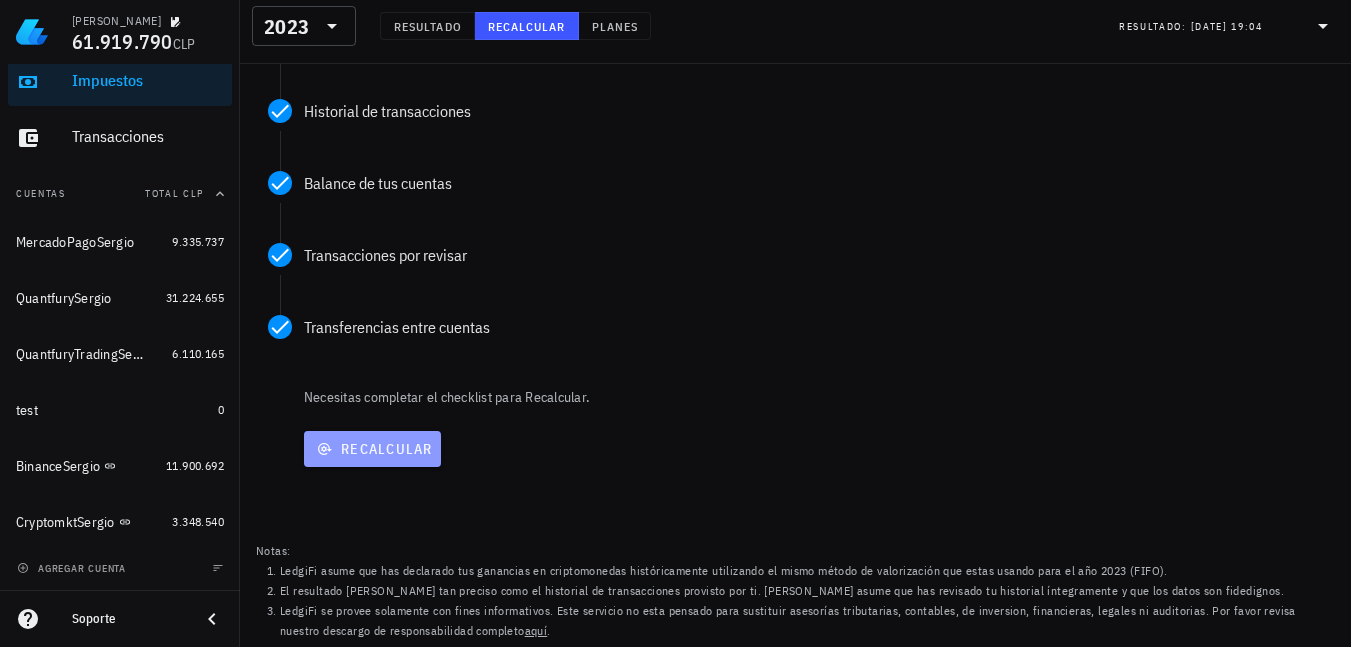 click on "Recalcular" at bounding box center (372, 449) 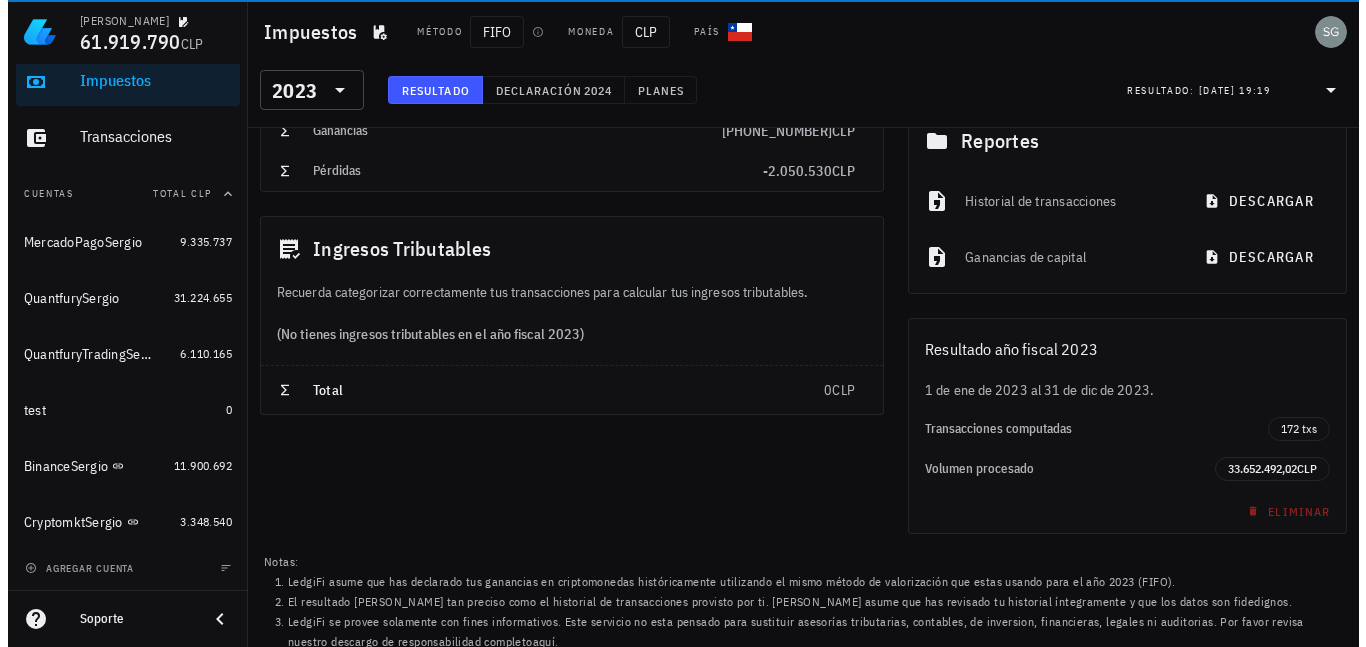 scroll, scrollTop: 0, scrollLeft: 0, axis: both 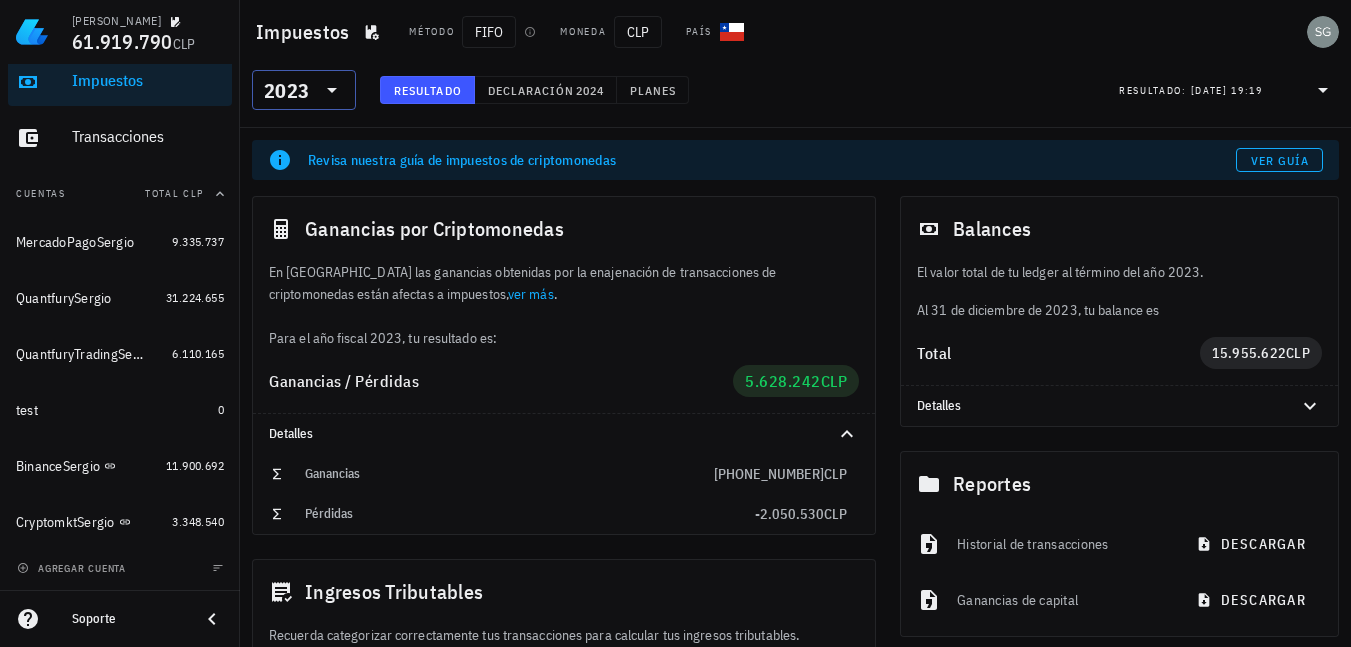 click at bounding box center [314, 90] 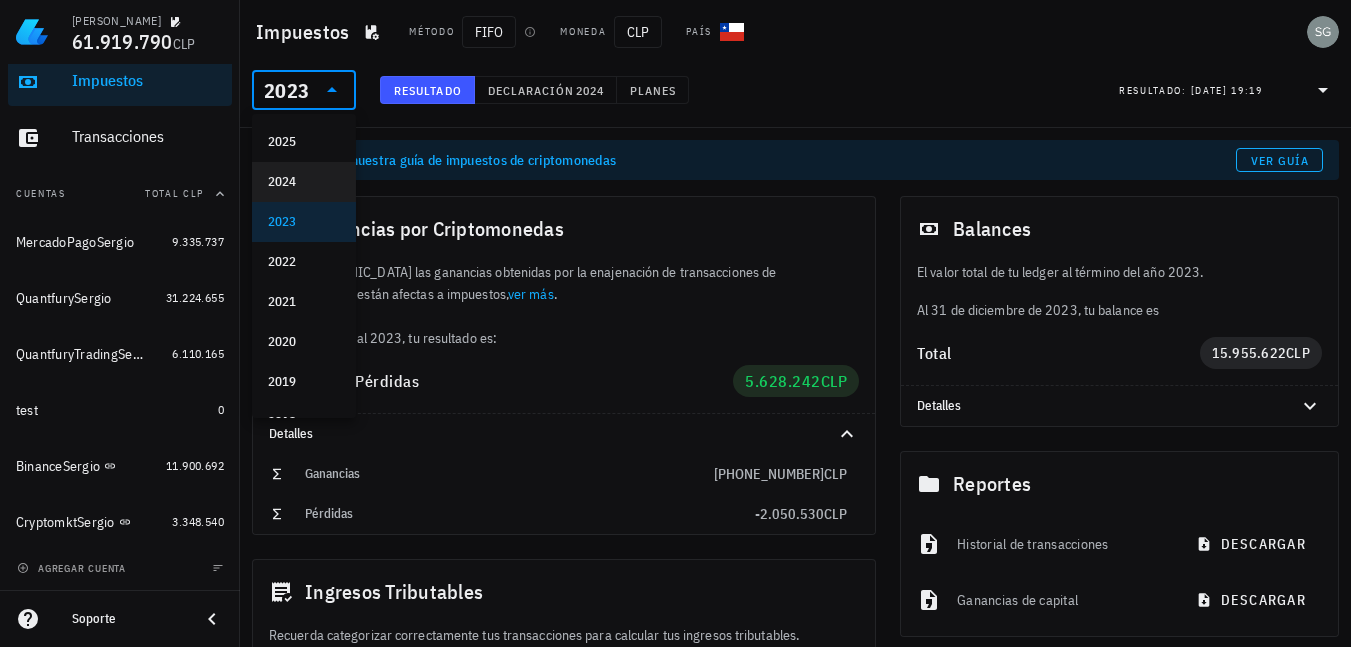 click on "2024" at bounding box center (304, 182) 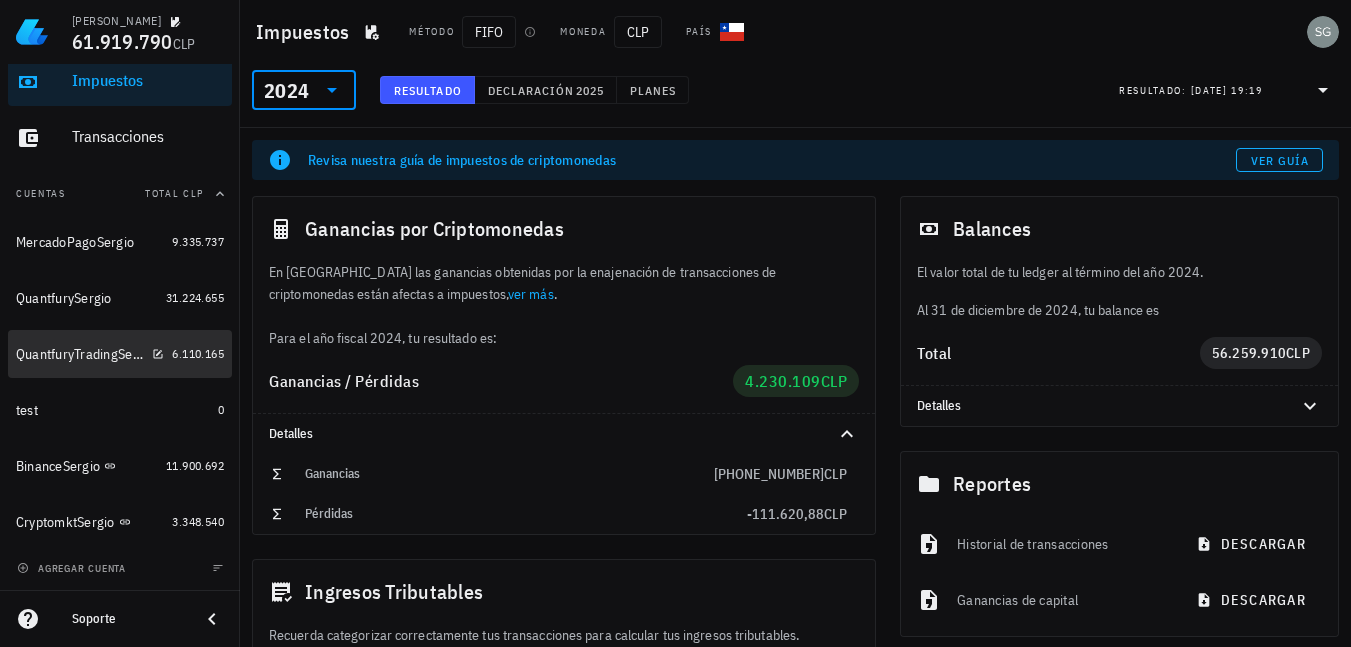 click on "QuantfuryTradingSergio" at bounding box center [80, 354] 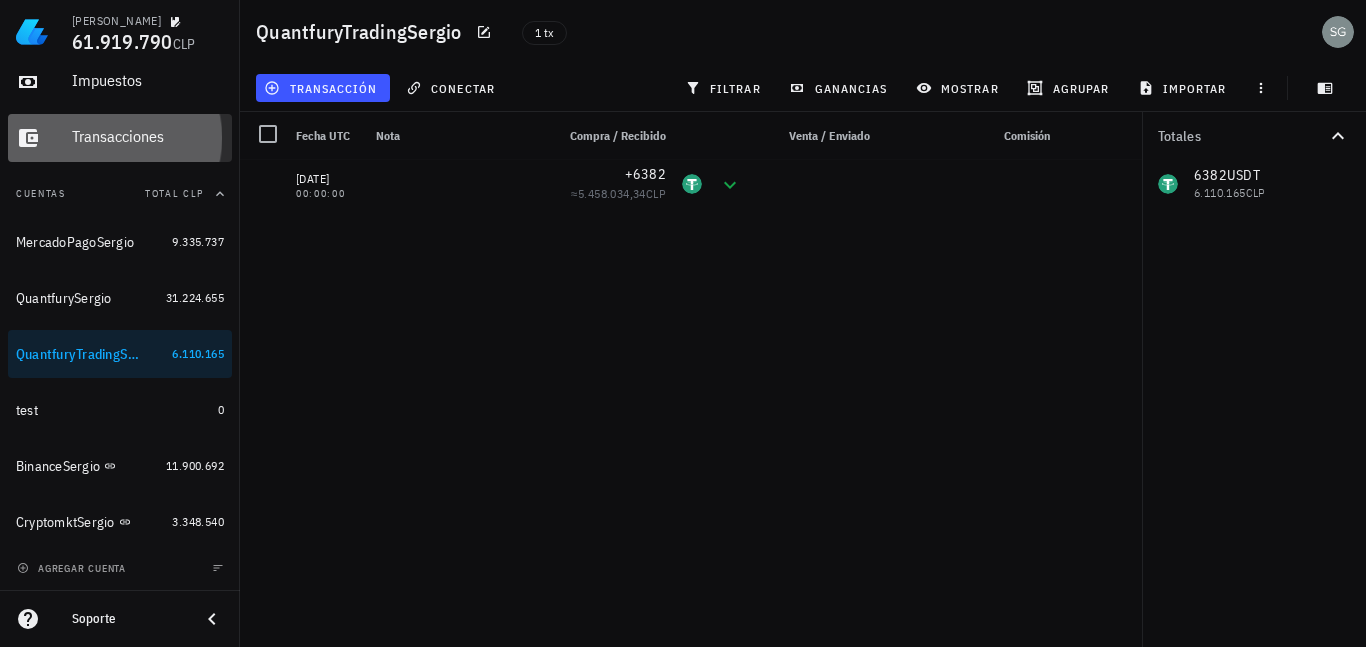 click on "Transacciones" at bounding box center (148, 136) 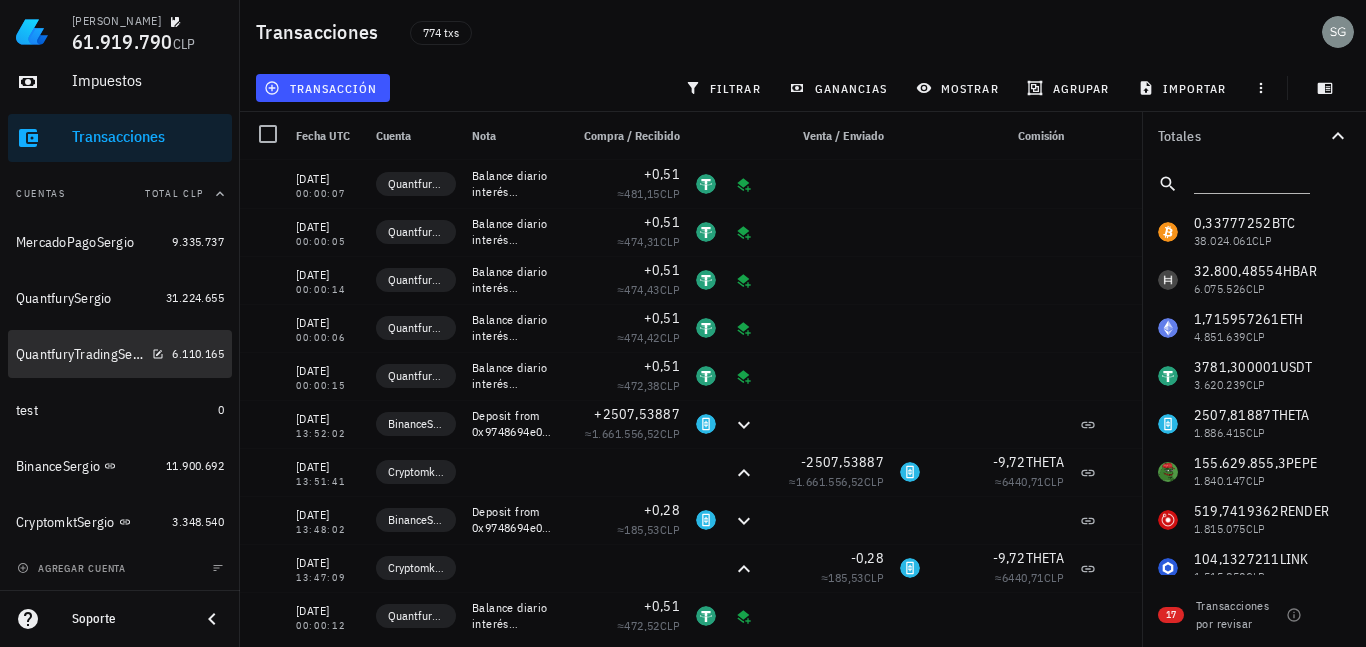 click on "QuantfuryTradingSergio" at bounding box center [90, 354] 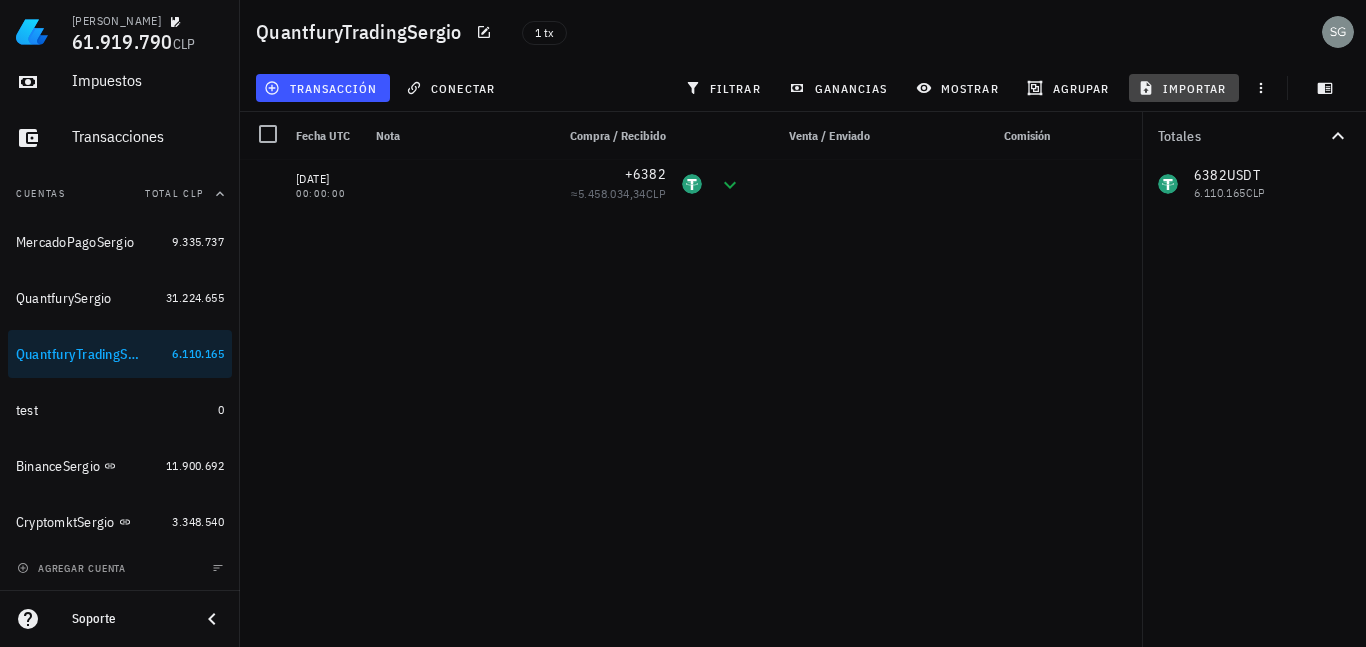 click on "importar" at bounding box center [1184, 88] 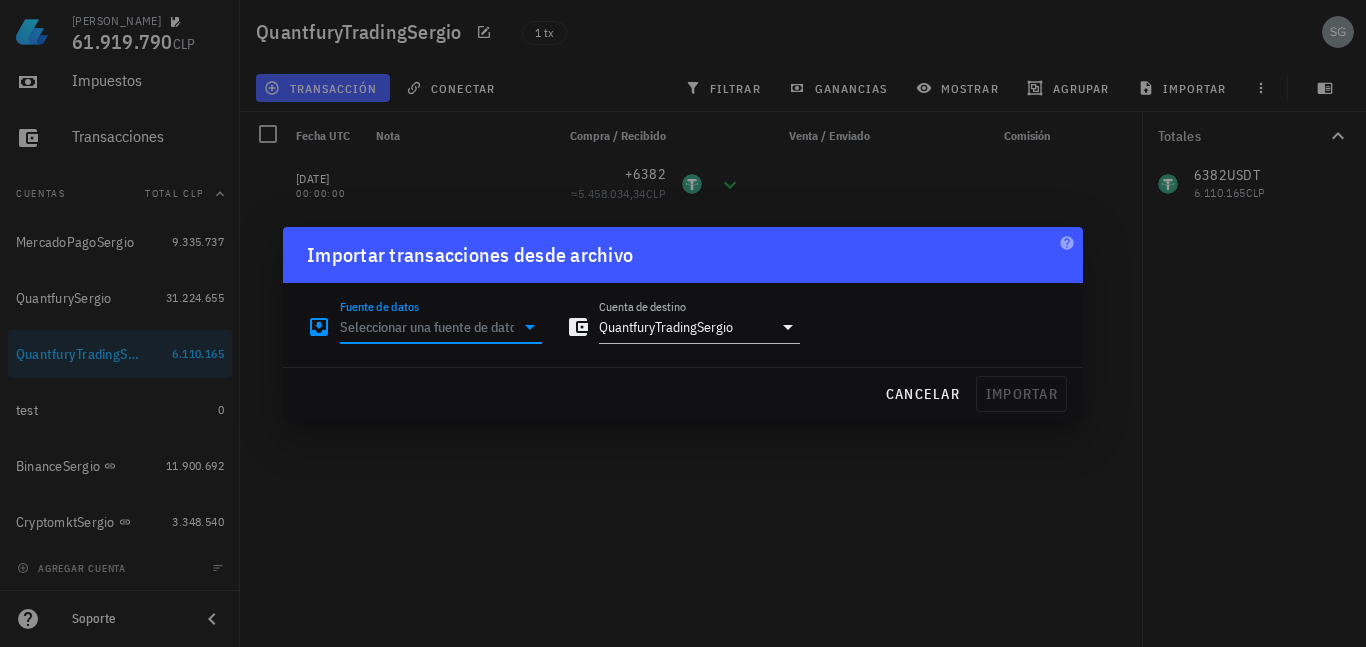 click on "Fuente de datos" at bounding box center [427, 327] 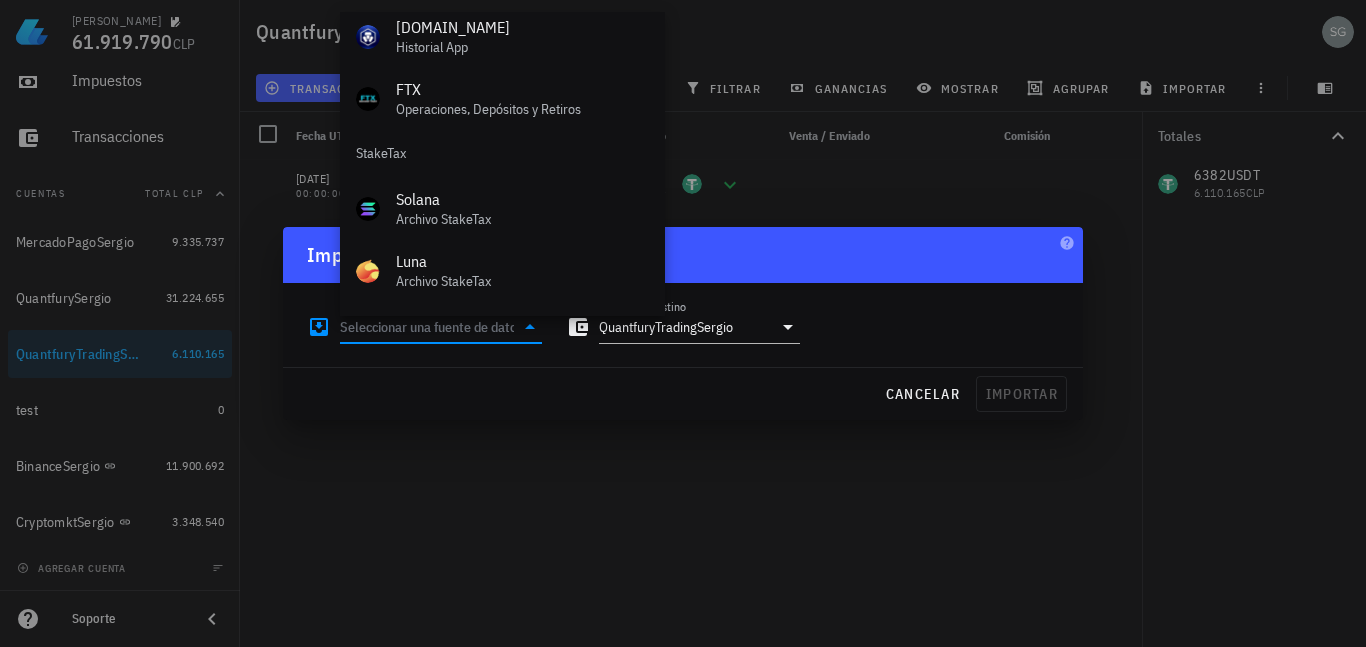 scroll, scrollTop: 834, scrollLeft: 0, axis: vertical 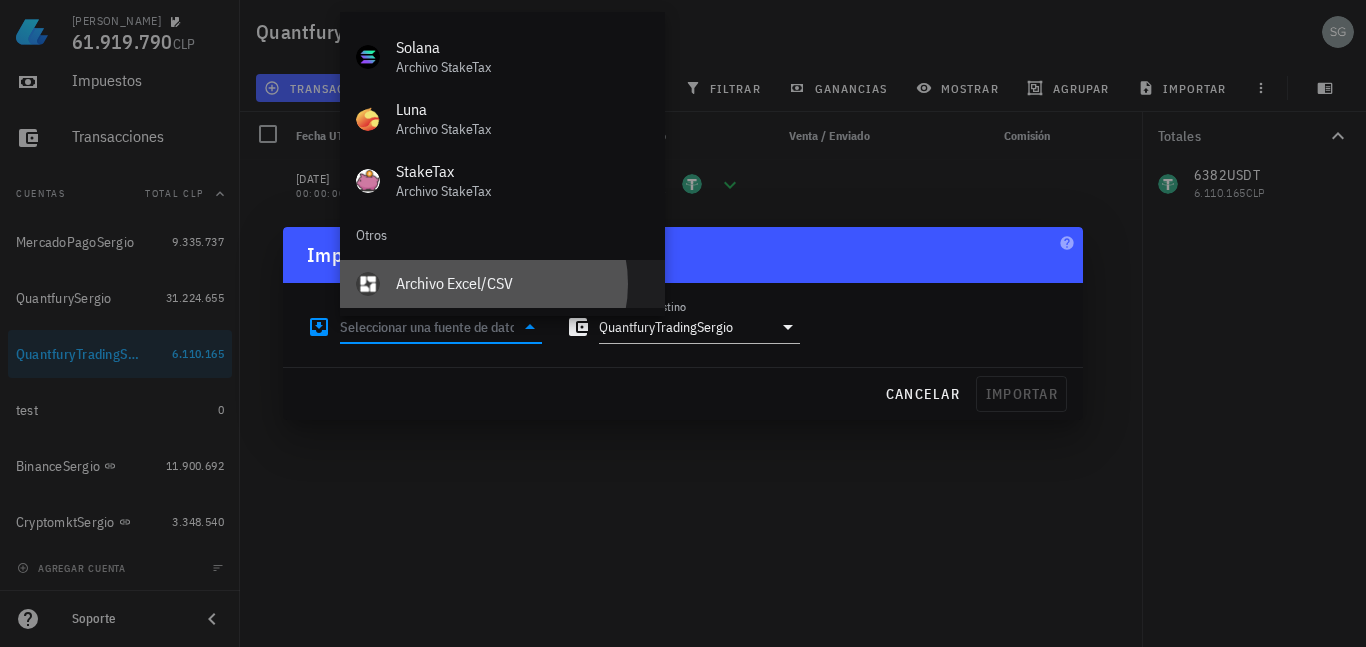click on "Archivo Excel/CSV" at bounding box center (522, 283) 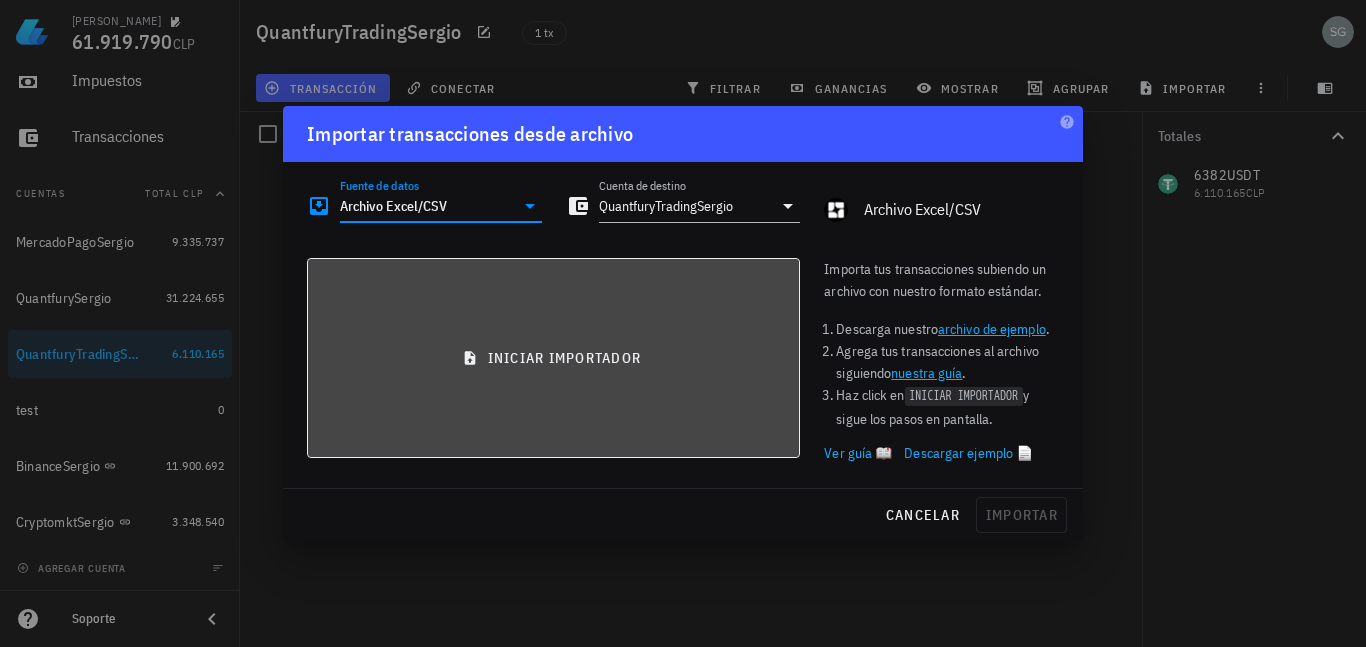 click on "iniciar importador" at bounding box center (553, 358) 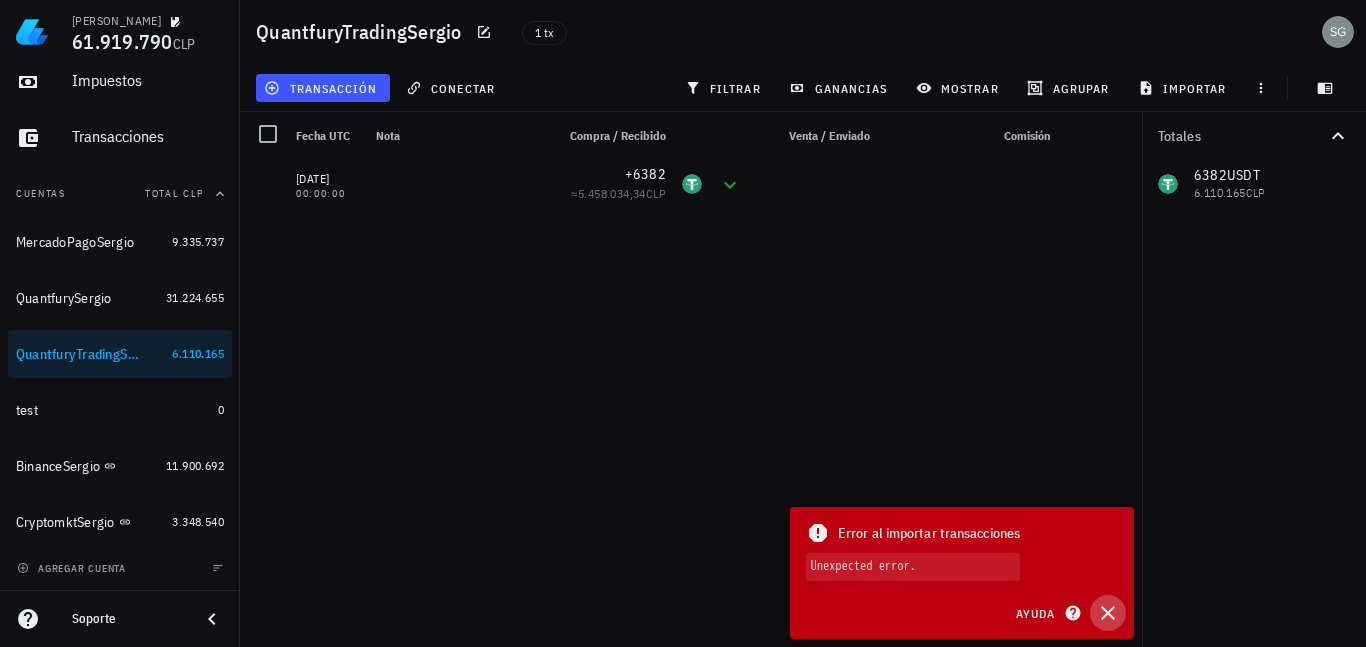 click 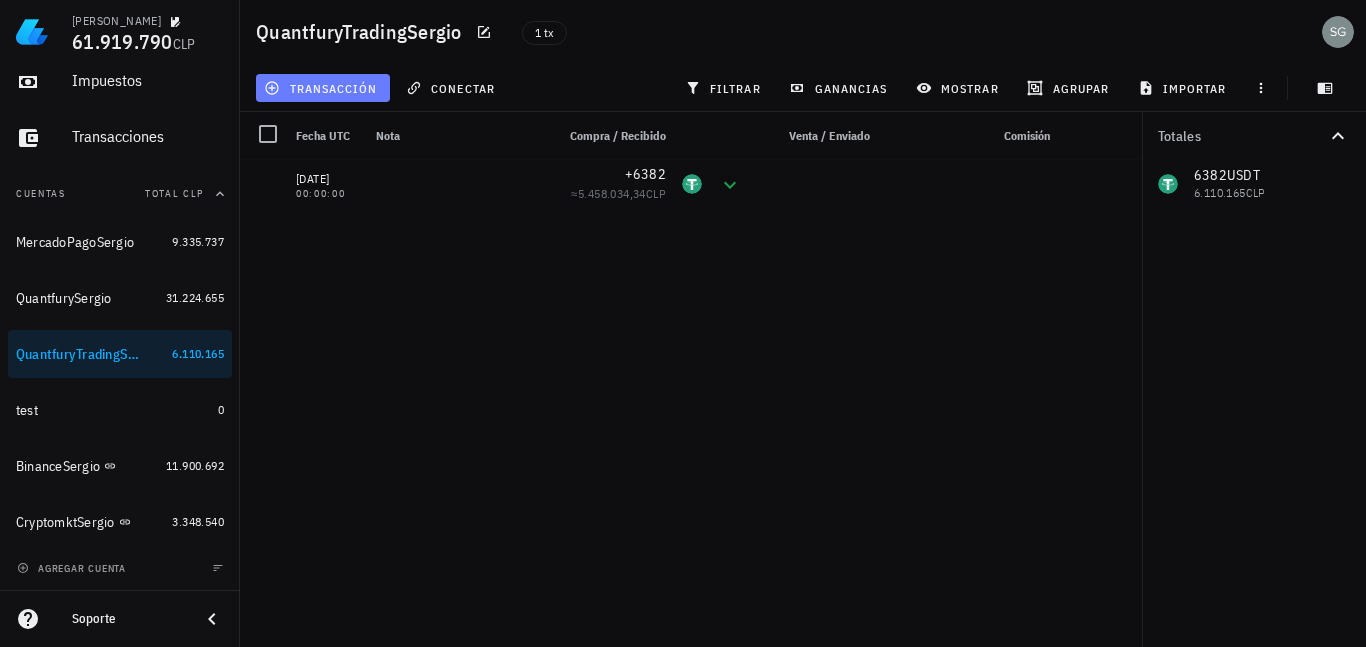 click on "transacción" at bounding box center (323, 88) 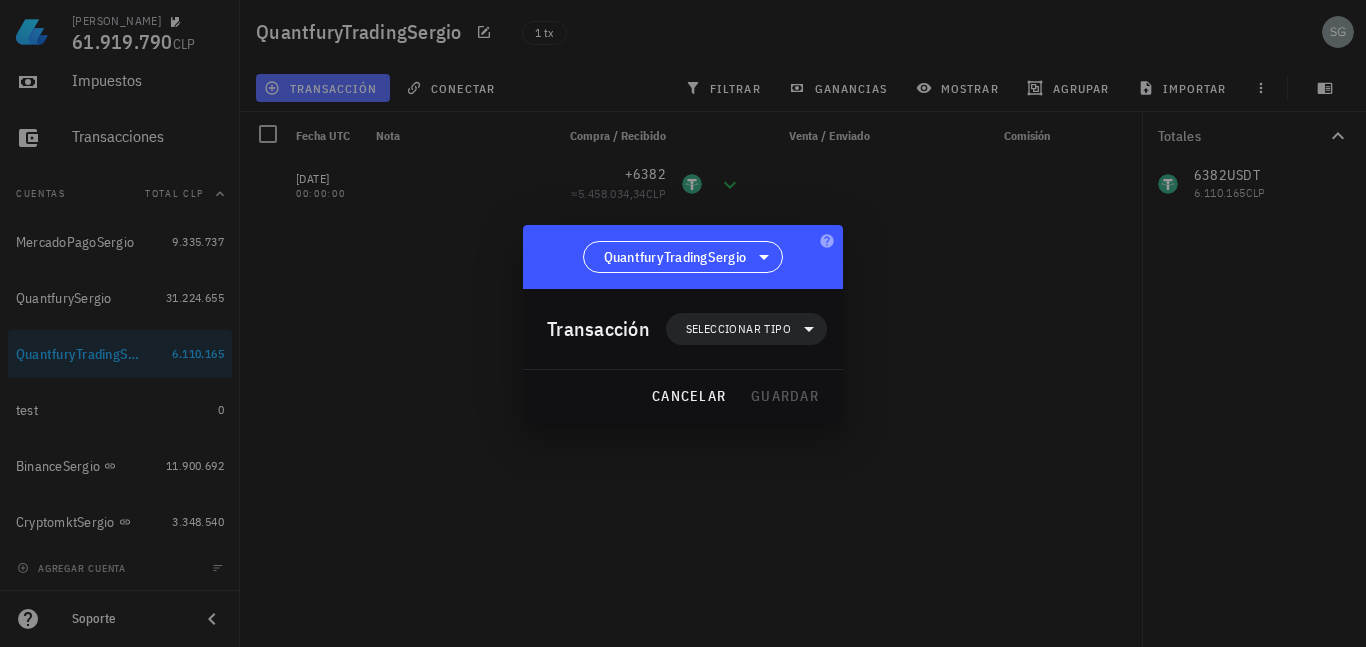 click at bounding box center (683, 323) 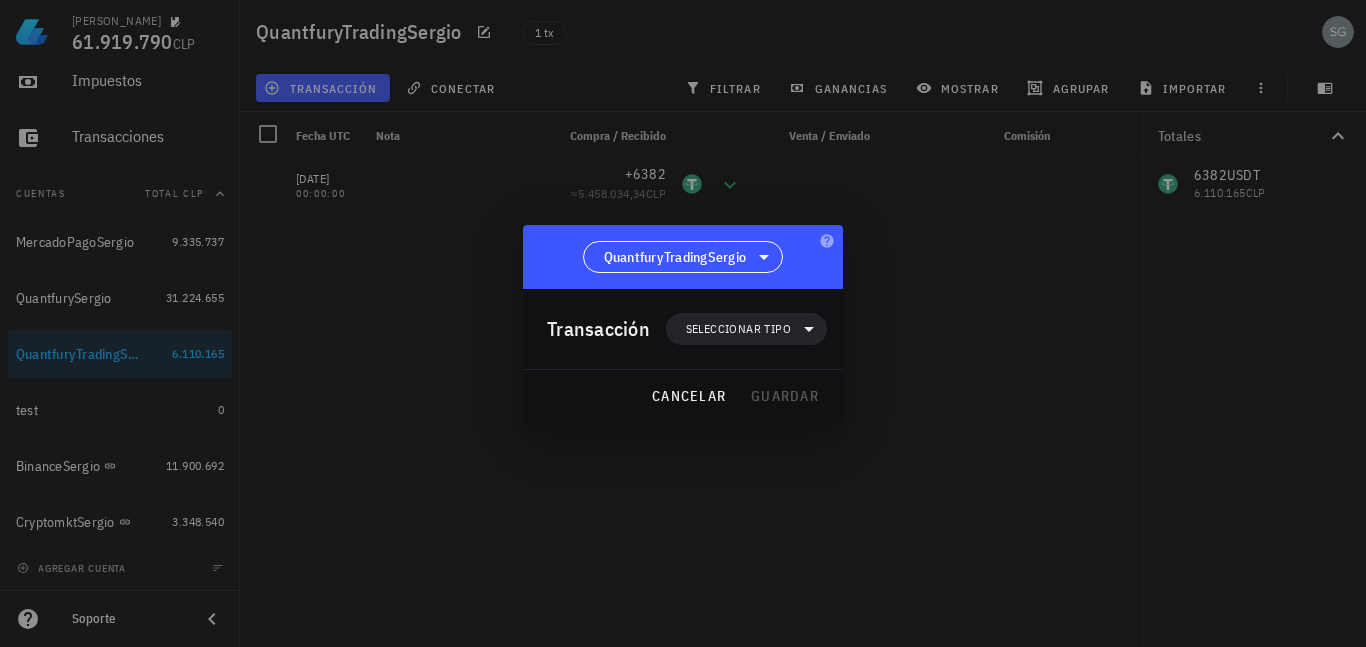 click at bounding box center [683, 323] 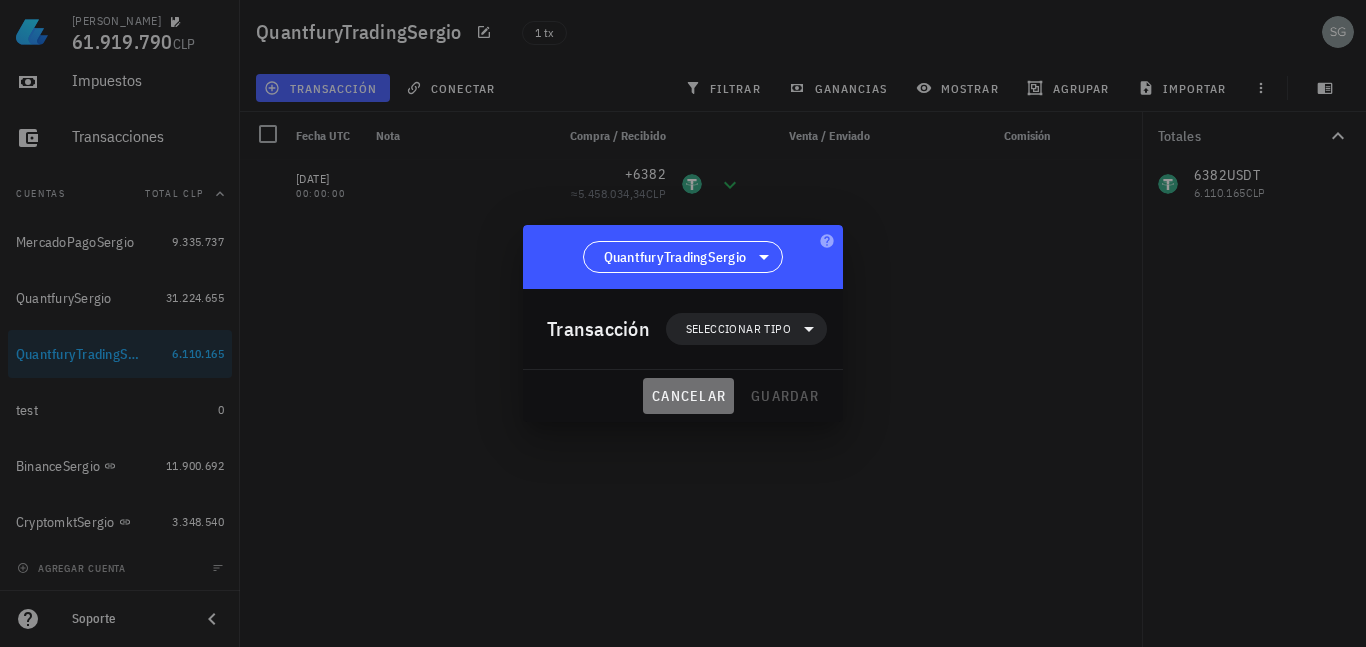 click on "cancelar" at bounding box center (688, 396) 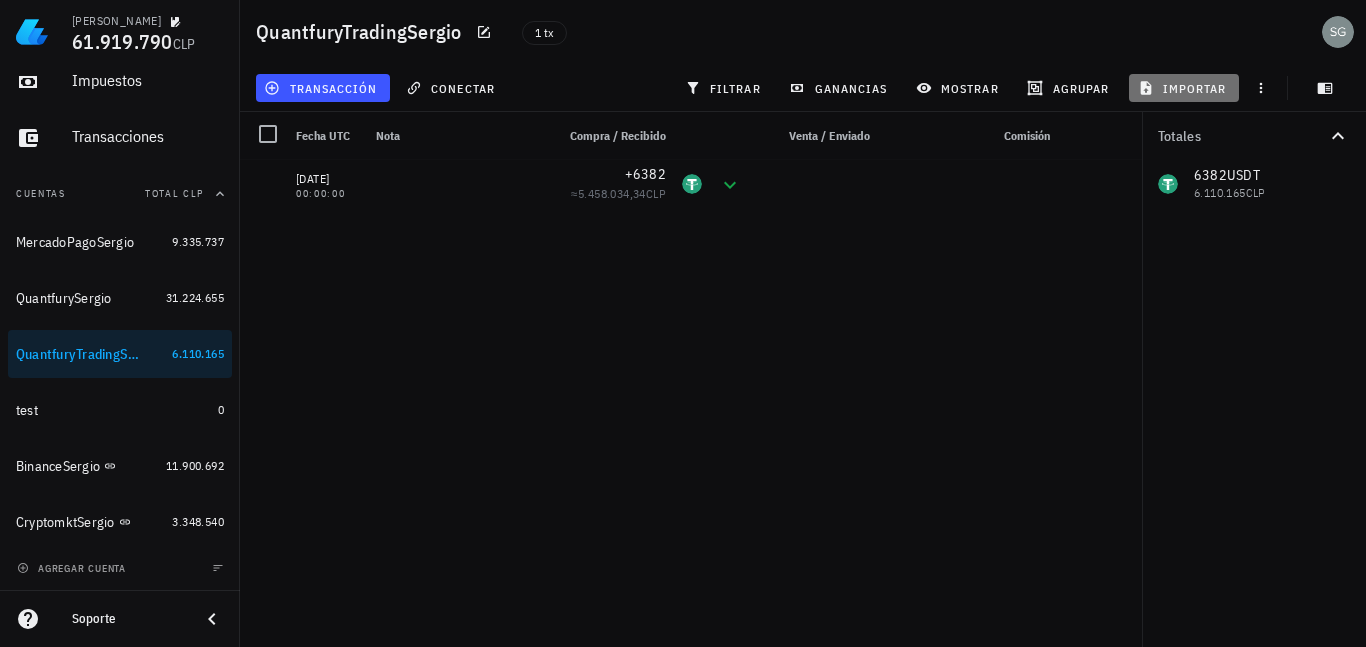 click on "importar" at bounding box center [1184, 88] 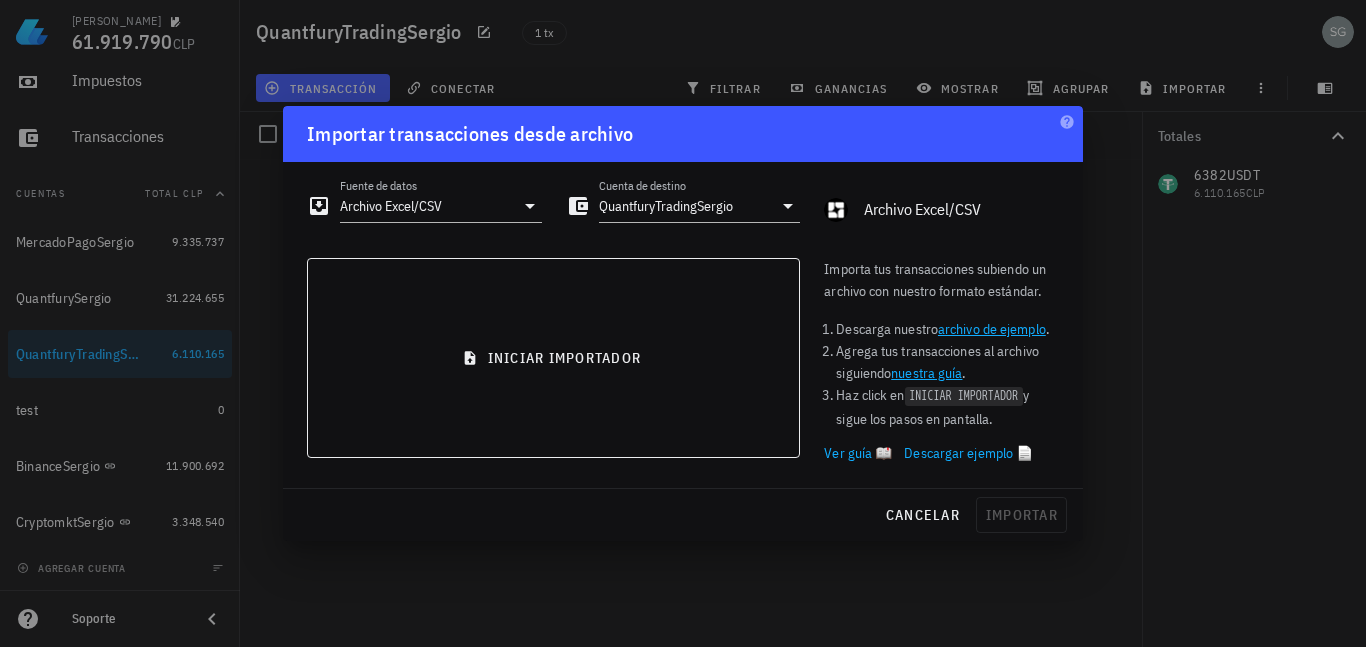 click on "archivo de ejemplo" at bounding box center (992, 329) 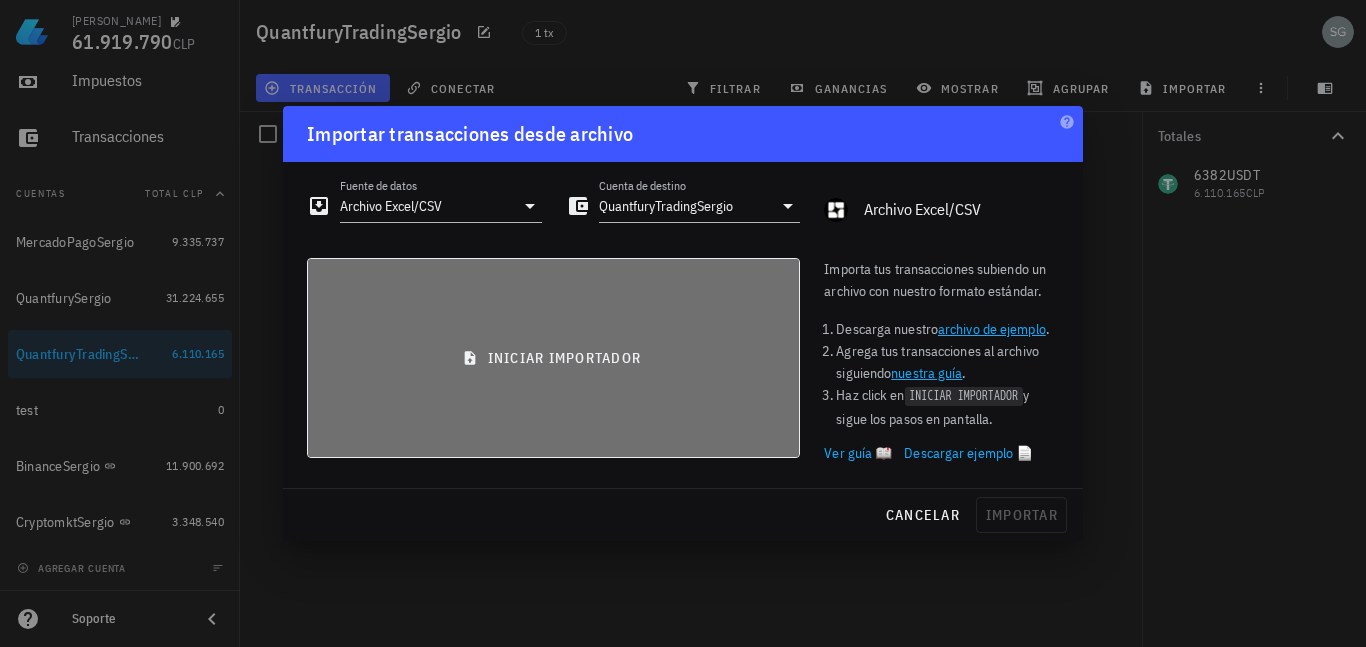 click on "iniciar importador" at bounding box center [553, 358] 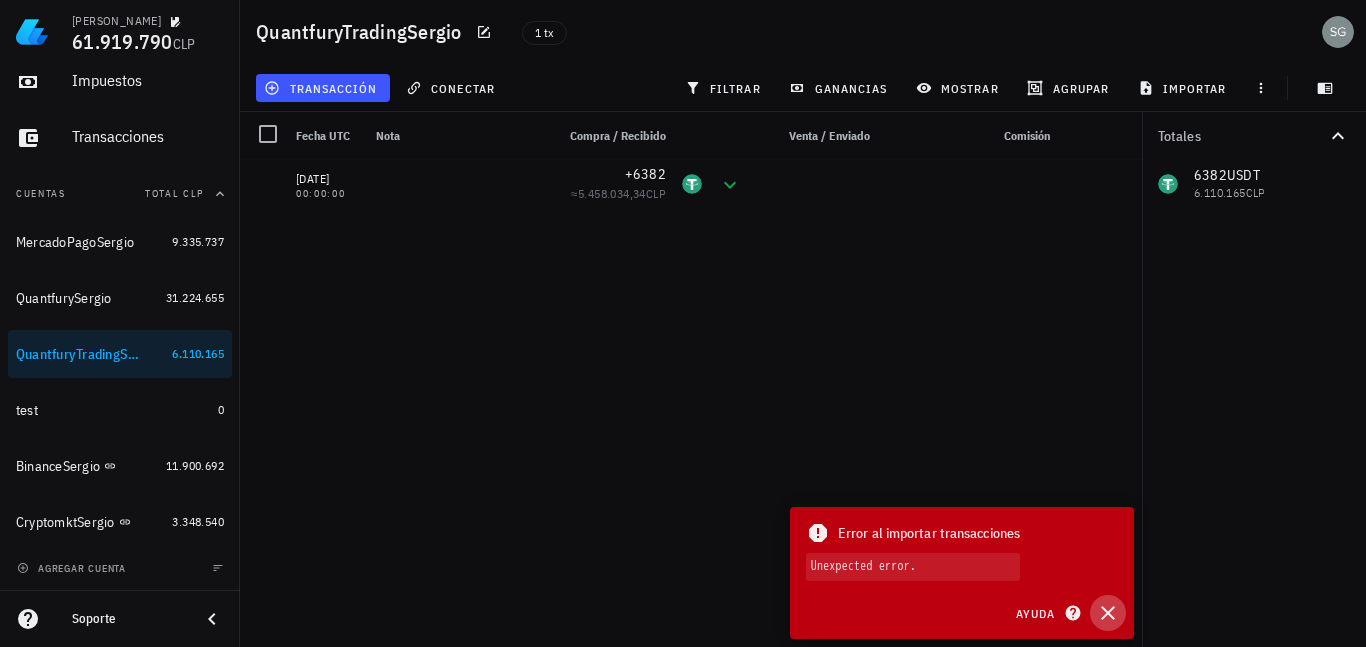 click 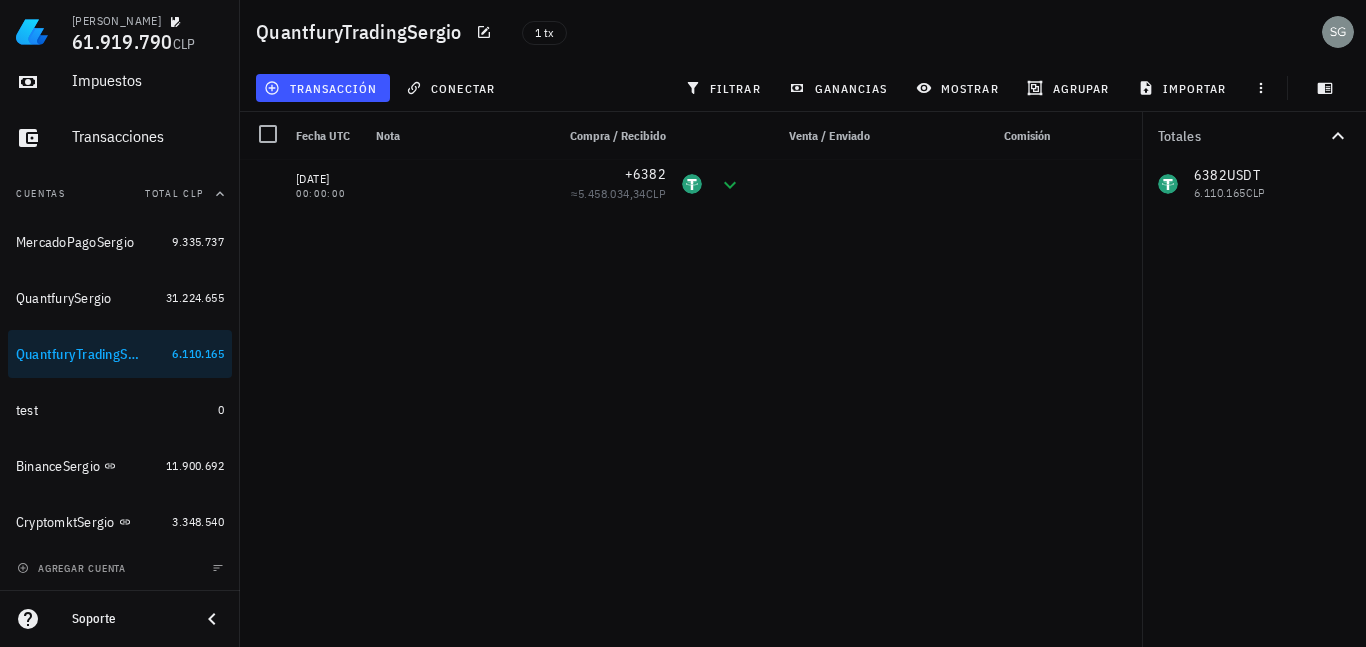 click on "[DATE]
00:00:00
+6382   ≈ 5.458.034,34  CLP" at bounding box center (691, 395) 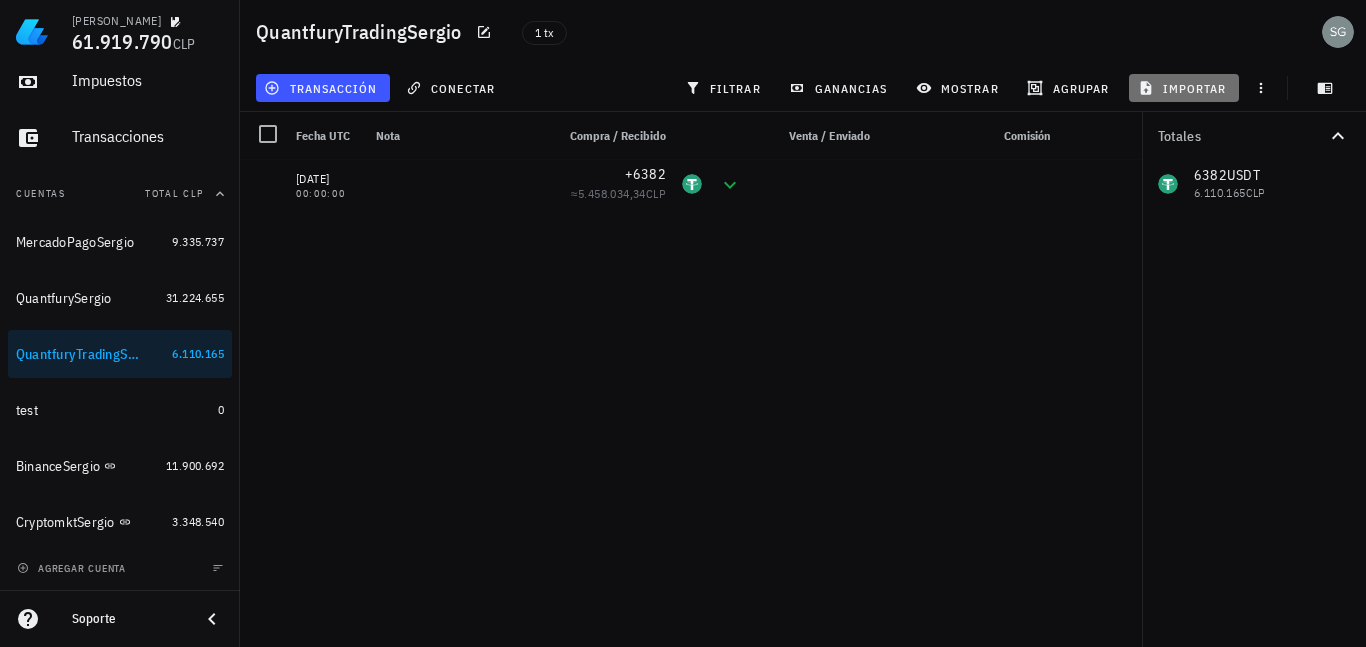 click on "importar" at bounding box center [1184, 88] 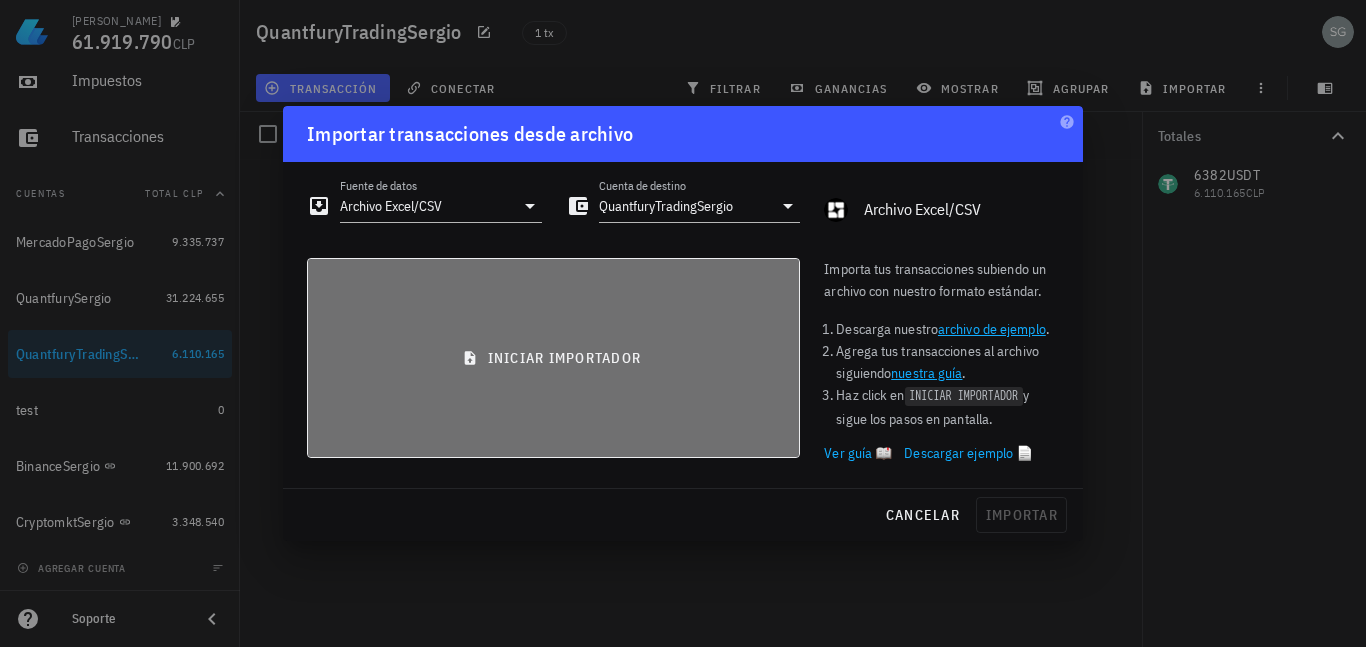 click on "iniciar importador" at bounding box center (553, 358) 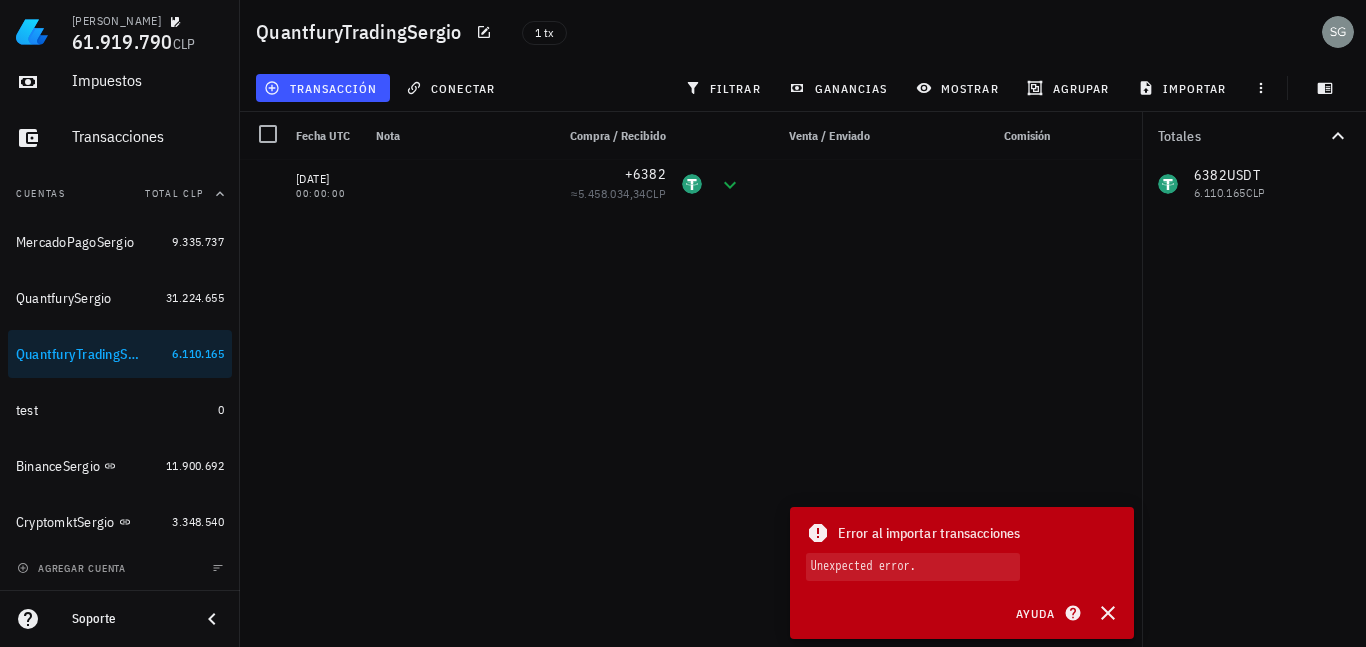 drag, startPoint x: 889, startPoint y: 554, endPoint x: 887, endPoint y: 568, distance: 14.142136 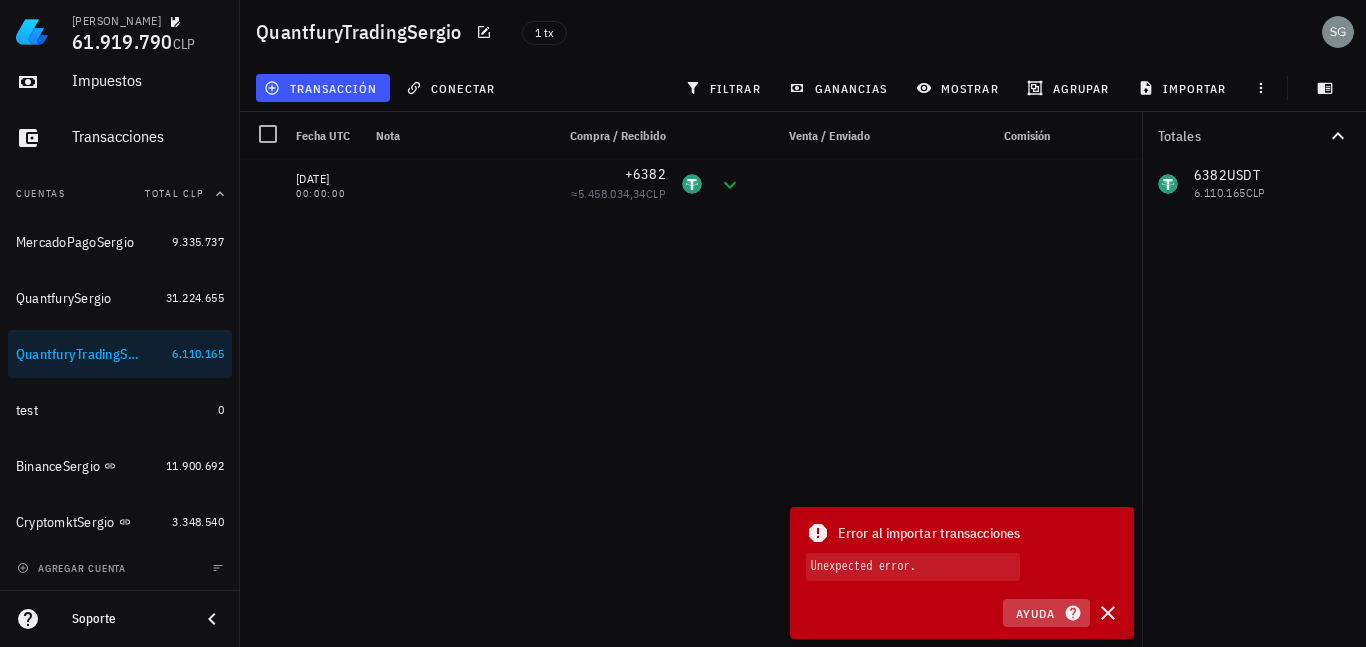 click 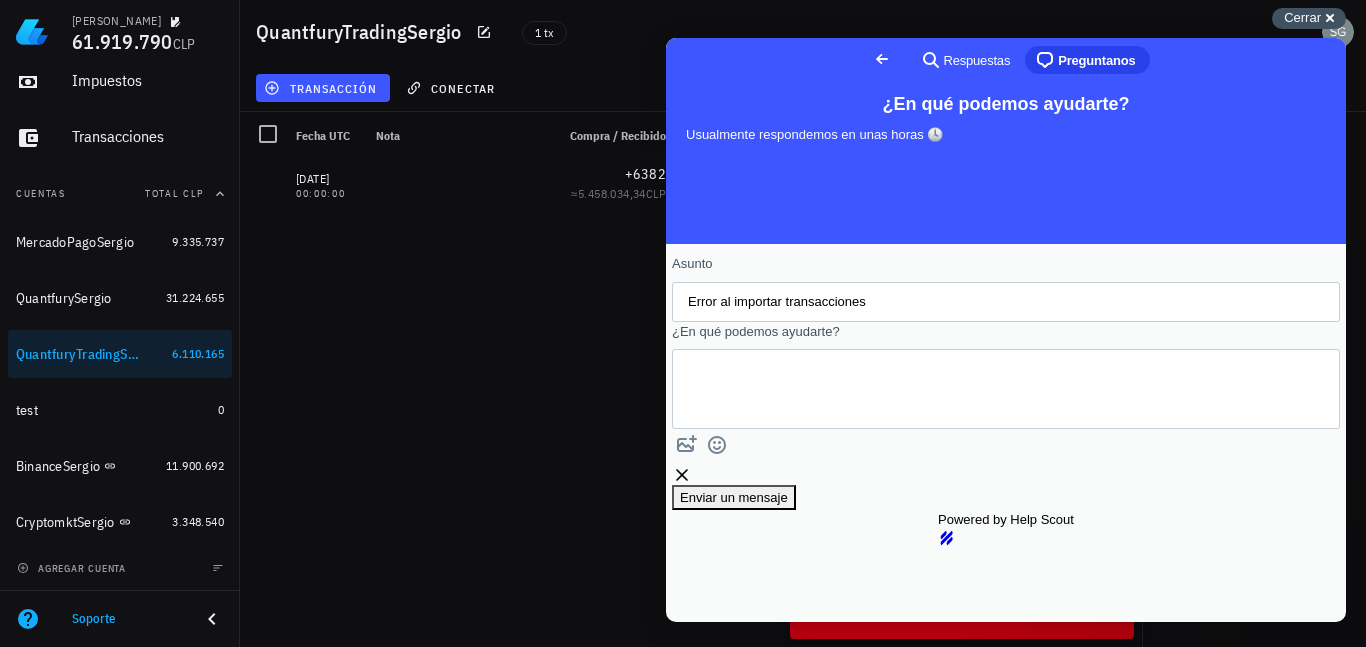 click on "Cerrar" at bounding box center [1302, 17] 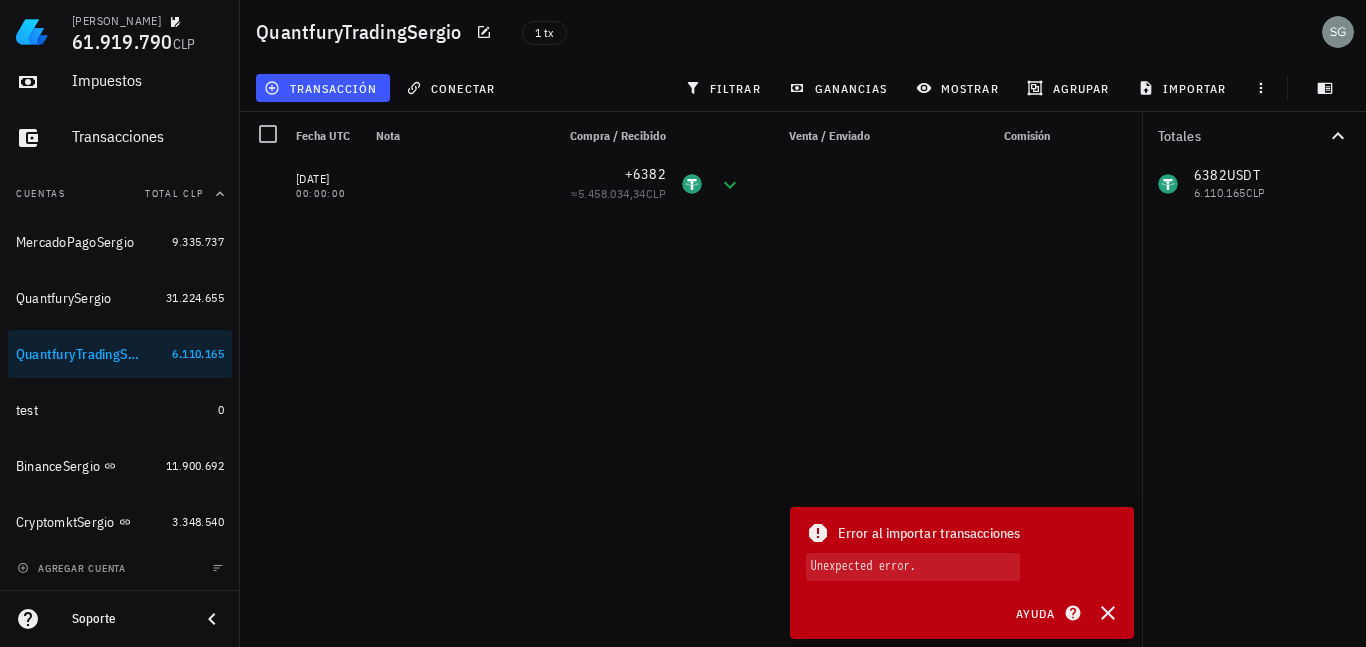 click on "[DATE]
00:00:00
+6382   ≈ 5.458.034,34  CLP" at bounding box center [691, 395] 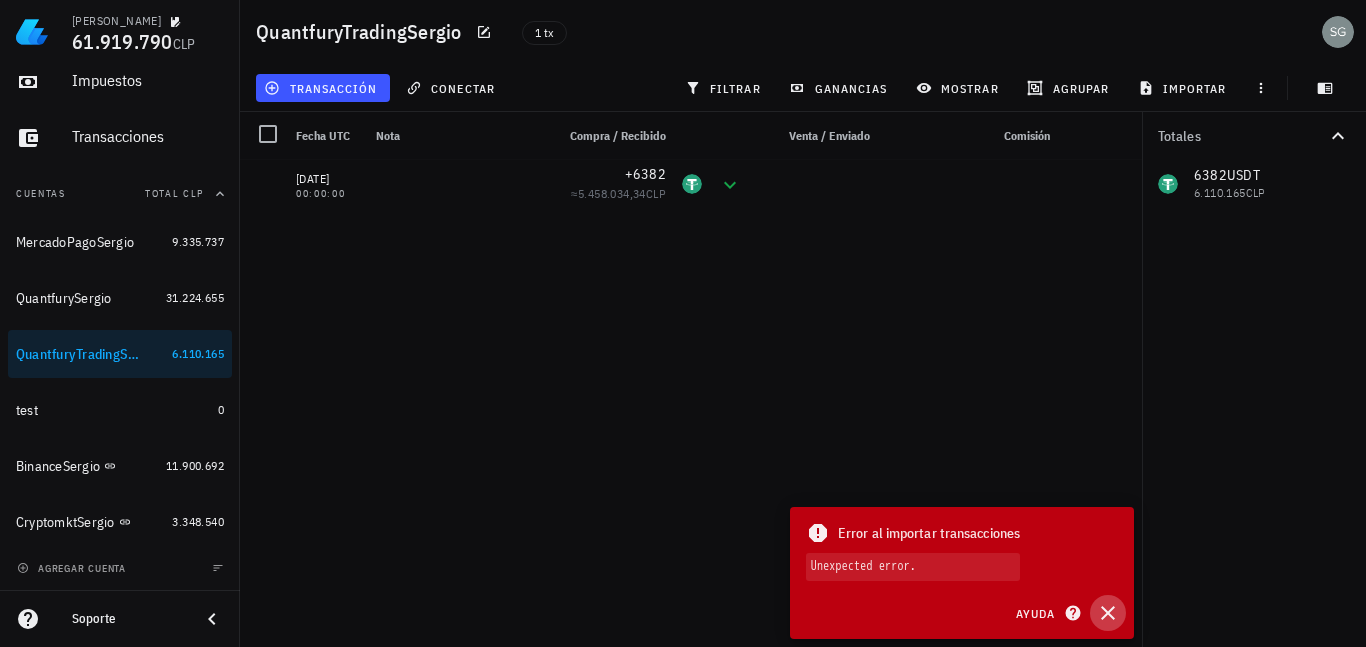 click 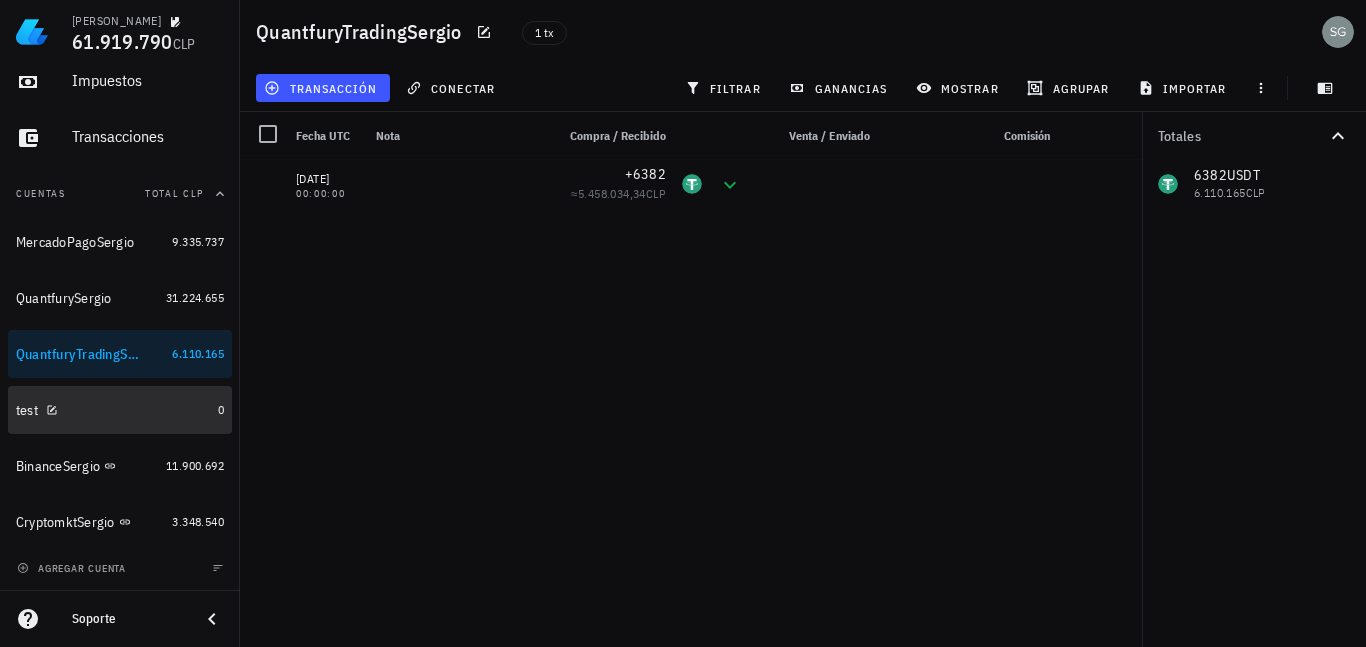 click on "test" at bounding box center [113, 410] 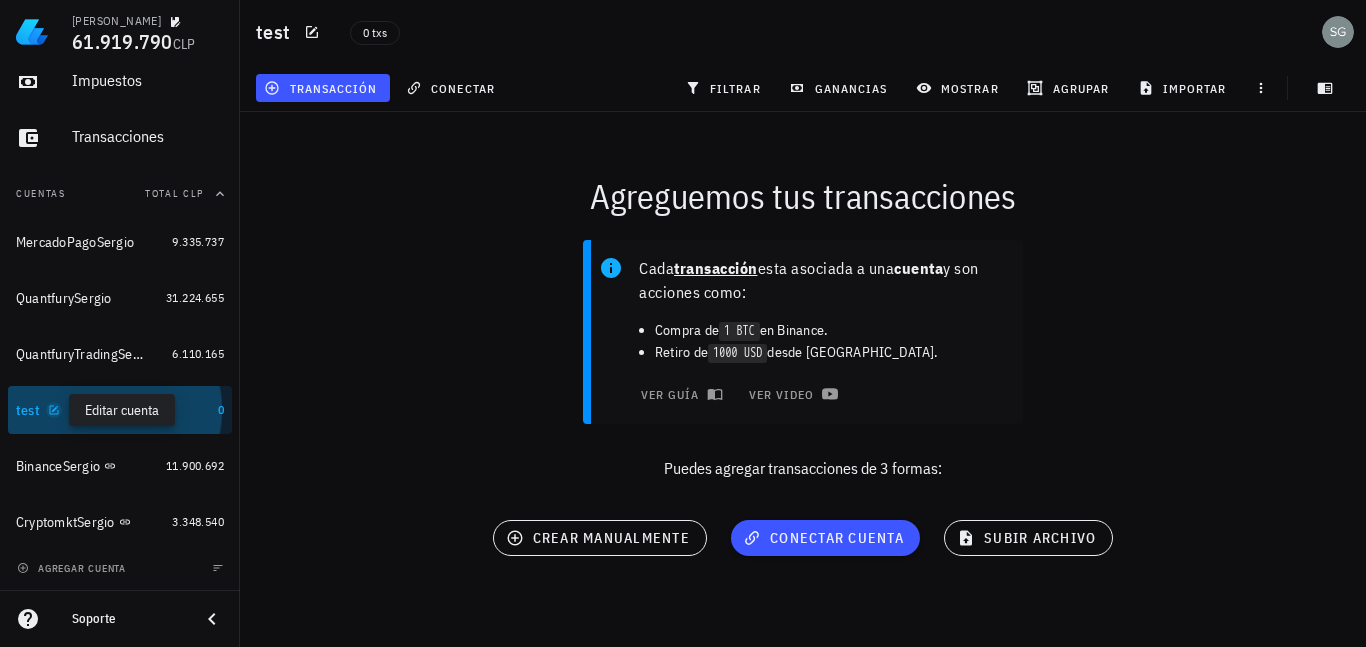click 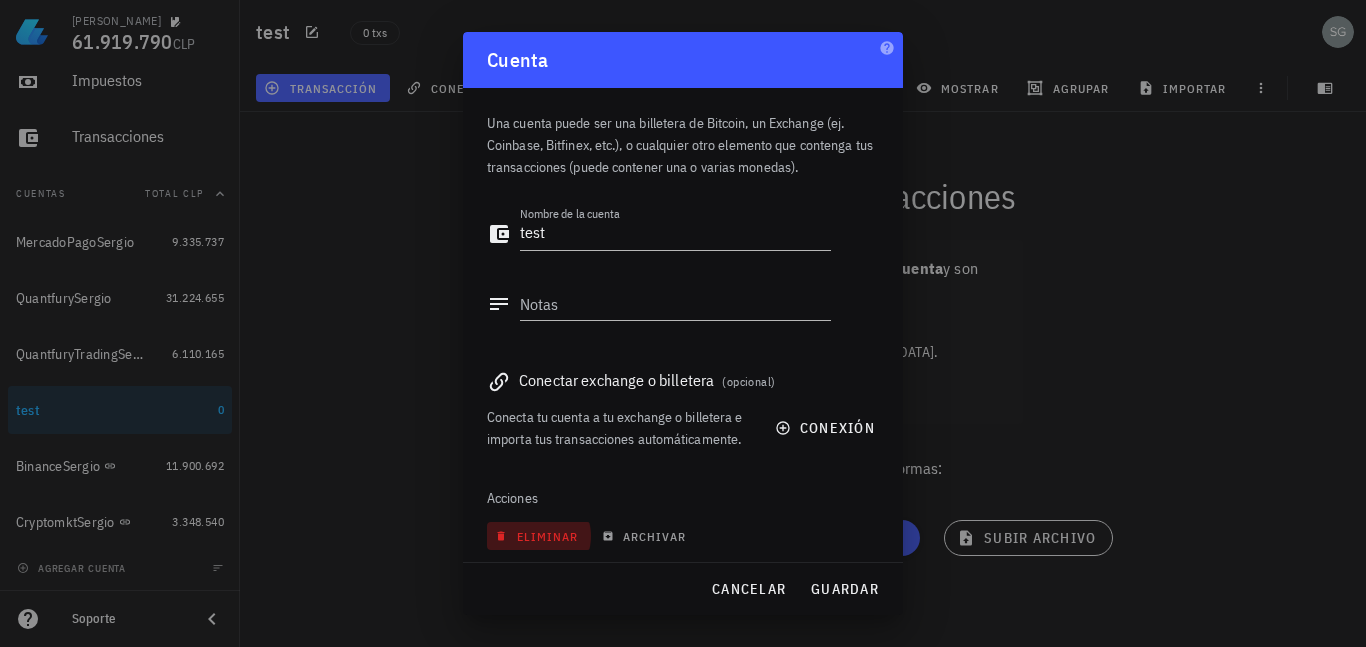 click on "eliminar" at bounding box center (538, 536) 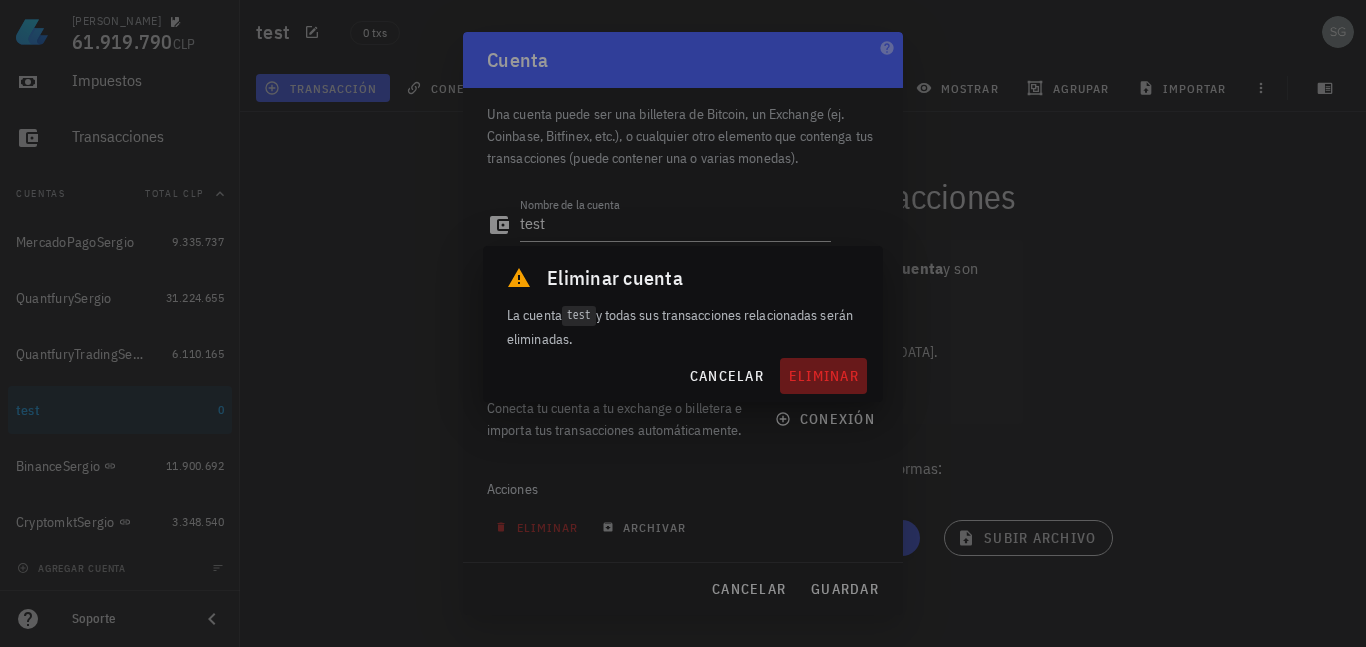 click on "eliminar" at bounding box center [823, 376] 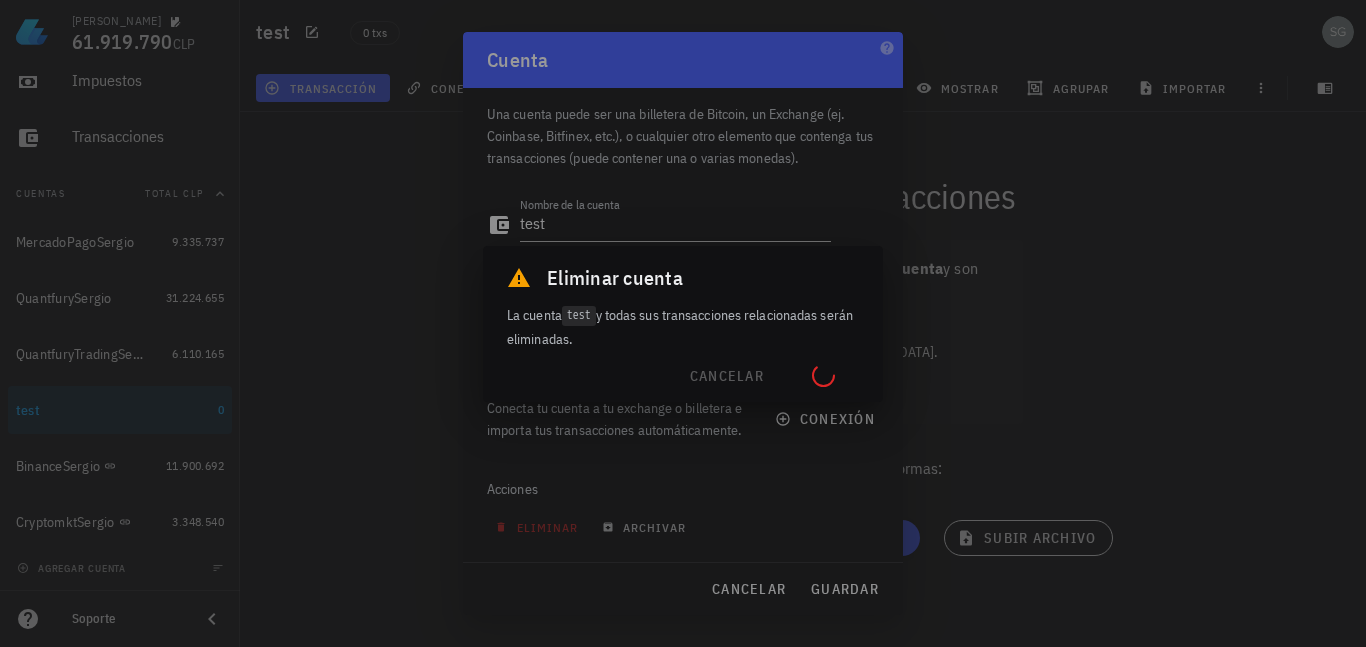 type 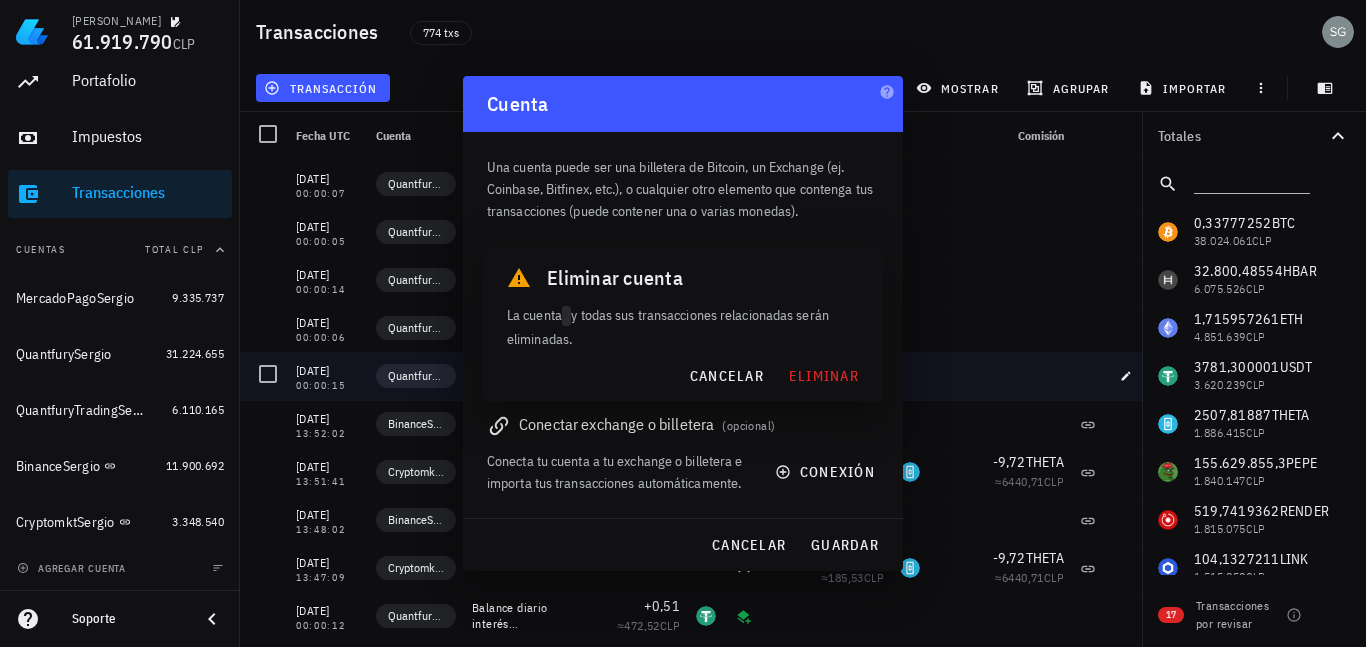 scroll, scrollTop: 70, scrollLeft: 0, axis: vertical 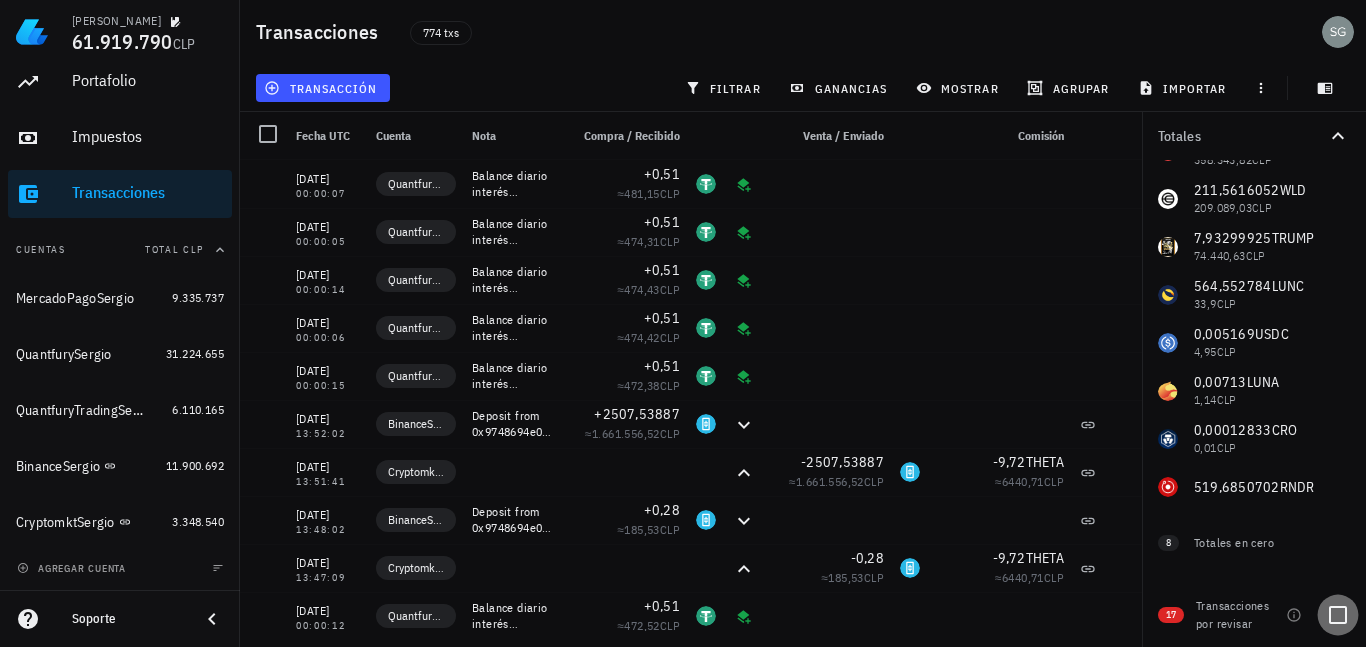 click at bounding box center (1338, 615) 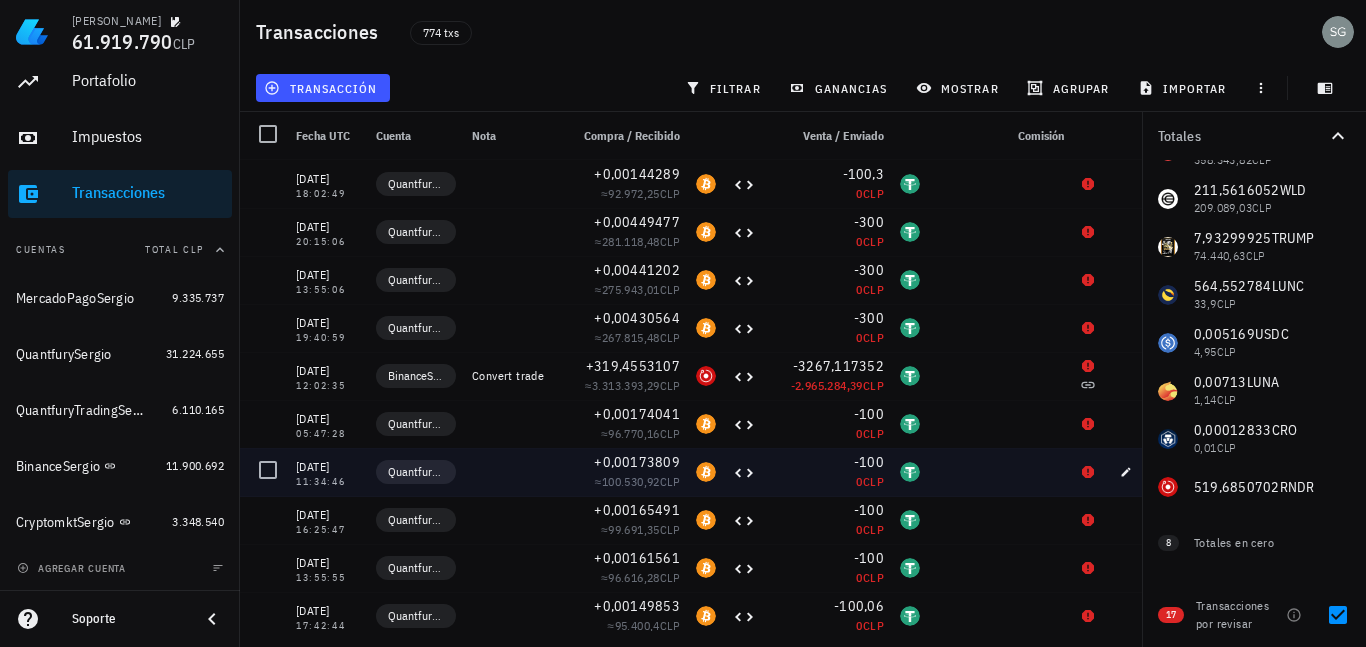 scroll, scrollTop: 345, scrollLeft: 0, axis: vertical 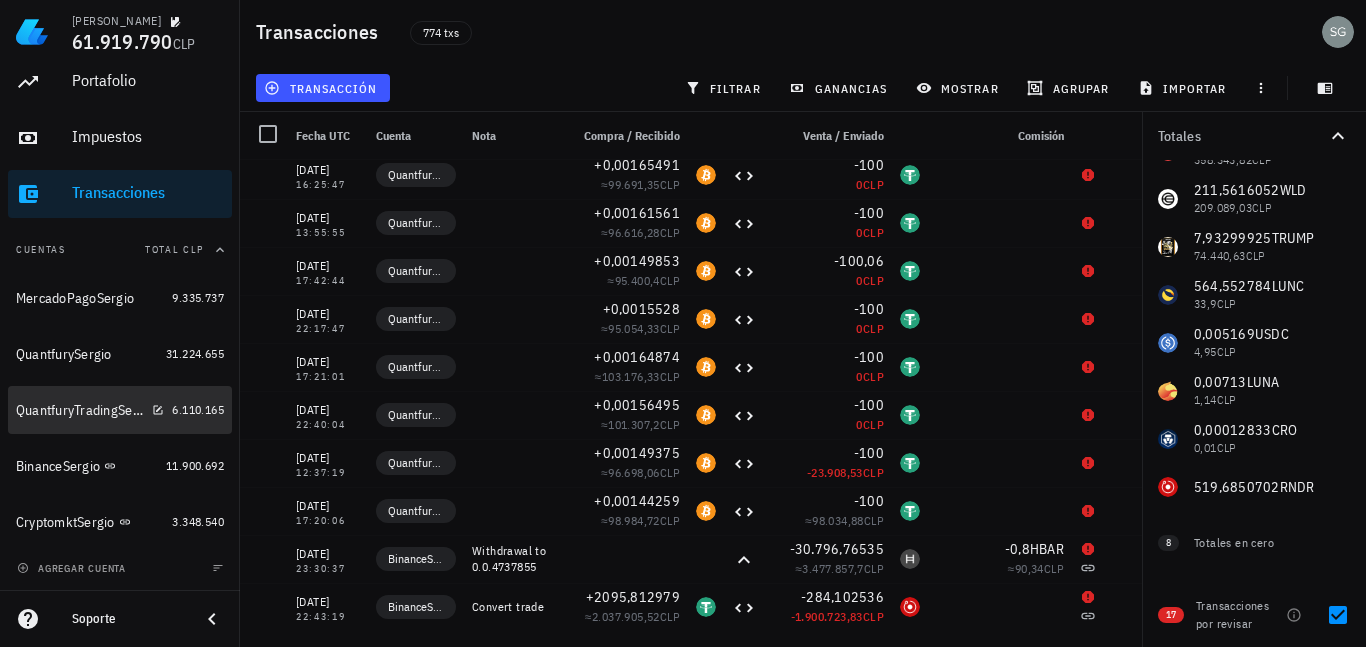click on "QuantfuryTradingSergio" at bounding box center [80, 410] 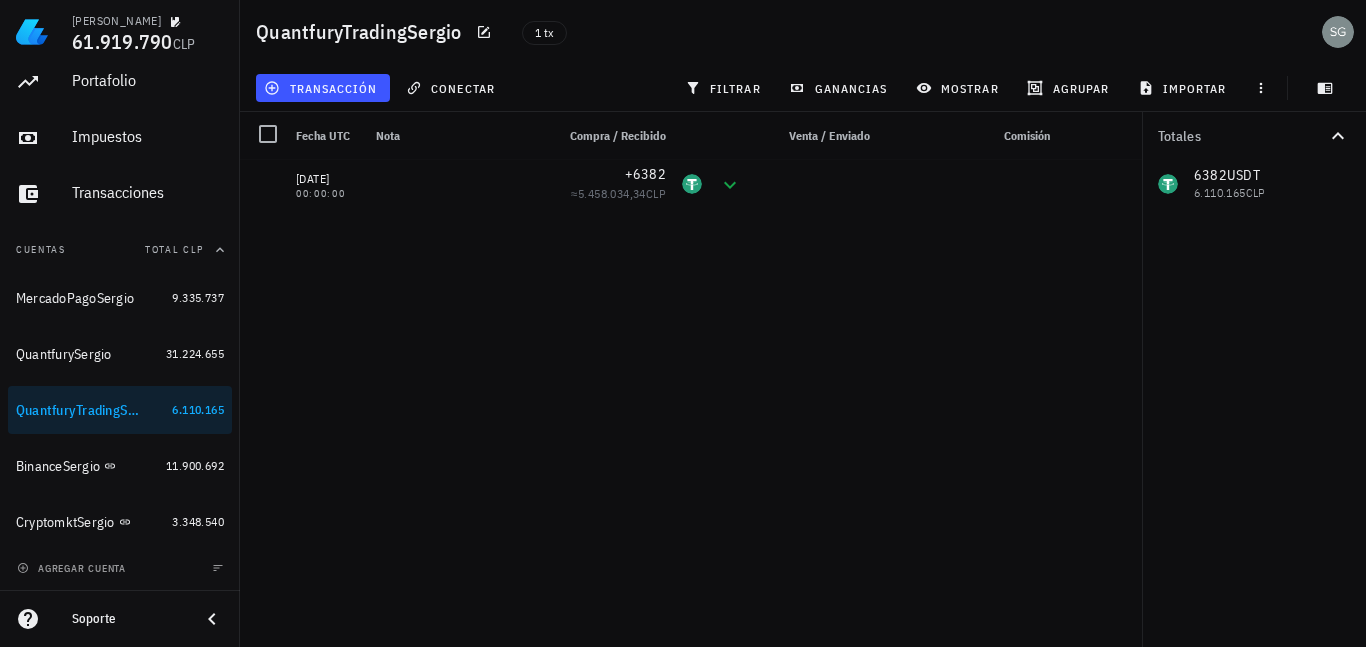click on "6382  USDT   6.110.165  CLP" at bounding box center (1254, 184) 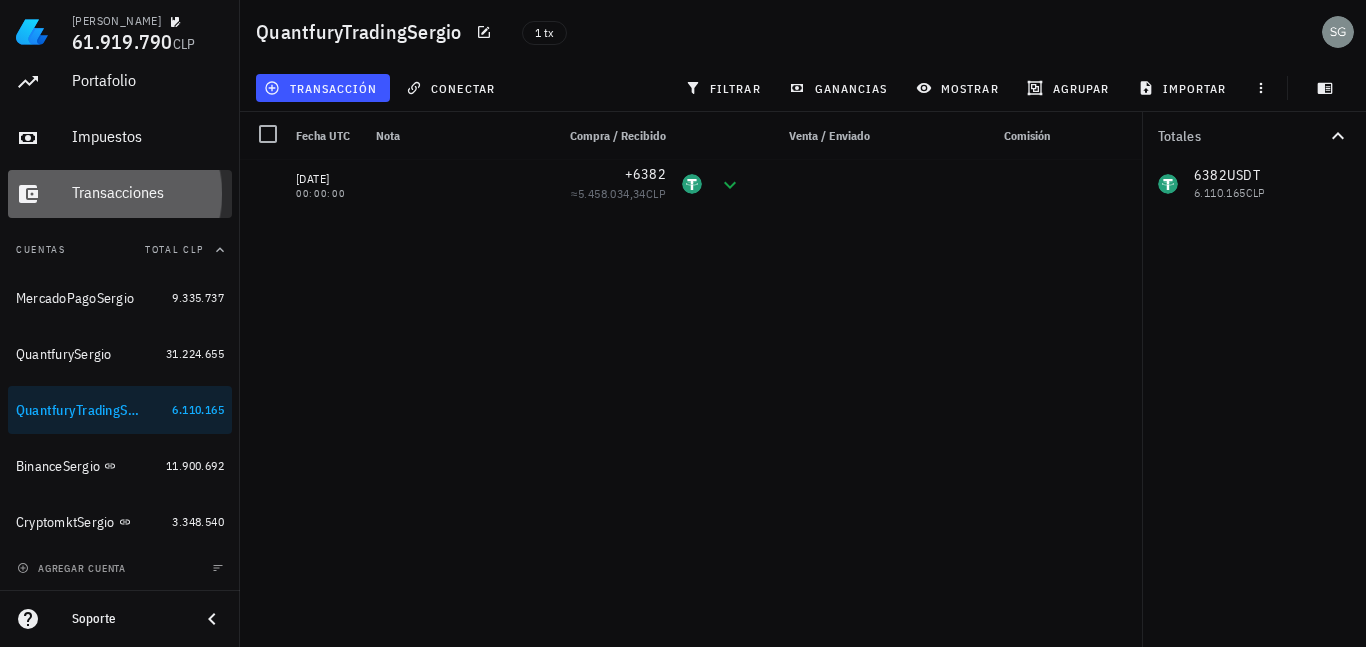 click on "Transacciones" at bounding box center [148, 192] 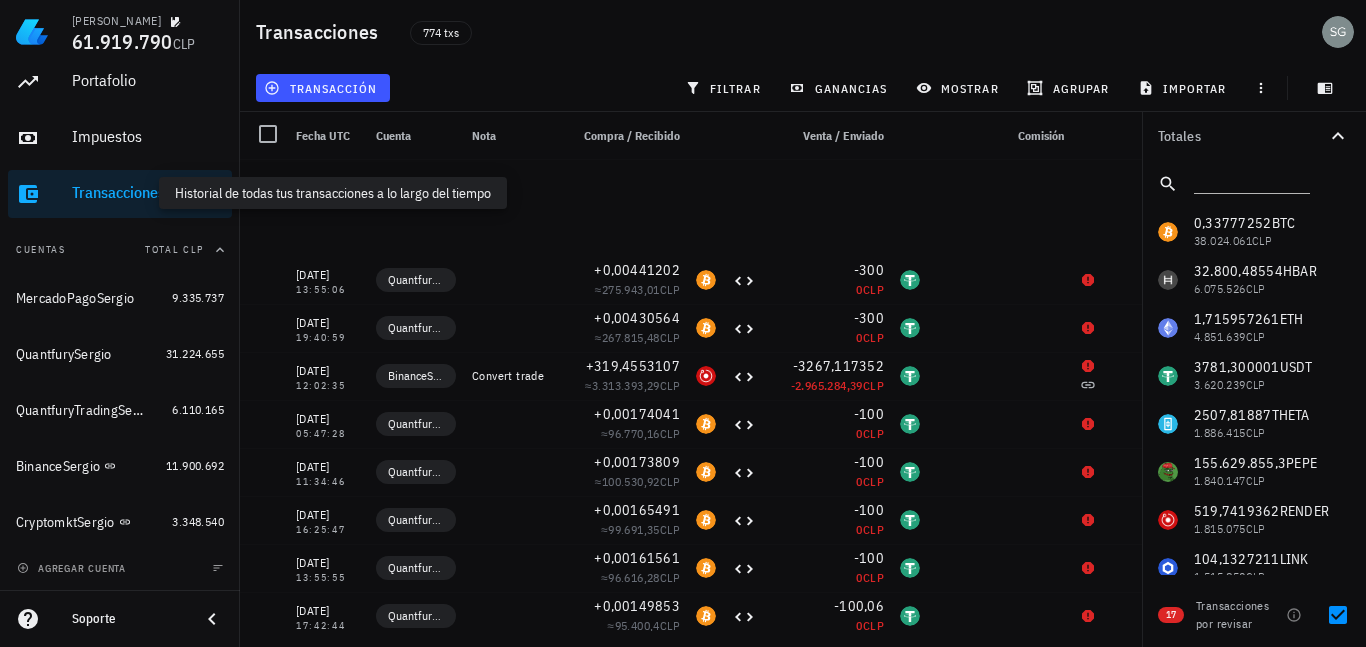 scroll, scrollTop: 317, scrollLeft: 0, axis: vertical 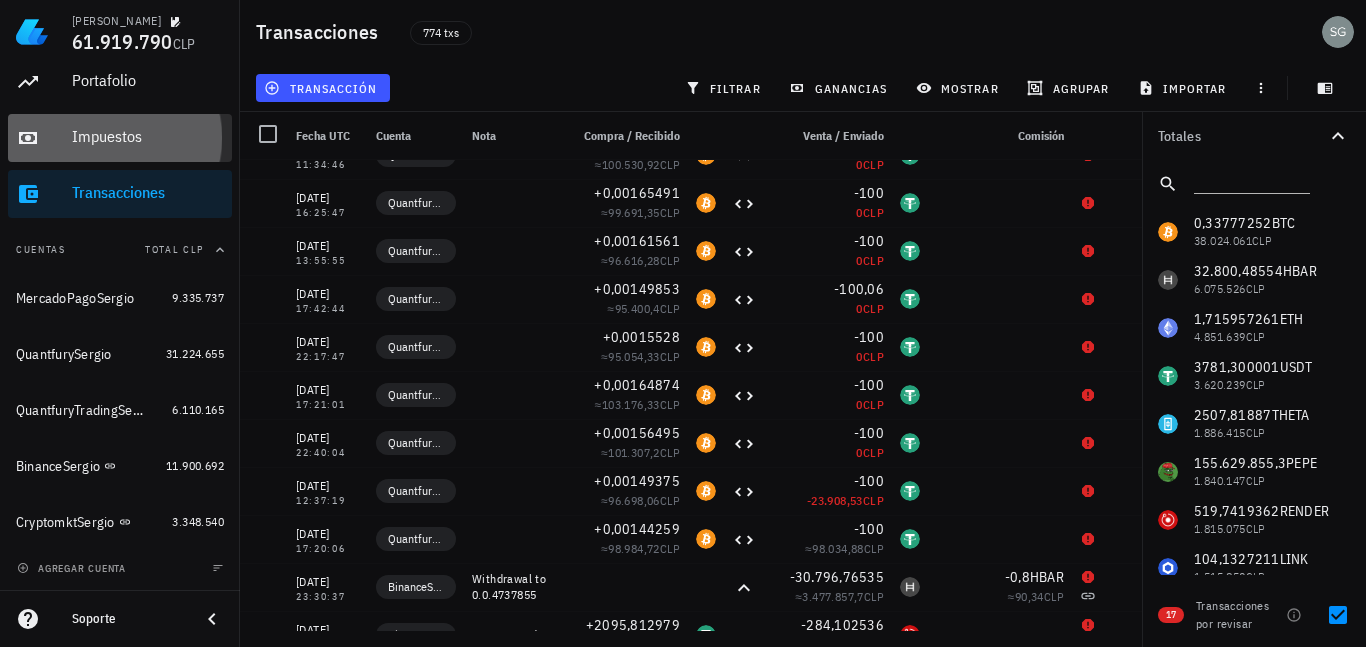 click on "Impuestos" at bounding box center [148, 136] 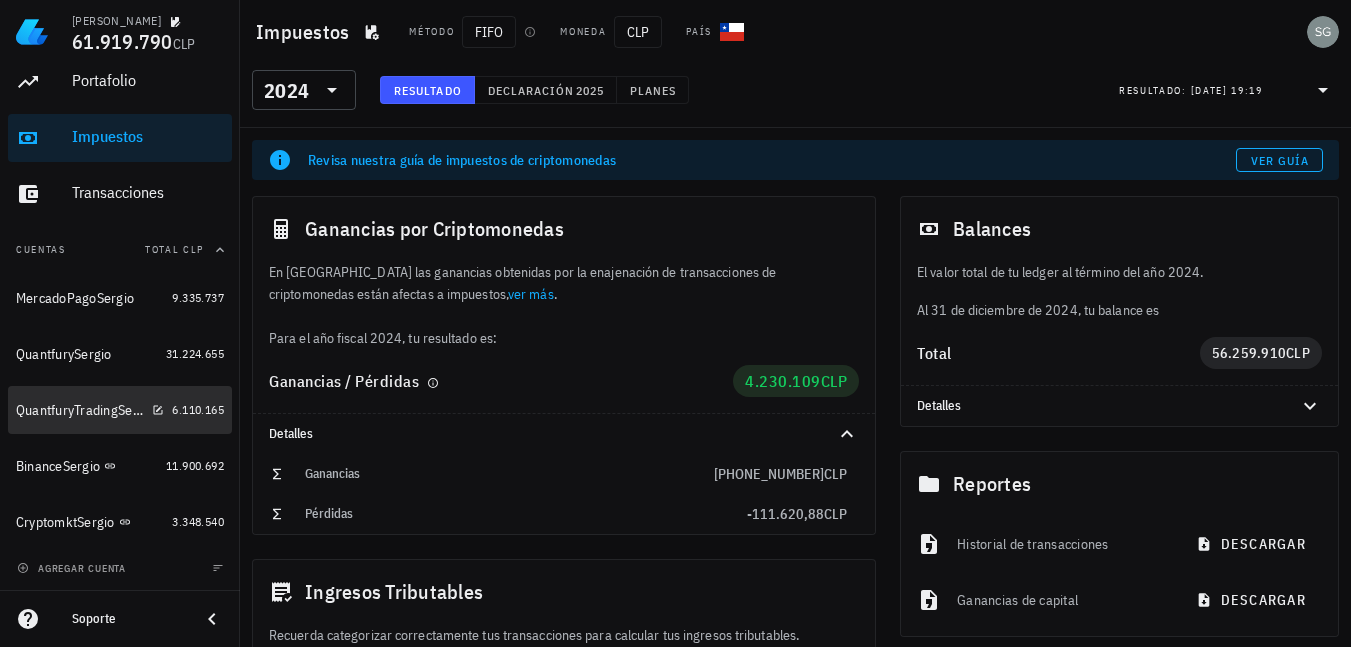 click on "QuantfuryTradingSergio" at bounding box center (80, 410) 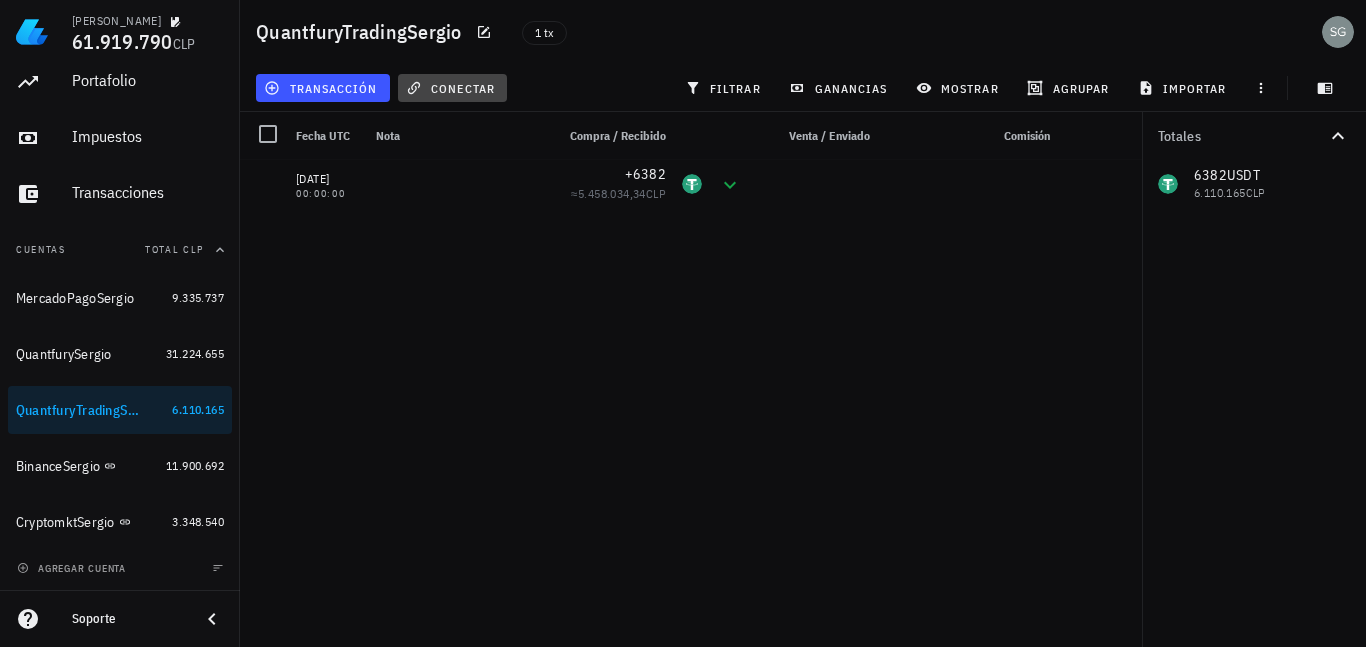 click on "conectar" at bounding box center (452, 88) 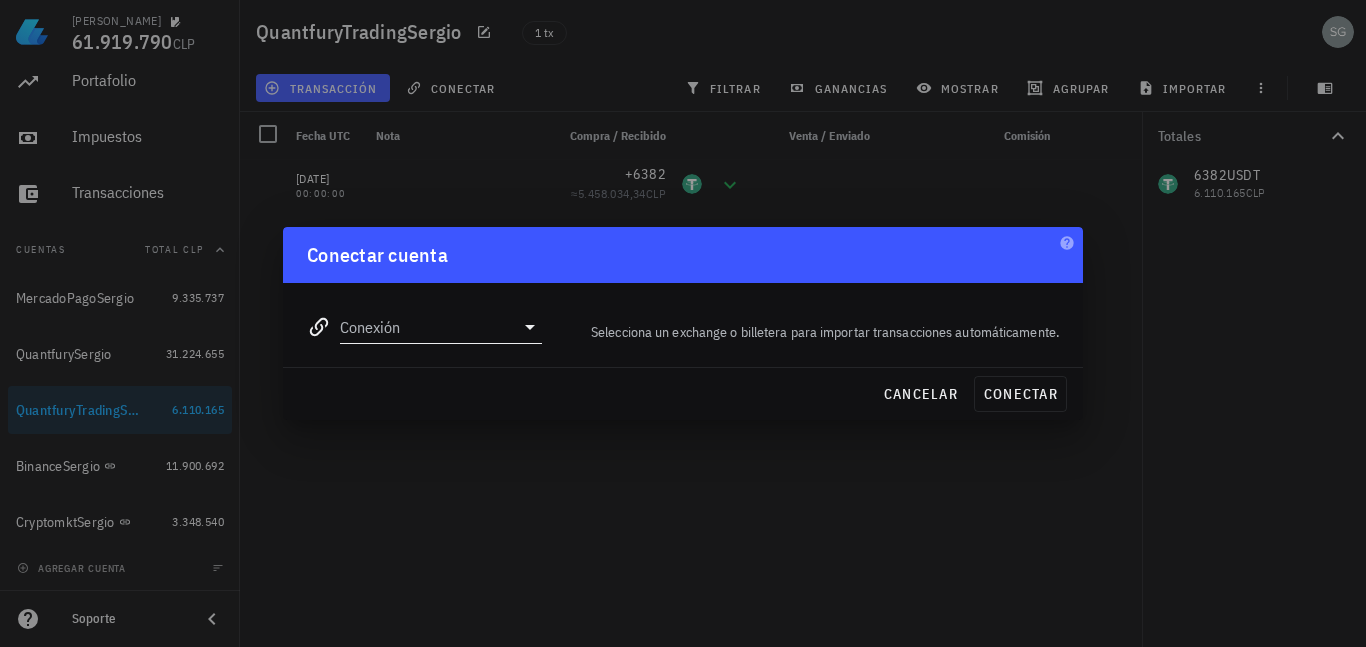 click on "Conexión" at bounding box center [441, 327] 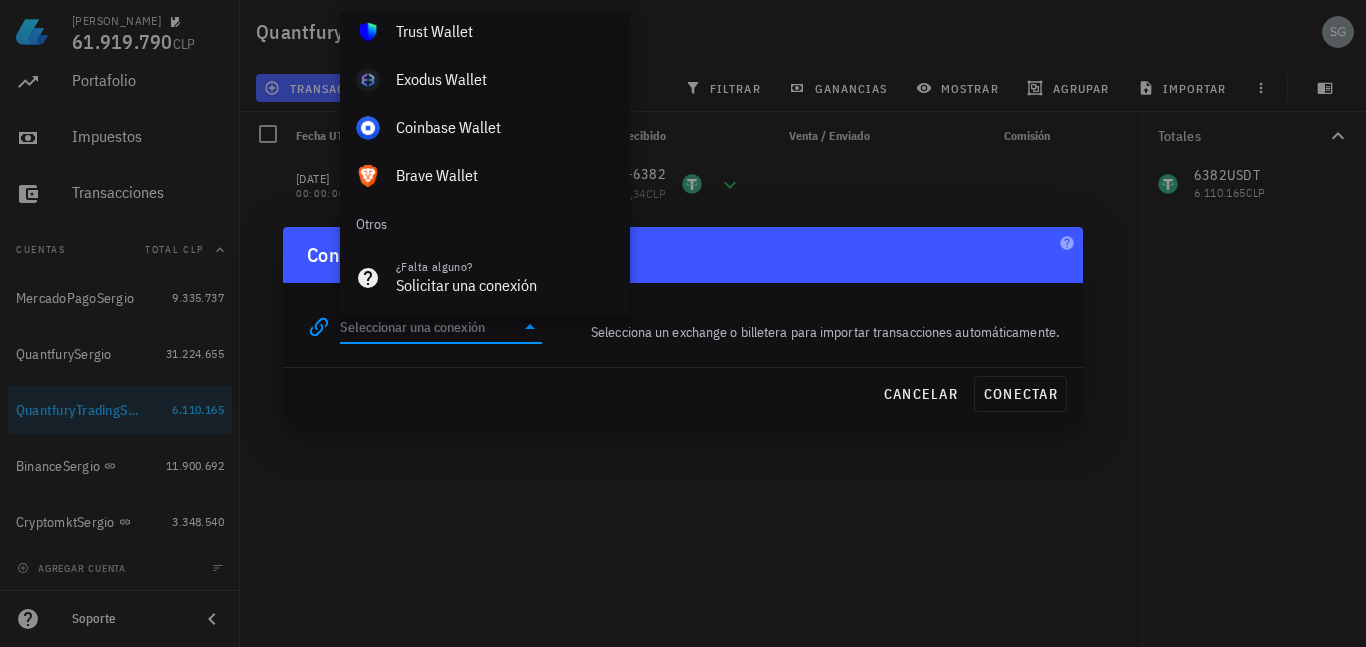 scroll, scrollTop: 1304, scrollLeft: 0, axis: vertical 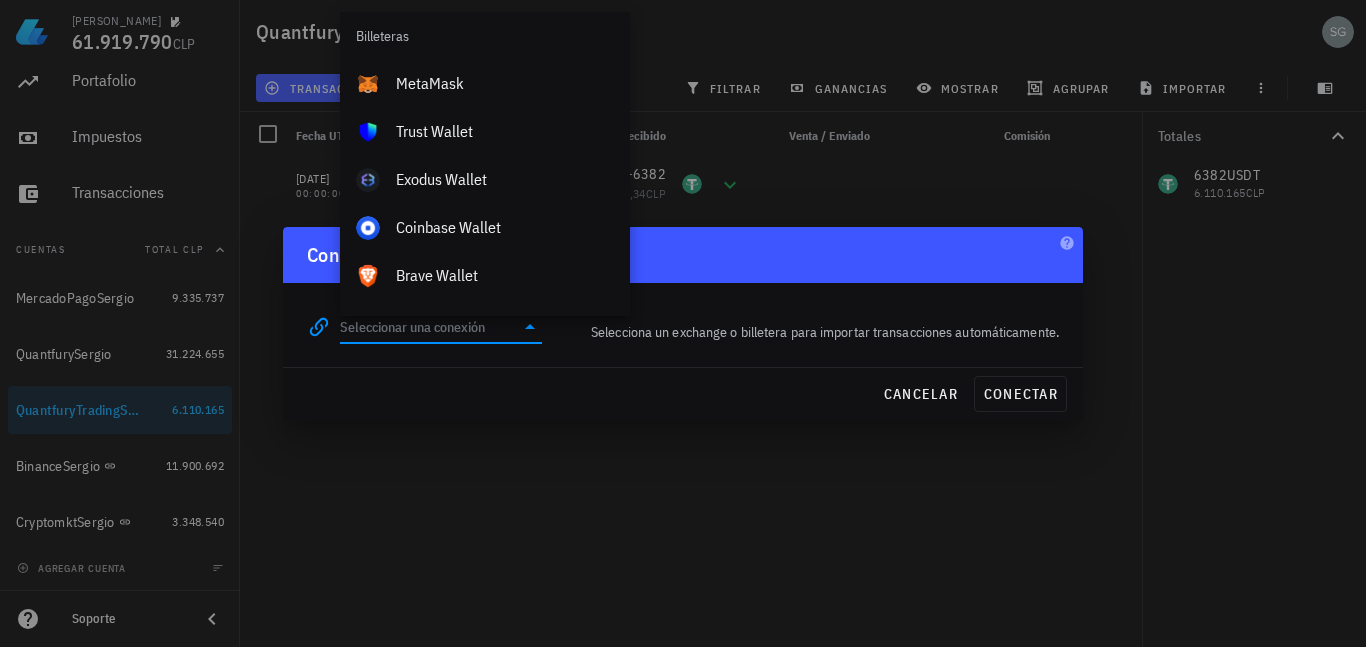 click at bounding box center [683, 323] 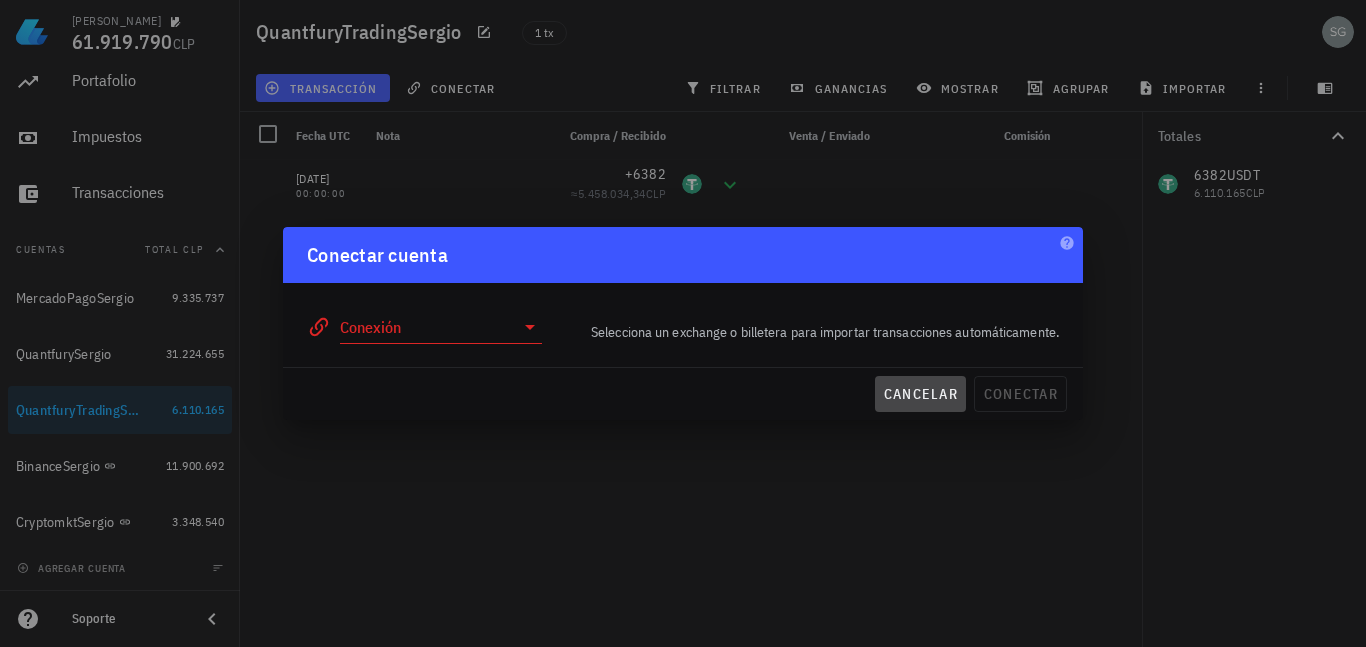 click on "cancelar" at bounding box center (920, 394) 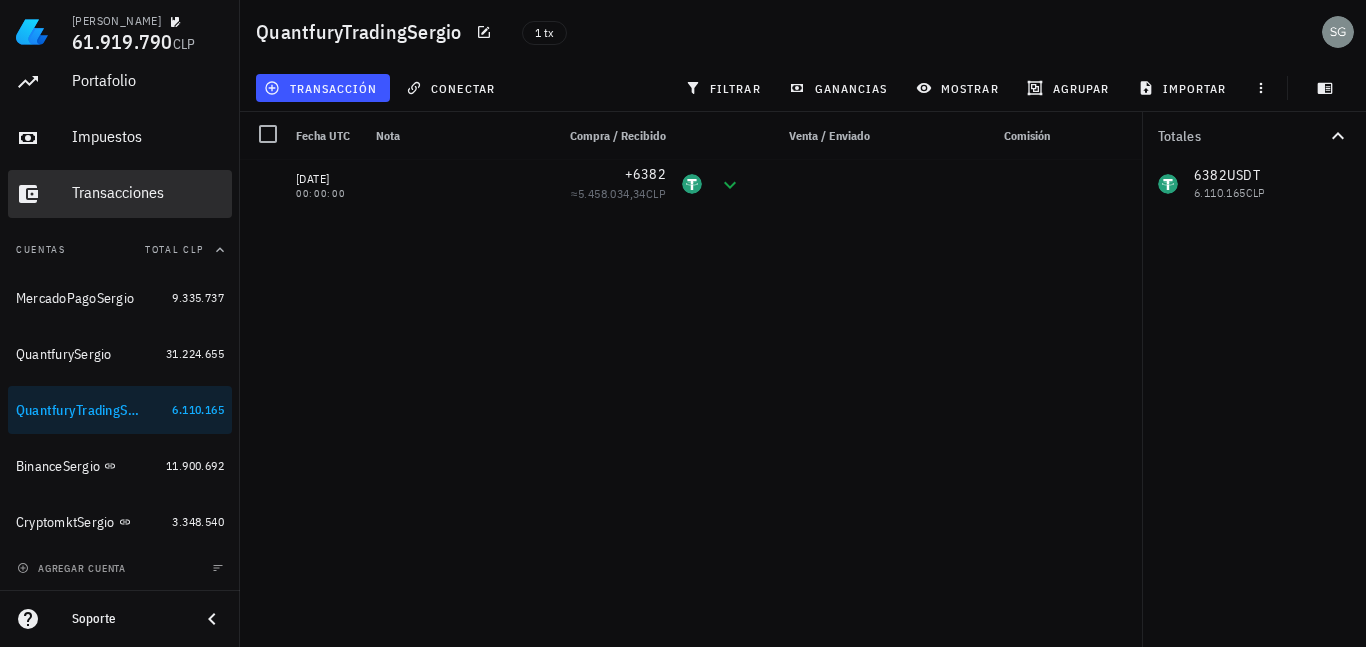 click on "Transacciones" at bounding box center (148, 192) 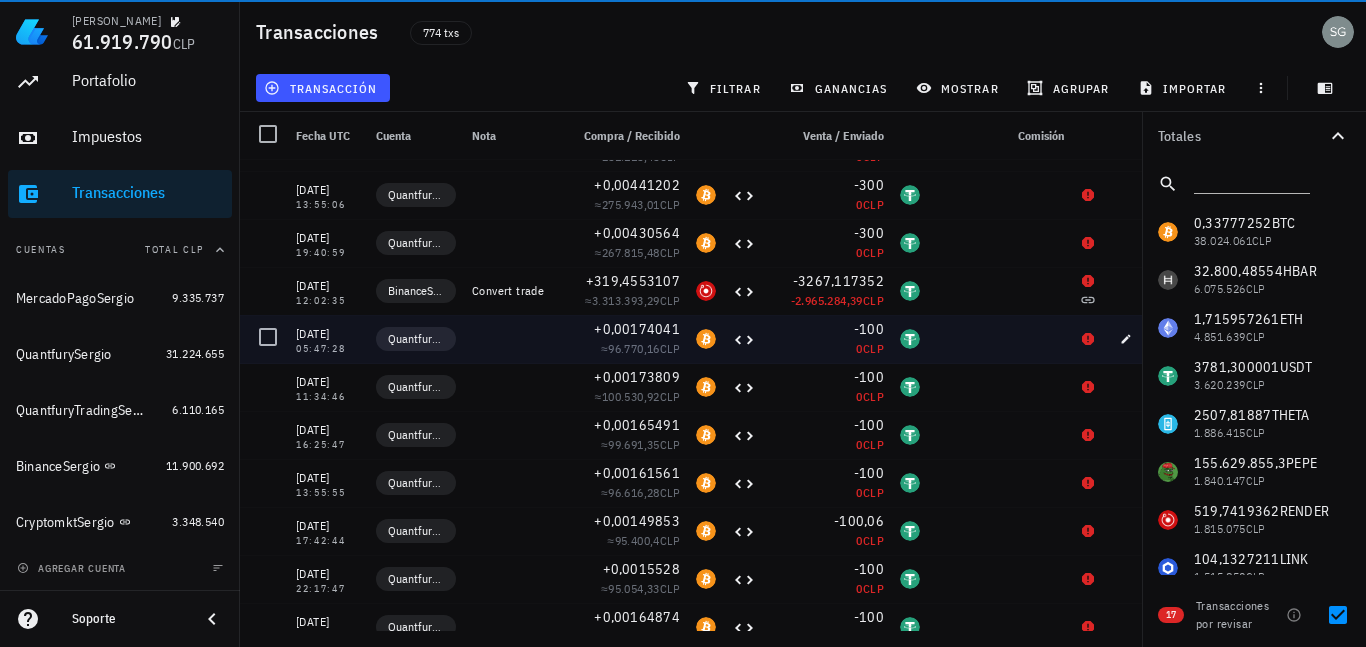 scroll, scrollTop: 345, scrollLeft: 0, axis: vertical 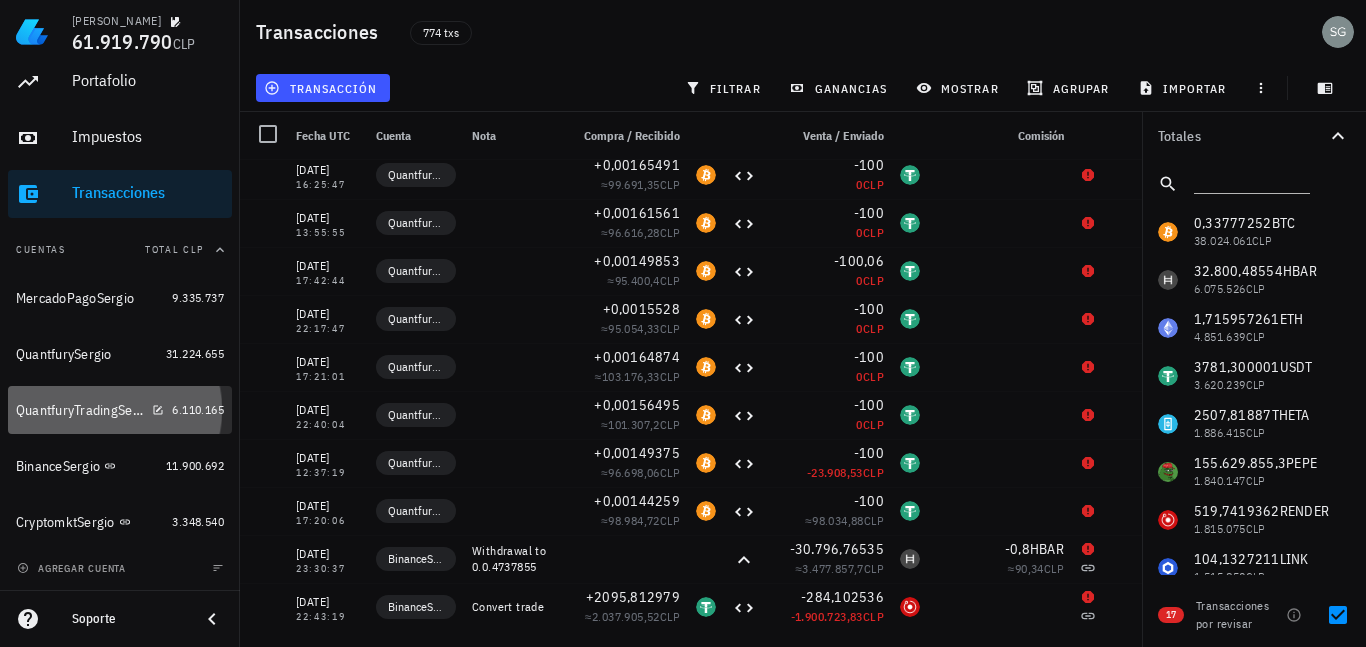click on "QuantfuryTradingSergio" at bounding box center [90, 410] 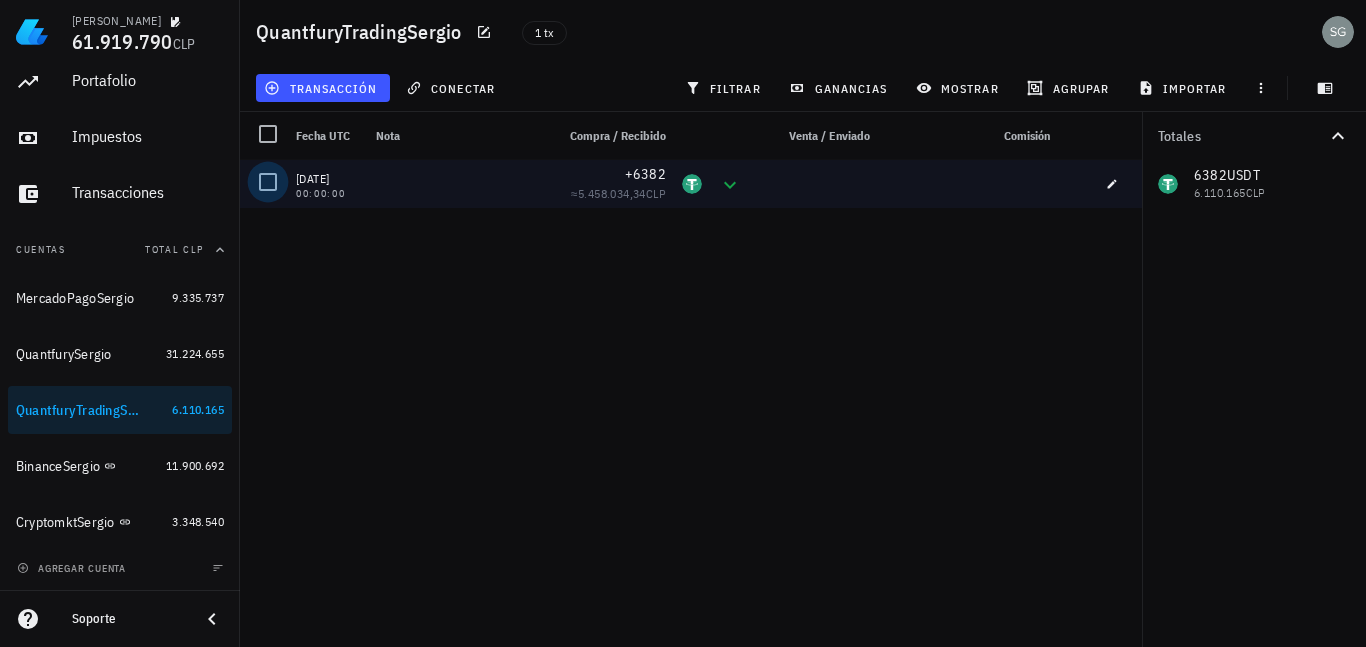 click at bounding box center (268, 182) 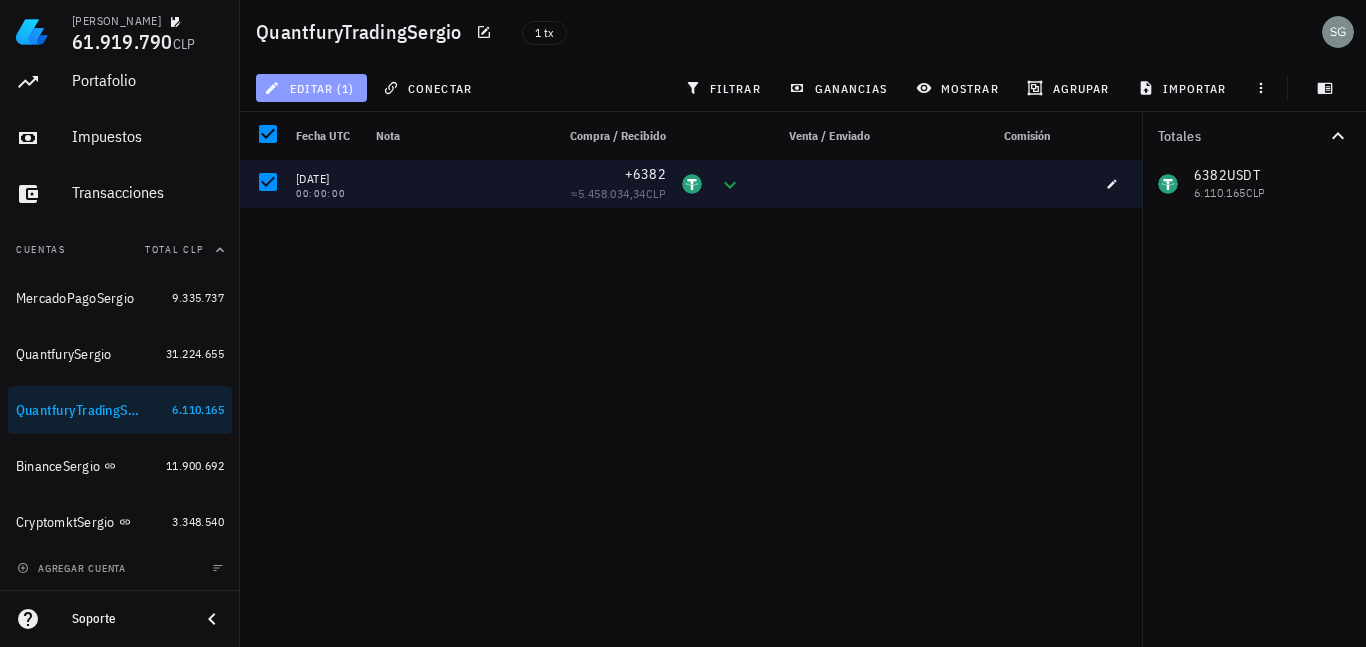 click on "editar (1)" at bounding box center (311, 88) 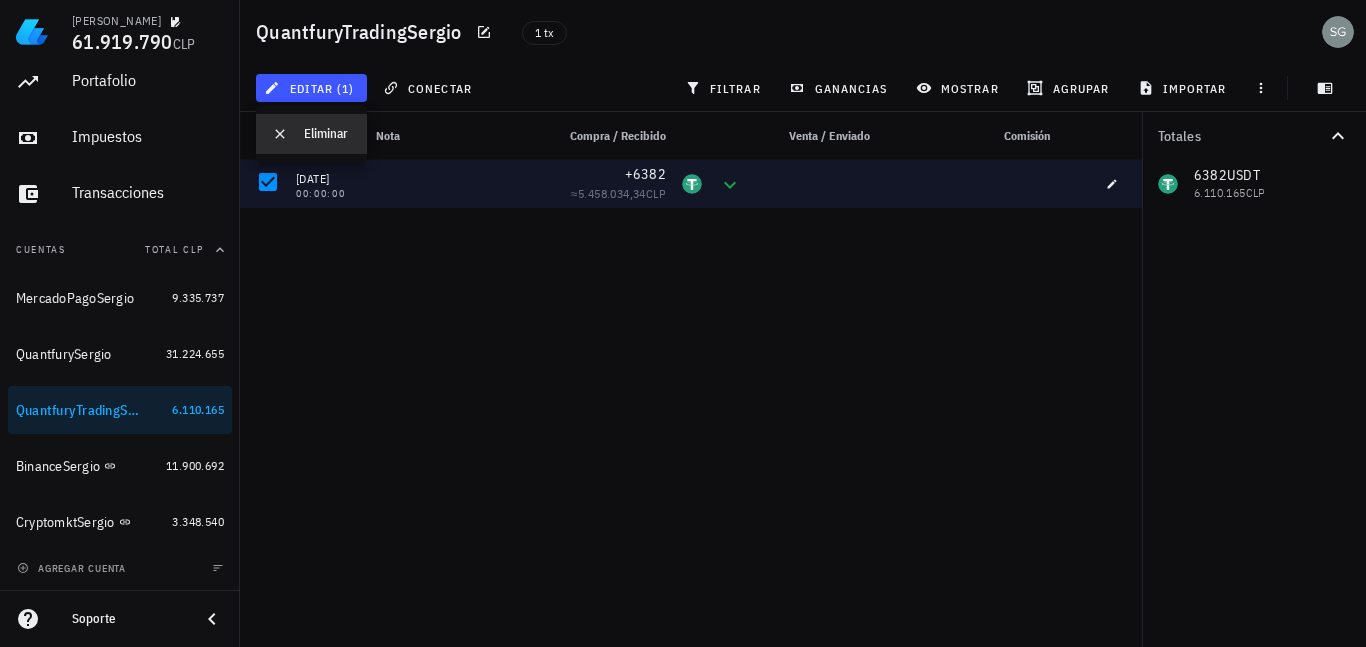 click on "Eliminar" at bounding box center [327, 134] 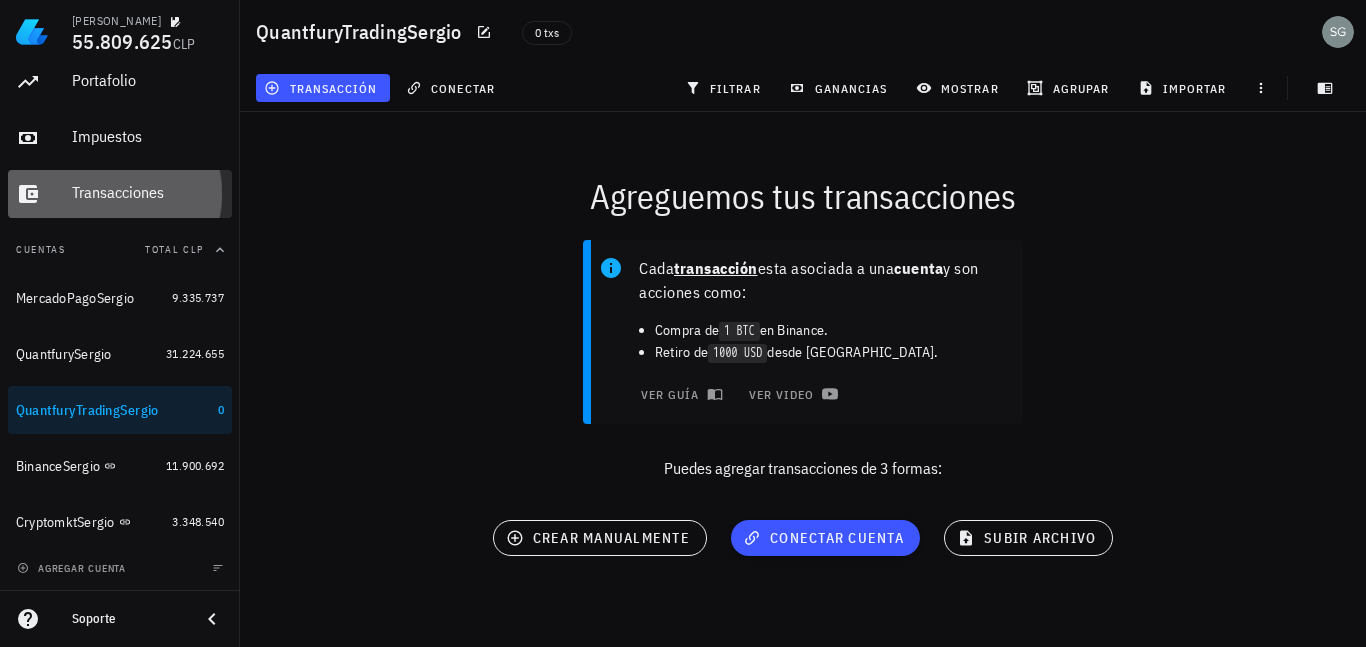 click on "Transacciones" at bounding box center [148, 192] 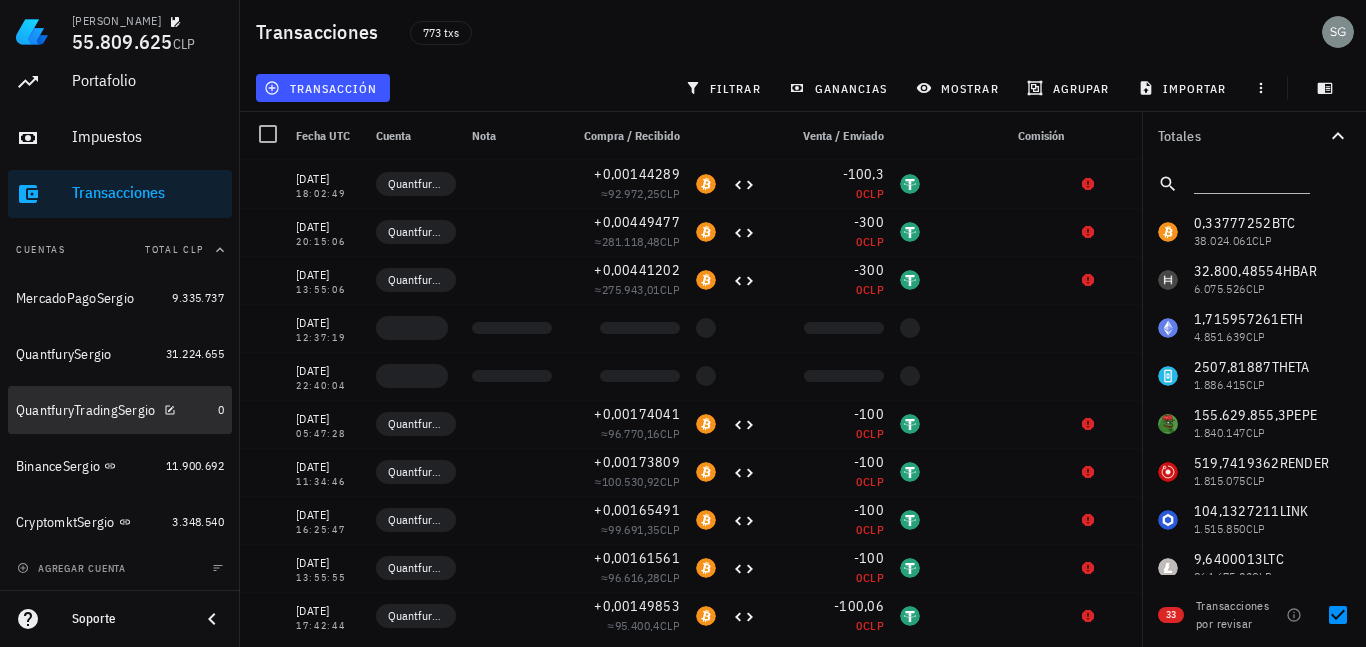 click on "QuantfuryTradingSergio" at bounding box center [86, 410] 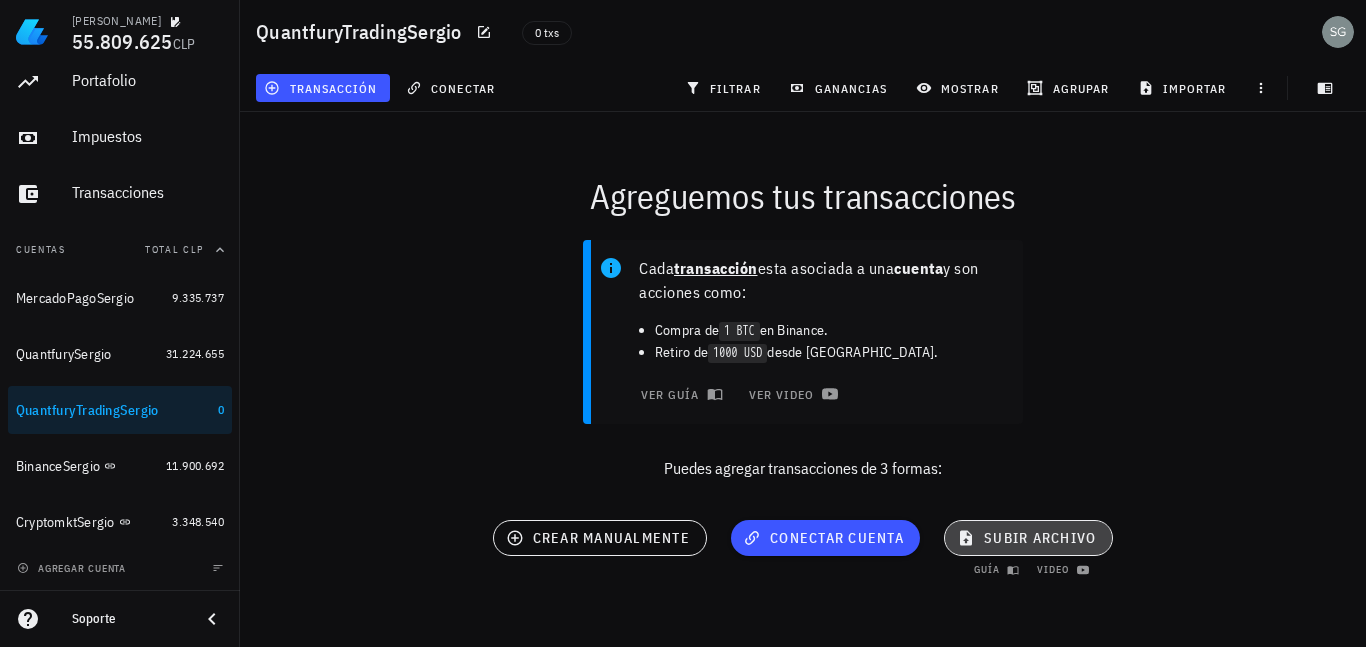 click on "subir archivo" at bounding box center [1028, 538] 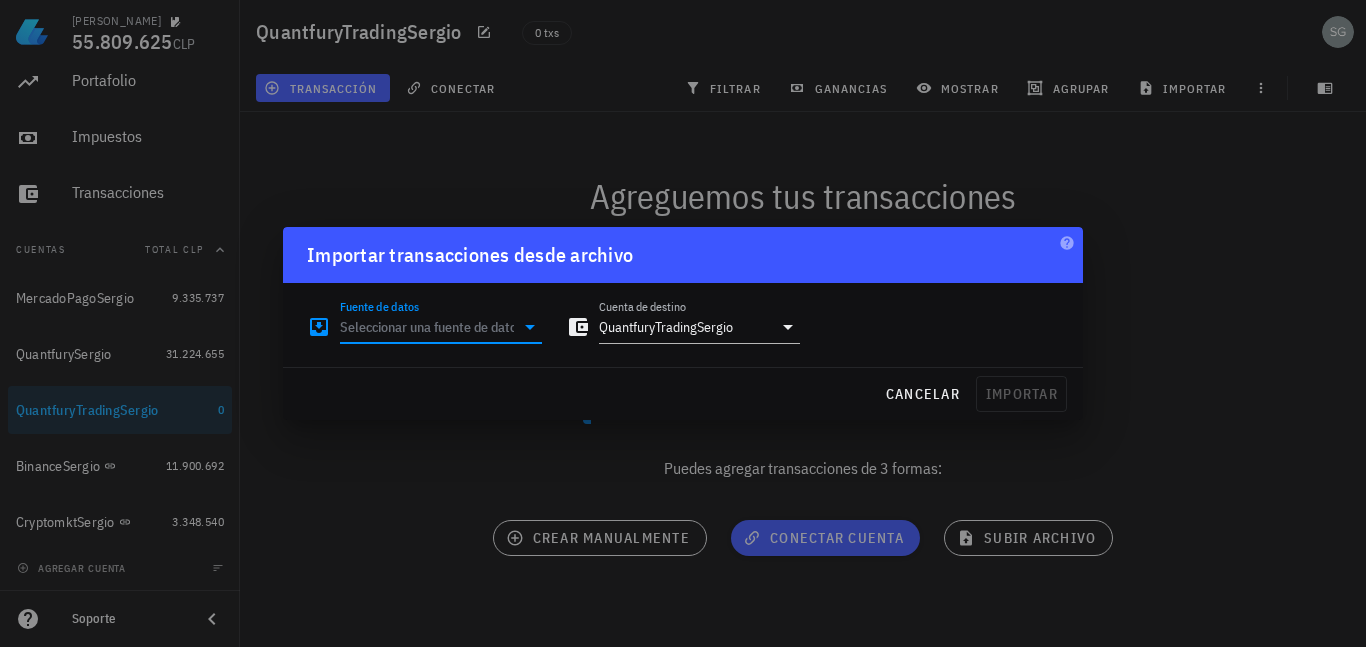 click on "Fuente de datos" at bounding box center [427, 327] 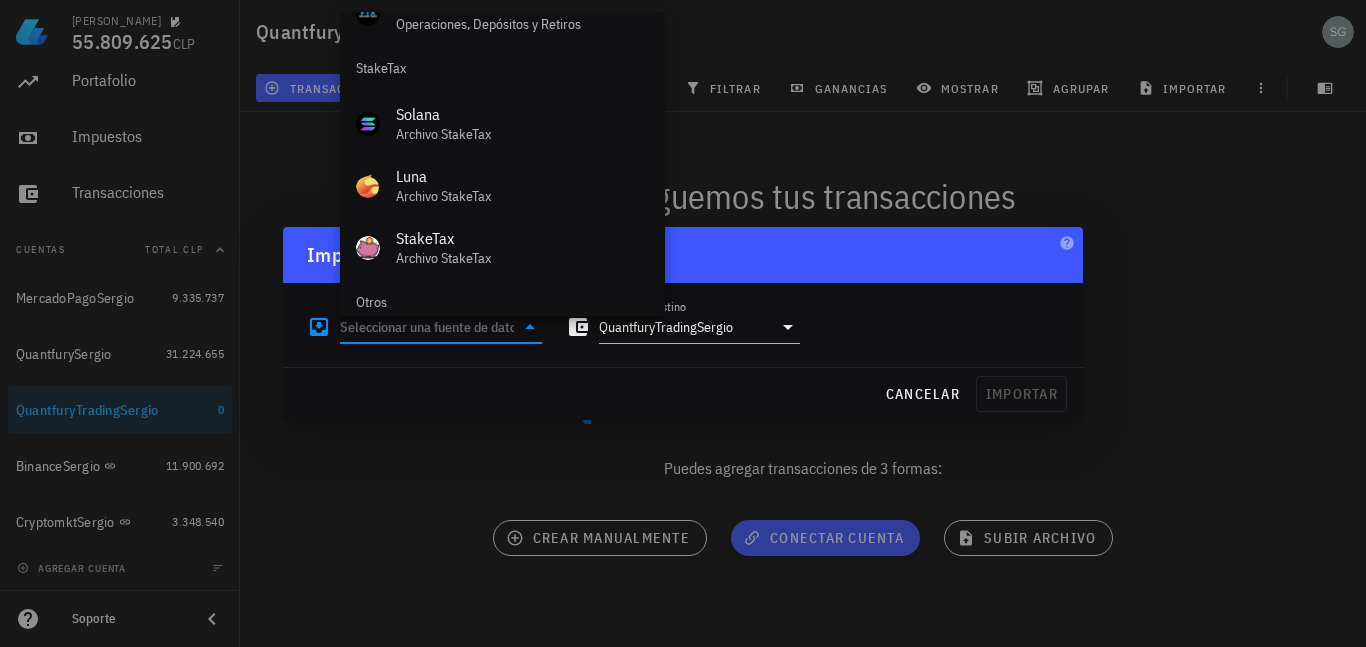 scroll, scrollTop: 834, scrollLeft: 0, axis: vertical 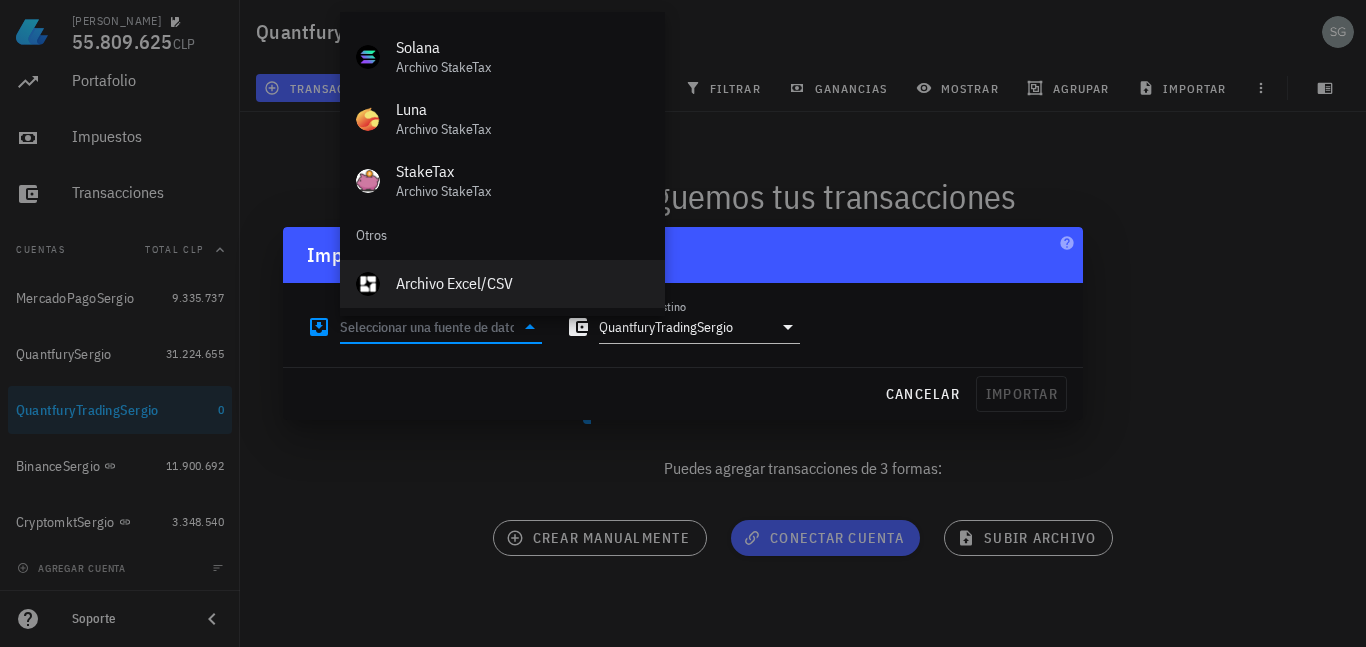 click on "Archivo Excel/CSV" at bounding box center (522, 283) 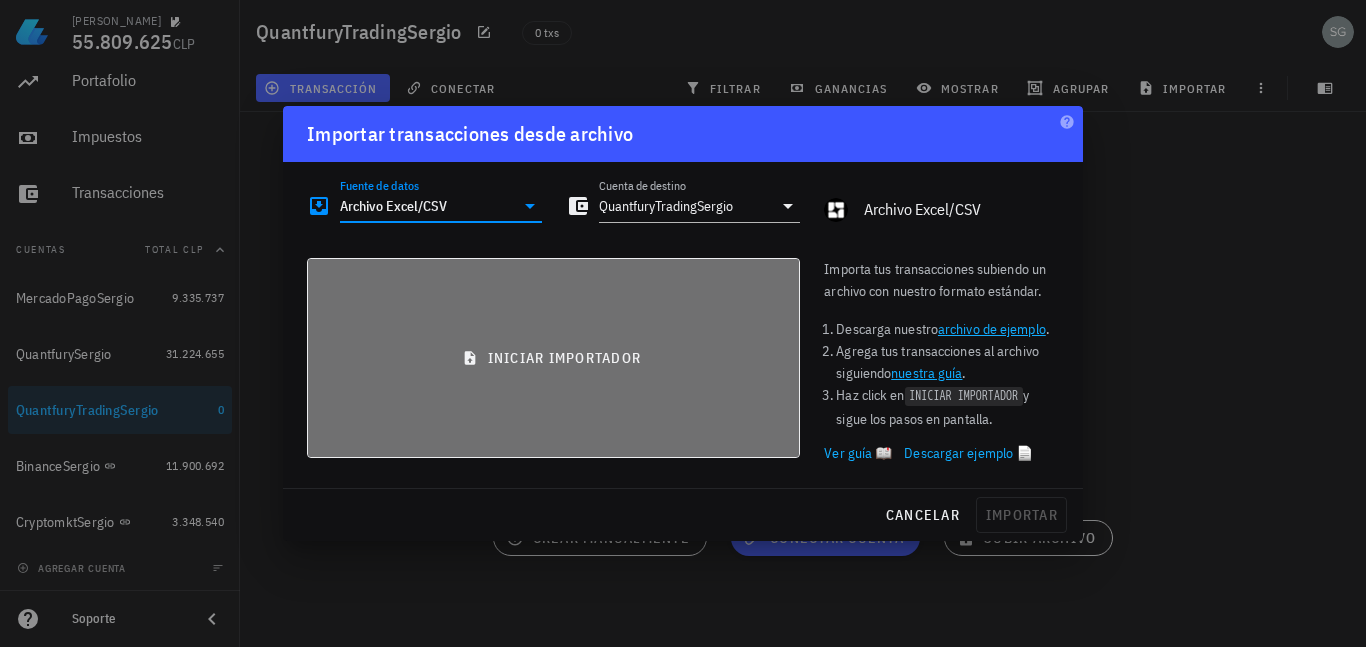 click on "iniciar importador" at bounding box center (553, 358) 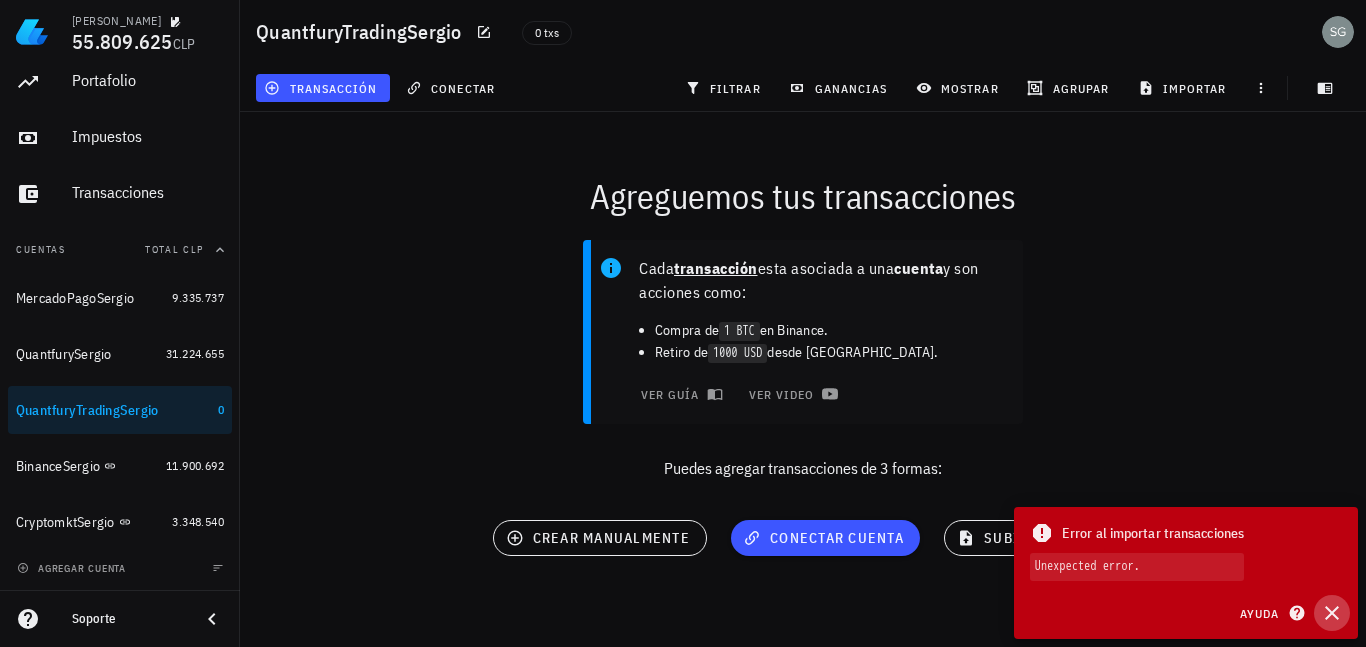 click 